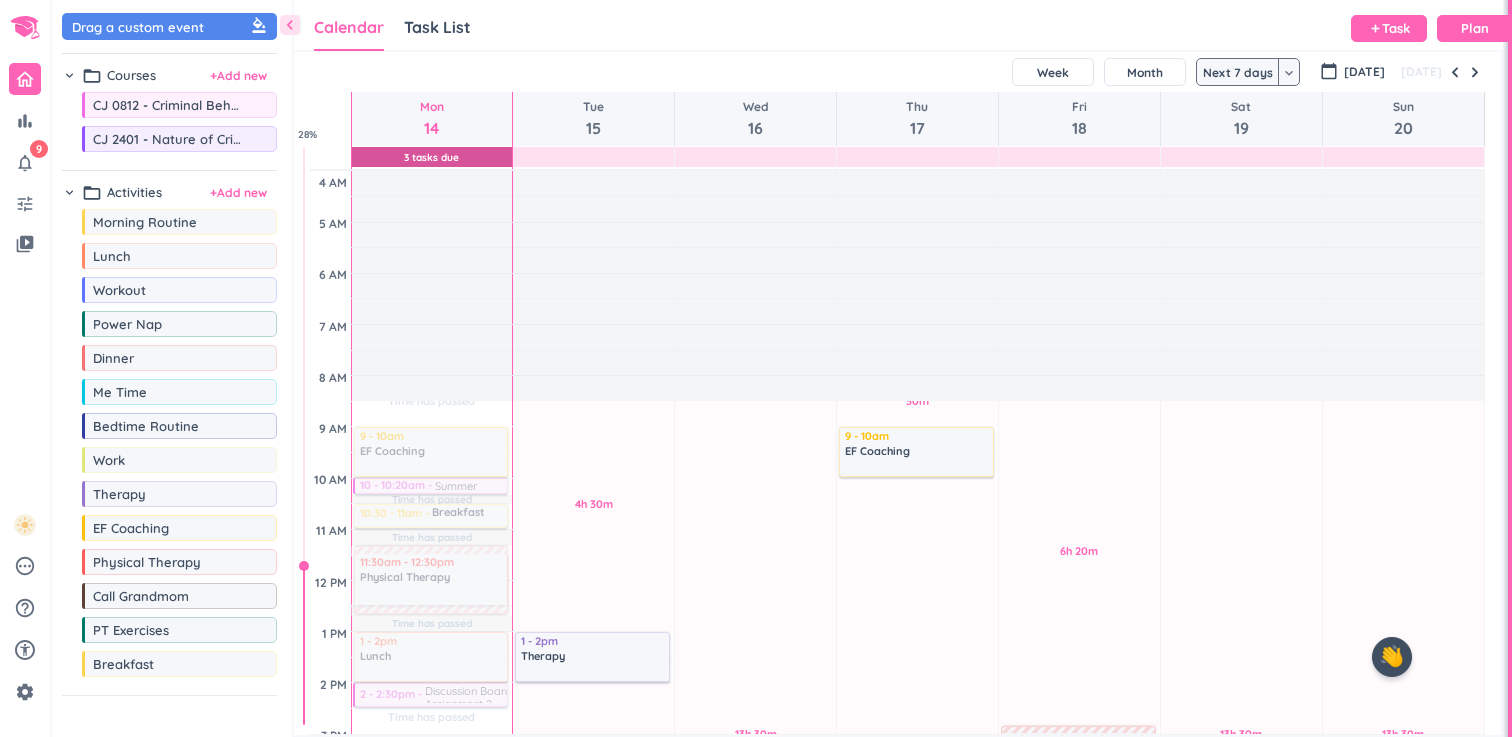 scroll, scrollTop: 0, scrollLeft: 0, axis: both 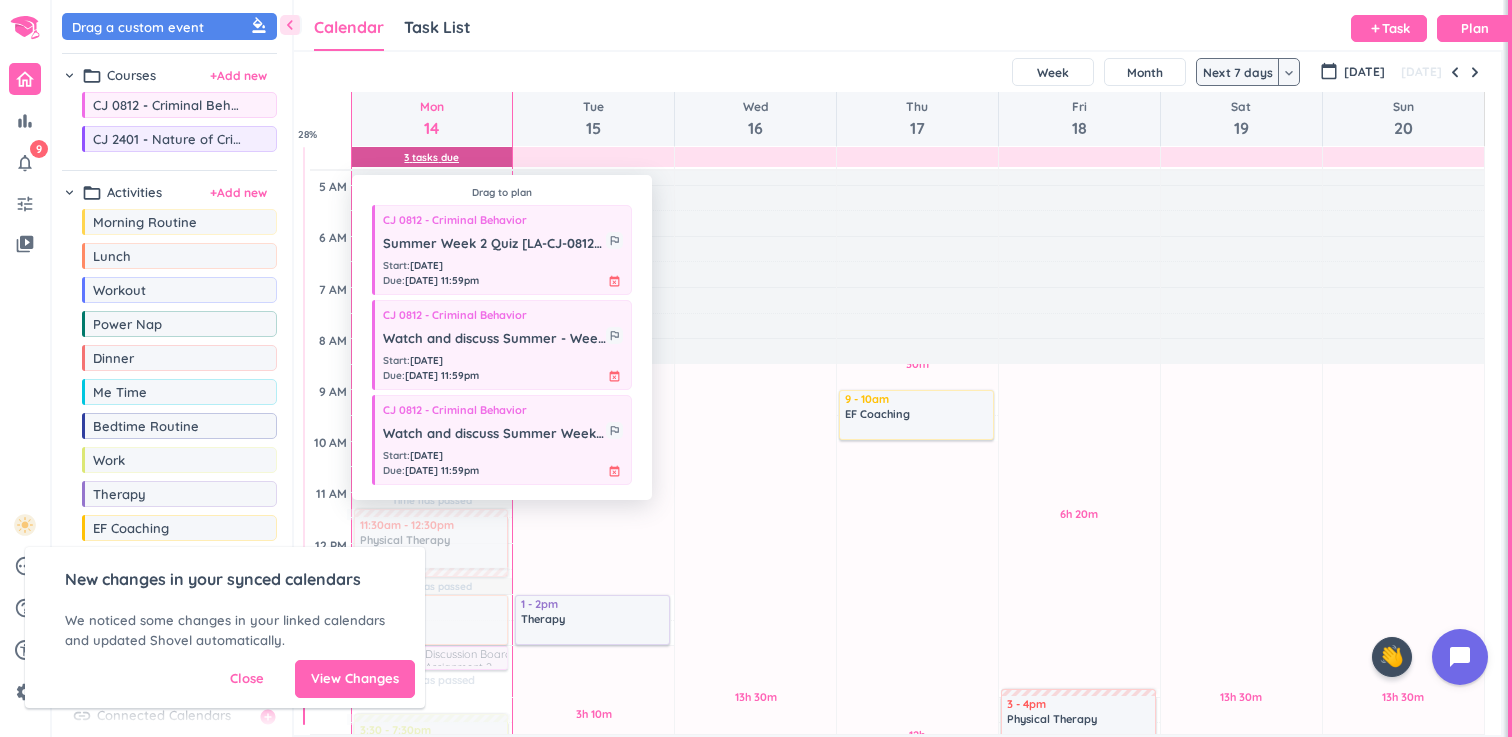 click on "3   Tasks   Due" at bounding box center (431, 157) 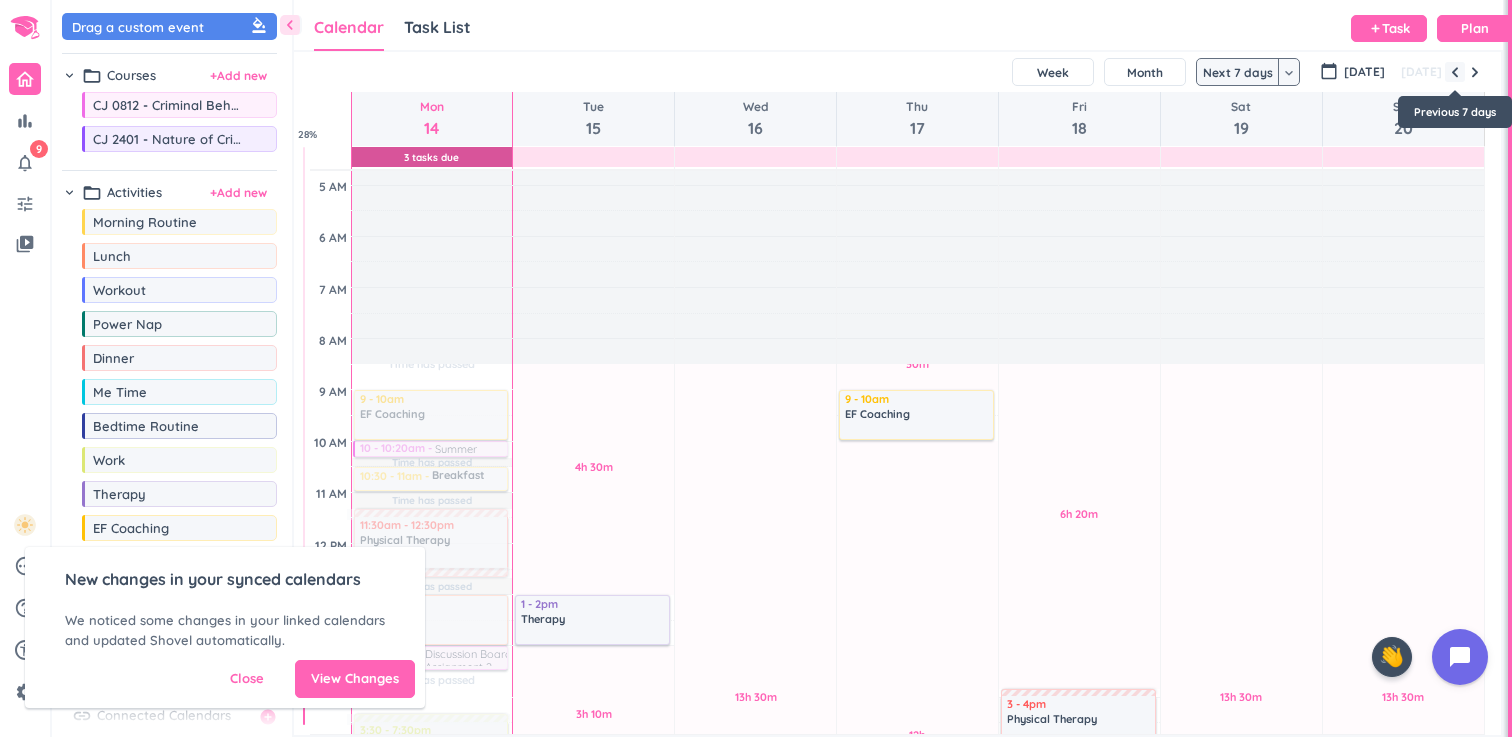 click at bounding box center [1455, 72] 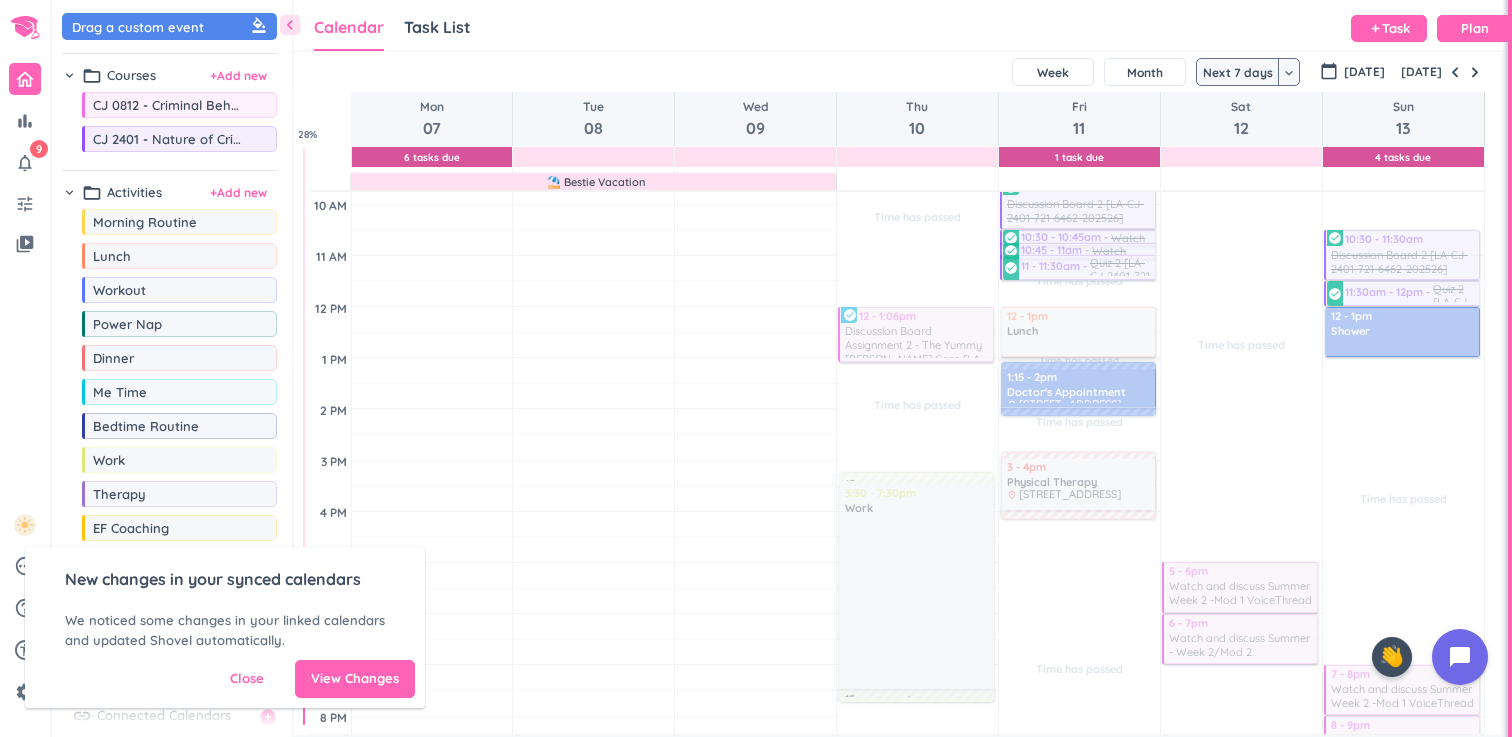 scroll, scrollTop: 212, scrollLeft: 0, axis: vertical 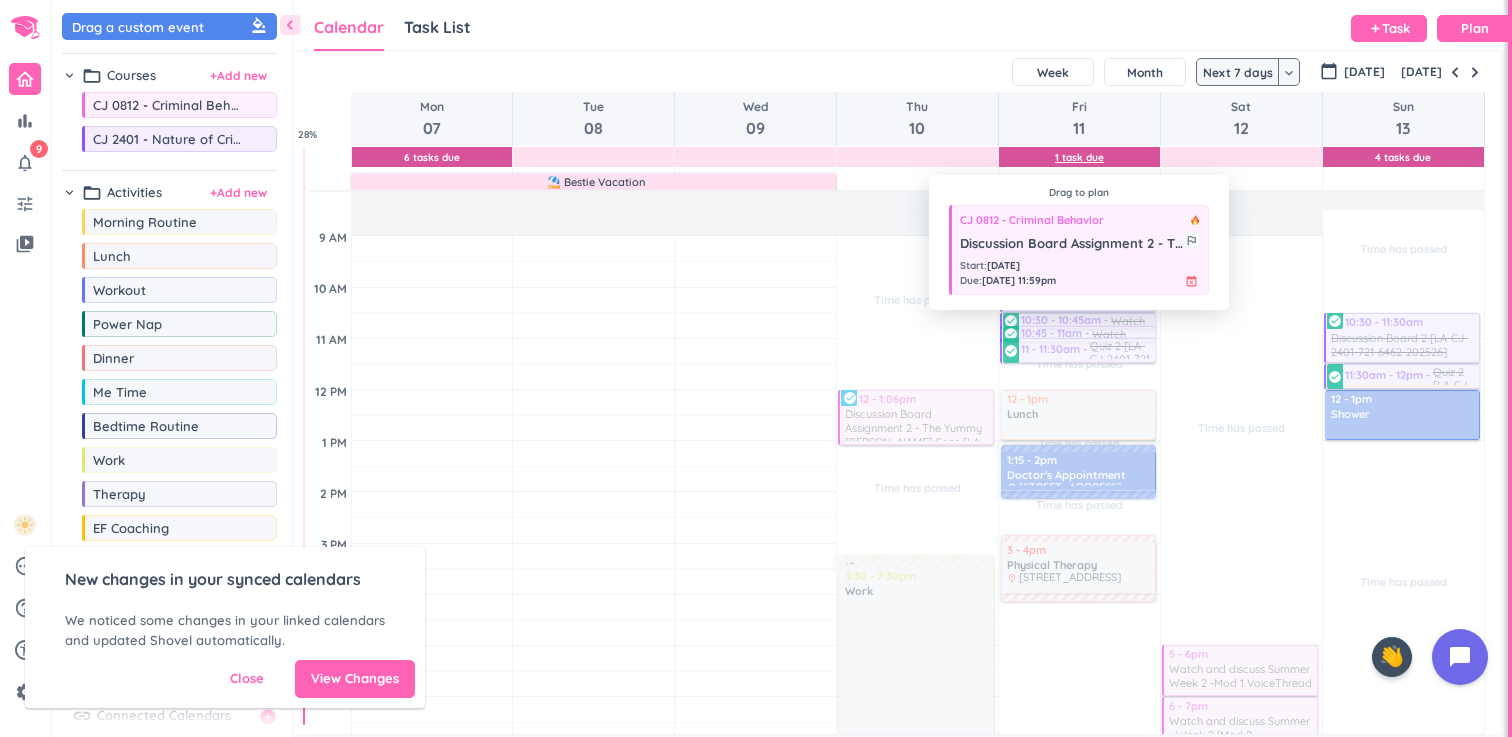 click on "1   Task   Due" at bounding box center (1079, 157) 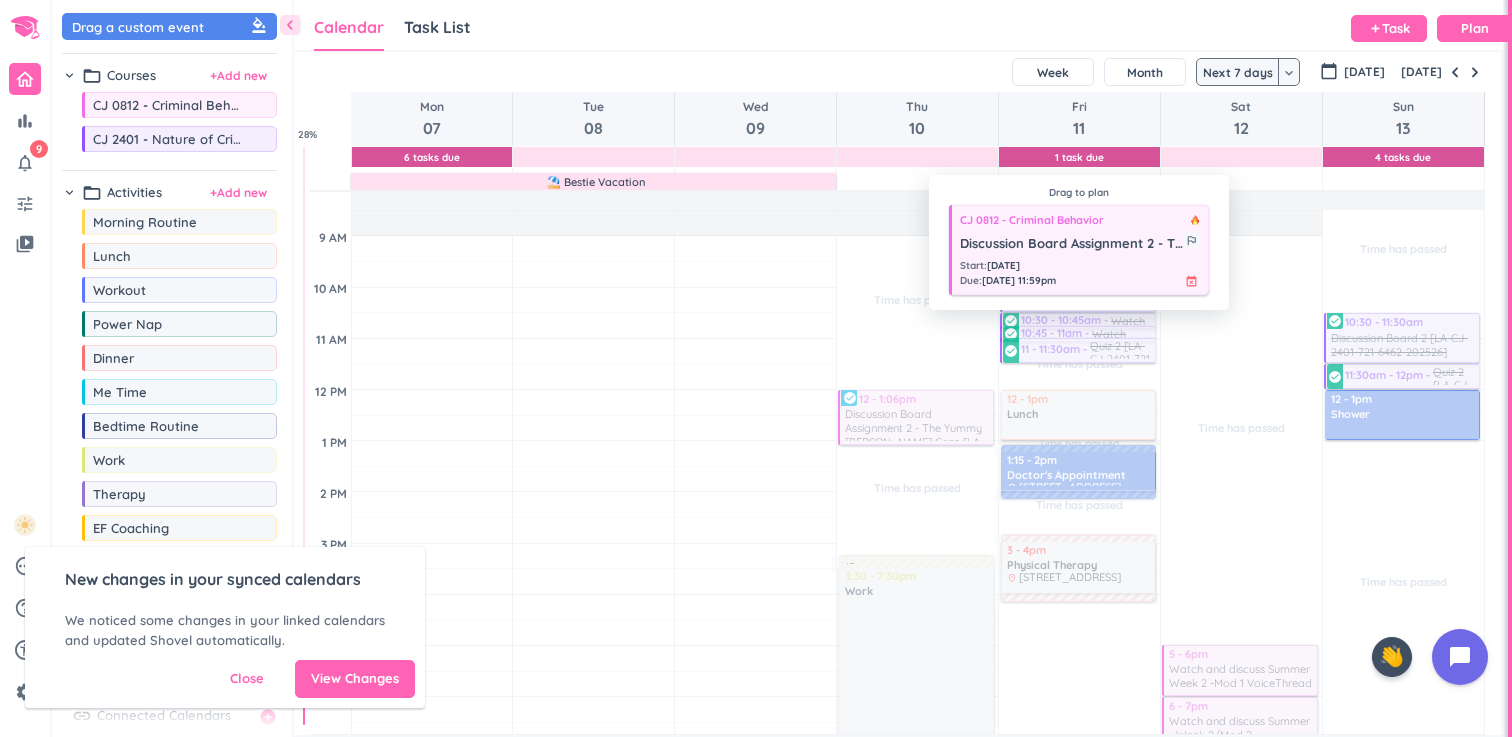 click on "Discussion Board Assignment 2 - The Yummy [PERSON_NAME] Case [LA-CJ-0812-721-6465-202526]" at bounding box center [1071, 244] 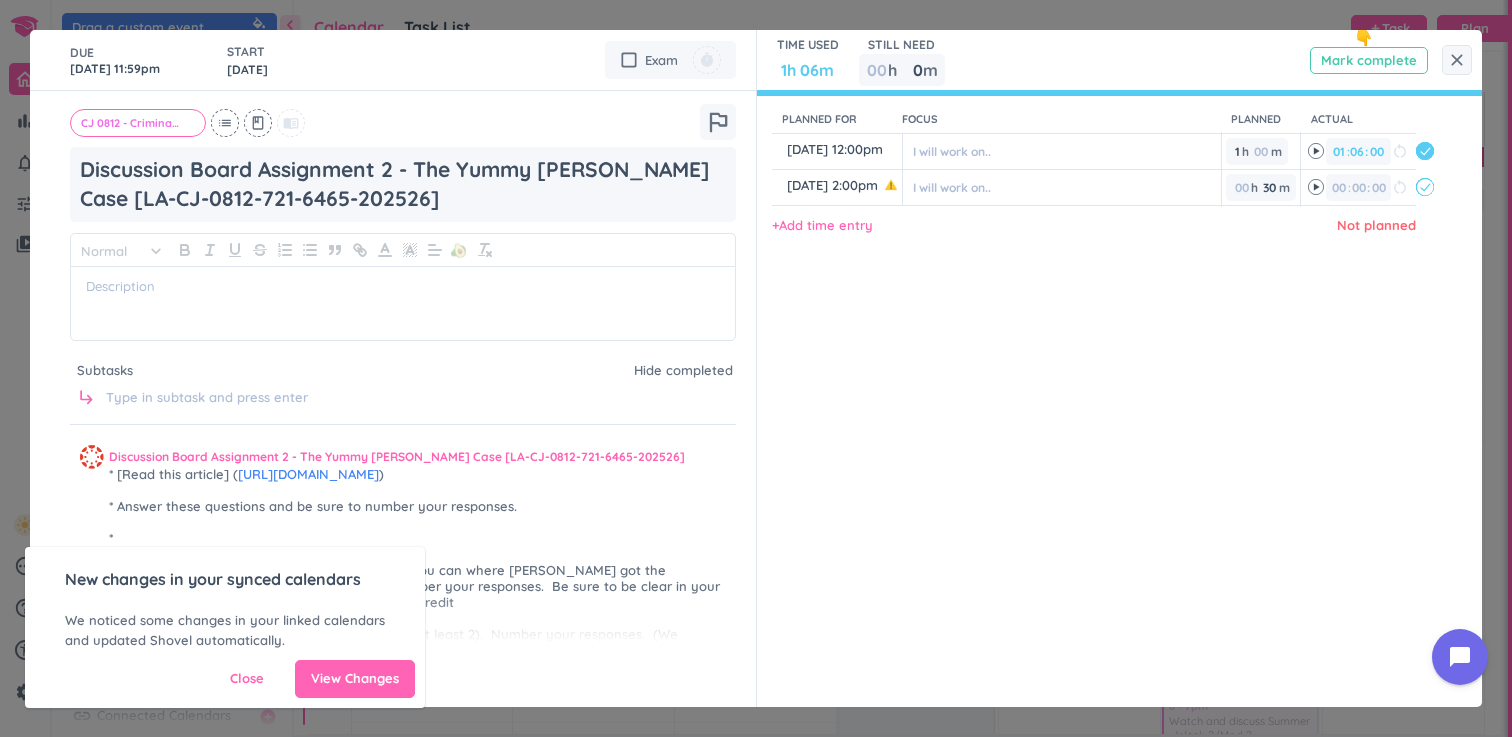 click on "Mark complete" at bounding box center [1369, 60] 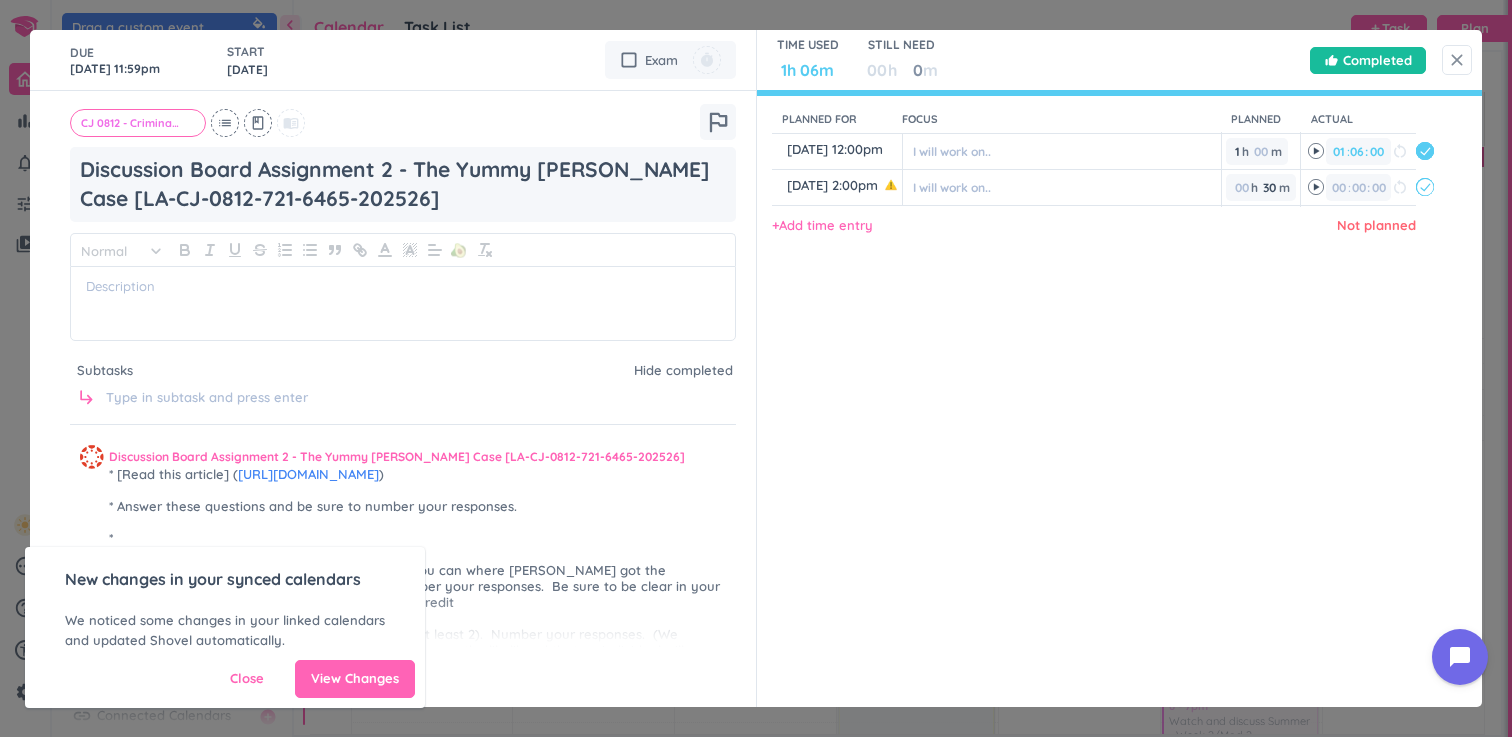 click on "close" at bounding box center (1457, 60) 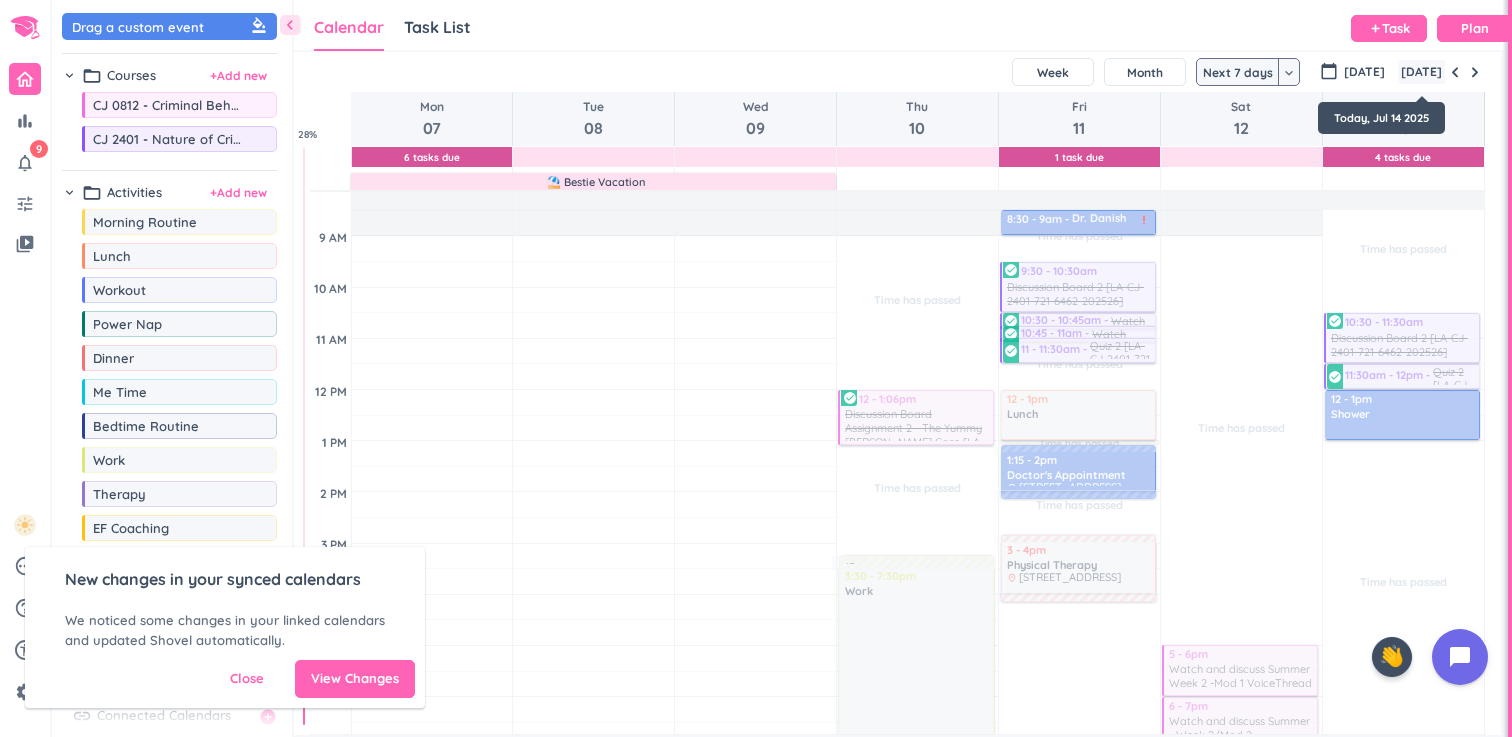 click on "[DATE]" at bounding box center [1421, 72] 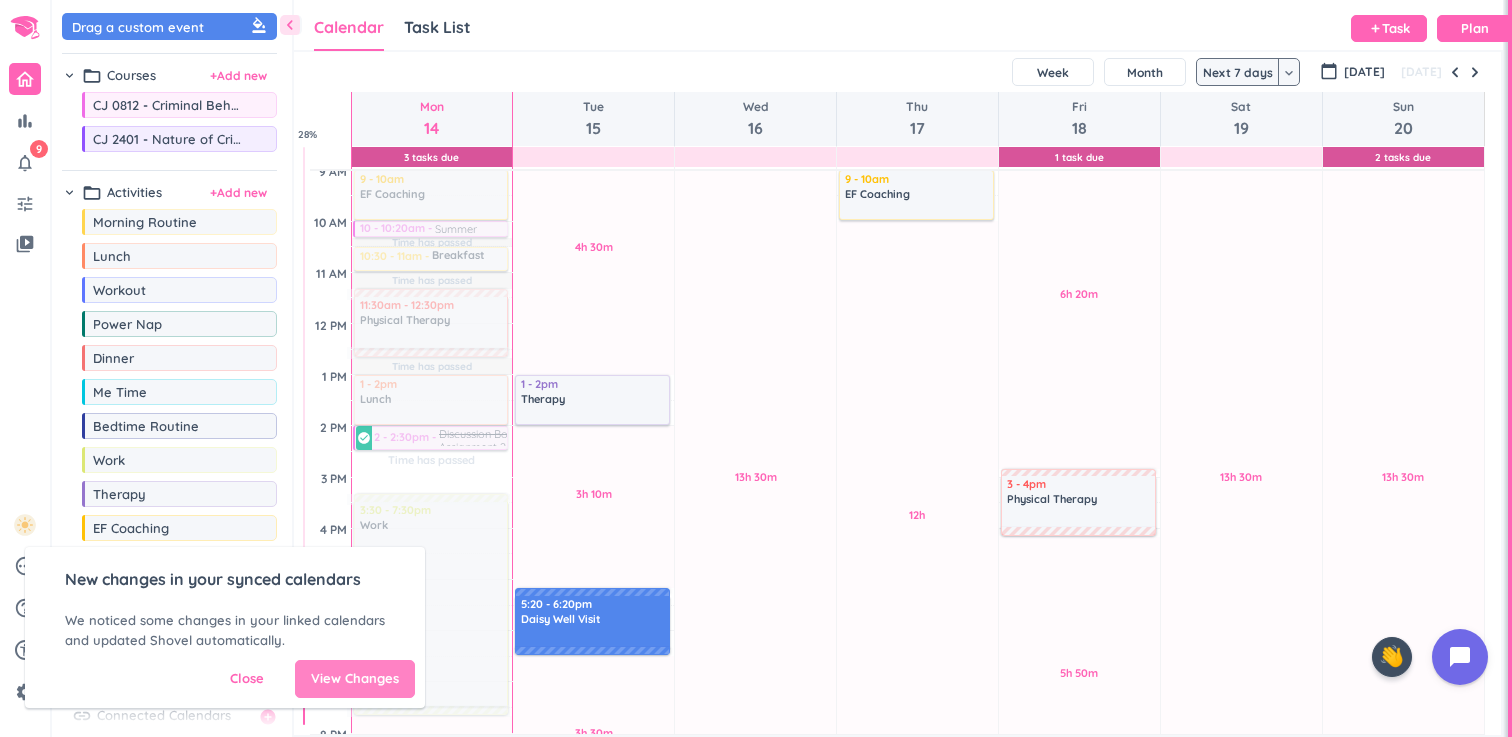 click on "View Changes" at bounding box center (355, 679) 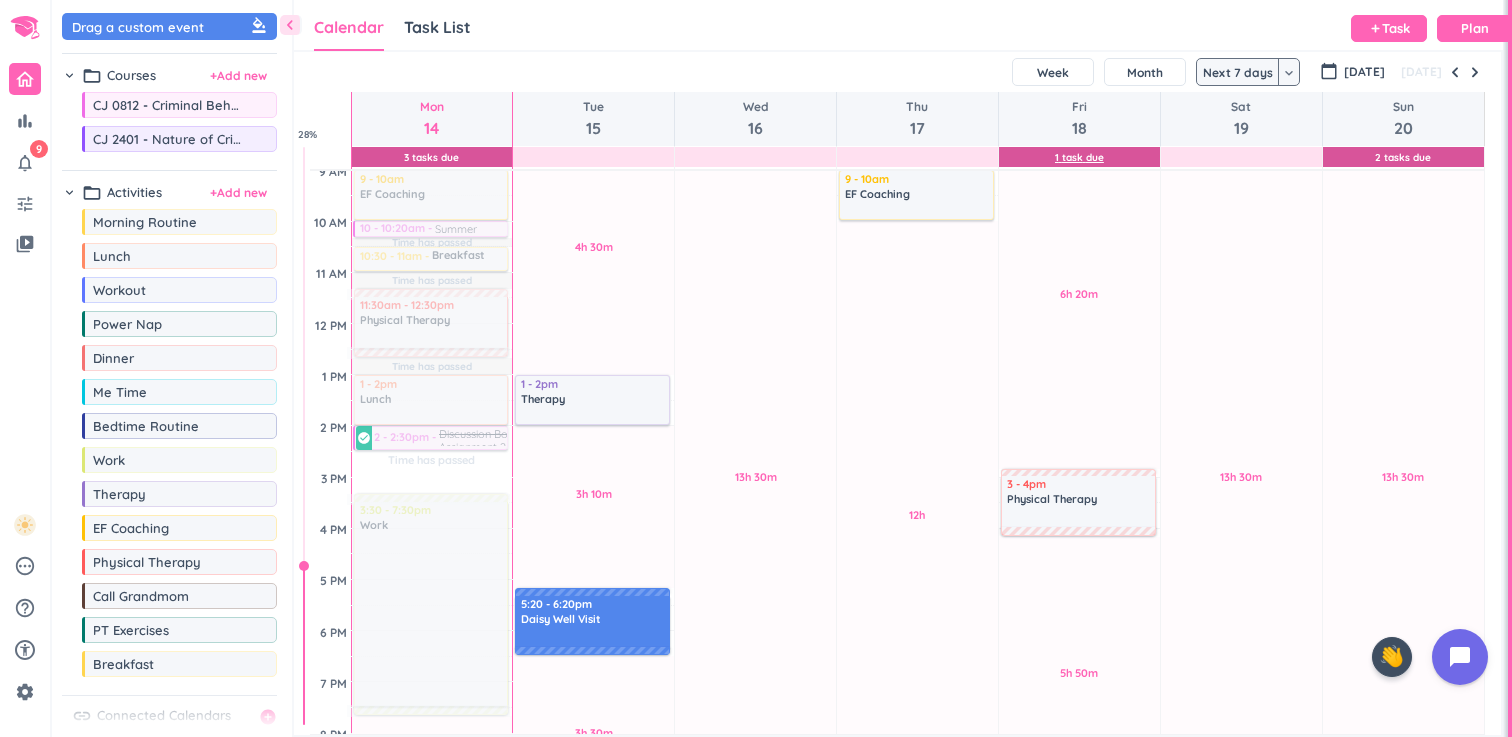 click on "1   Task   Due" at bounding box center [1079, 157] 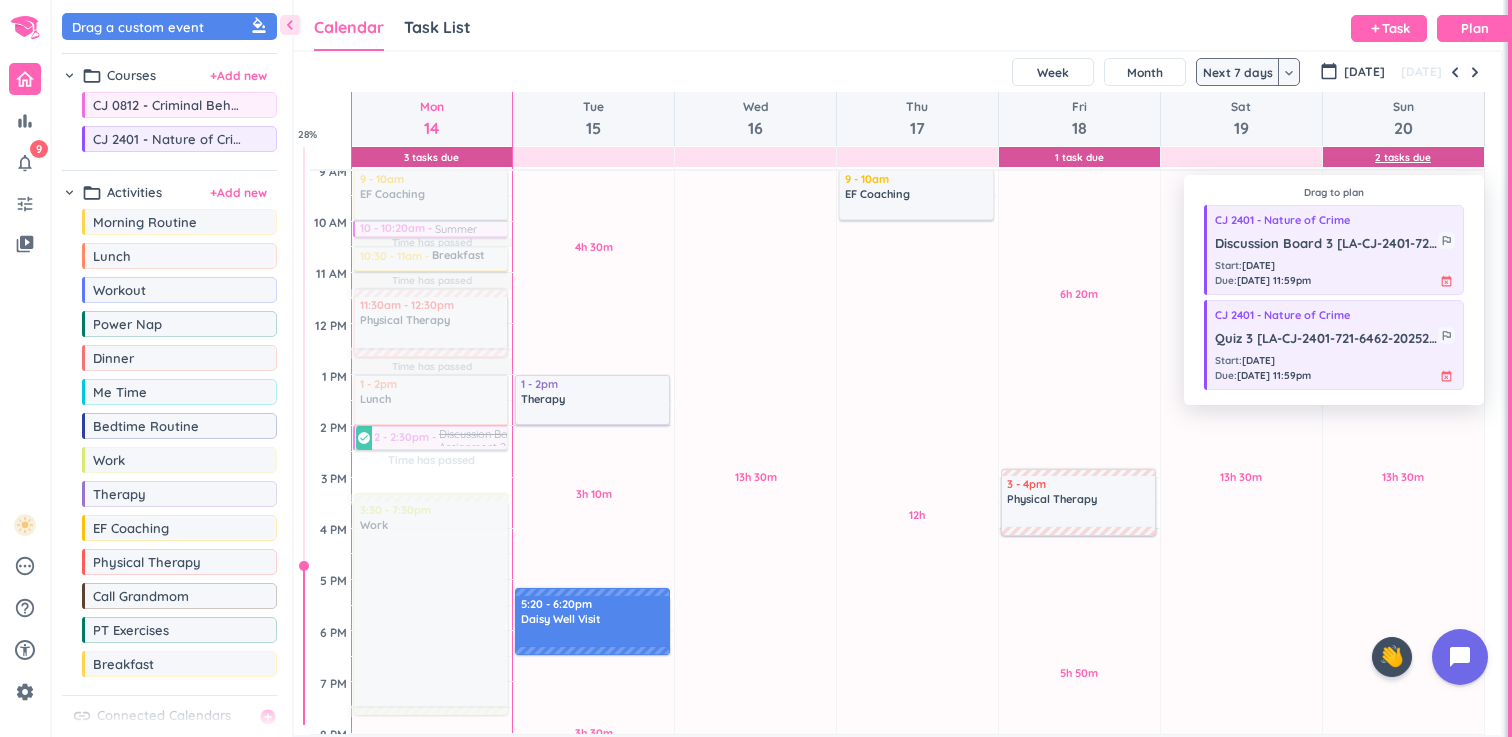 click on "2   Tasks   Due" at bounding box center [1403, 157] 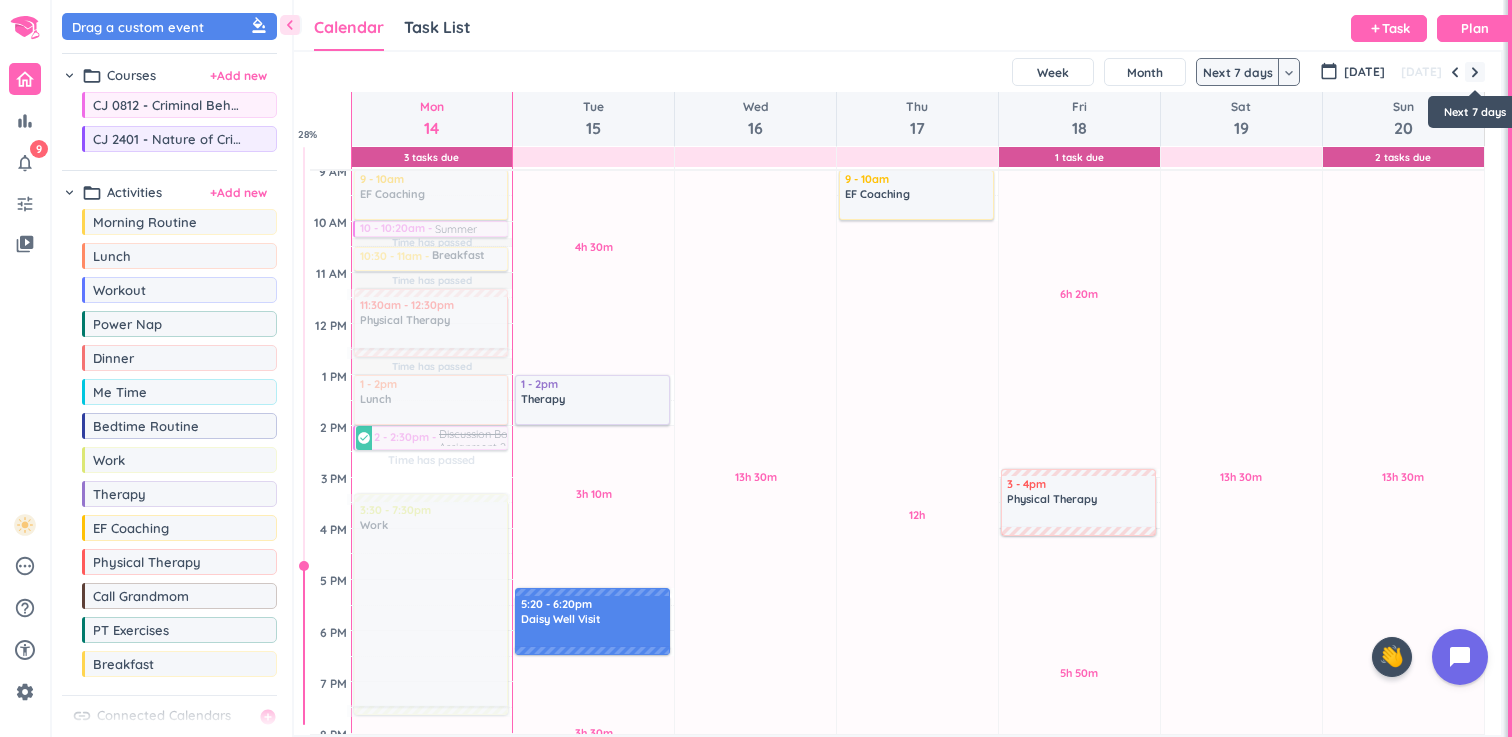 click at bounding box center (1475, 72) 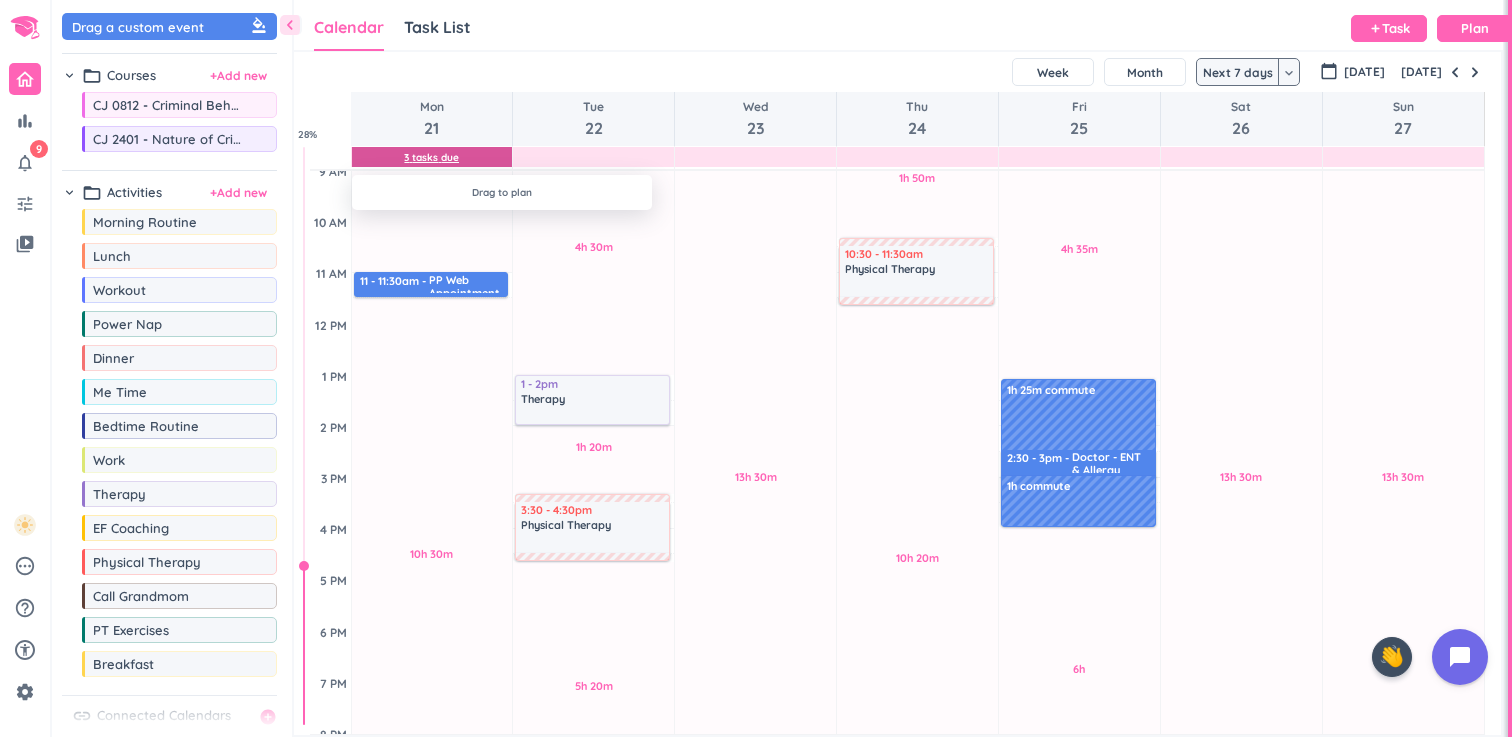 click on "3   Tasks   Due" at bounding box center [432, 157] 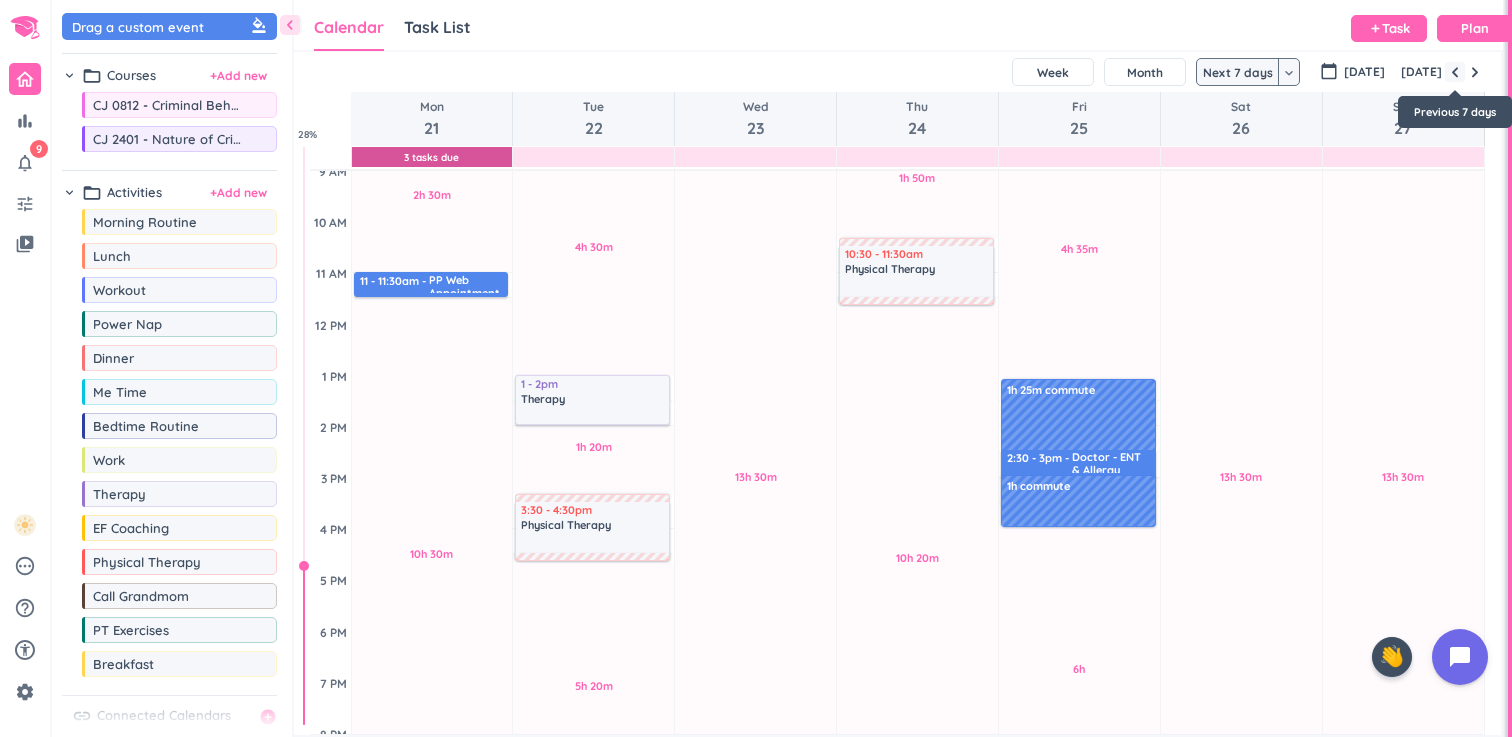 click at bounding box center (1455, 72) 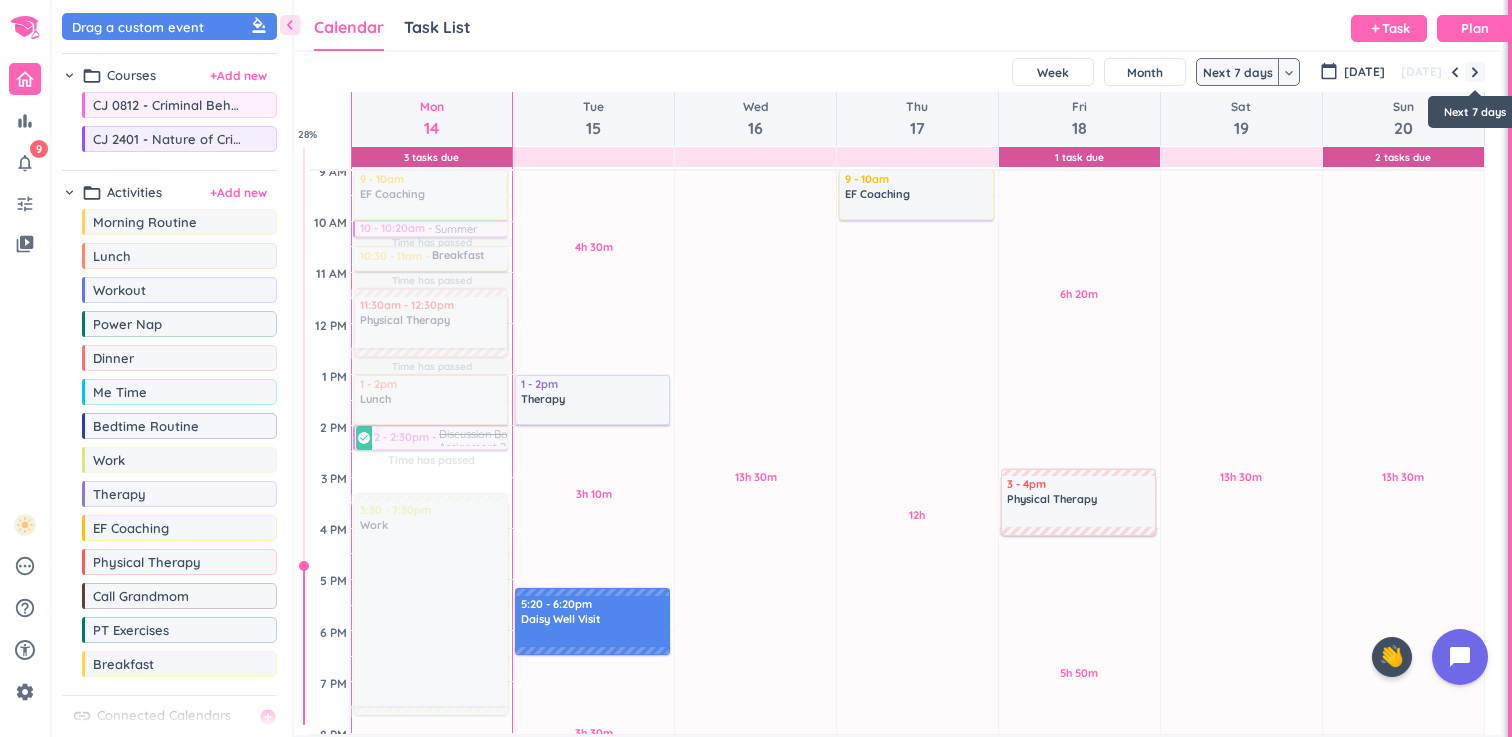 click at bounding box center [1475, 72] 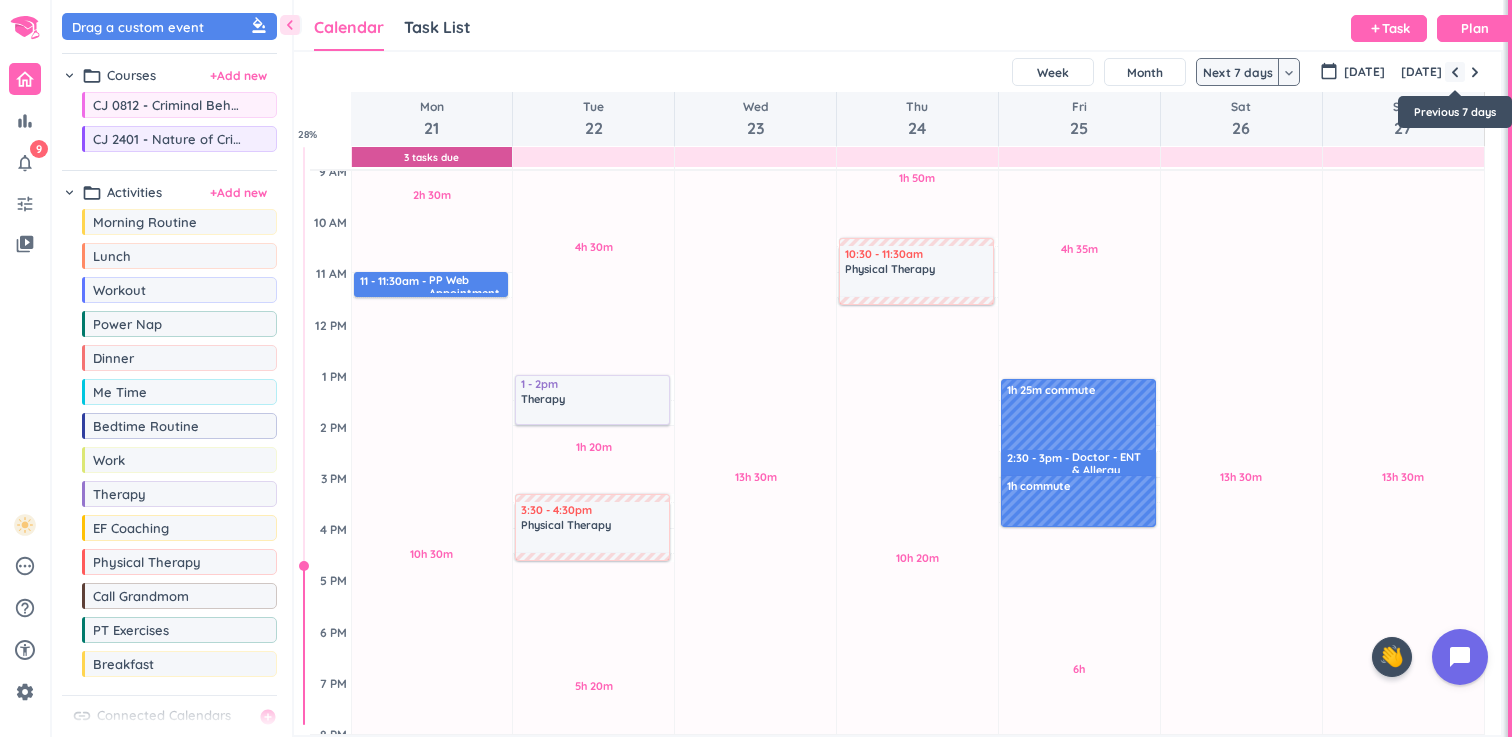 click at bounding box center (1455, 72) 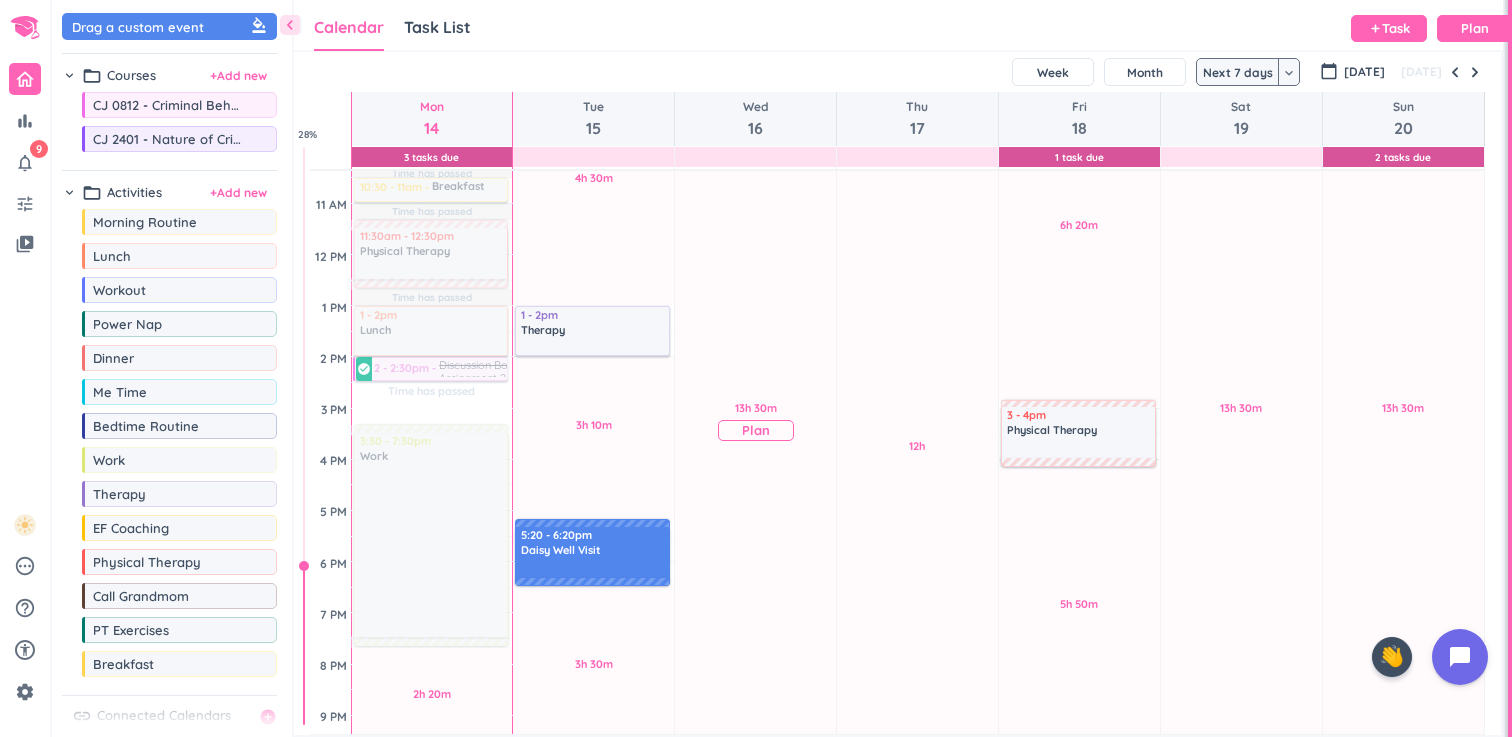 scroll, scrollTop: 348, scrollLeft: 0, axis: vertical 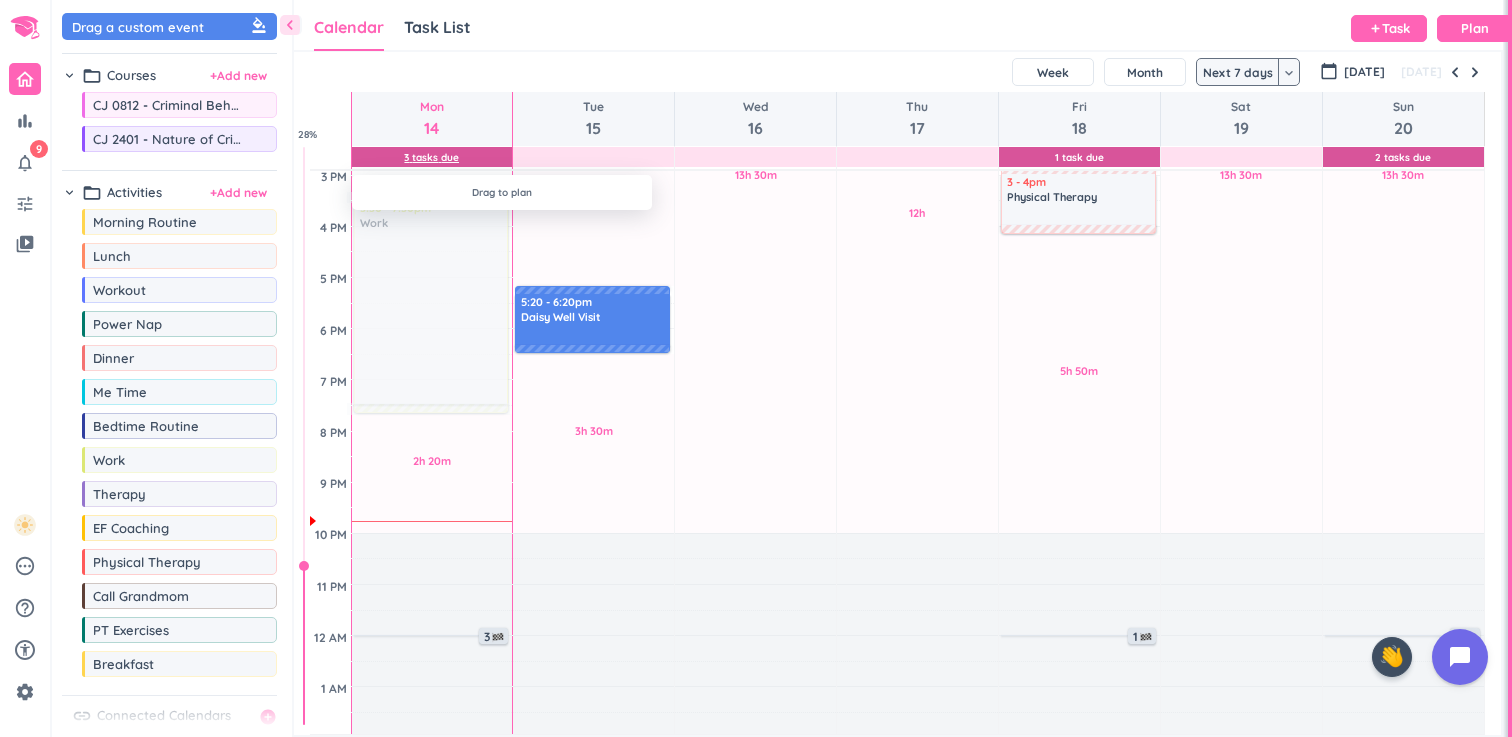 click on "3   Tasks   Due" at bounding box center [432, 157] 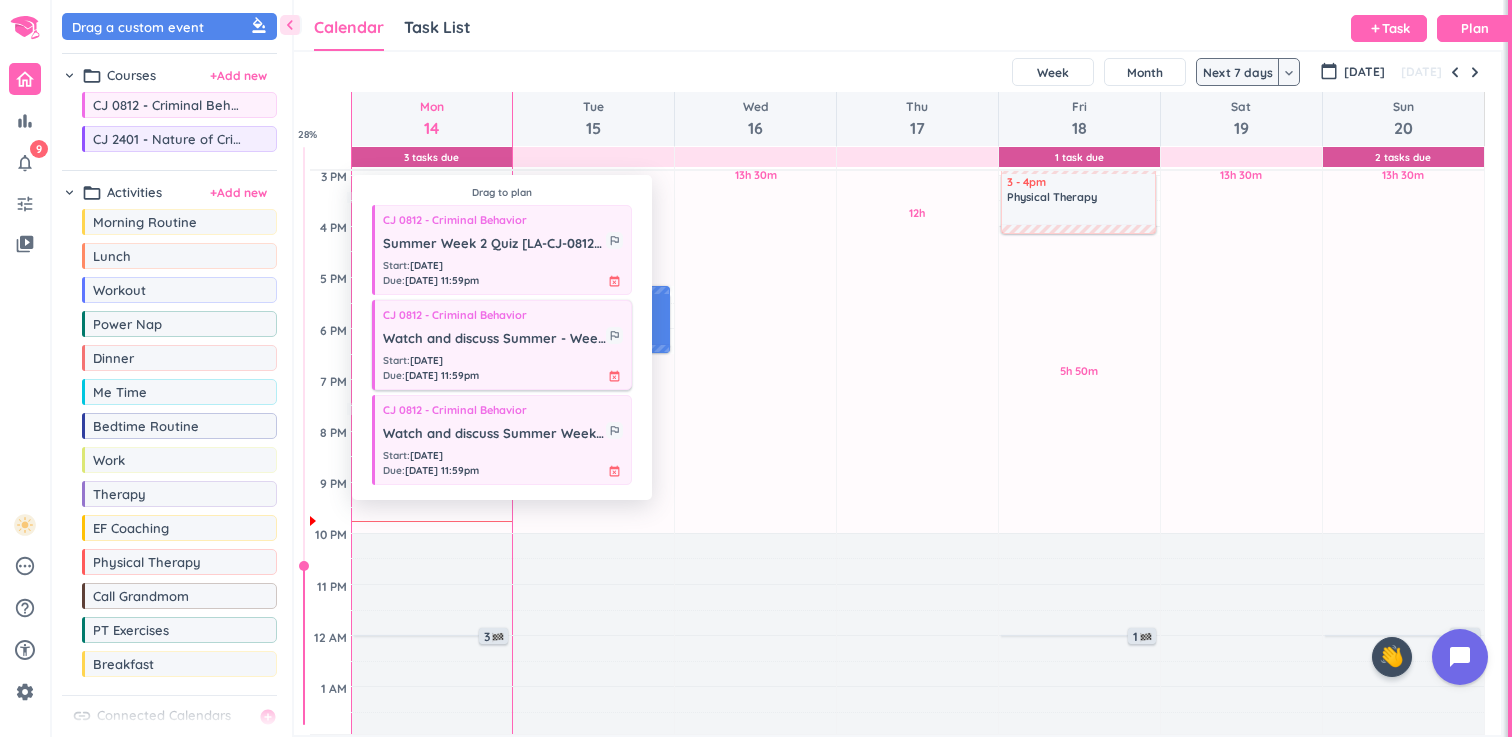 click on "Start :  [DATE]" at bounding box center [431, 360] 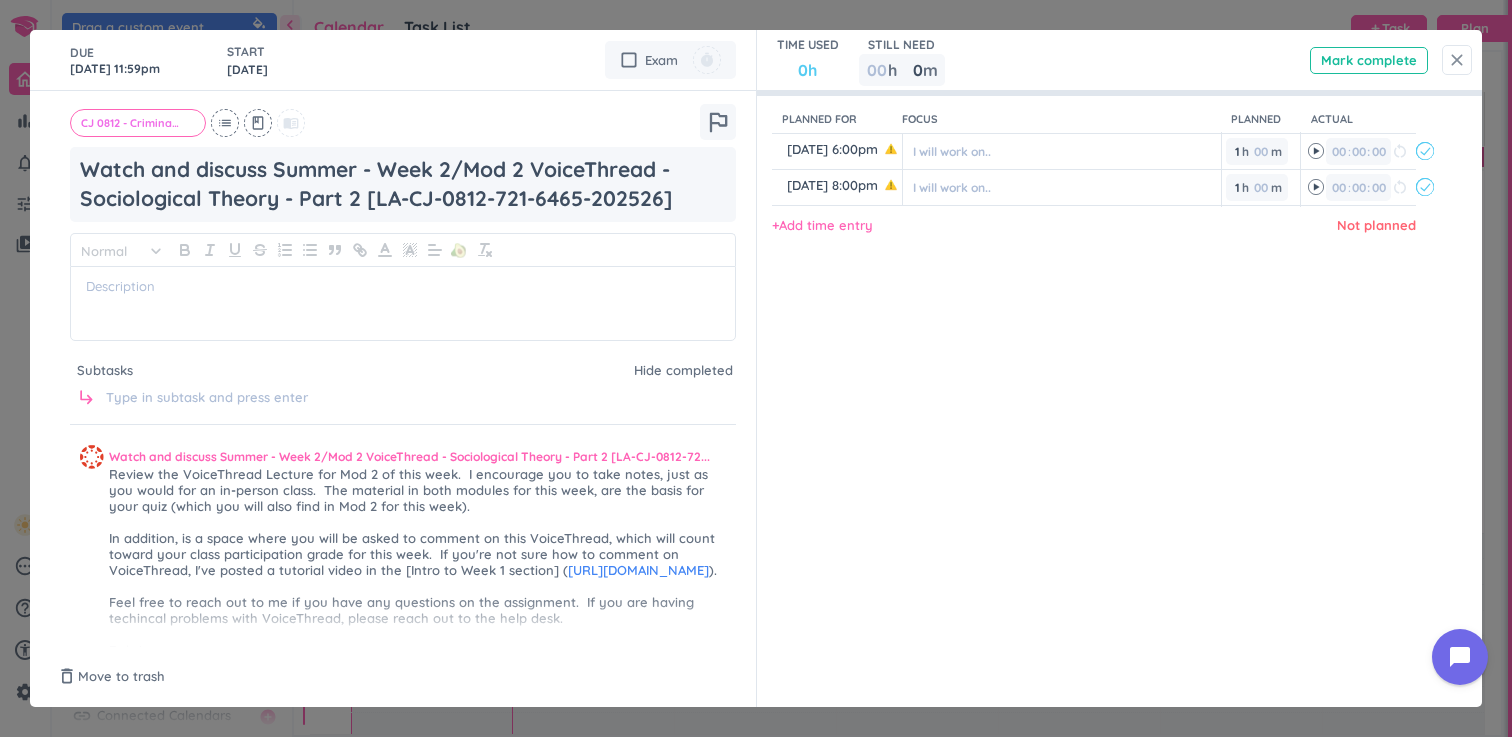 click on "close" at bounding box center (1457, 60) 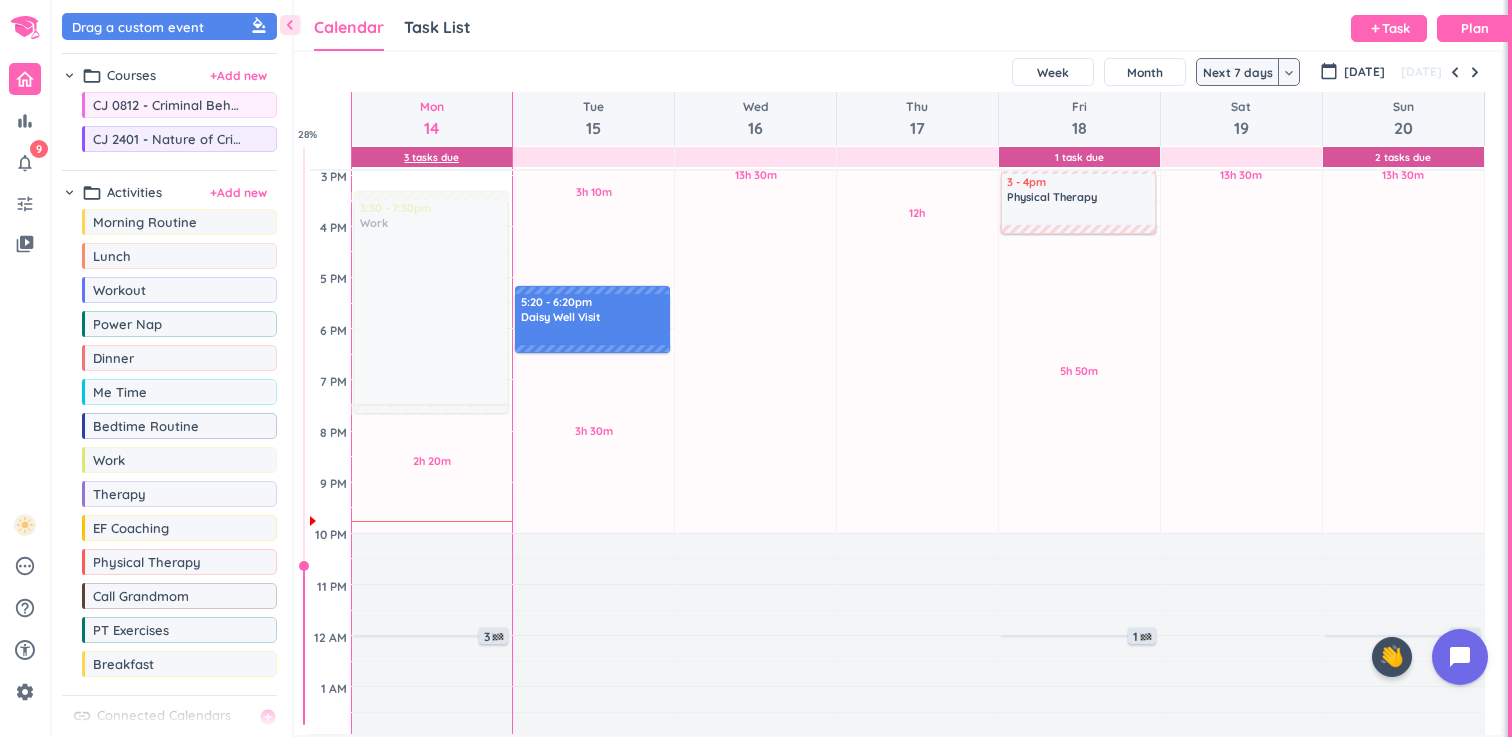click on "3   Tasks   Due" at bounding box center [432, 157] 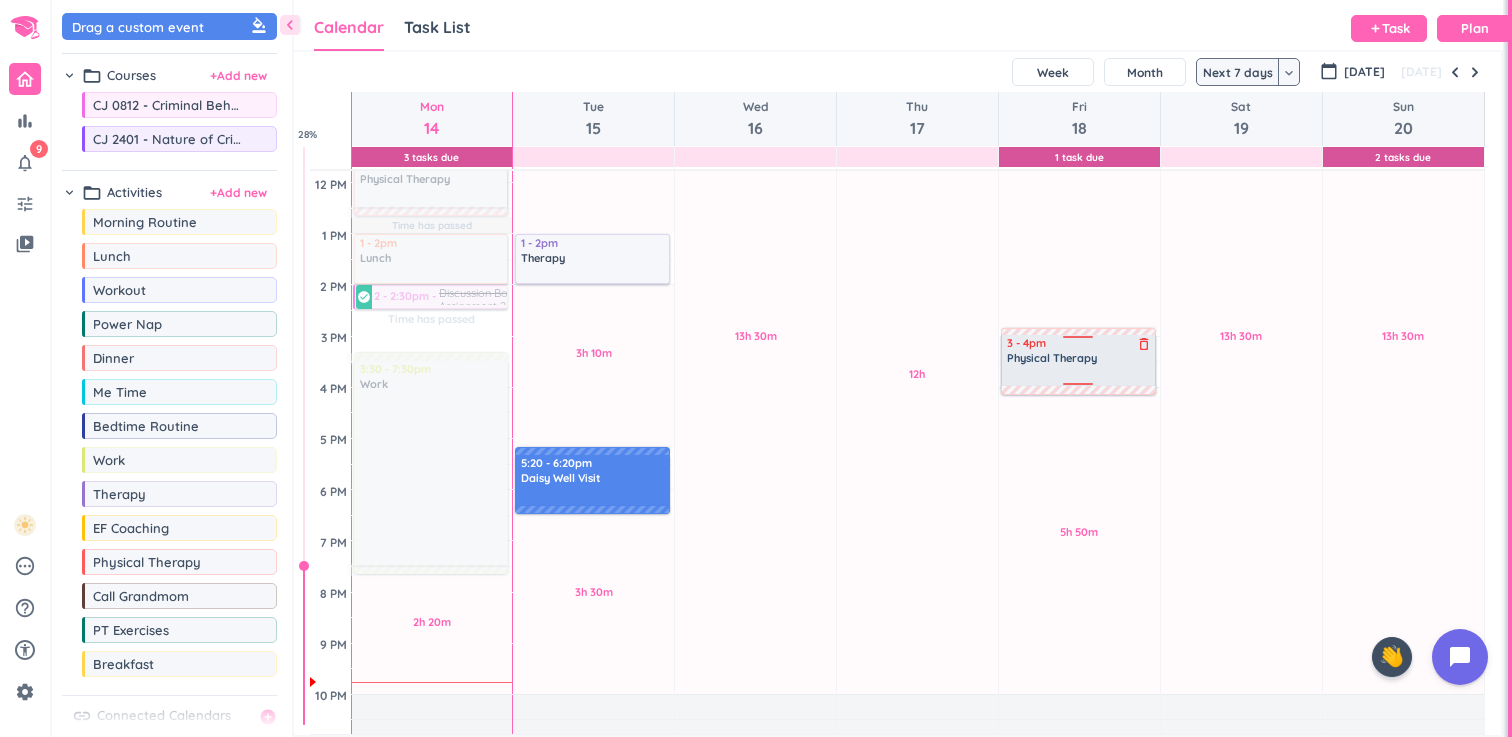 scroll, scrollTop: 399, scrollLeft: 0, axis: vertical 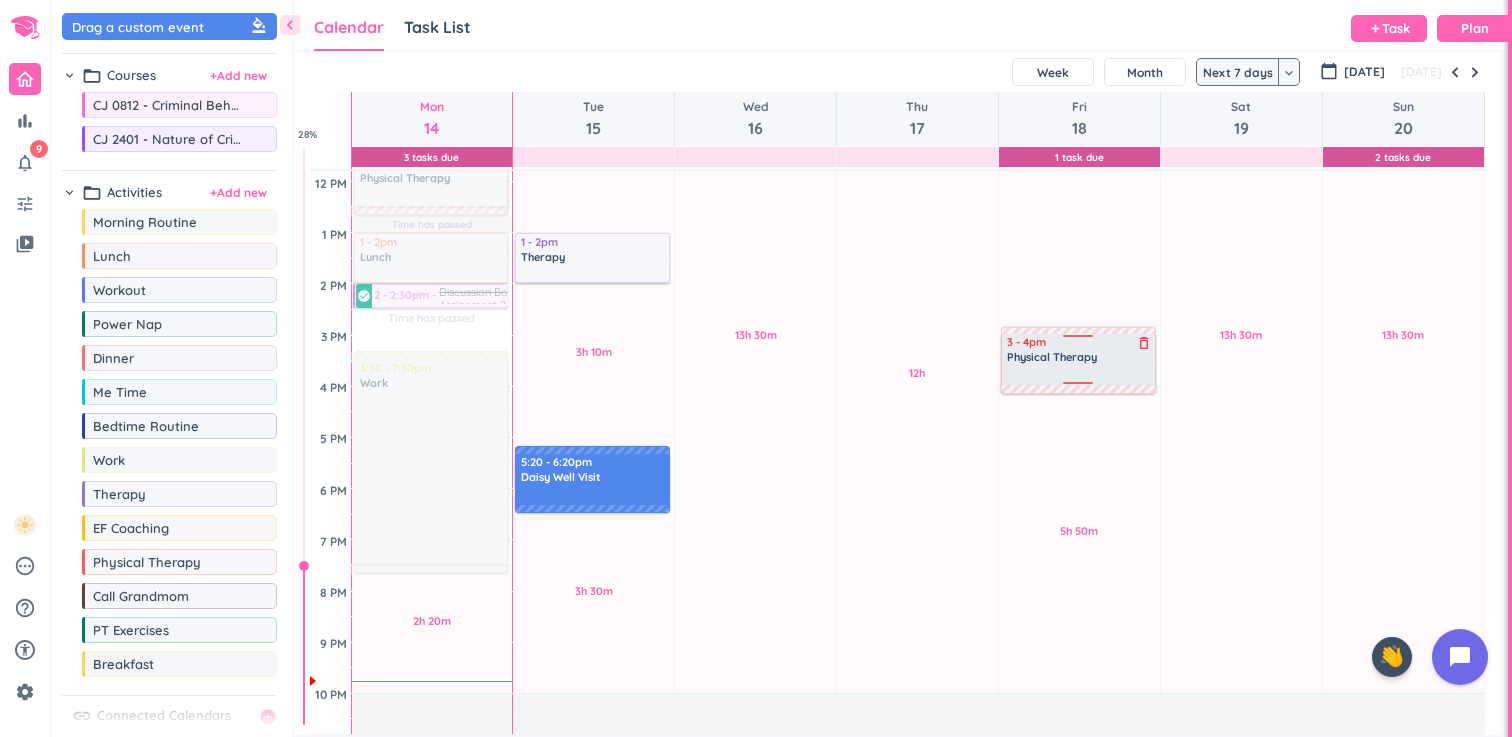 click at bounding box center [1079, 374] 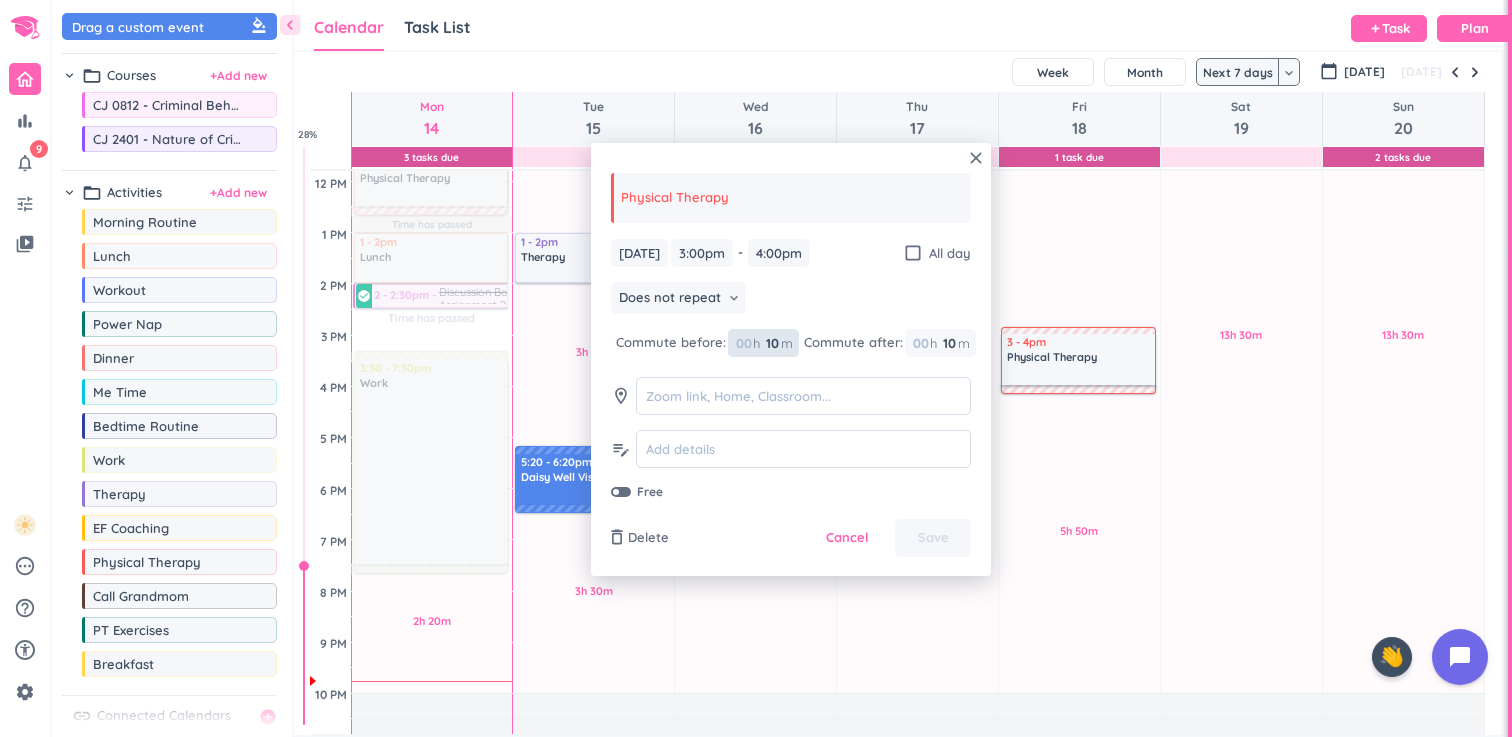 click on "10" at bounding box center (771, 343) 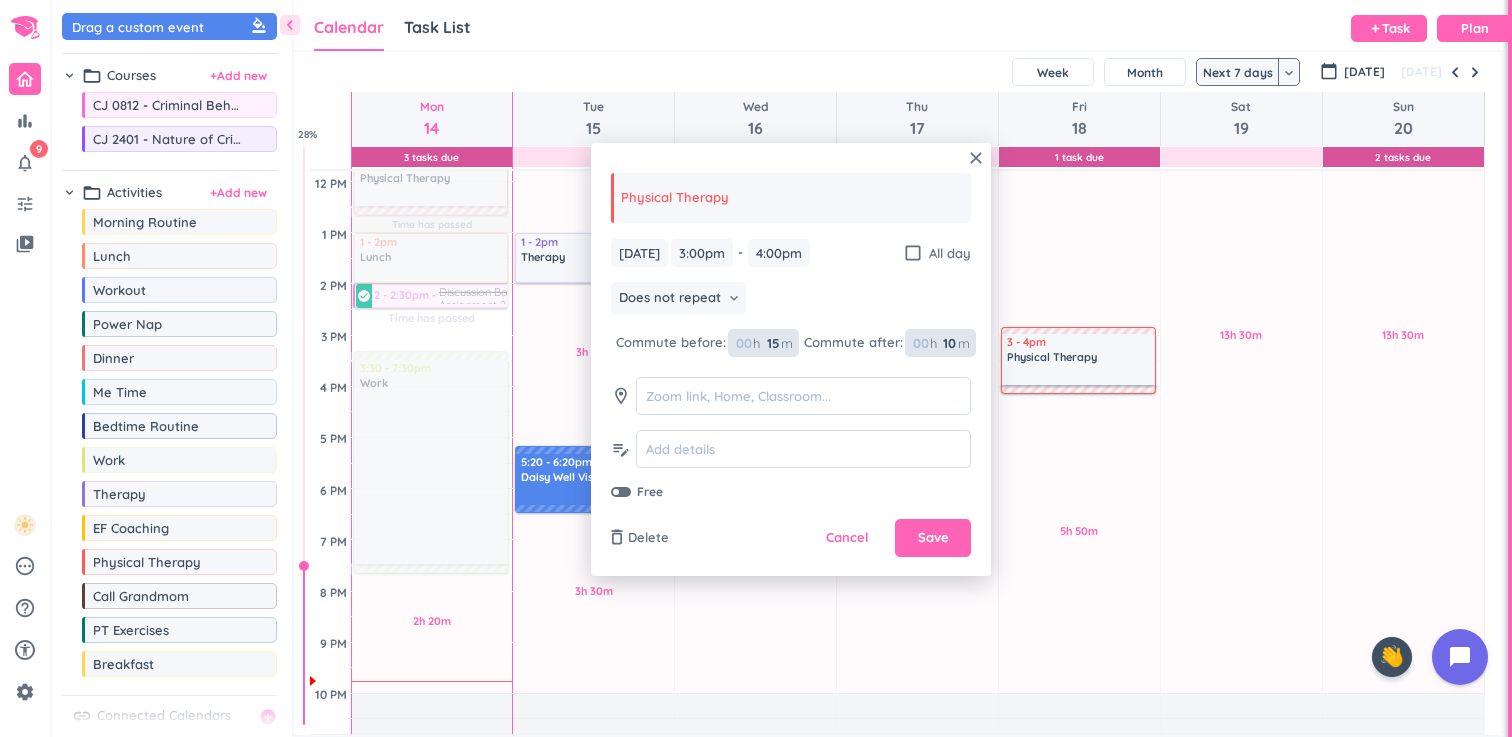 type on "15" 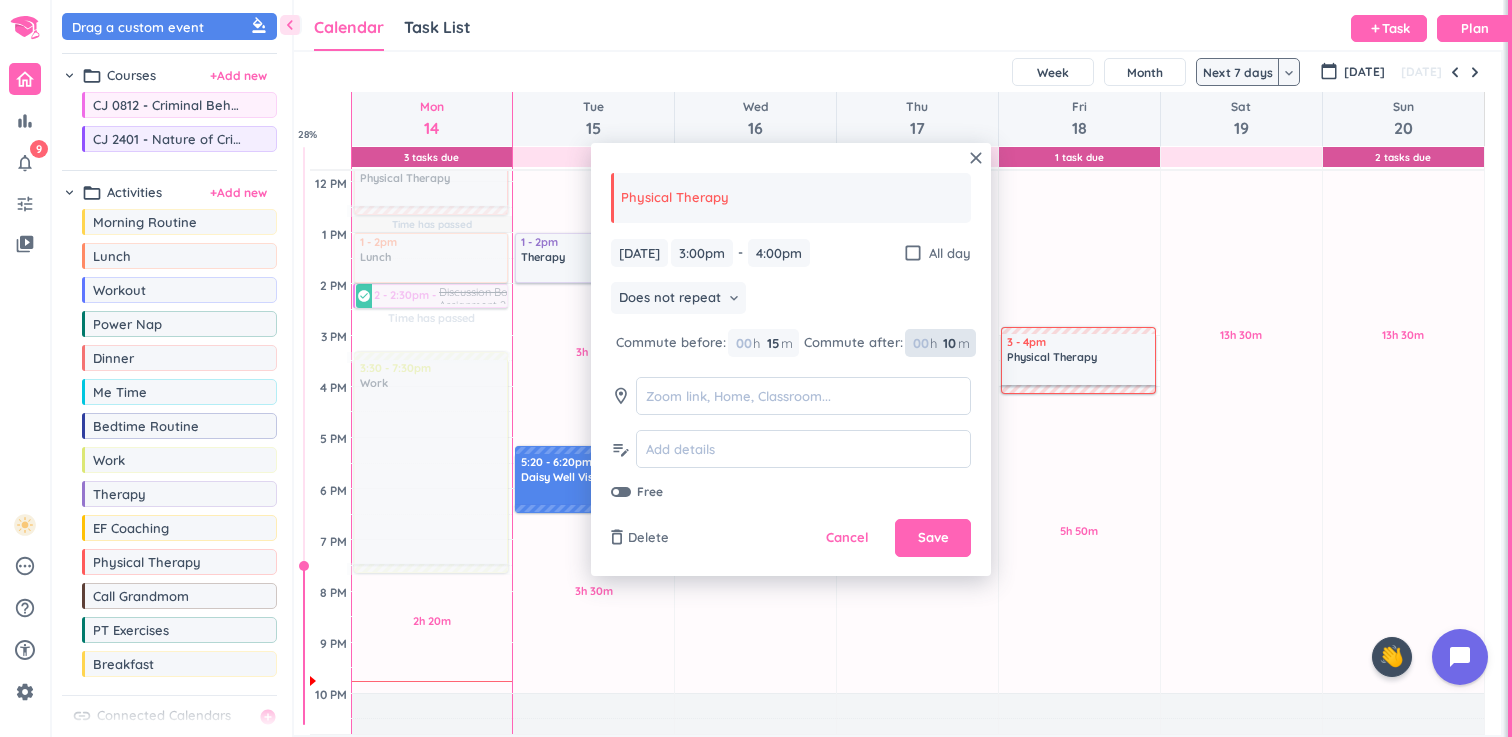 click on "10" at bounding box center [948, 343] 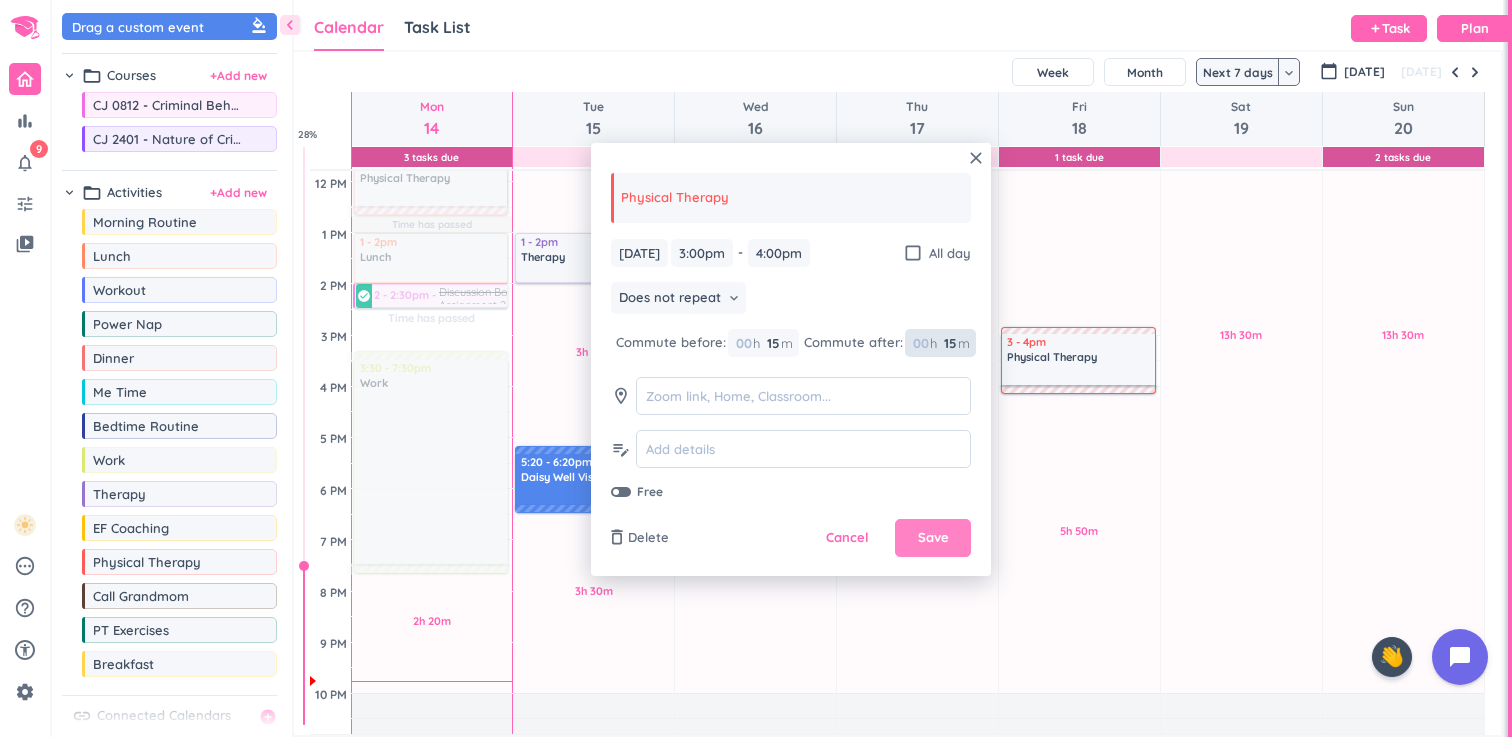 type on "15" 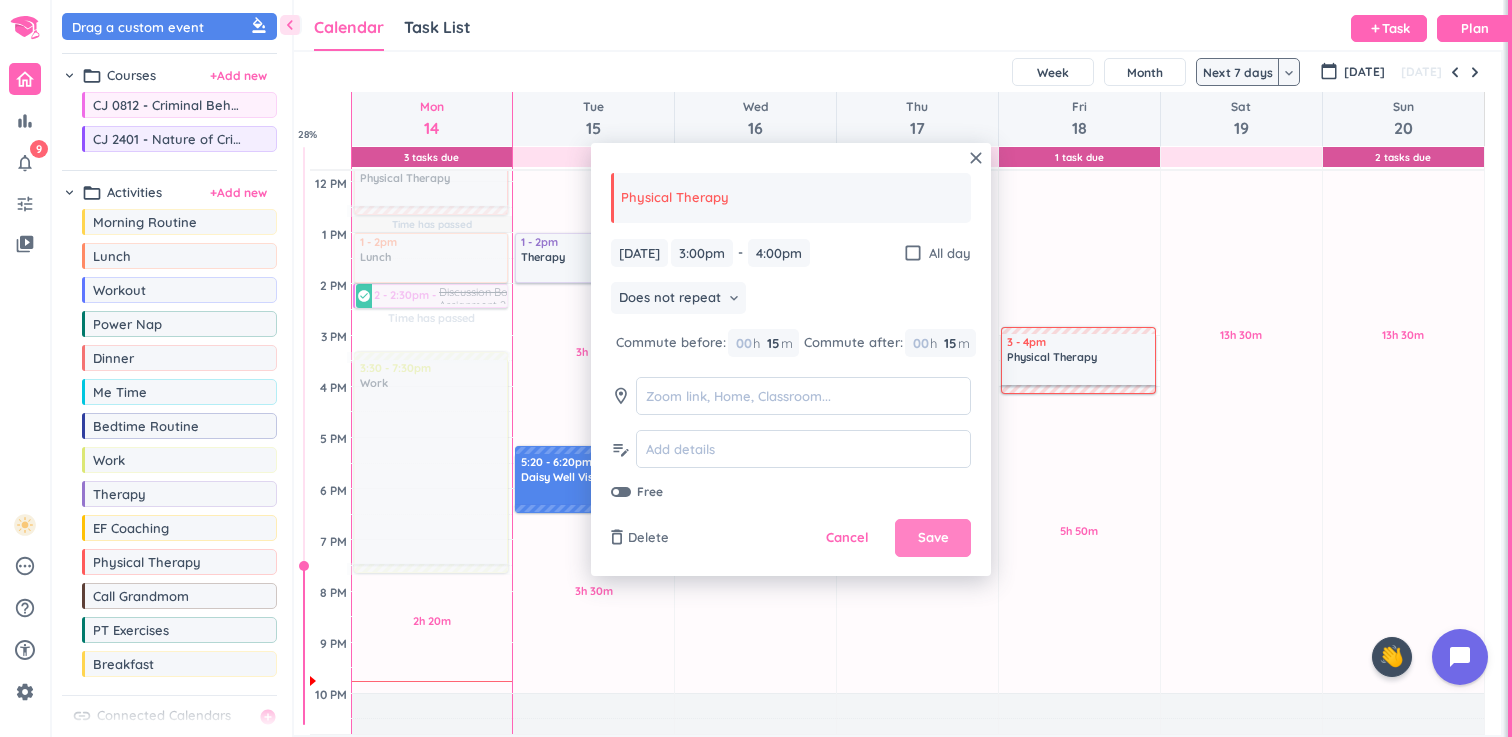 click on "Save" at bounding box center (933, 538) 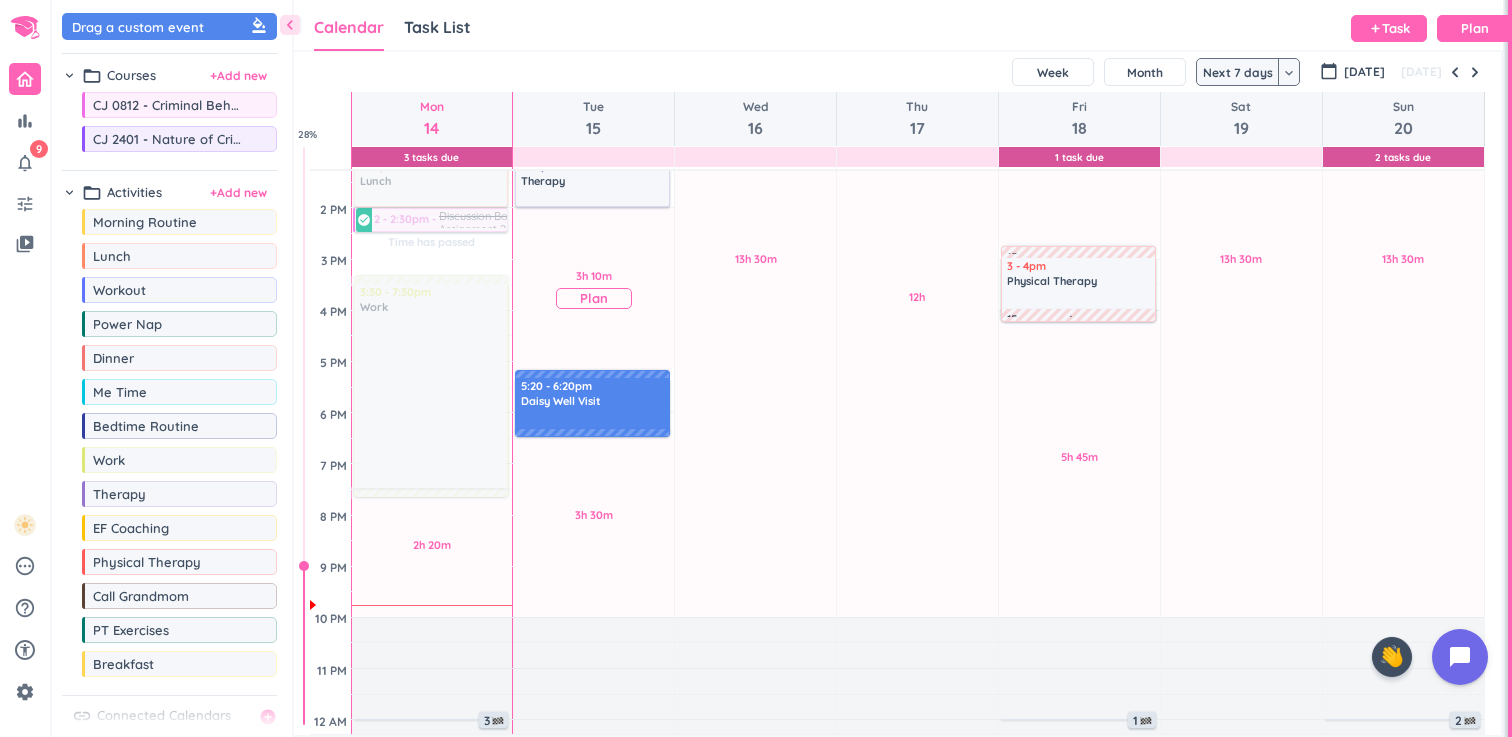 scroll, scrollTop: 479, scrollLeft: 0, axis: vertical 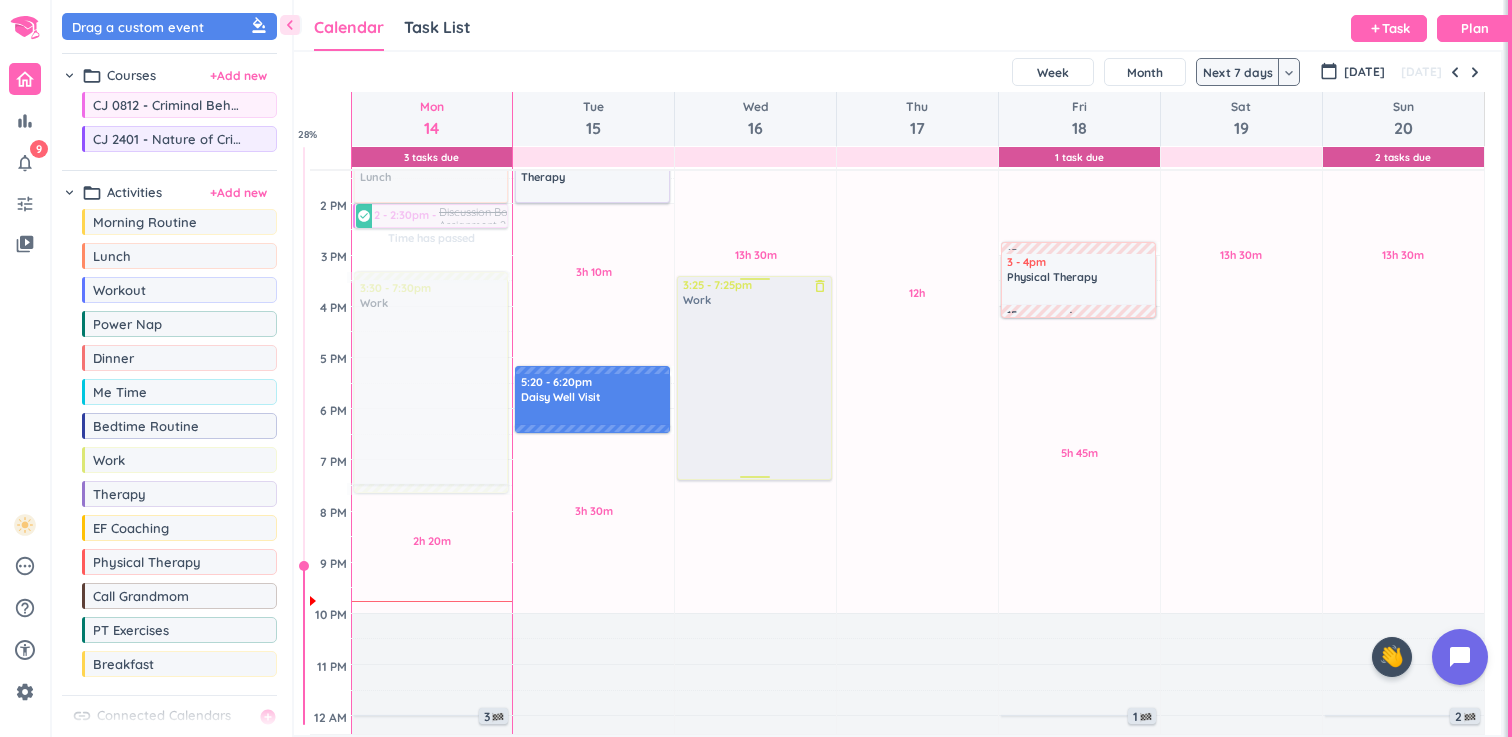drag, startPoint x: 144, startPoint y: 474, endPoint x: 782, endPoint y: 278, distance: 667.4279 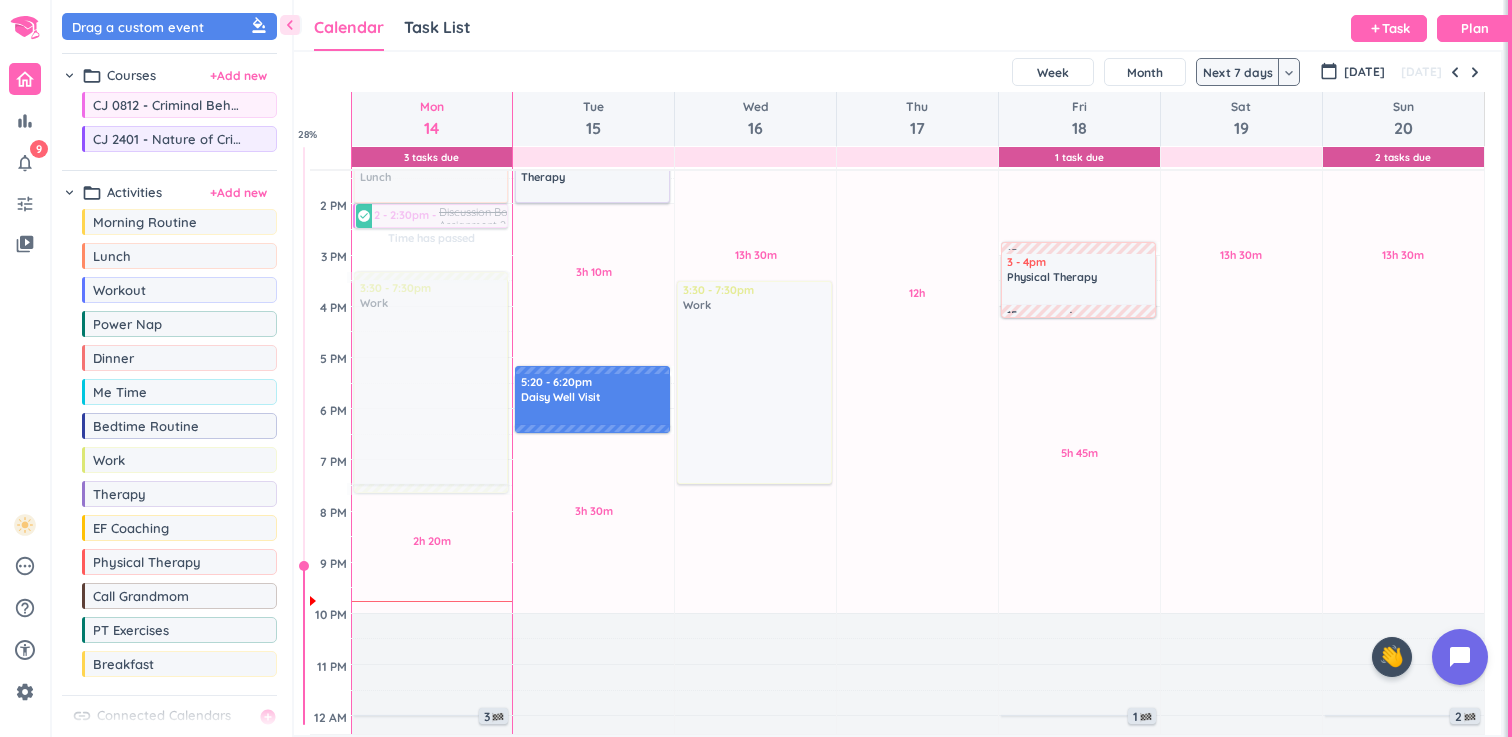 click on "13h 30m Past due Plan Adjust Awake Time Adjust Awake Time 3:25 - 7:25pm Work delete_outline 3:30 - 7:30pm Work delete_outline" at bounding box center [755, 306] 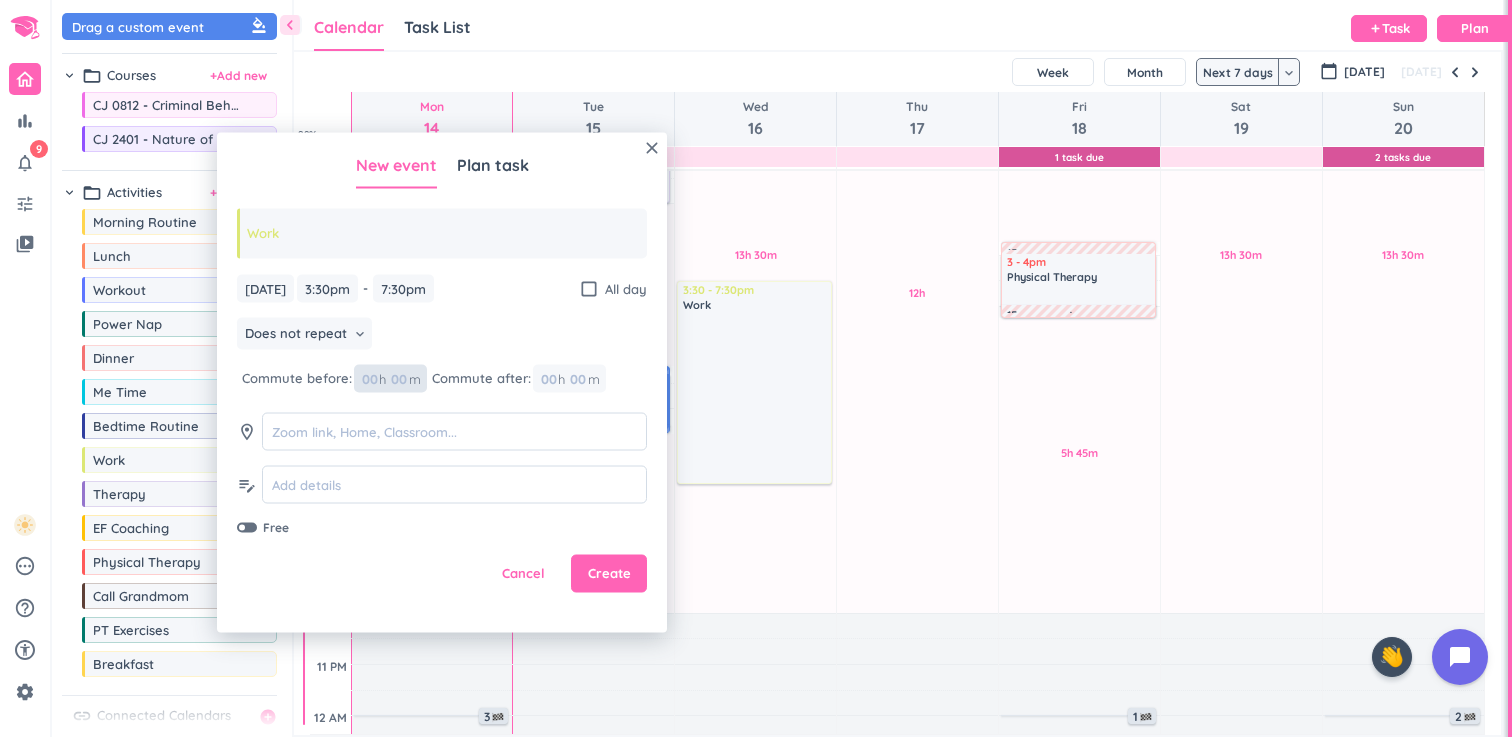 click on "00" at bounding box center (405, 378) 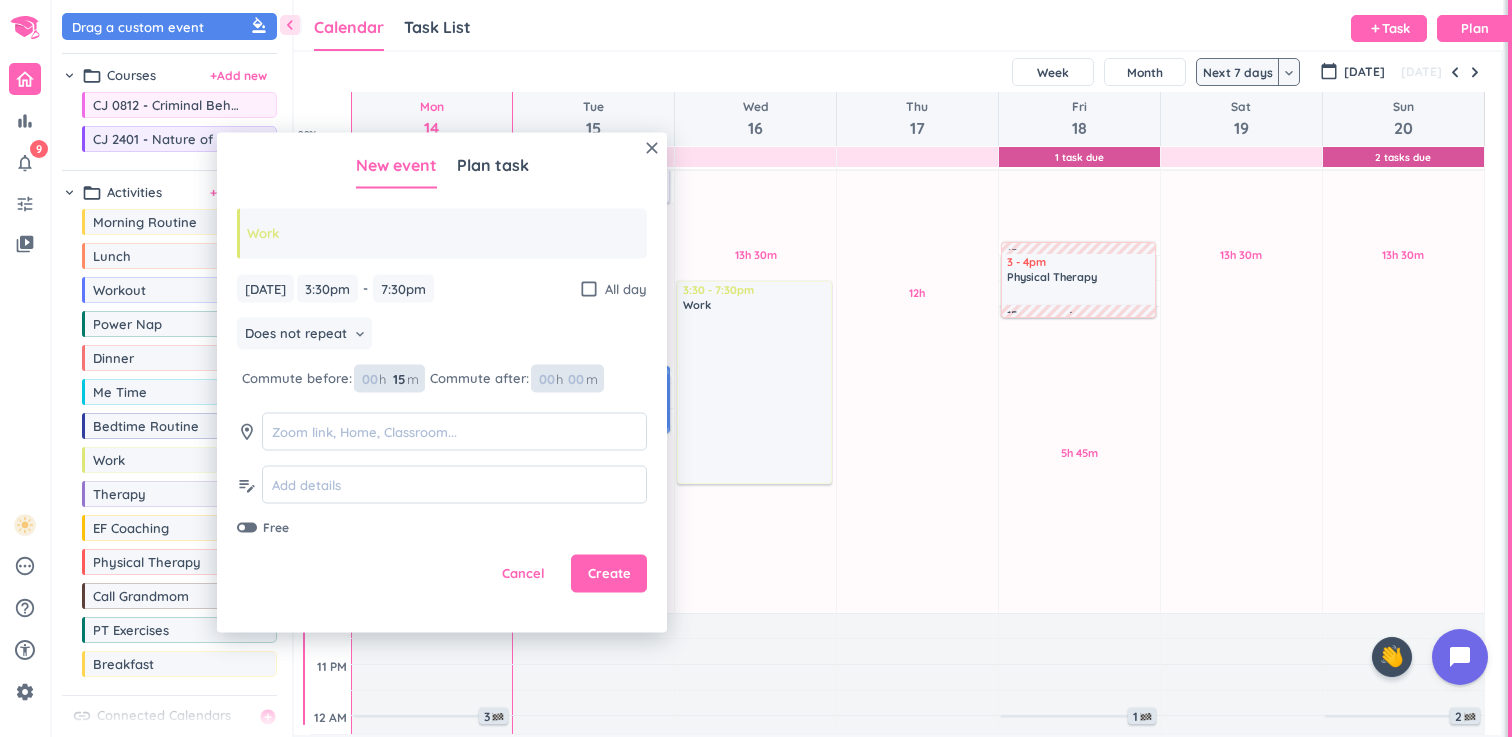 type on "15" 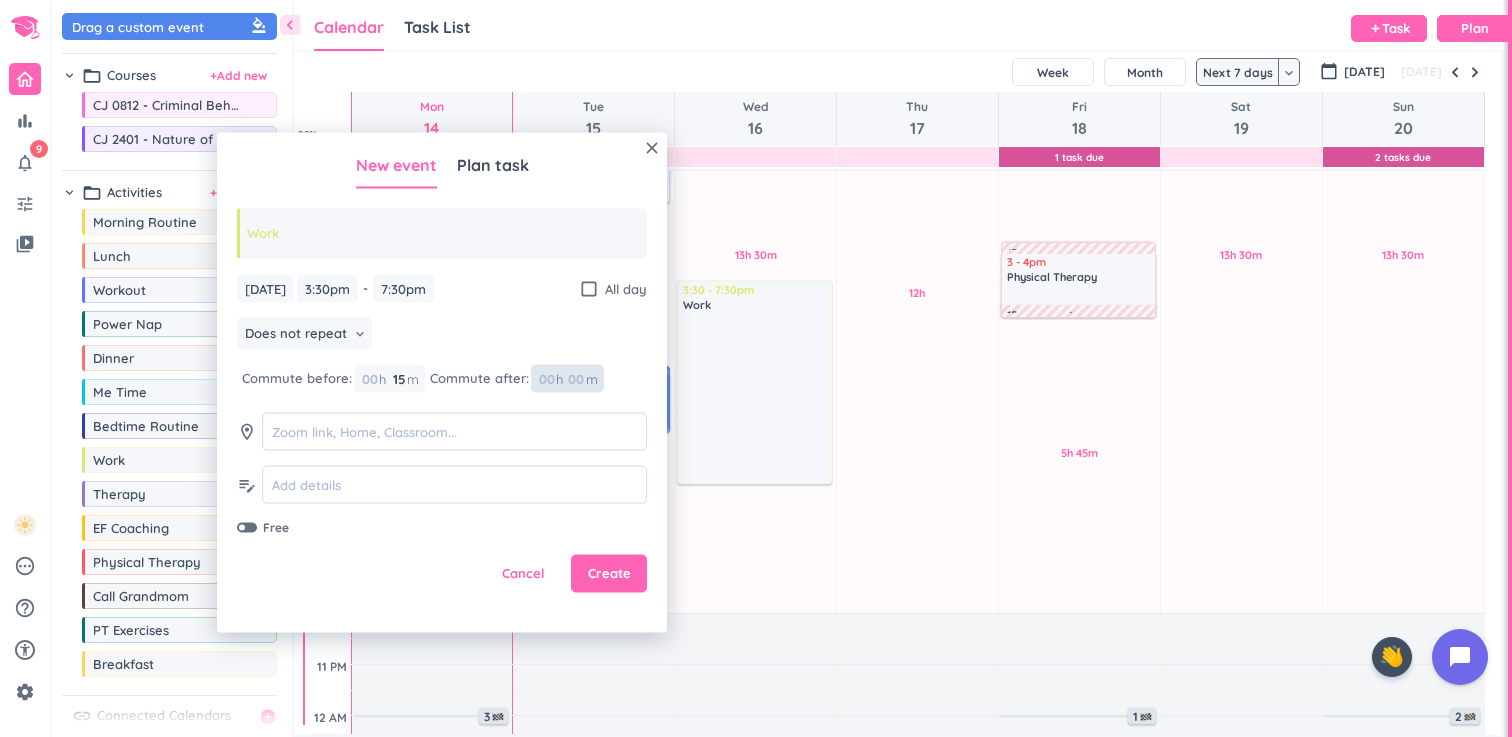 click at bounding box center (575, 378) 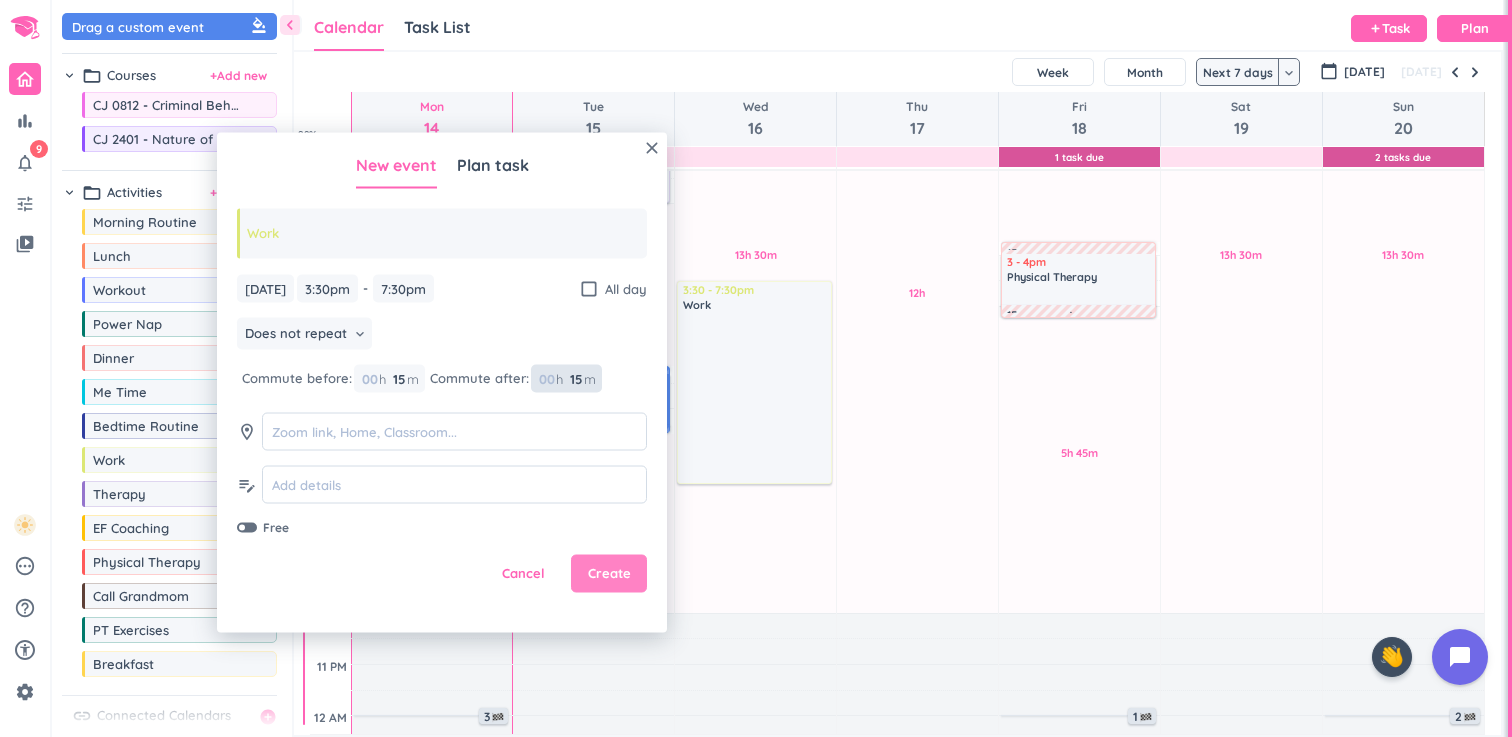 type on "15" 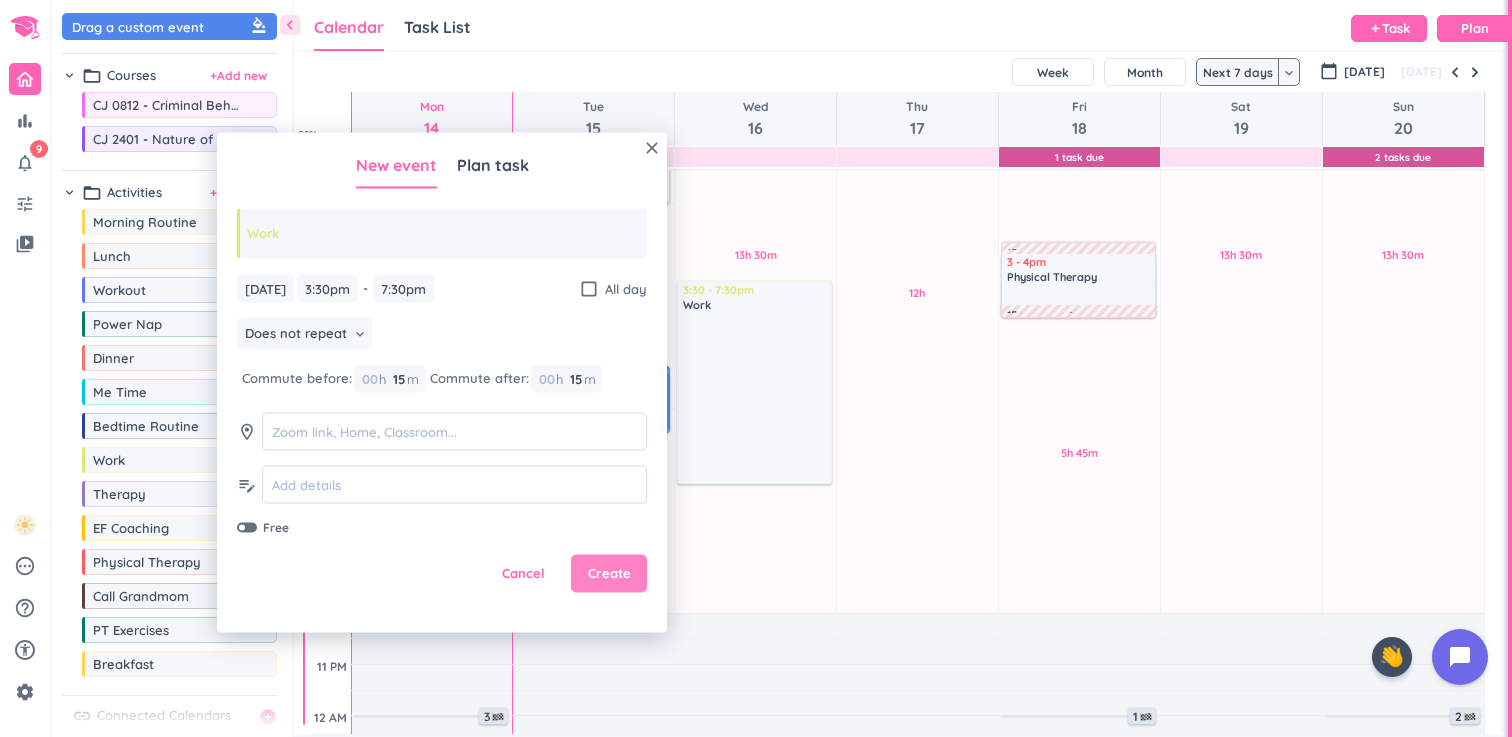 click on "Create" at bounding box center [609, 574] 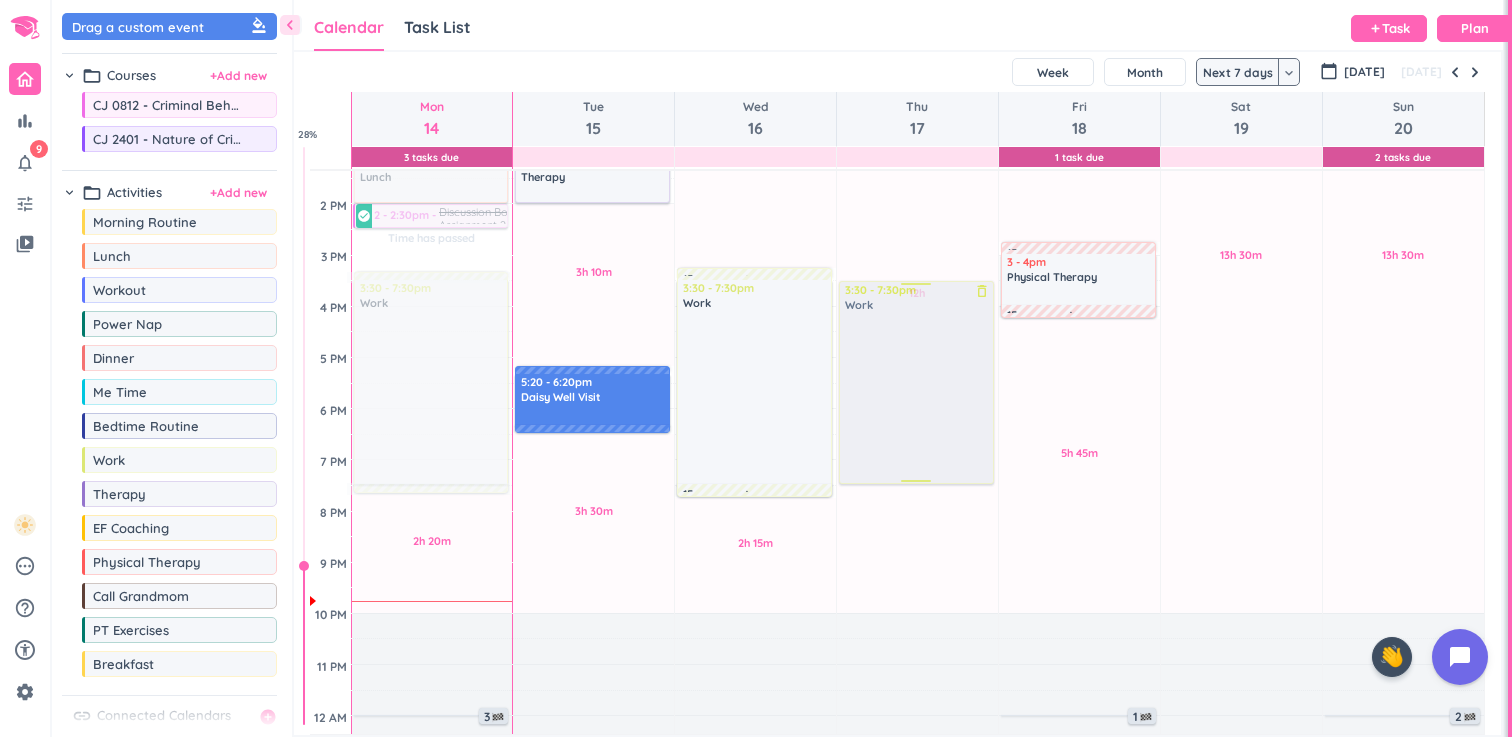 drag, startPoint x: 136, startPoint y: 470, endPoint x: 952, endPoint y: 282, distance: 837.37683 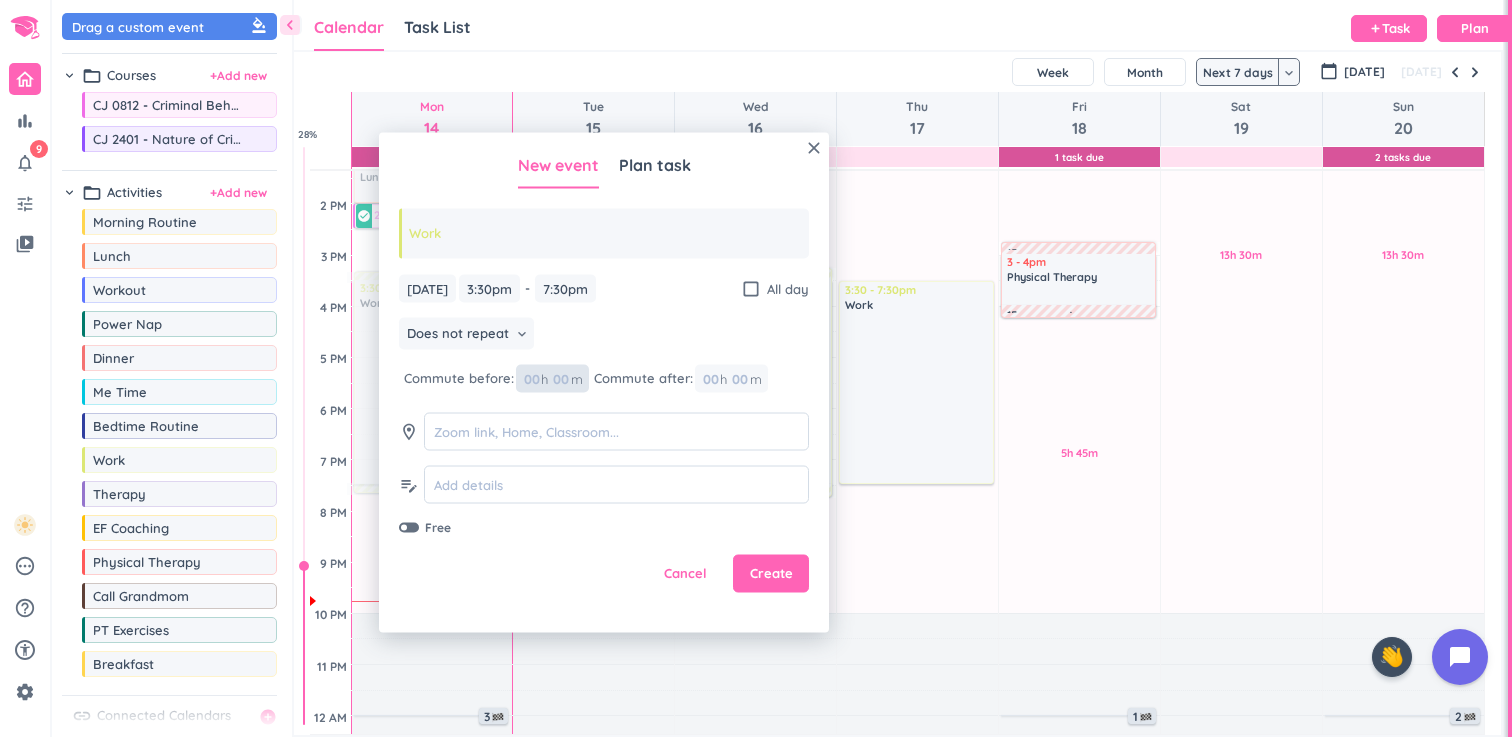 click at bounding box center (560, 378) 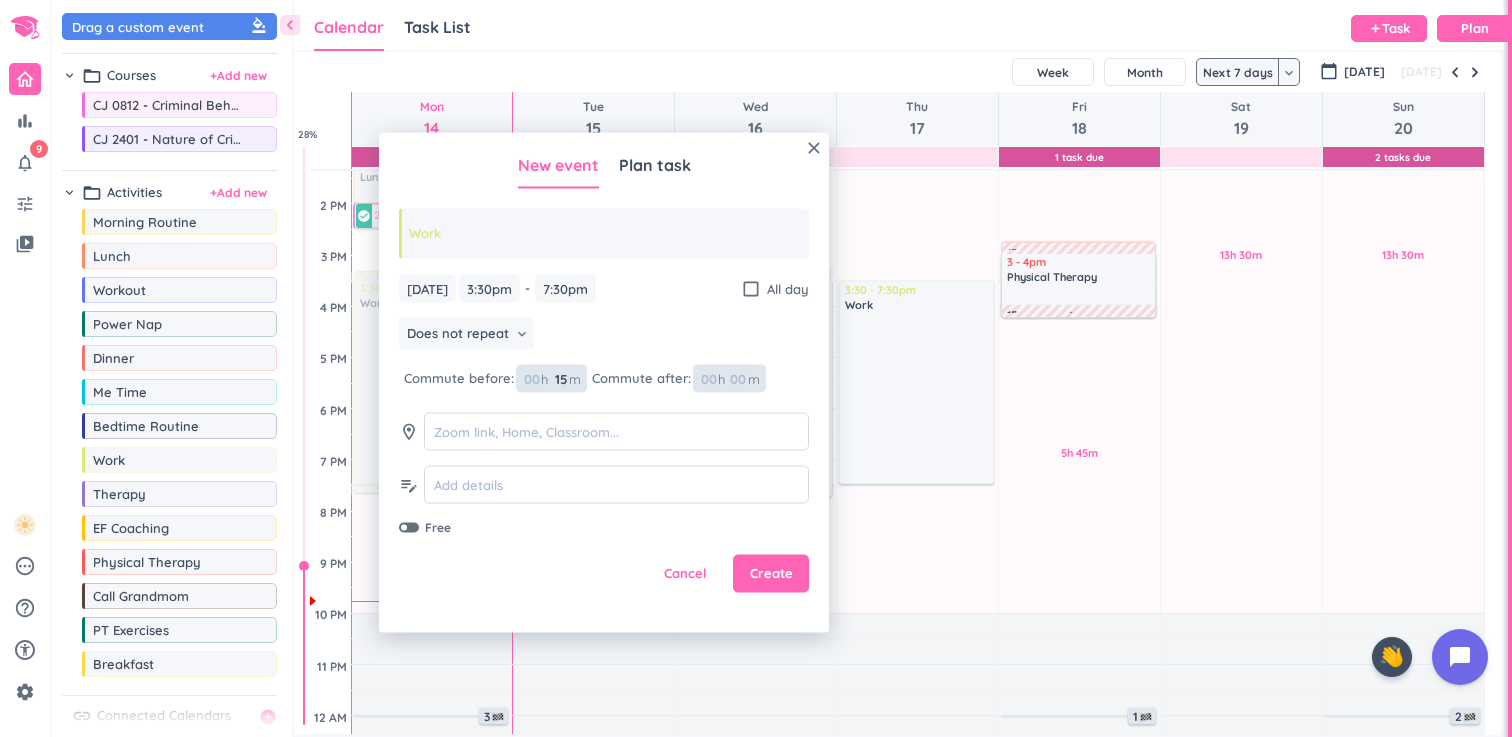 type on "15" 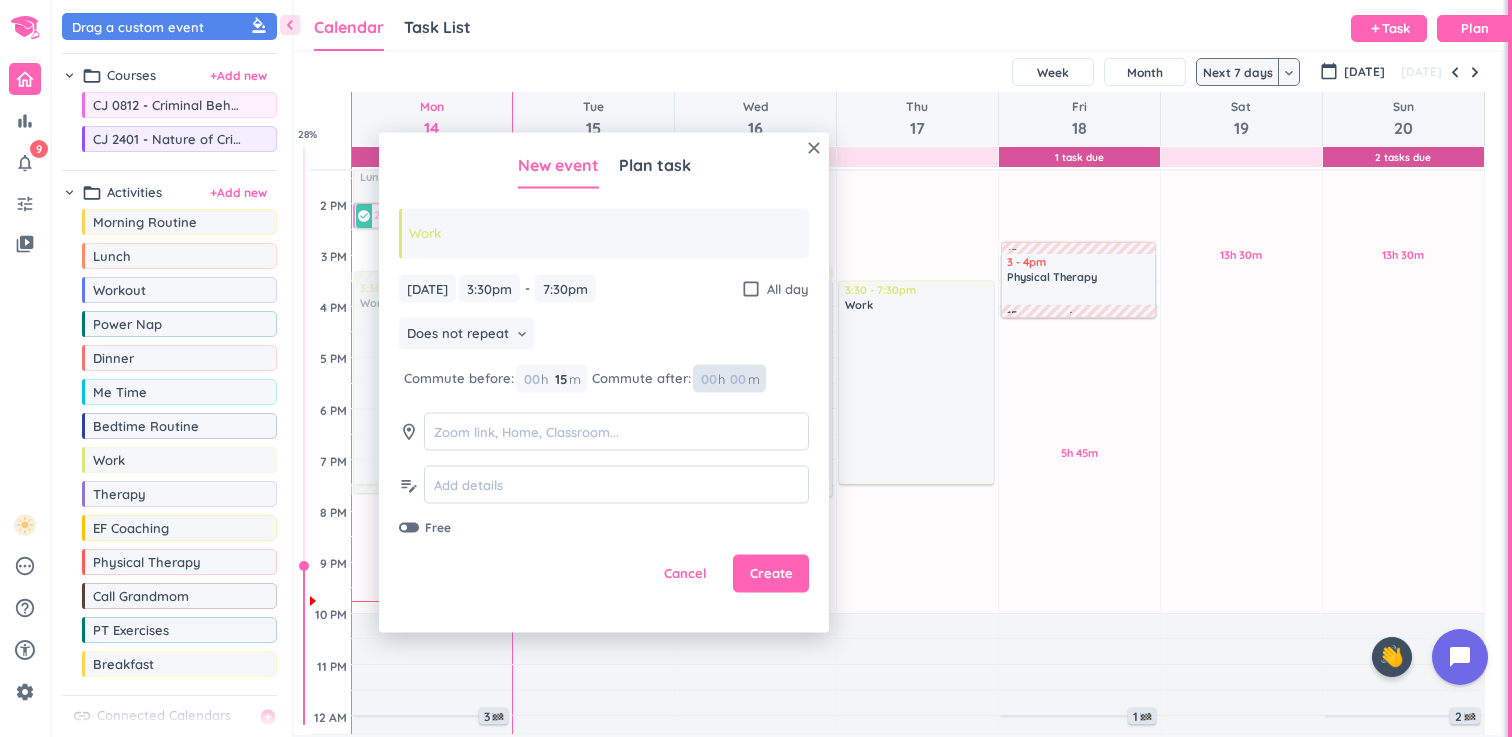 click at bounding box center [737, 378] 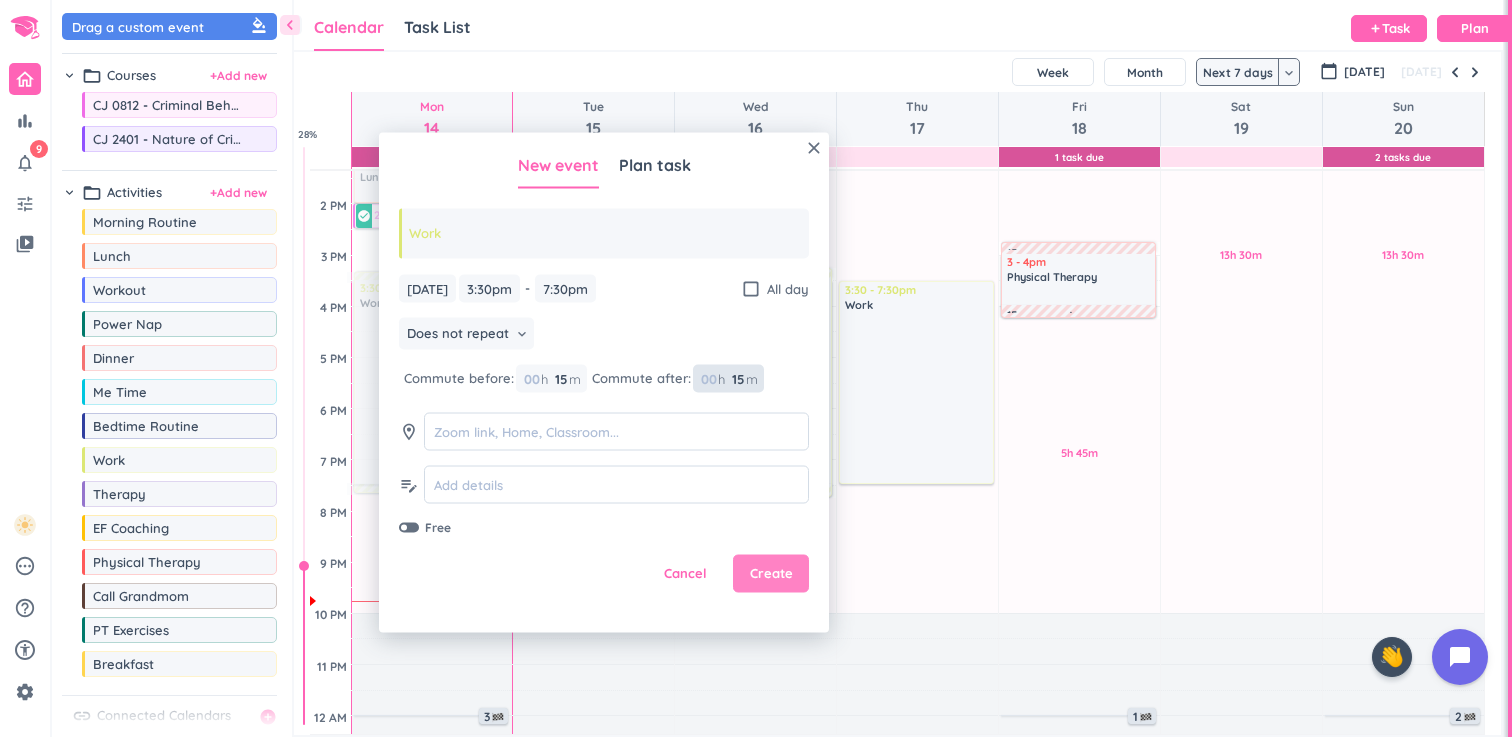 type on "15" 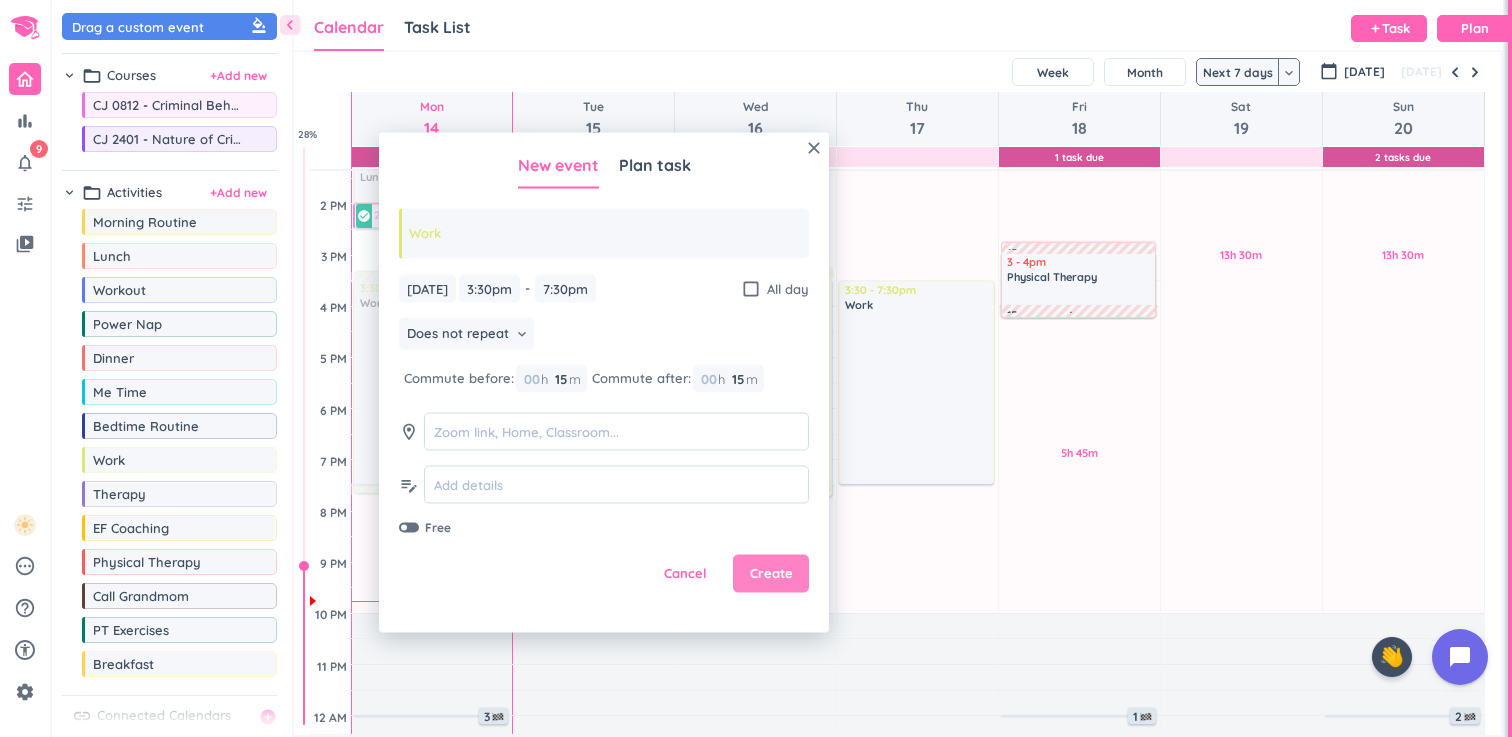click on "Create" at bounding box center (771, 574) 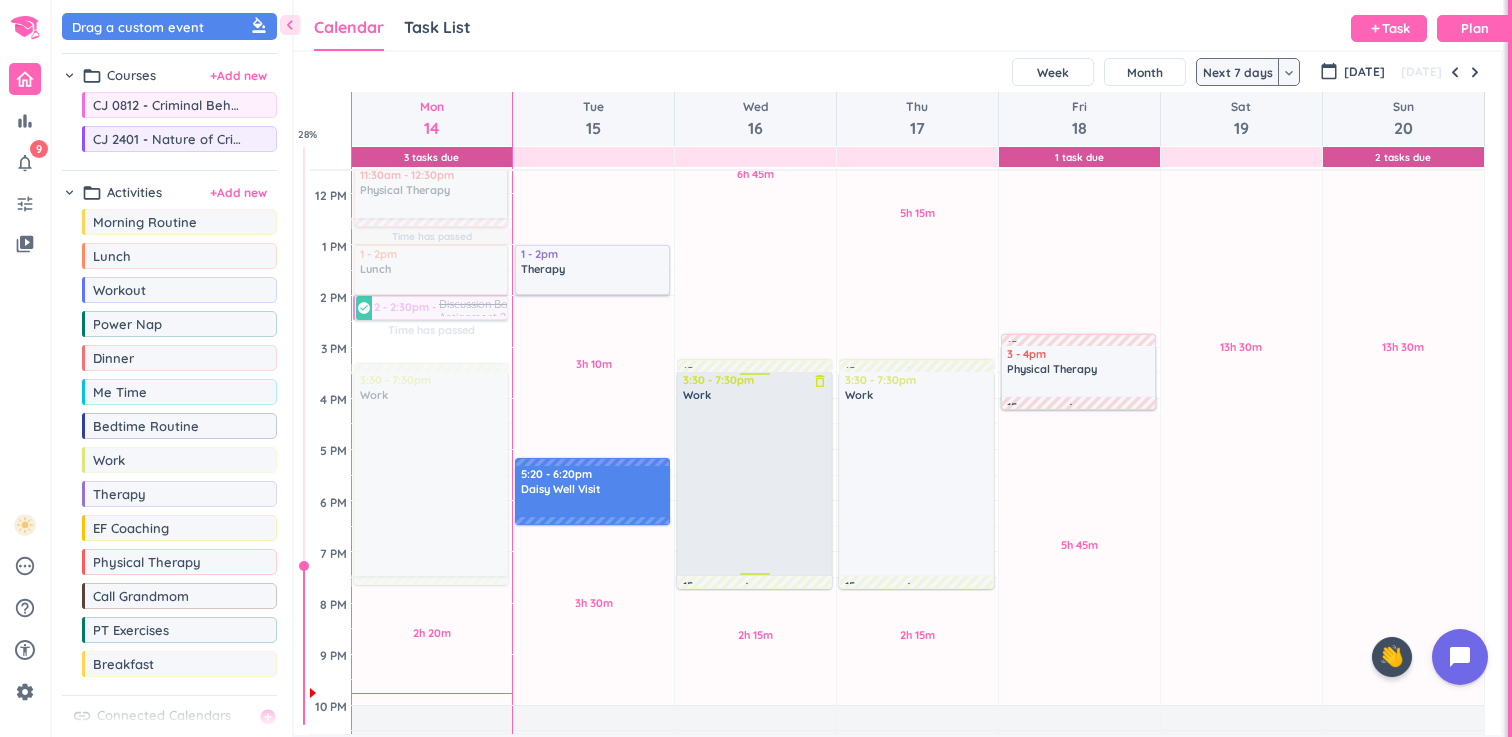 scroll, scrollTop: 414, scrollLeft: 0, axis: vertical 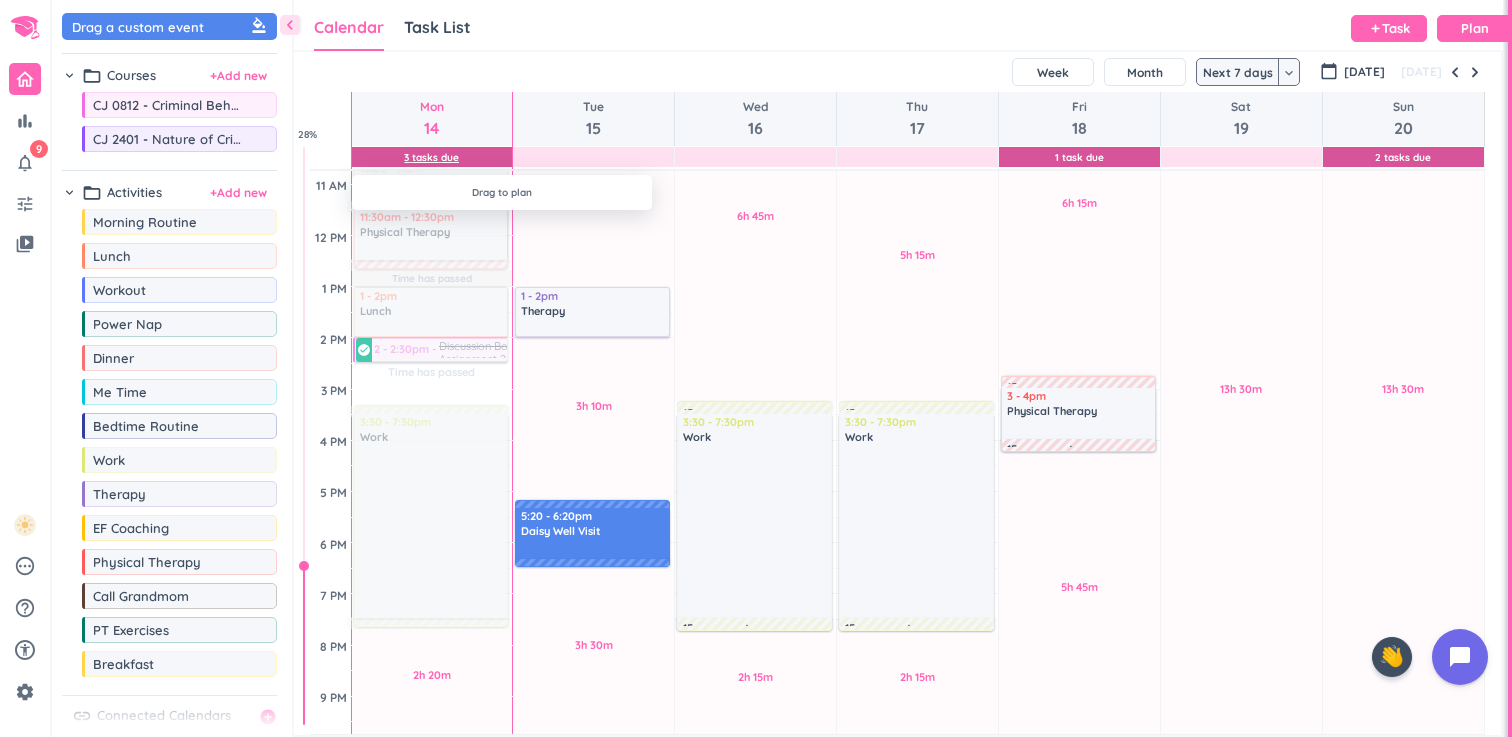 click on "3   Tasks   Due" at bounding box center [432, 157] 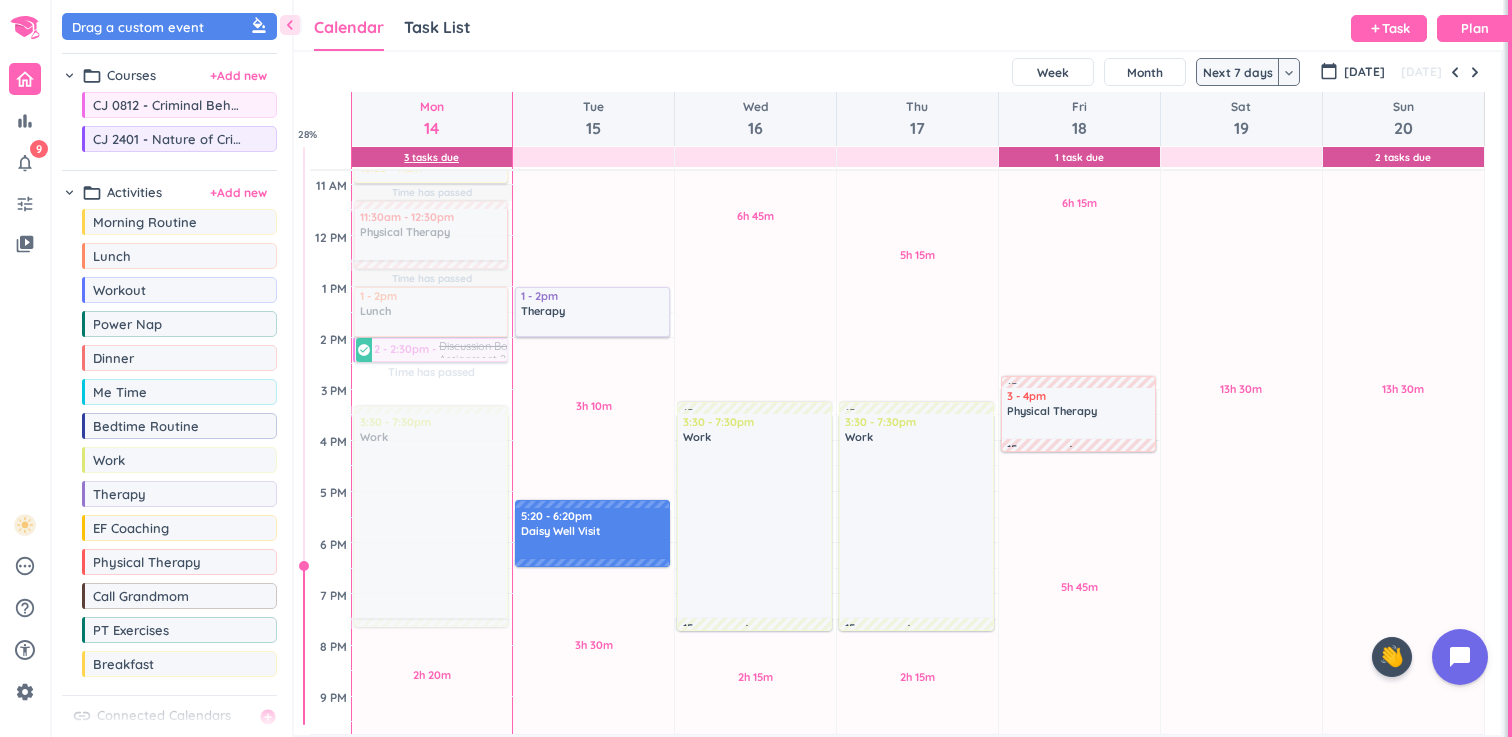 click on "3   Tasks   Due" at bounding box center (431, 157) 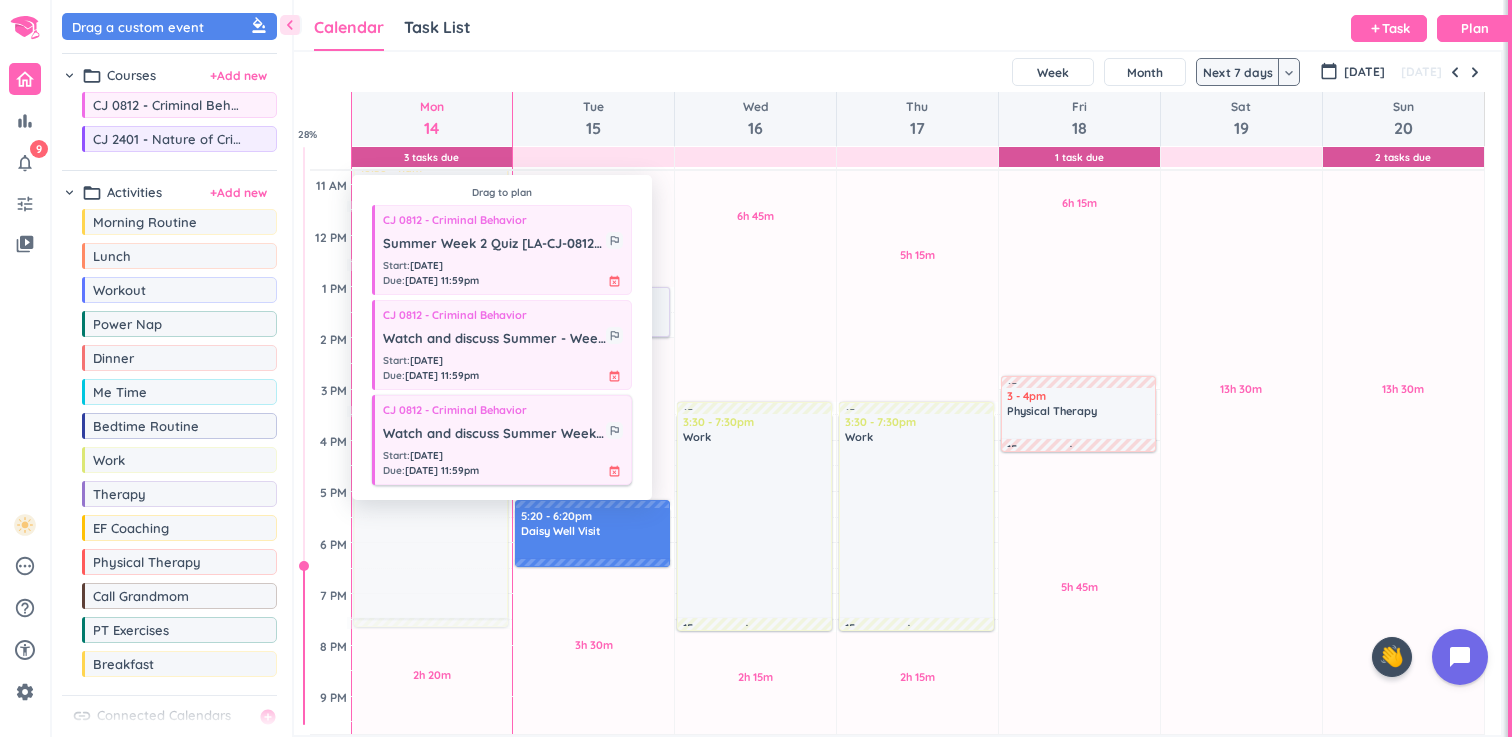 click on "Start :  [DATE] Due :  [DATE] 11:59pm event_busy" at bounding box center [503, 463] 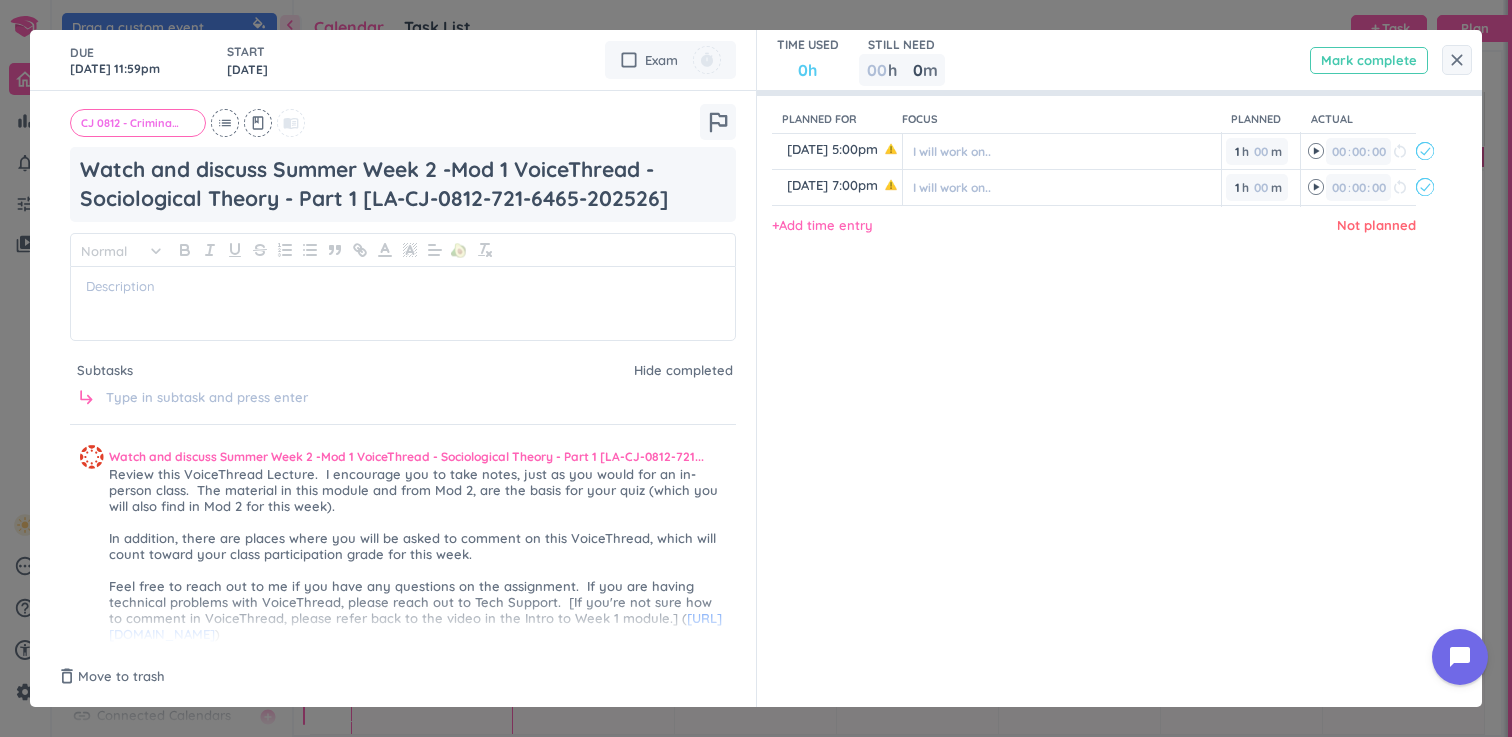 click on "Mark complete" at bounding box center (1369, 60) 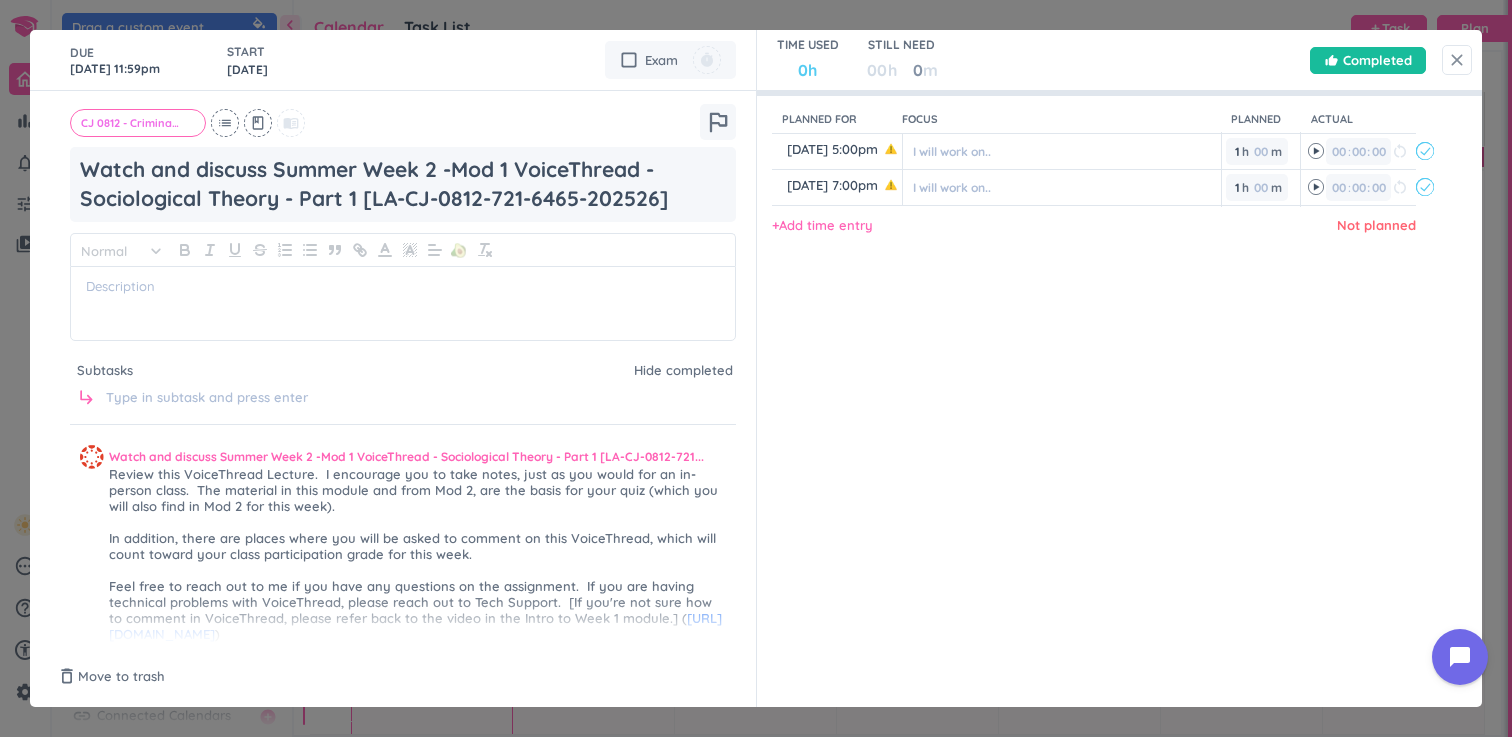 click on "close" at bounding box center [1457, 60] 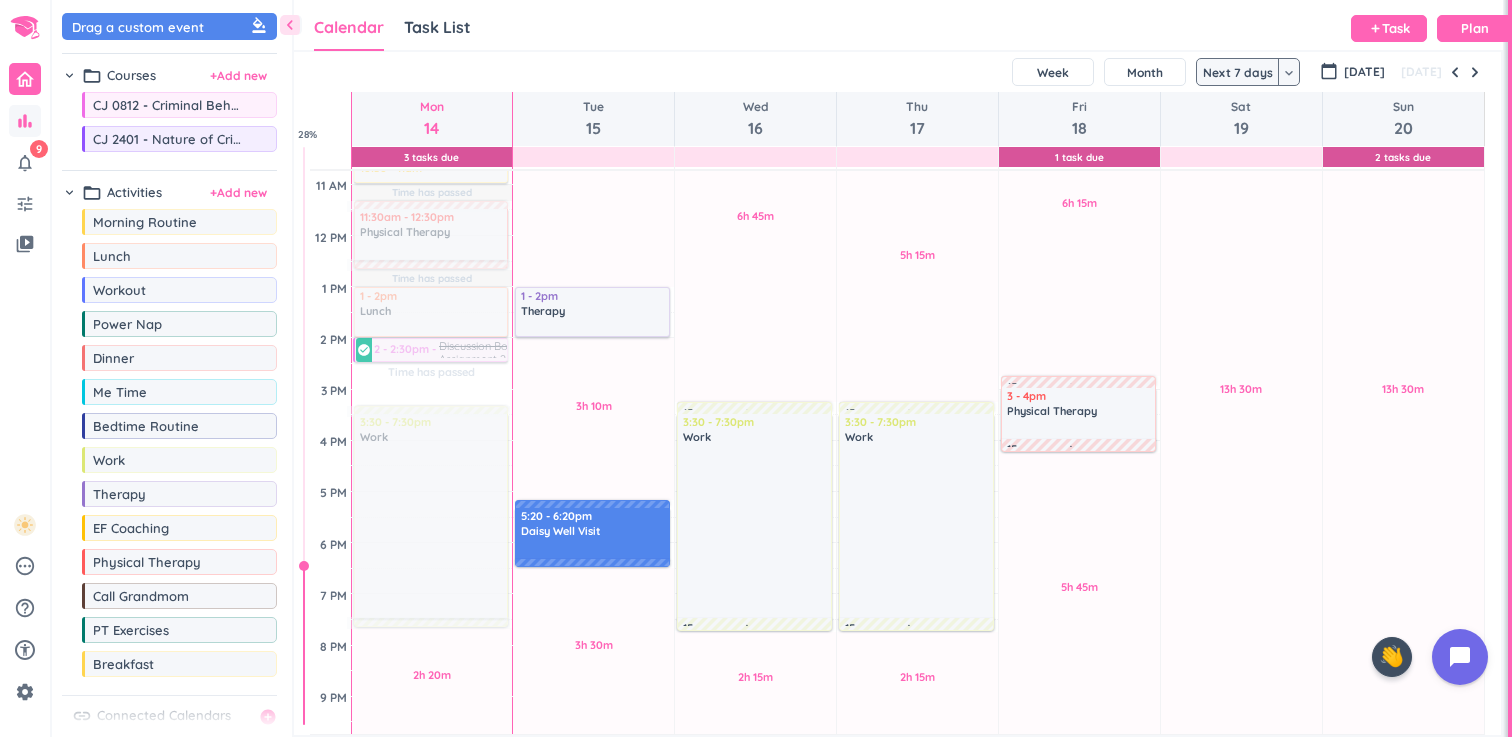 click on "bar_chart" at bounding box center (25, 121) 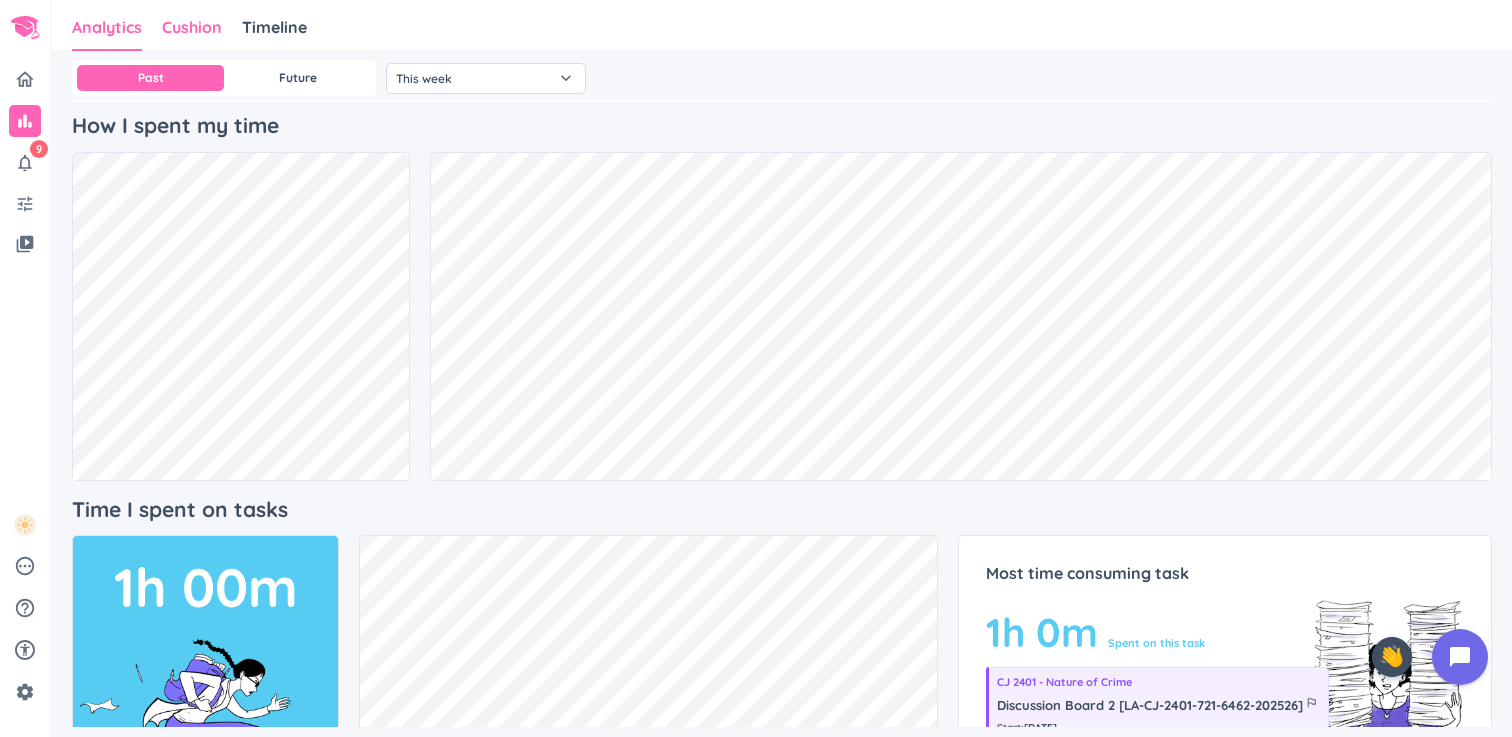 click on "Cushion" at bounding box center [192, 27] 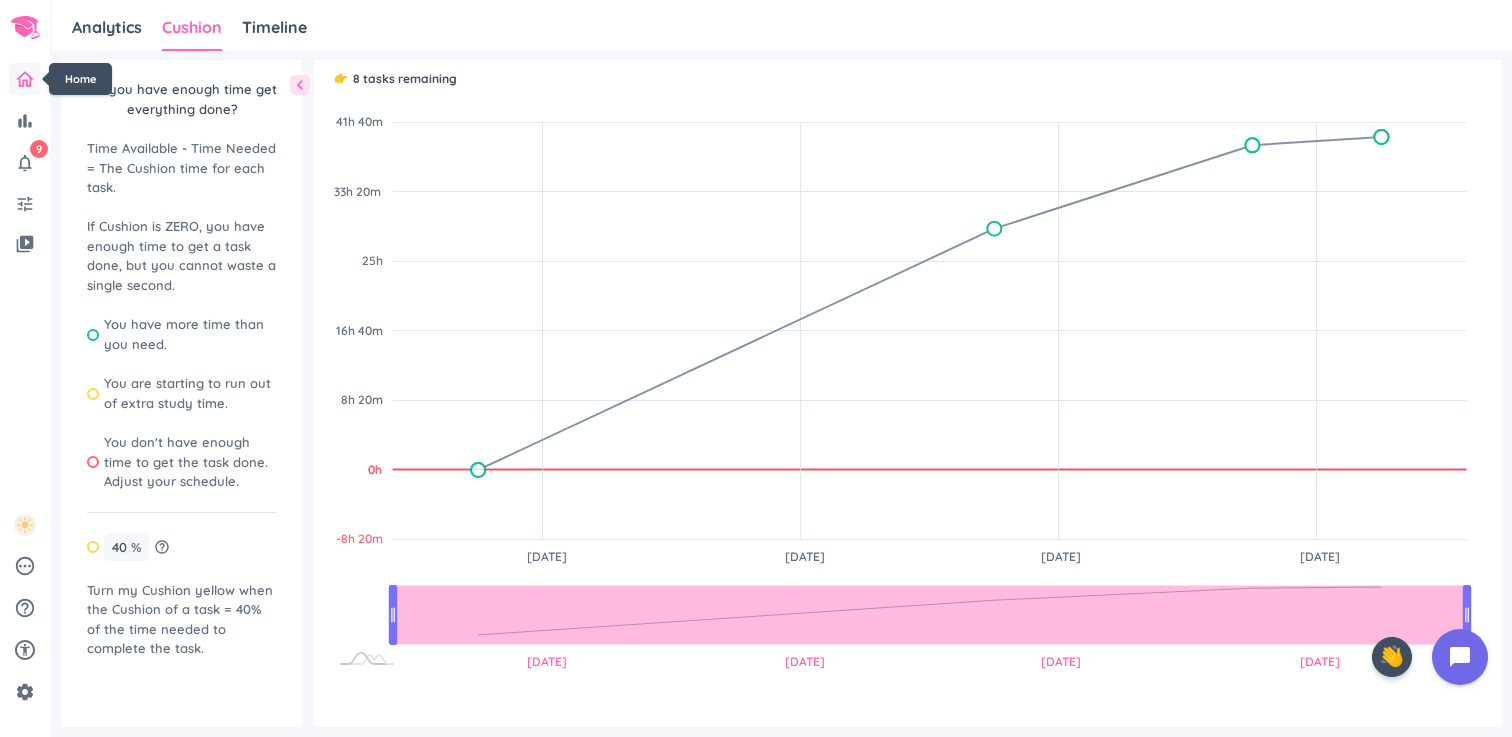 click 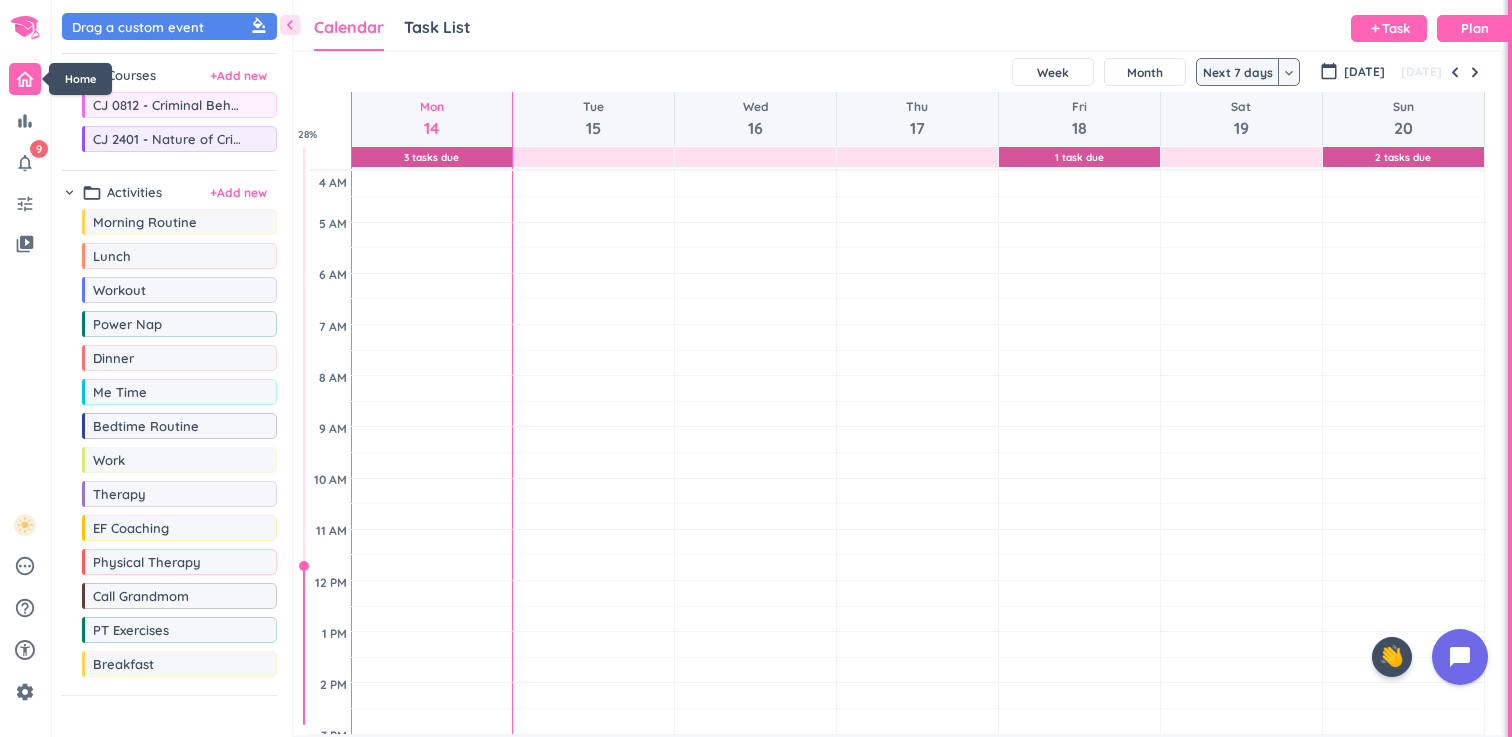scroll, scrollTop: 1, scrollLeft: 1, axis: both 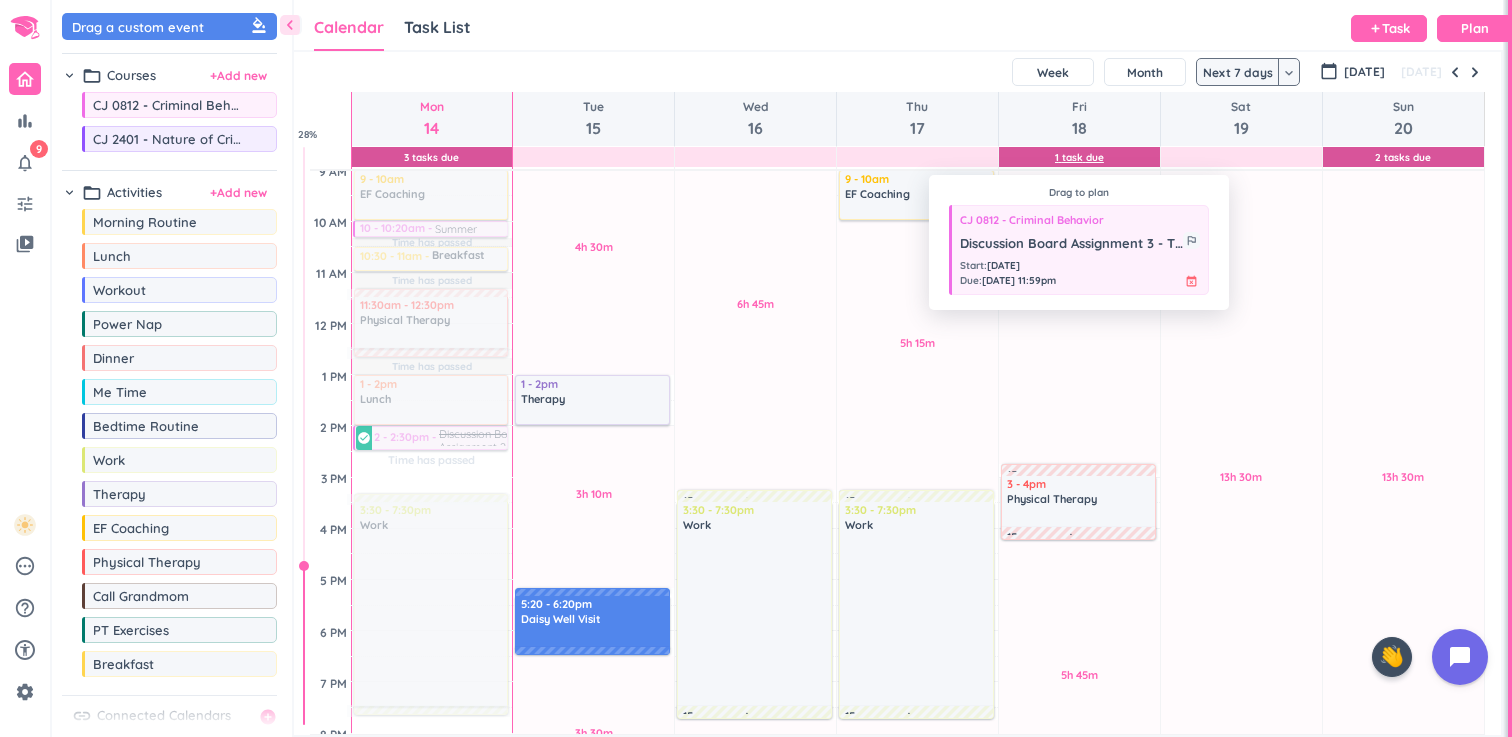 click on "1   Task   Due" at bounding box center [1079, 157] 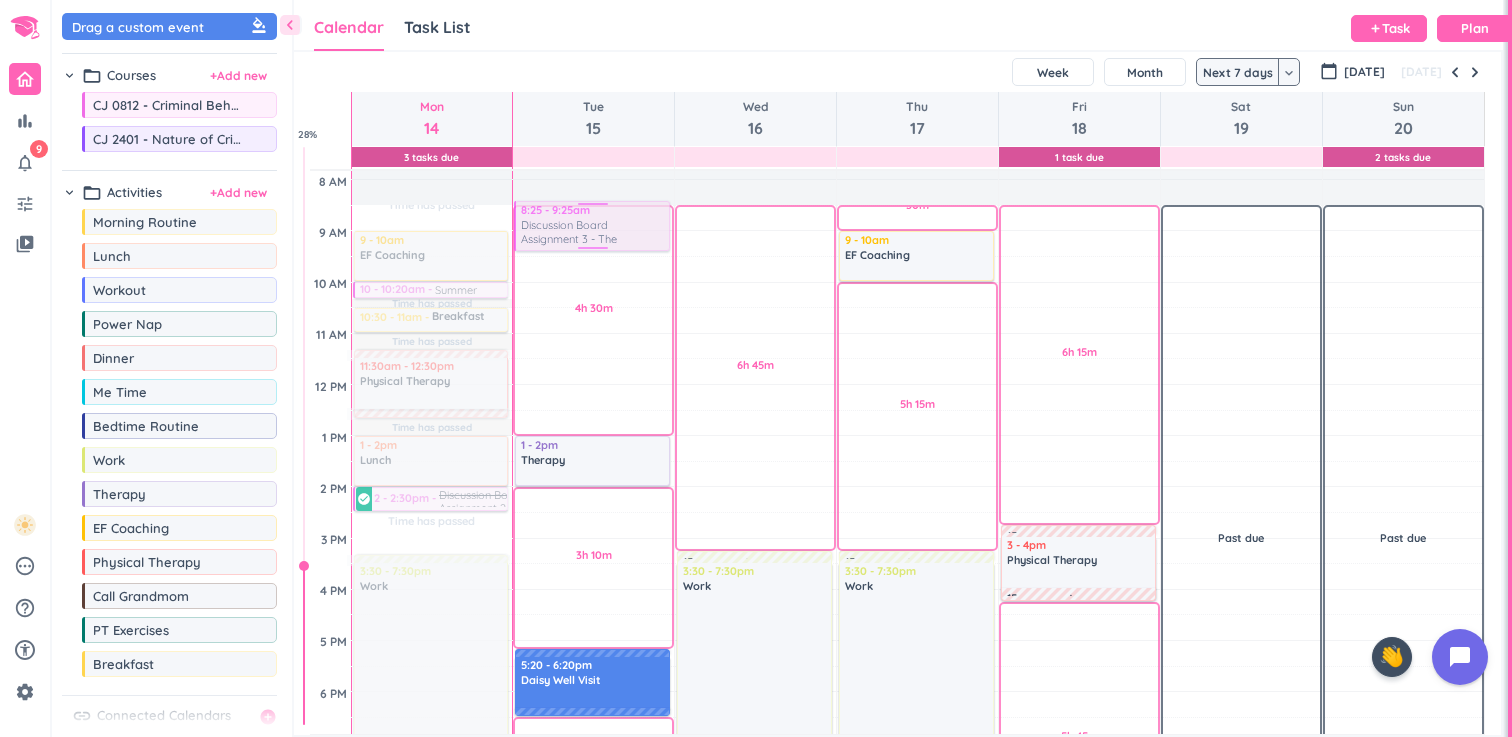scroll, scrollTop: 170, scrollLeft: 0, axis: vertical 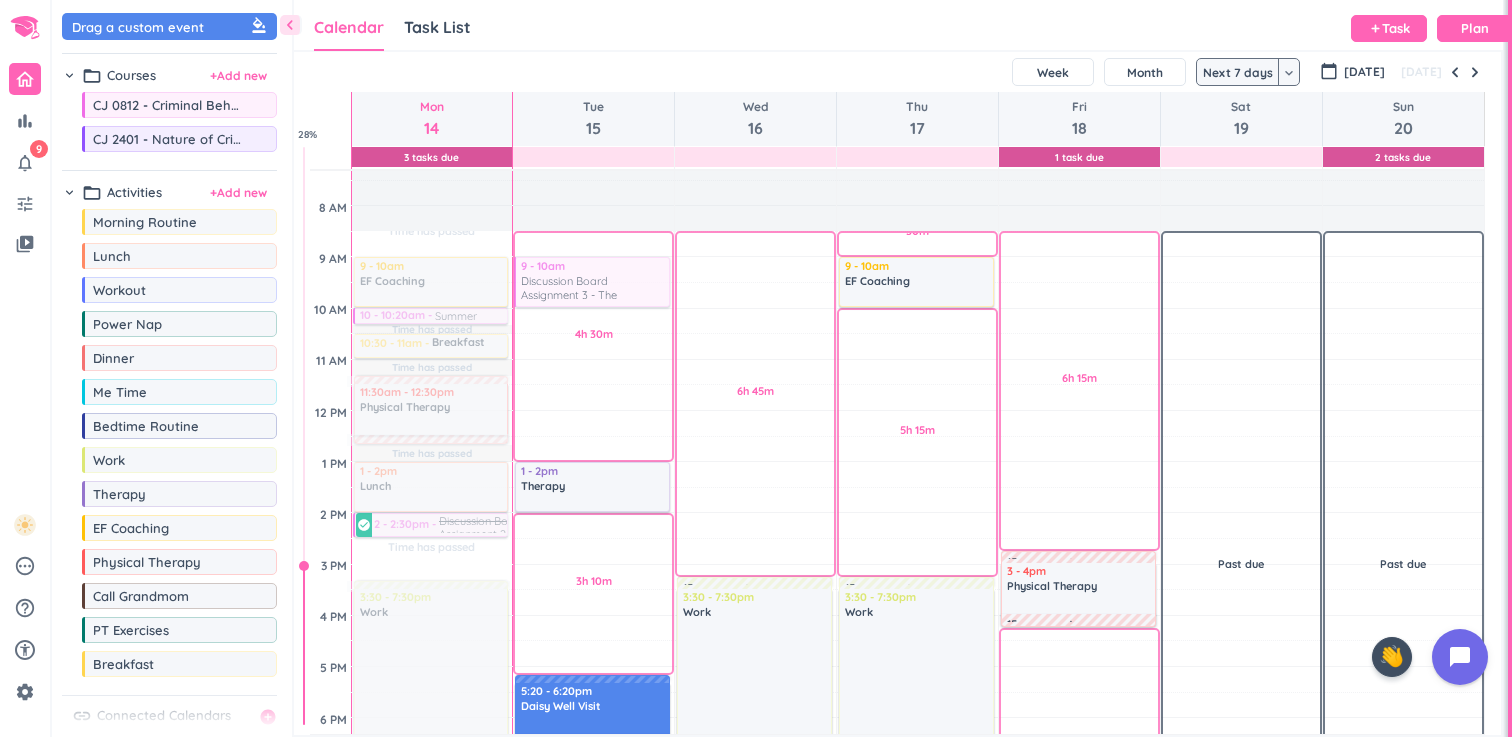 drag, startPoint x: 1074, startPoint y: 266, endPoint x: 621, endPoint y: 261, distance: 453.0276 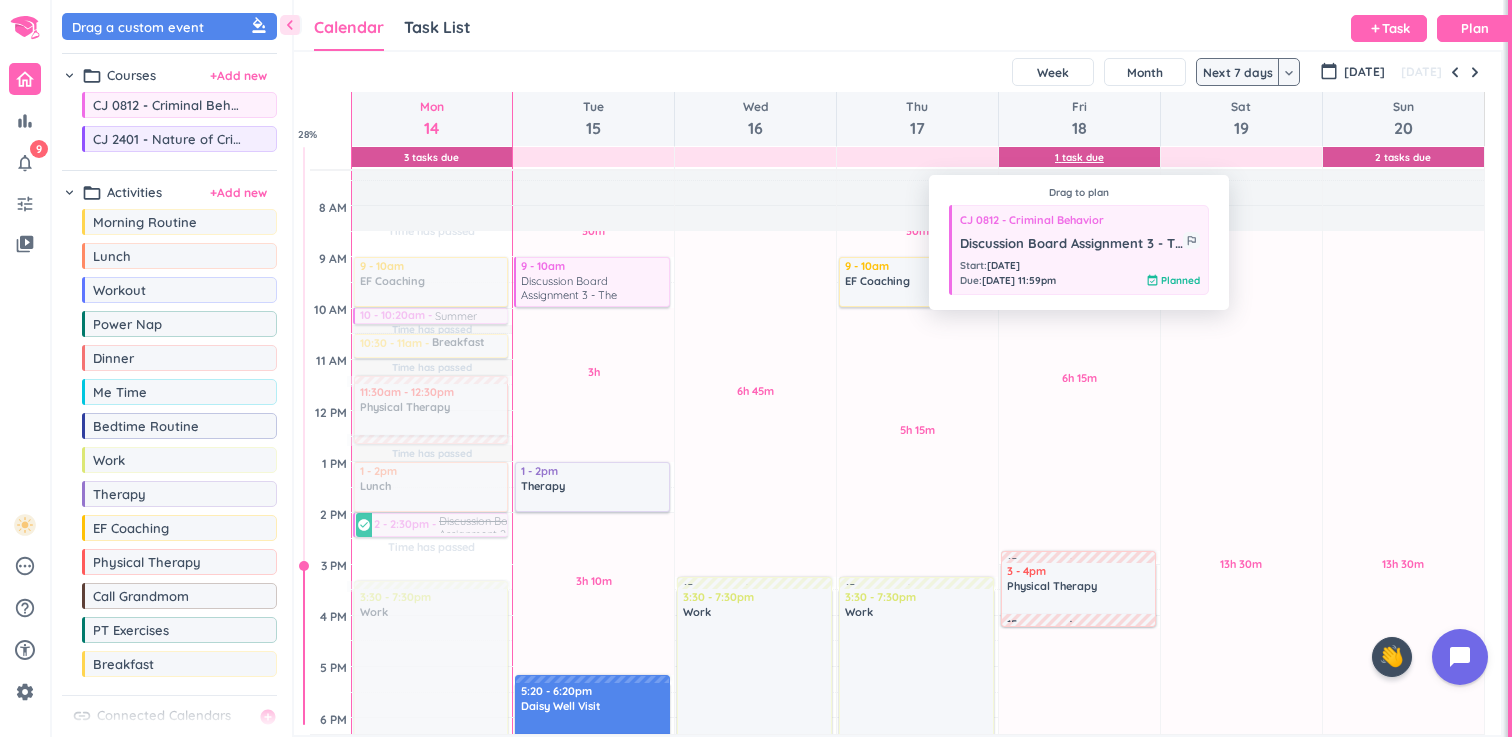 click on "1   Task   Due" at bounding box center [1079, 157] 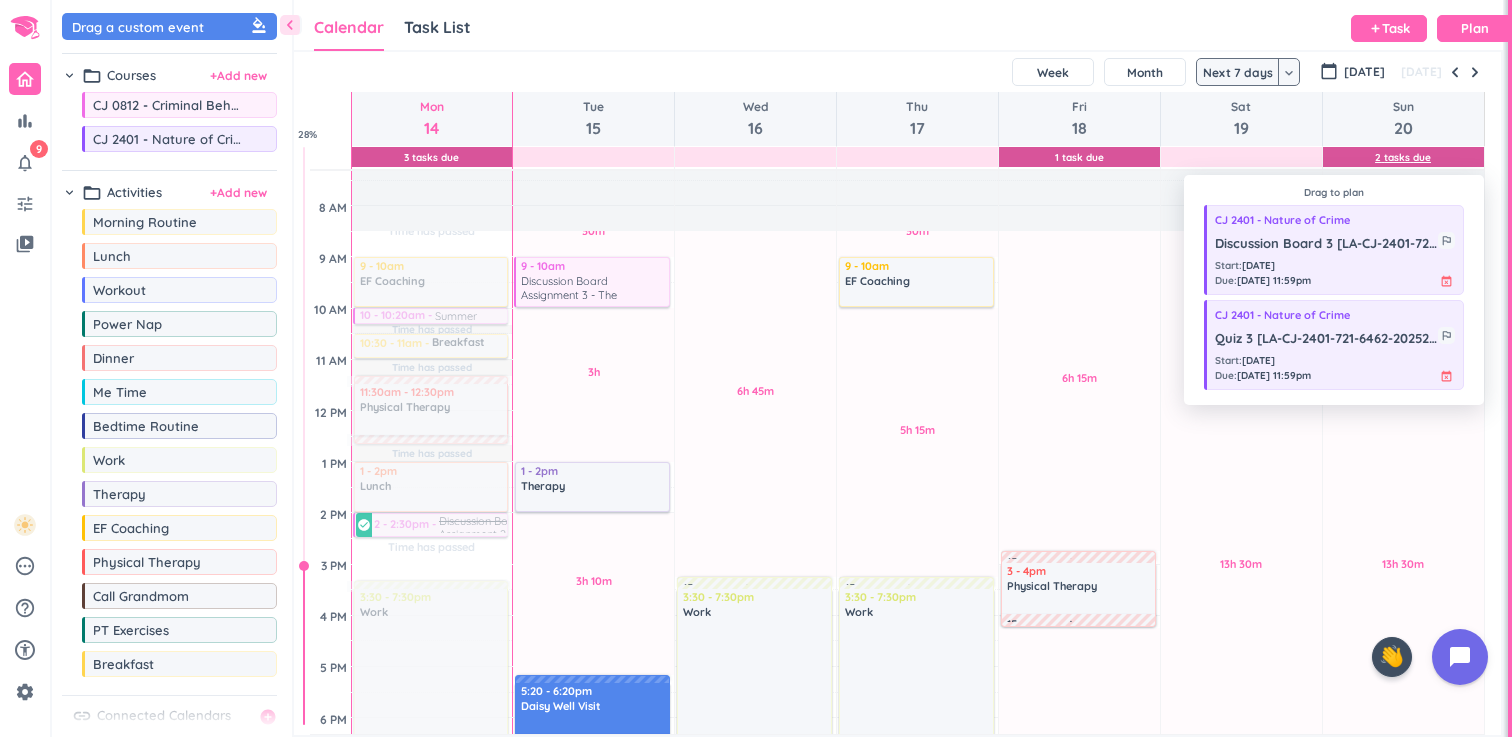 click on "2   Tasks   Due" at bounding box center (1403, 157) 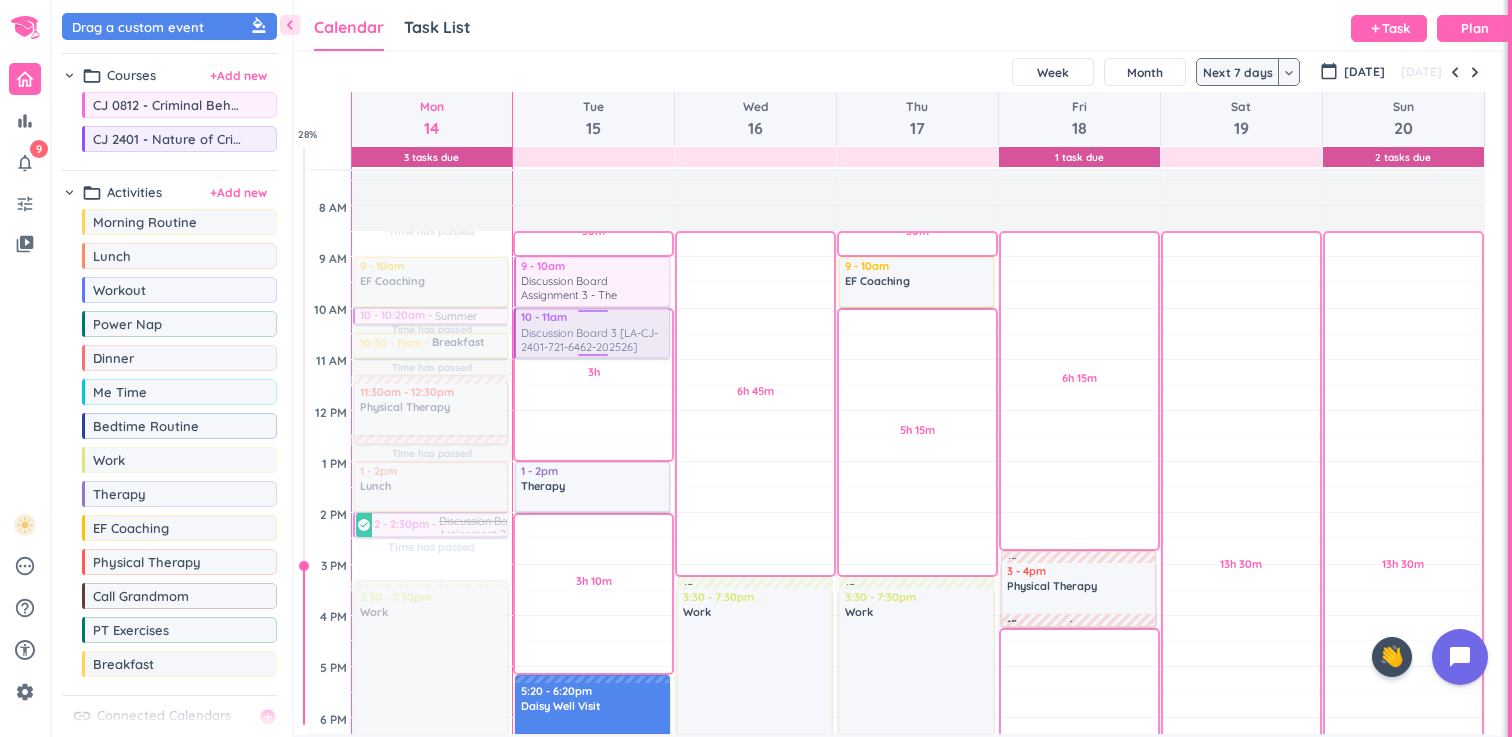 drag, startPoint x: 1336, startPoint y: 288, endPoint x: 601, endPoint y: 312, distance: 735.3917 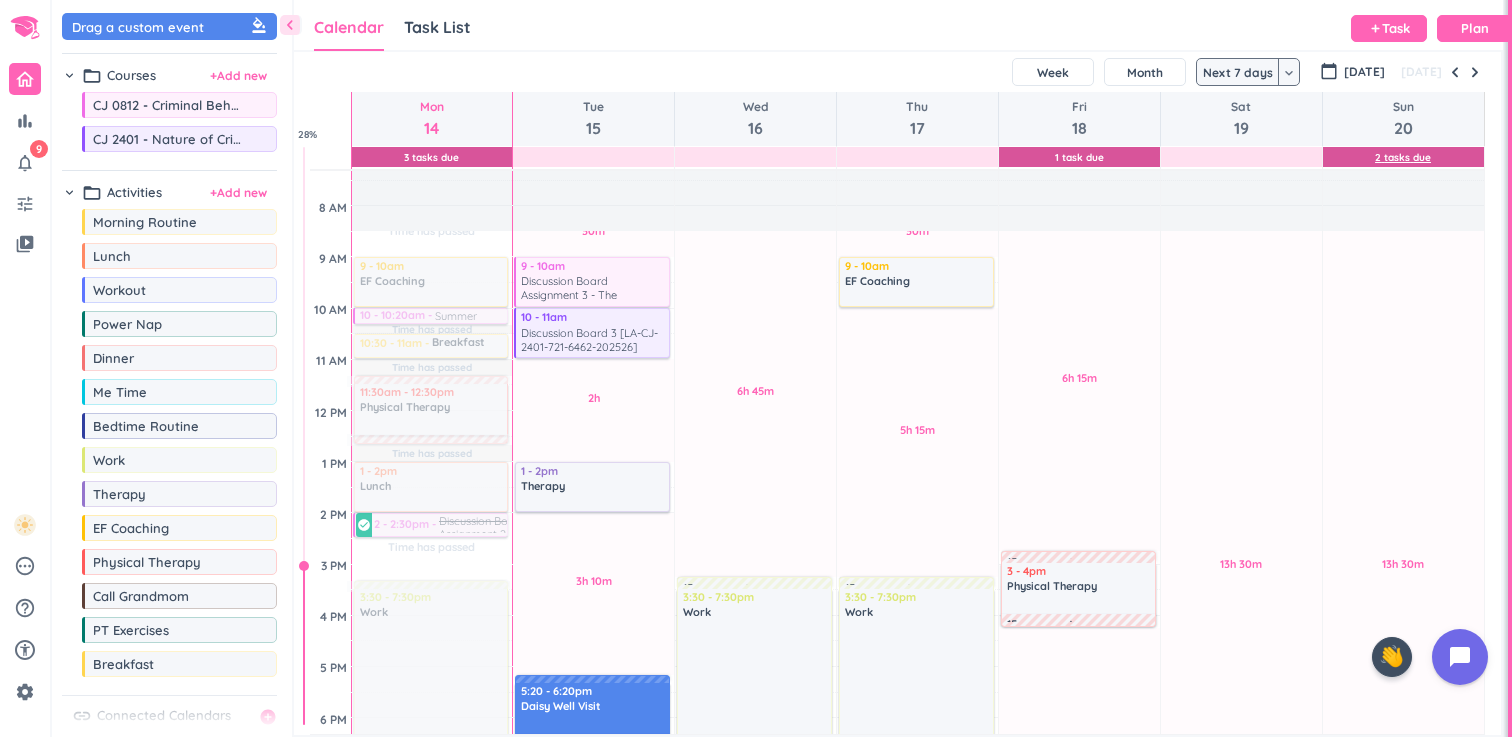 click on "2   Tasks   Due" at bounding box center [1403, 157] 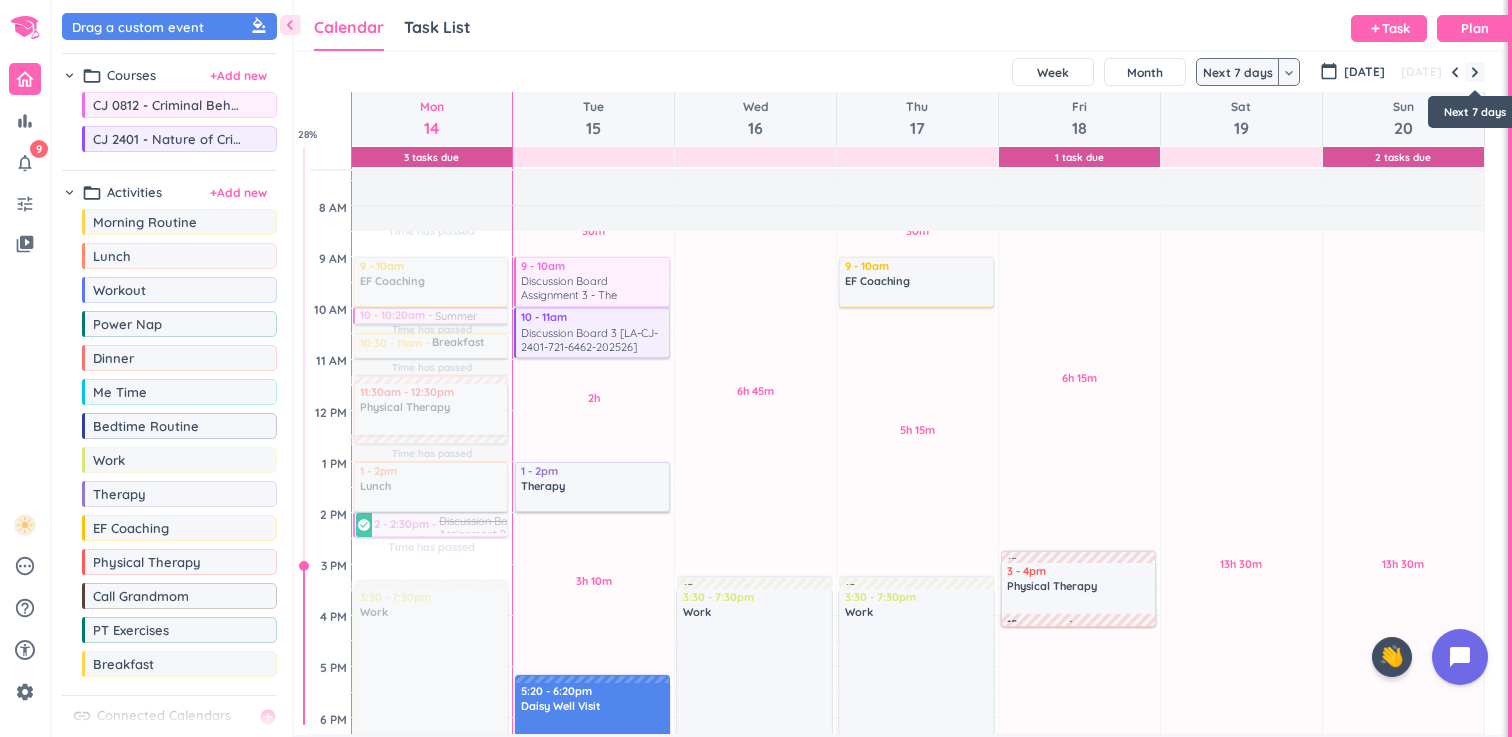 click at bounding box center (1475, 72) 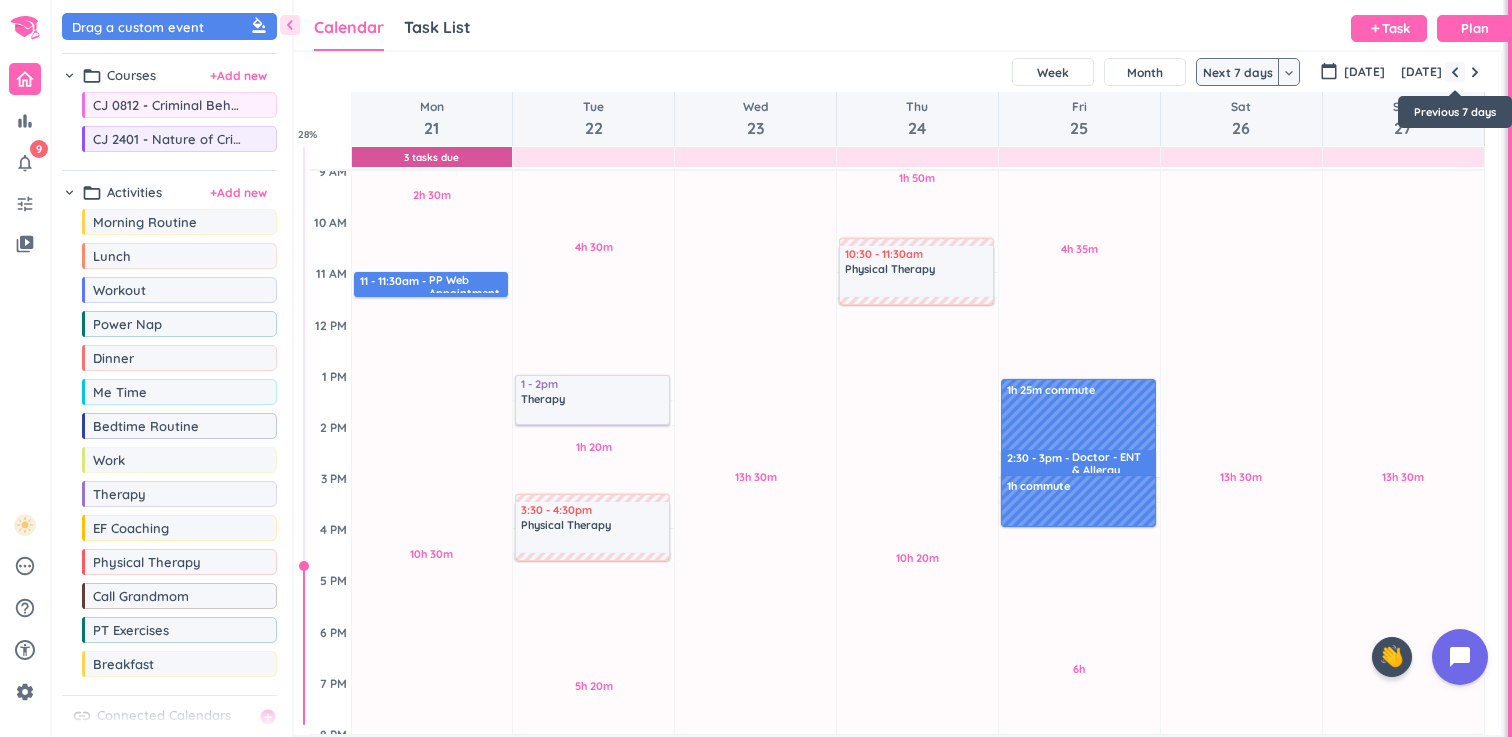 click at bounding box center [1455, 72] 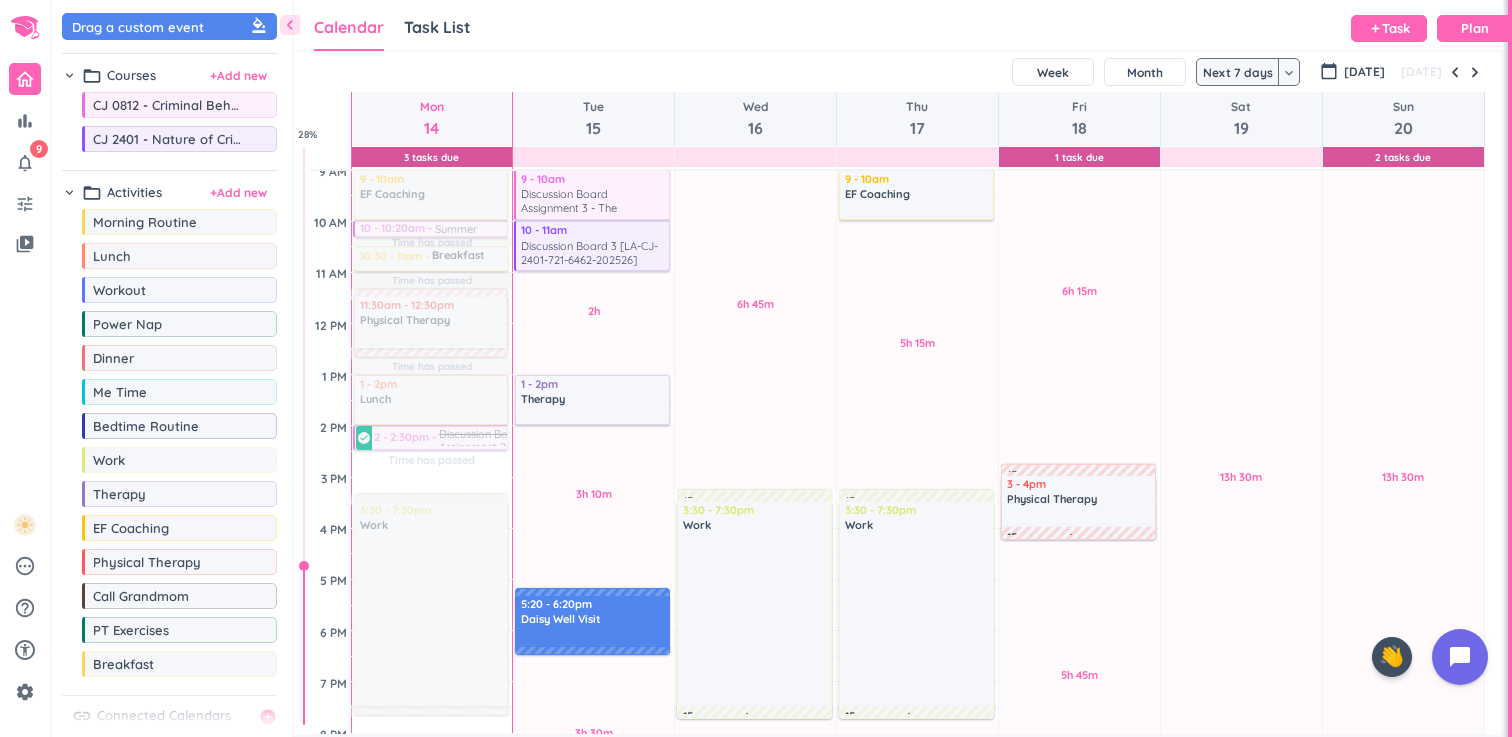 click on "Next 7 days" at bounding box center (1238, 72) 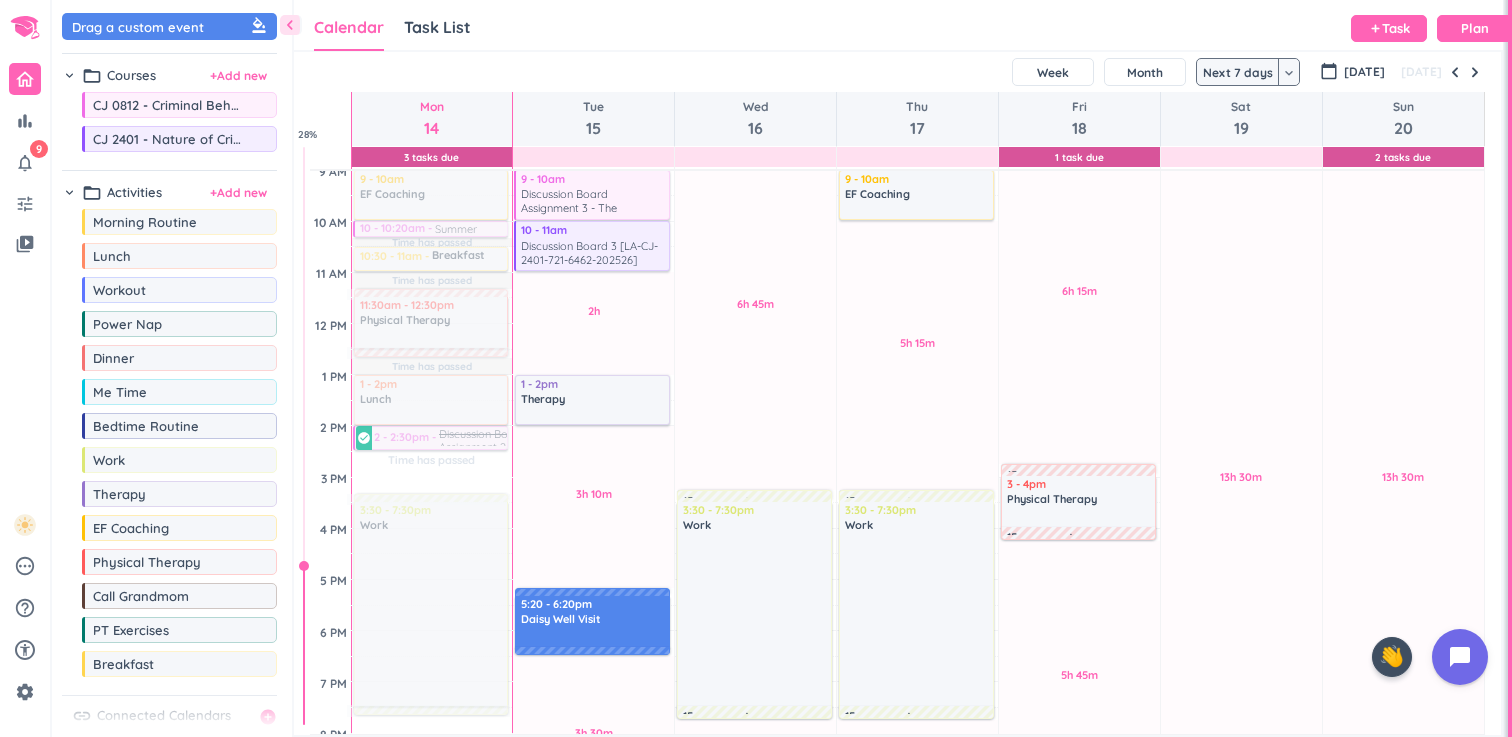 click on "keyboard_arrow_down" at bounding box center [1289, 73] 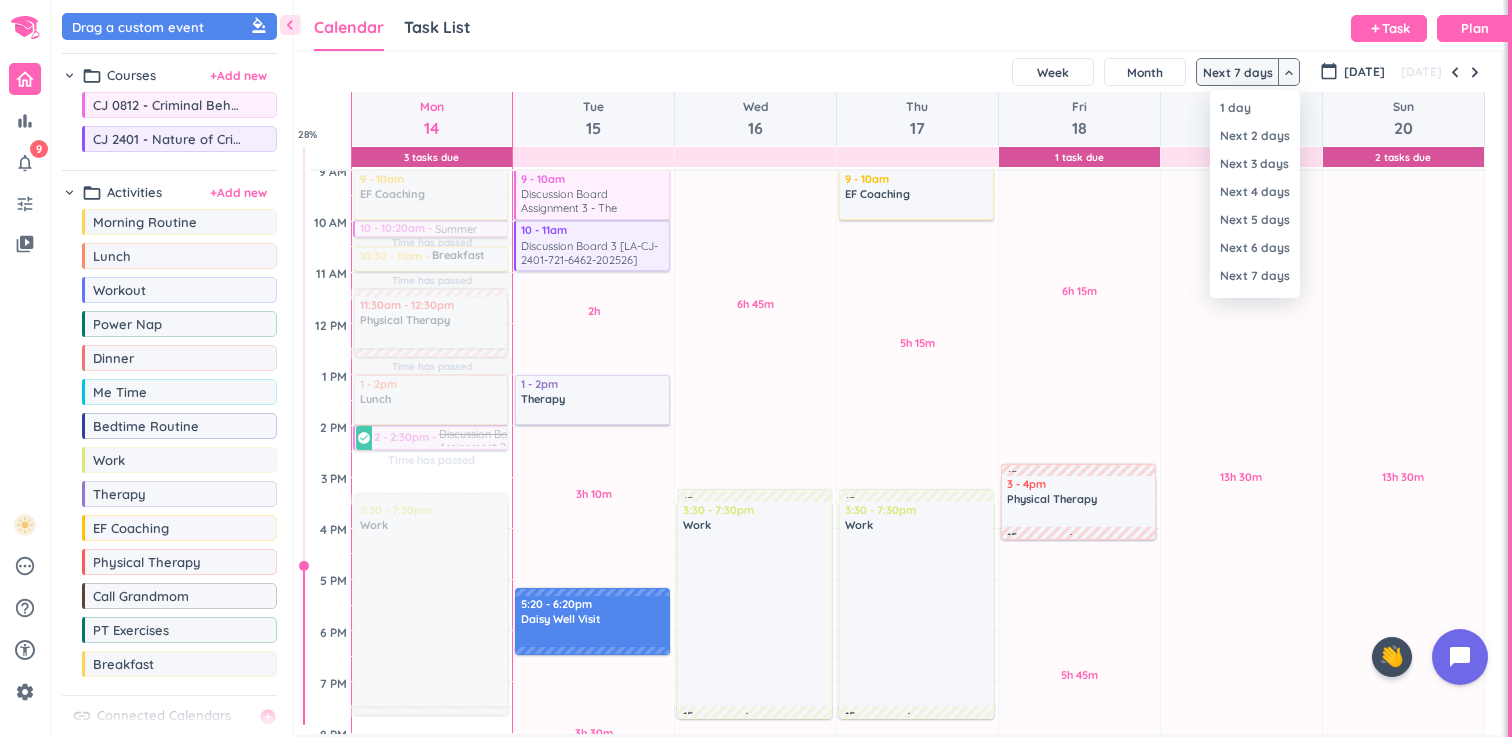 click at bounding box center [756, 368] 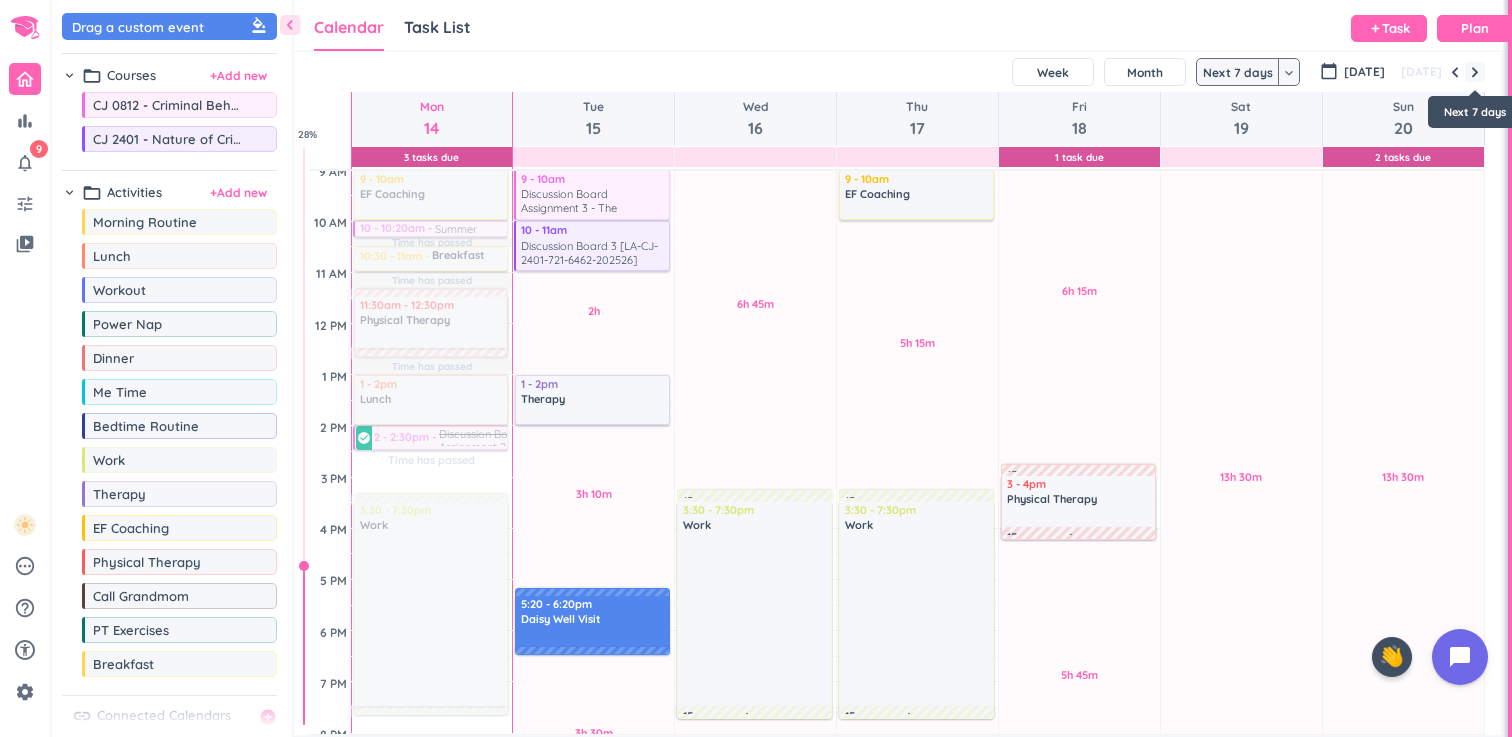 click at bounding box center (1475, 72) 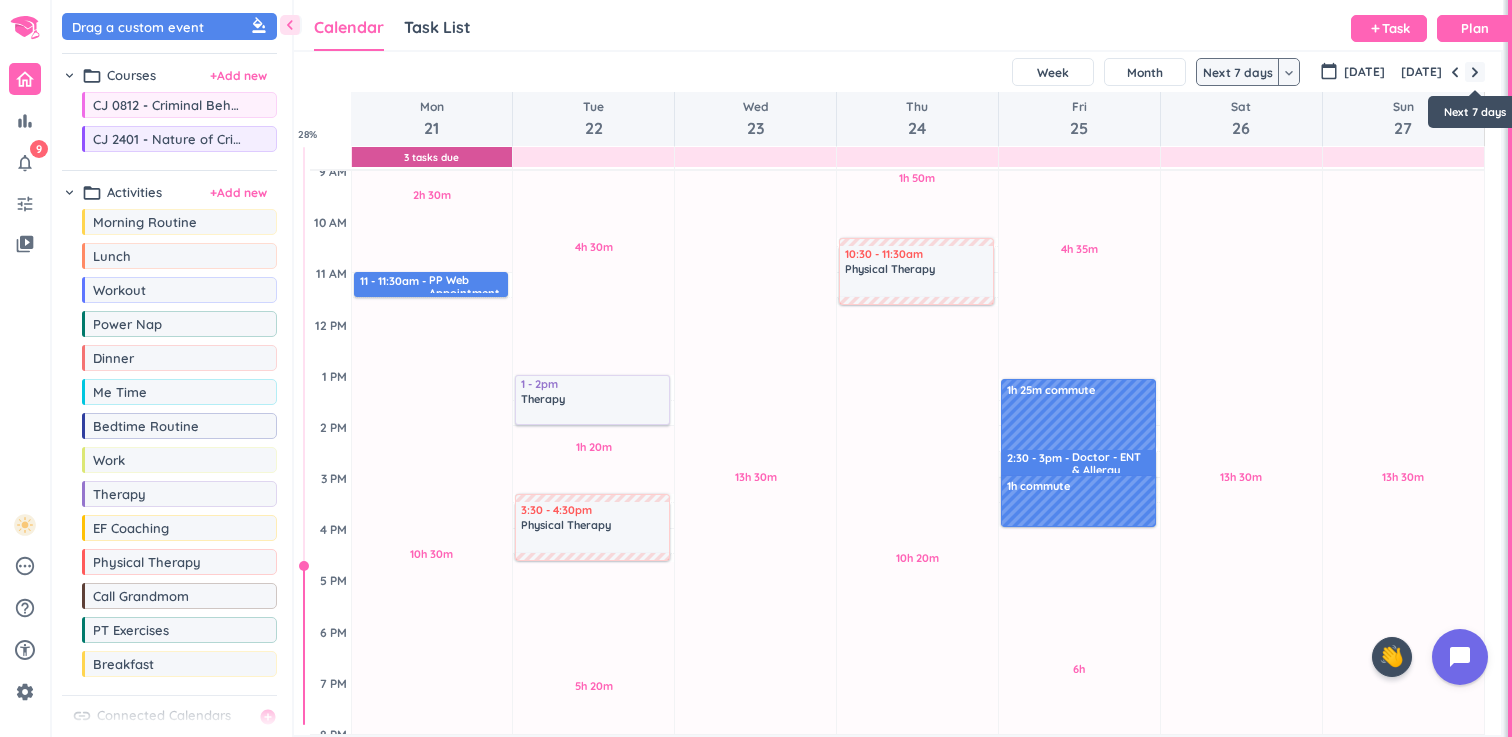click at bounding box center (1475, 72) 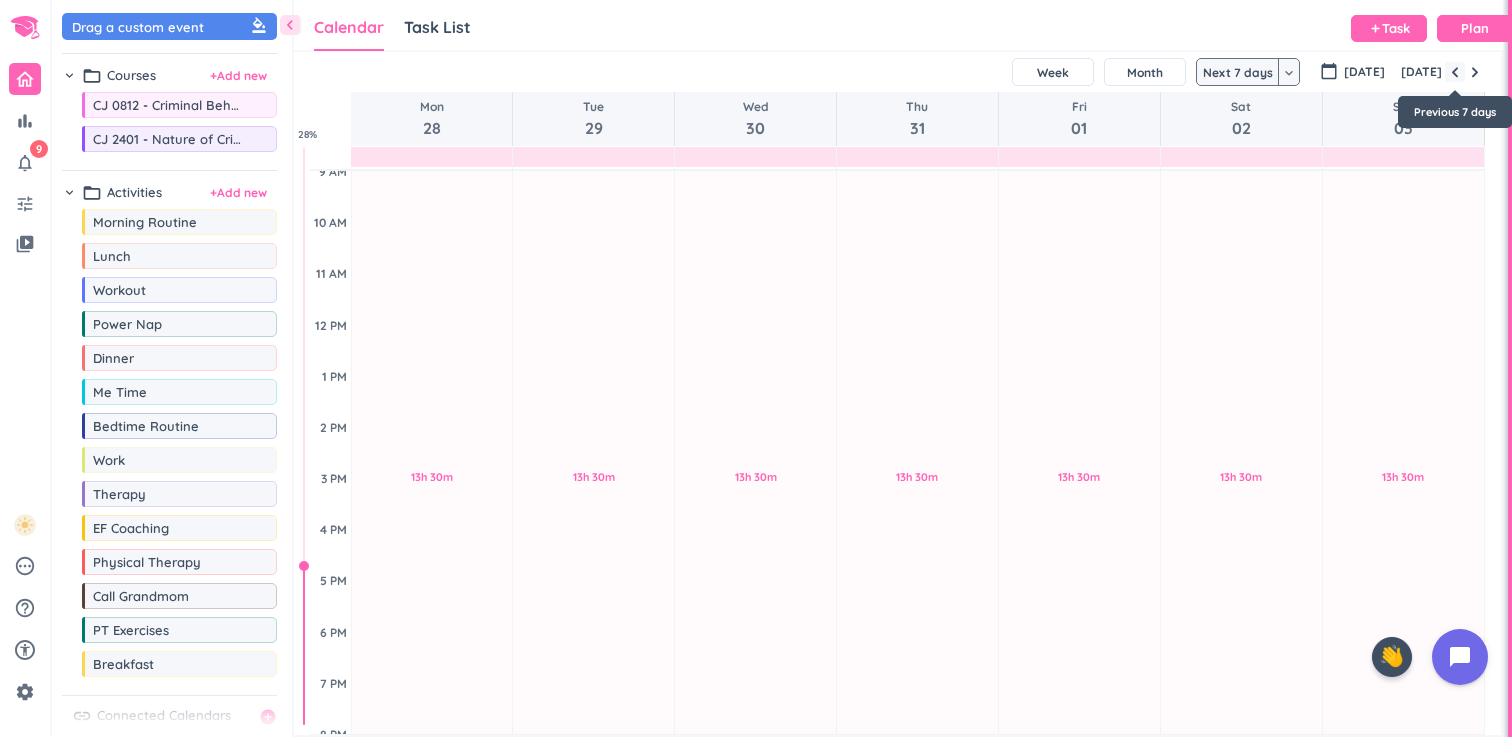 click at bounding box center (1455, 72) 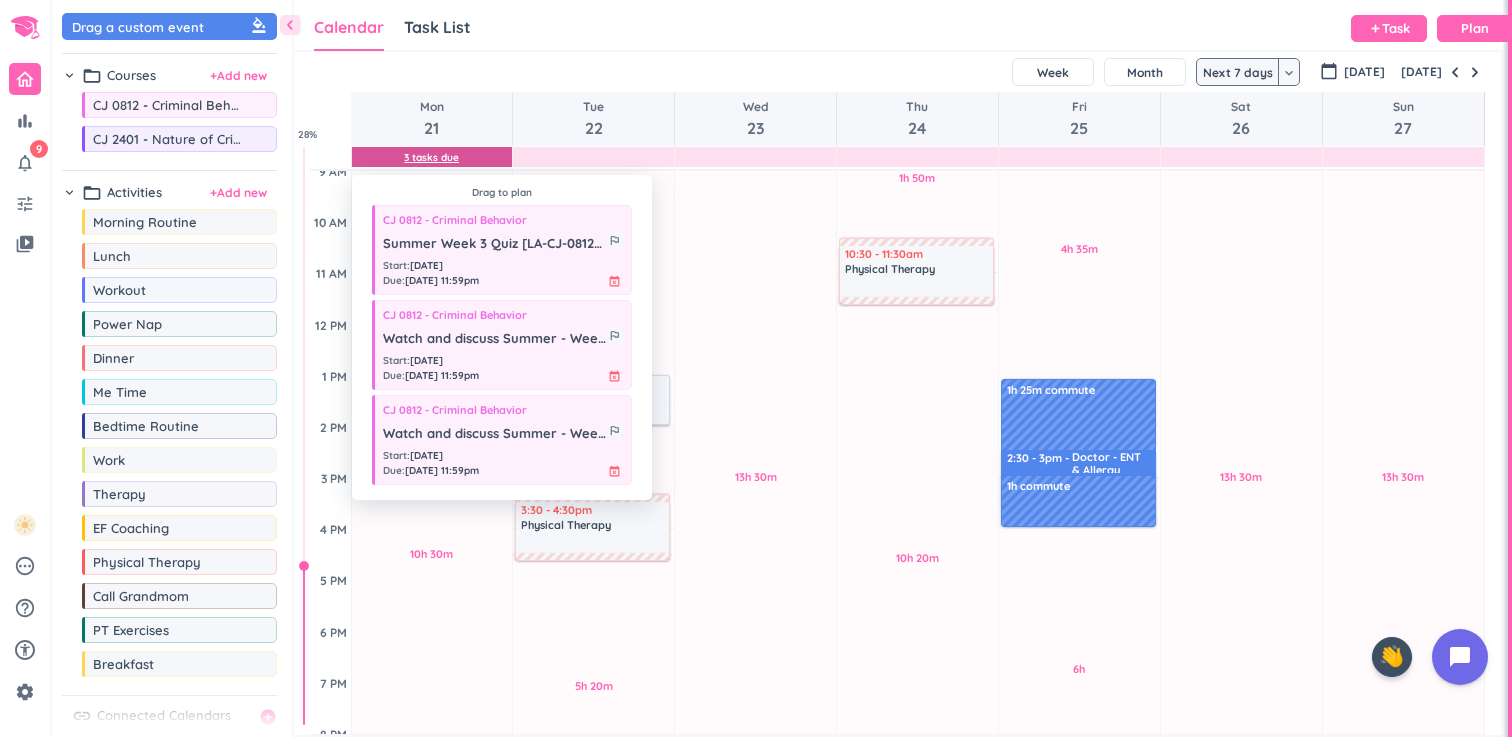 click on "3   Tasks   Due" at bounding box center (432, 157) 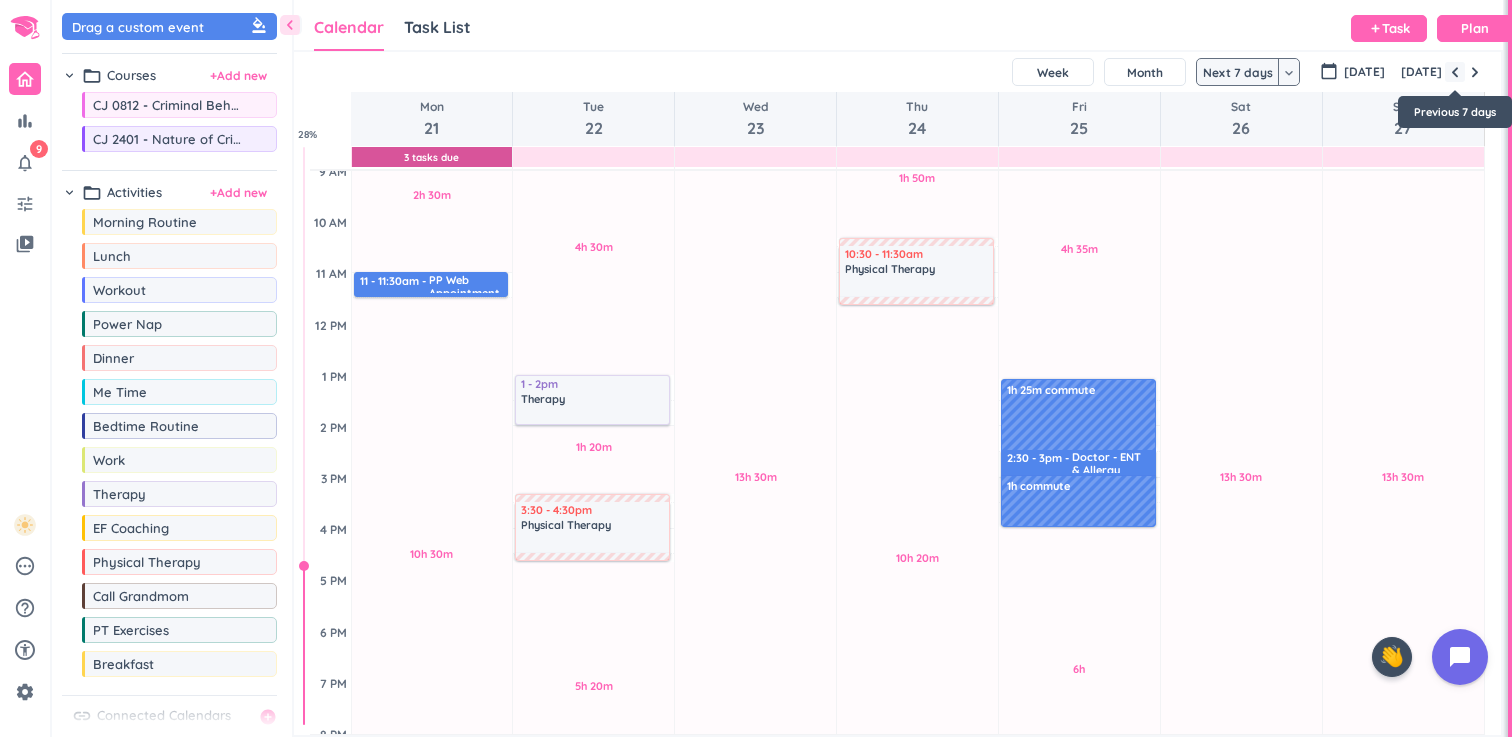 click at bounding box center [1455, 72] 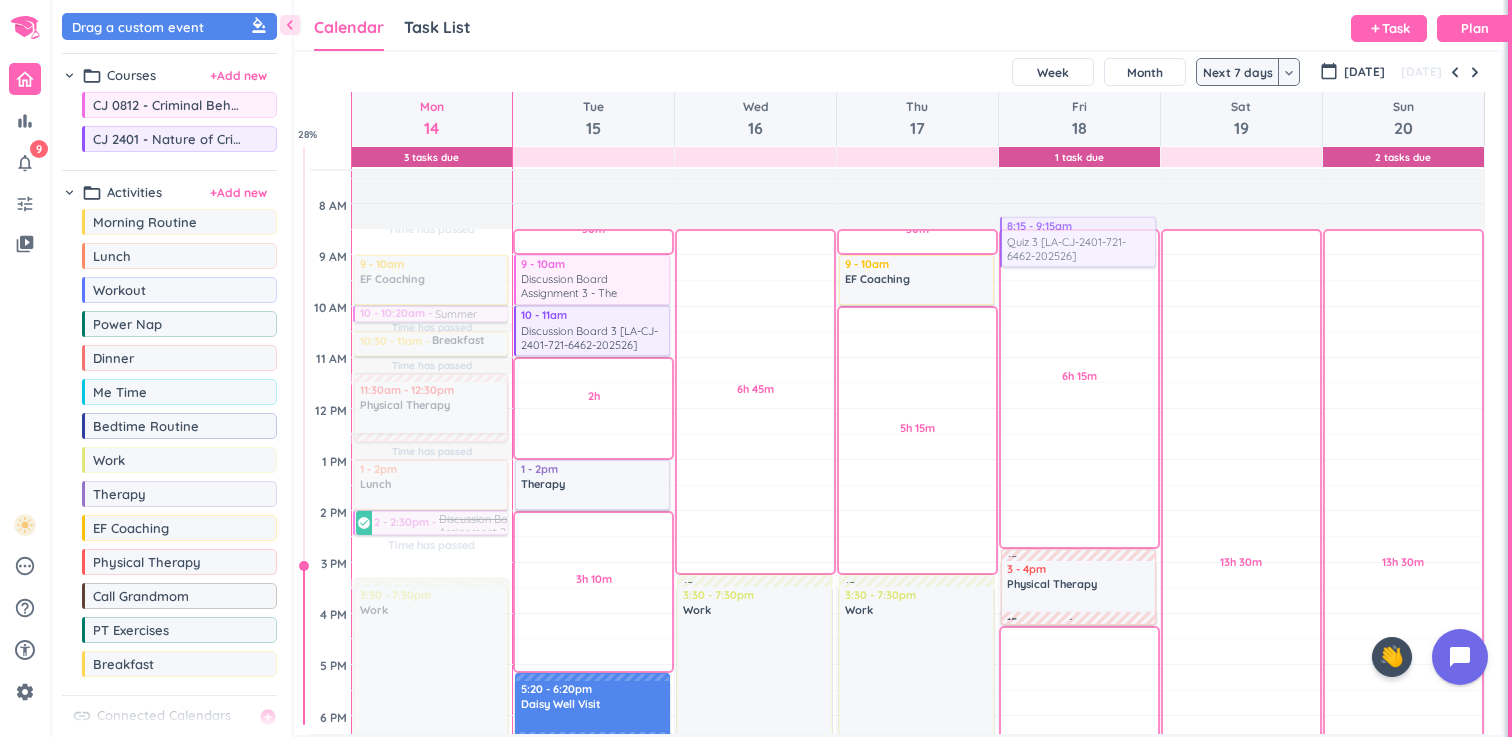 scroll, scrollTop: 118, scrollLeft: 0, axis: vertical 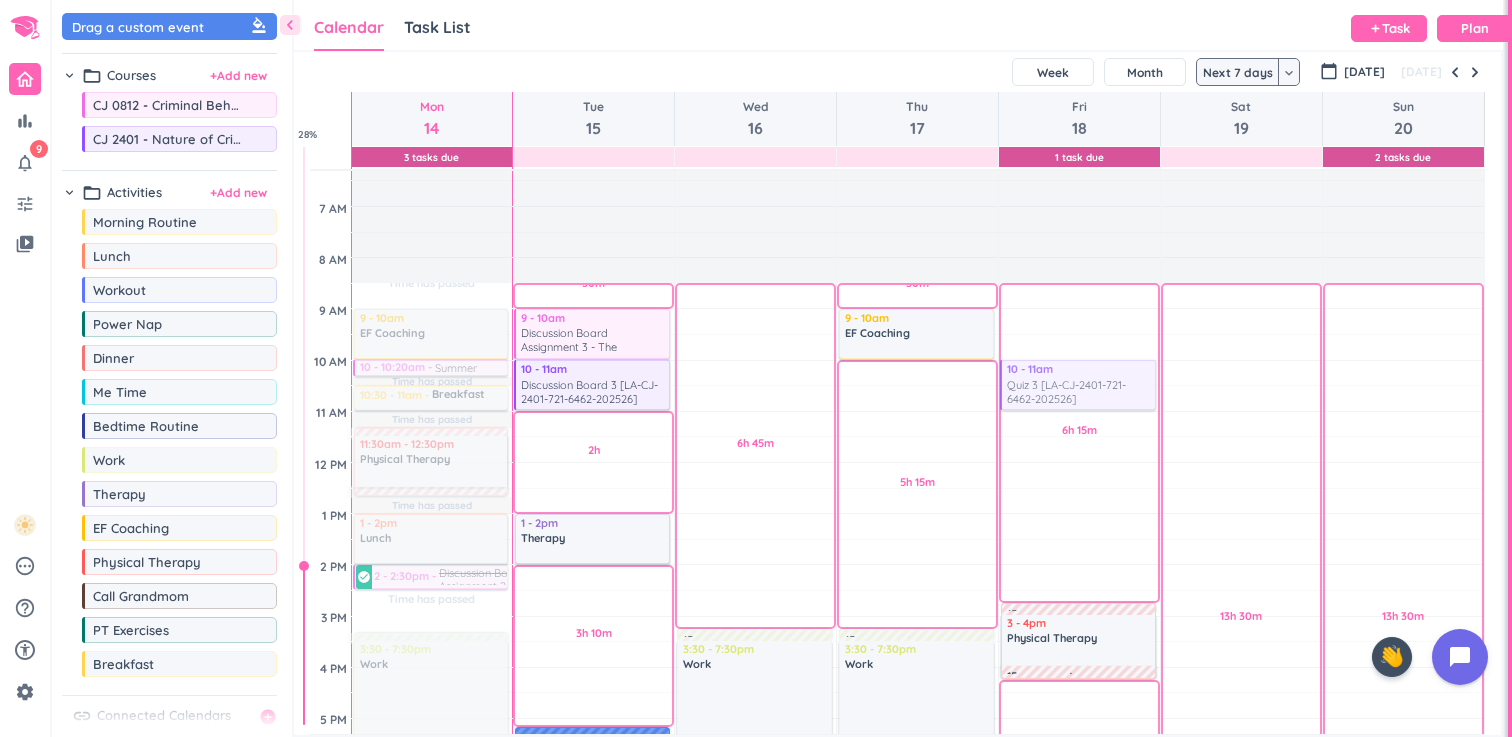 drag, startPoint x: 1269, startPoint y: 360, endPoint x: 1110, endPoint y: 361, distance: 159.00314 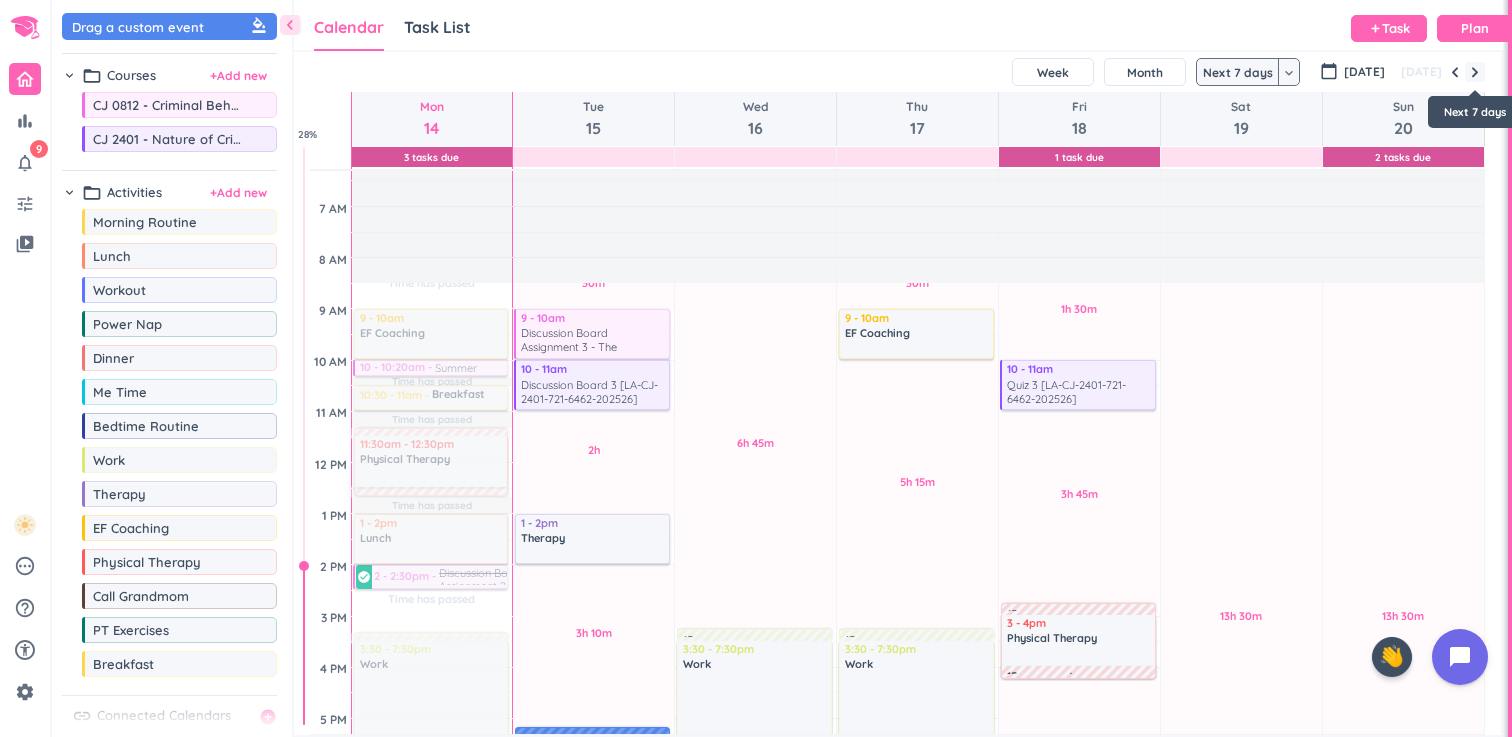 click at bounding box center [1475, 72] 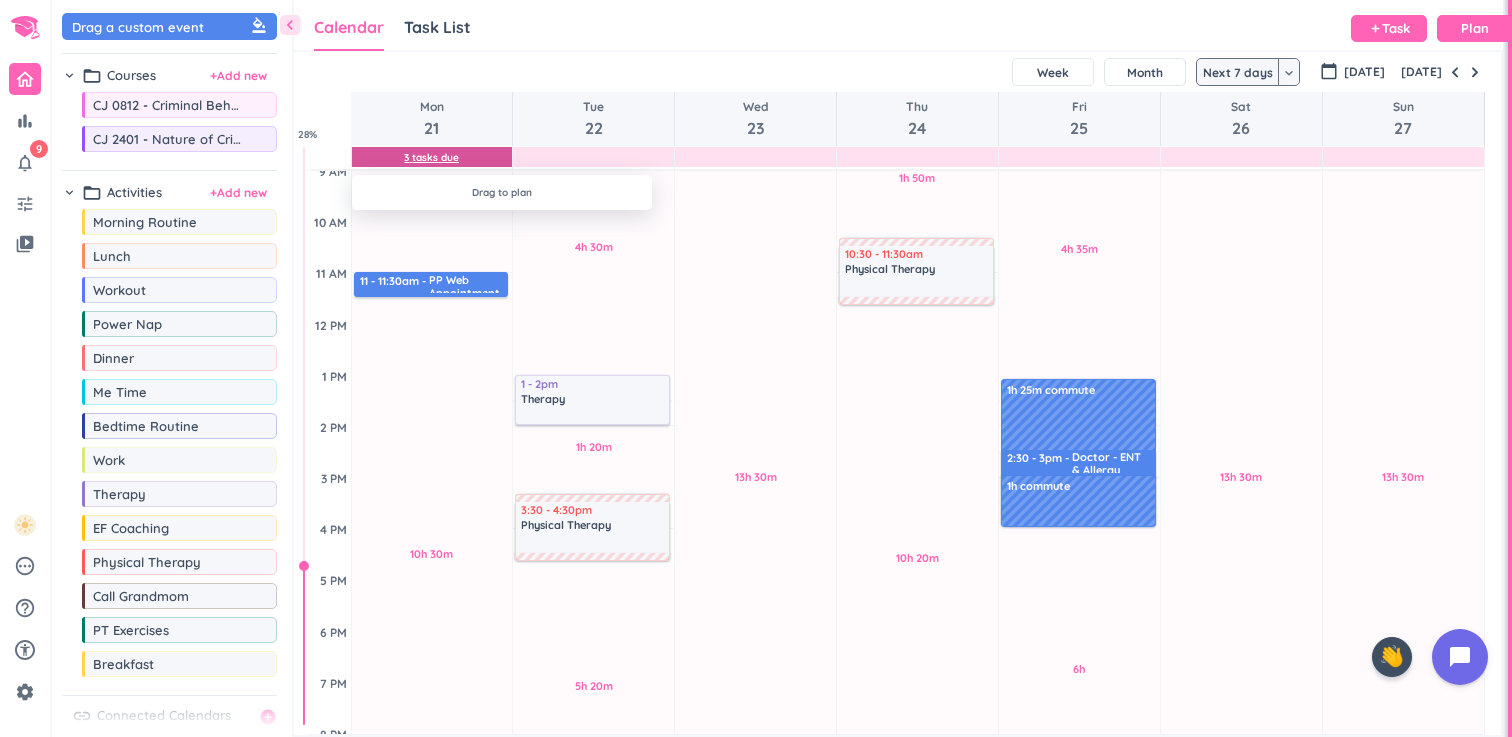 click on "3   Tasks   Due" at bounding box center (431, 157) 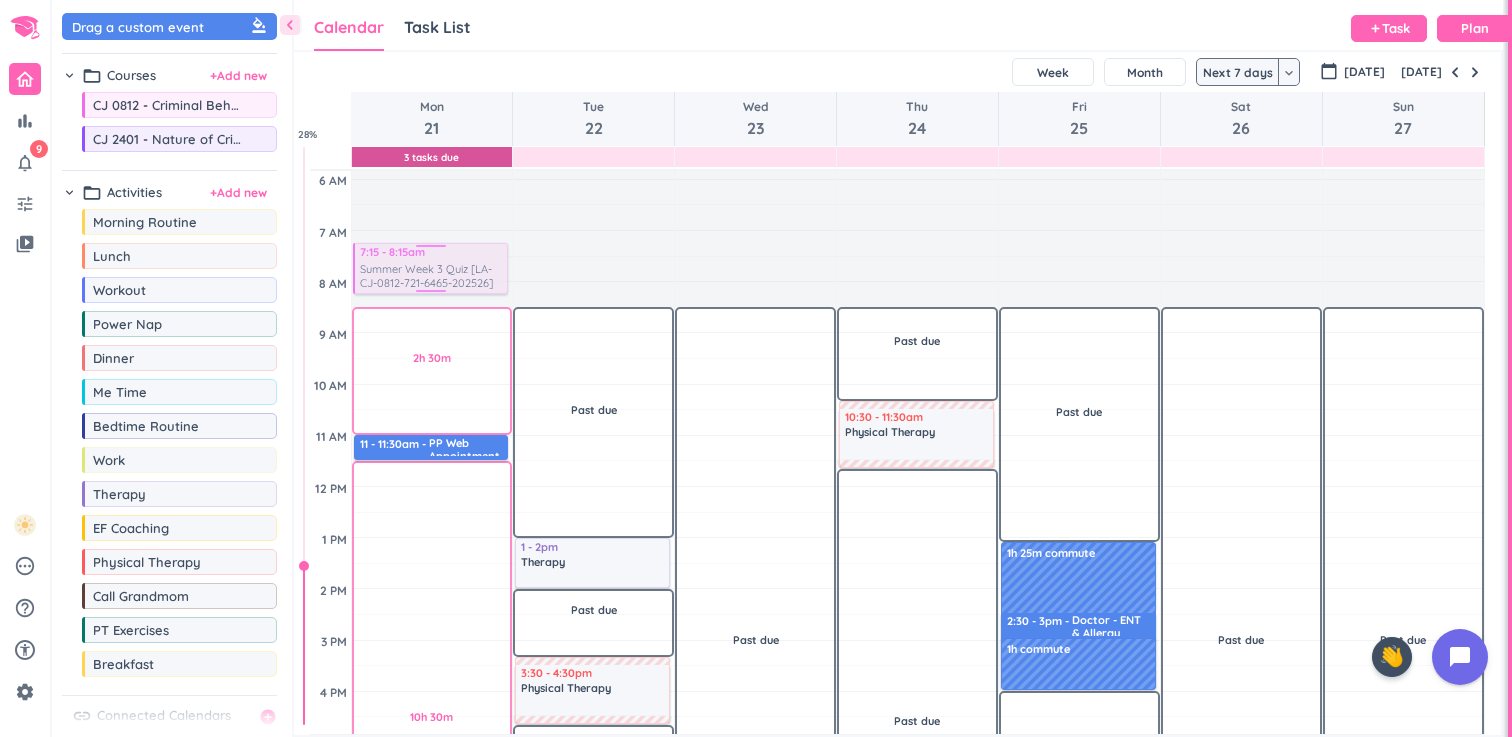 scroll, scrollTop: 93, scrollLeft: 0, axis: vertical 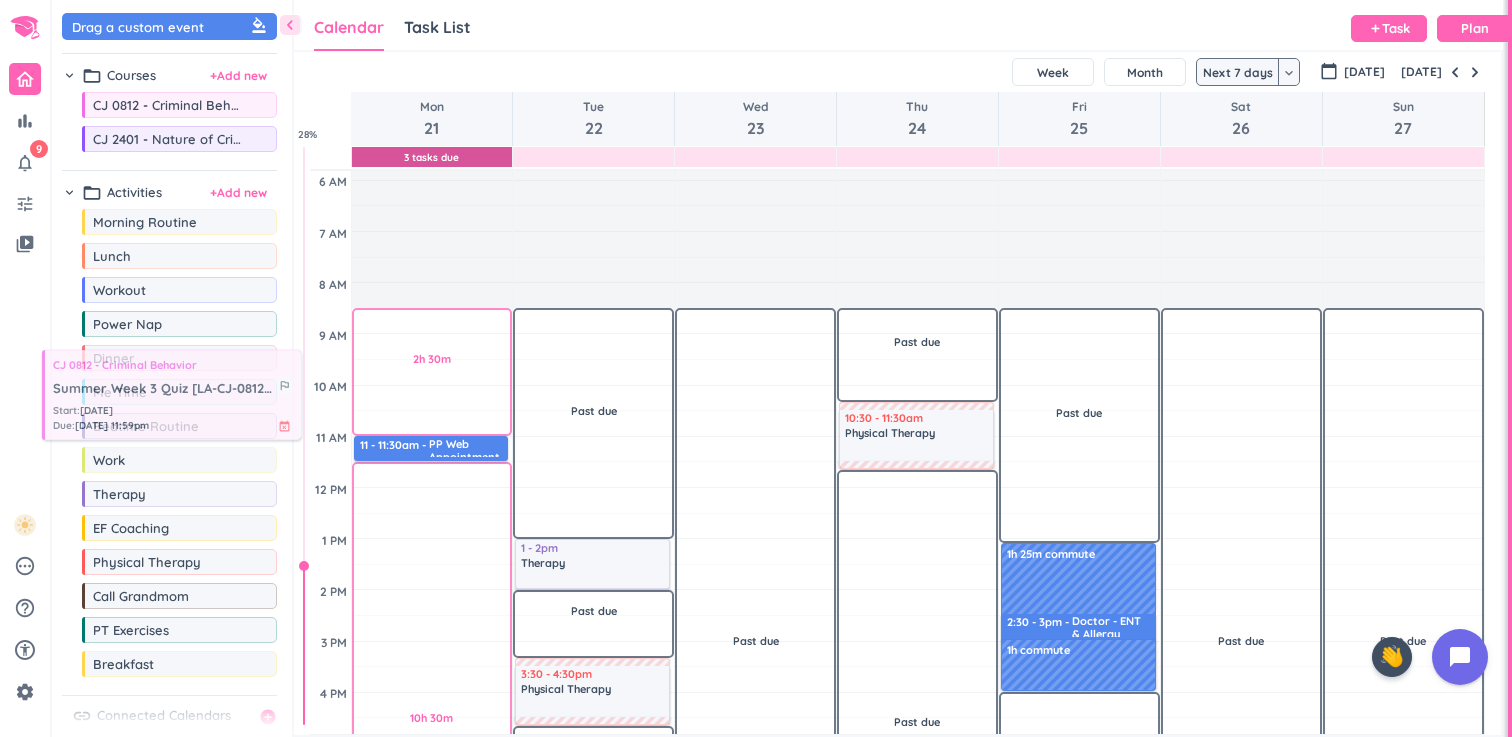 drag, startPoint x: 482, startPoint y: 254, endPoint x: 152, endPoint y: 393, distance: 358.0796 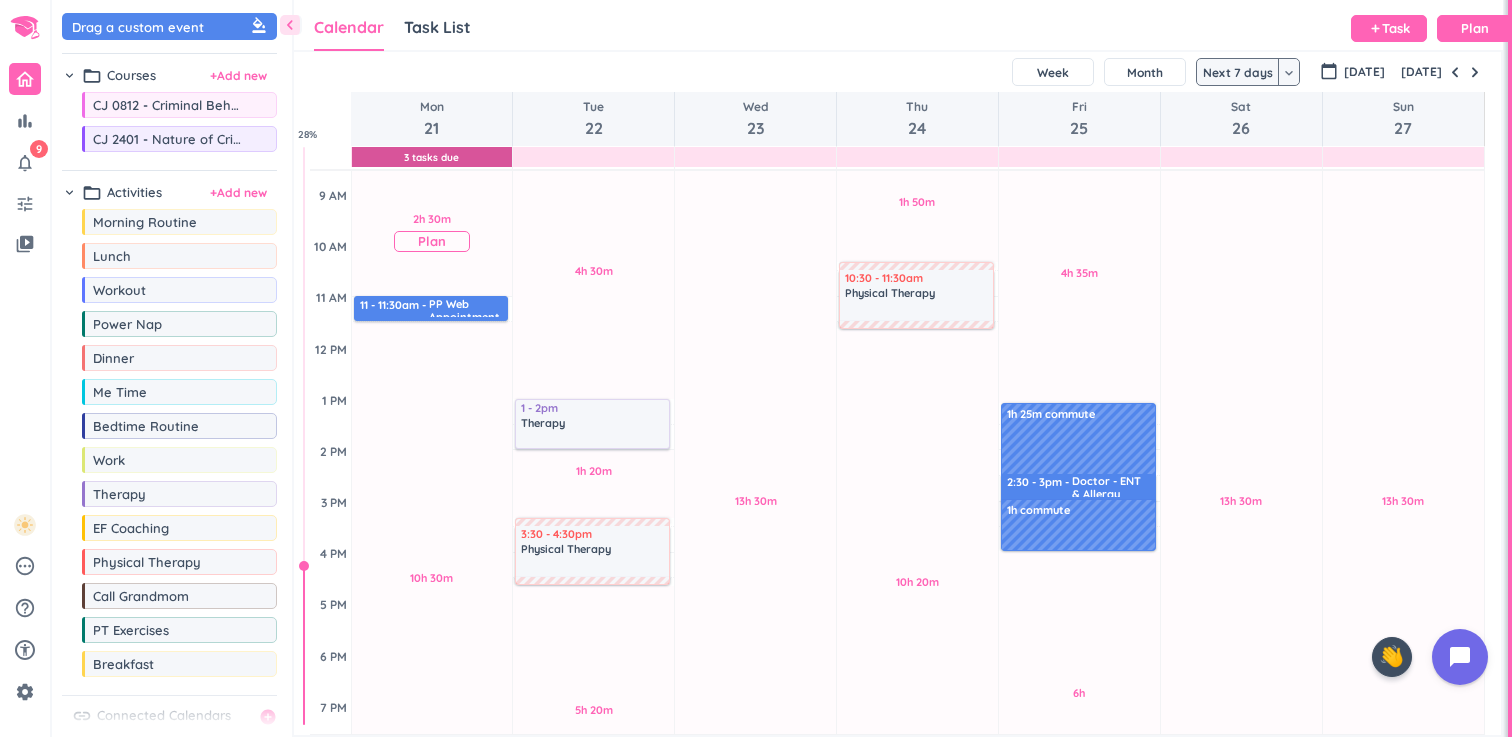 scroll, scrollTop: 238, scrollLeft: 0, axis: vertical 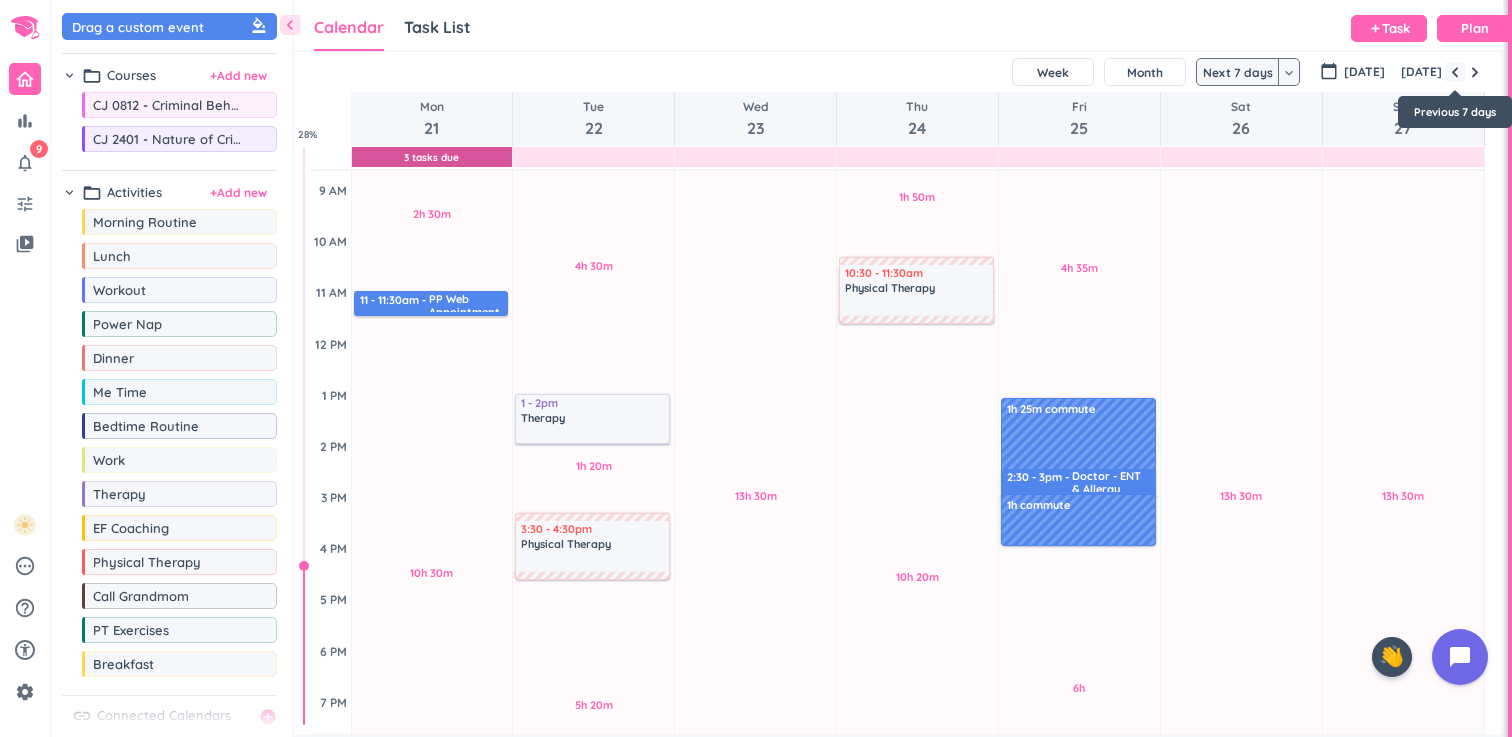 click at bounding box center (1455, 72) 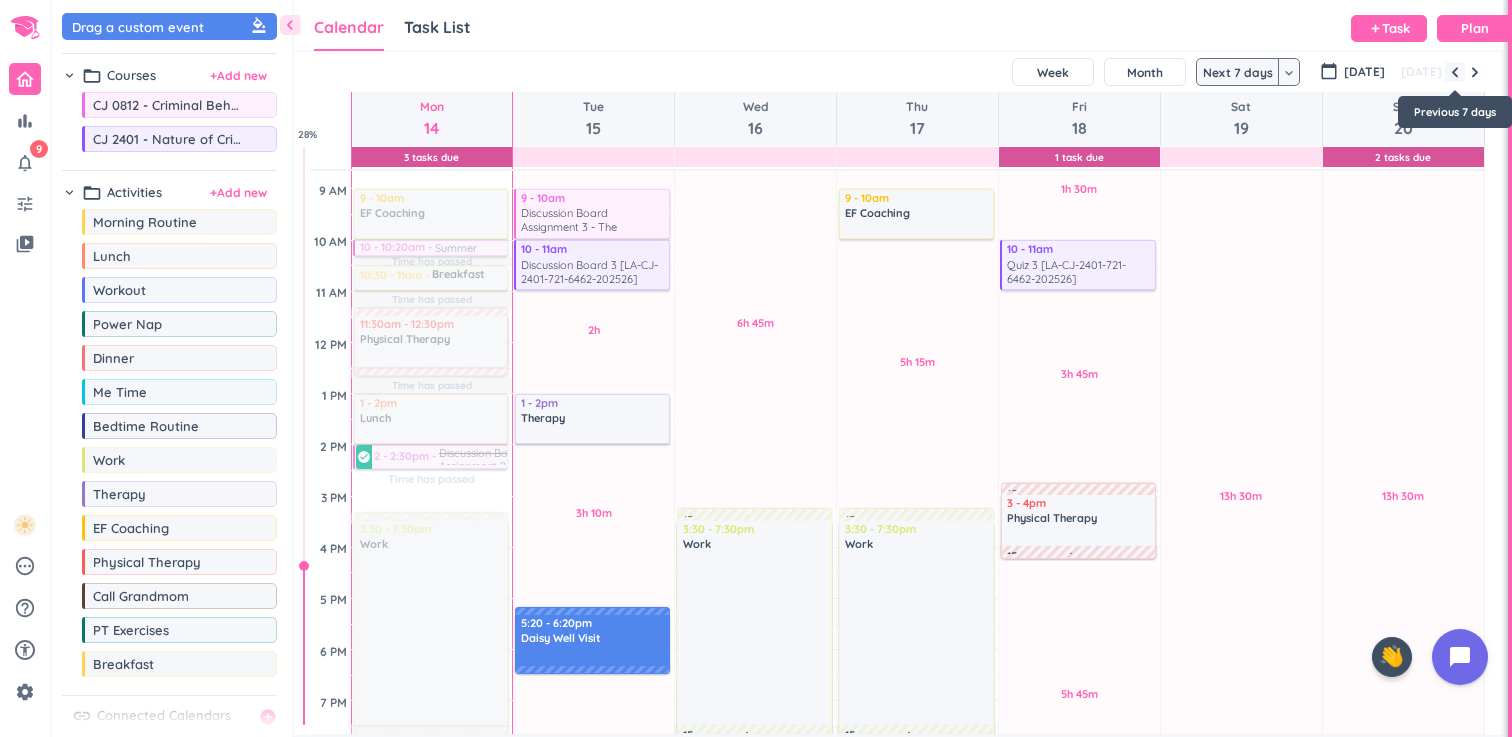 scroll, scrollTop: 257, scrollLeft: 0, axis: vertical 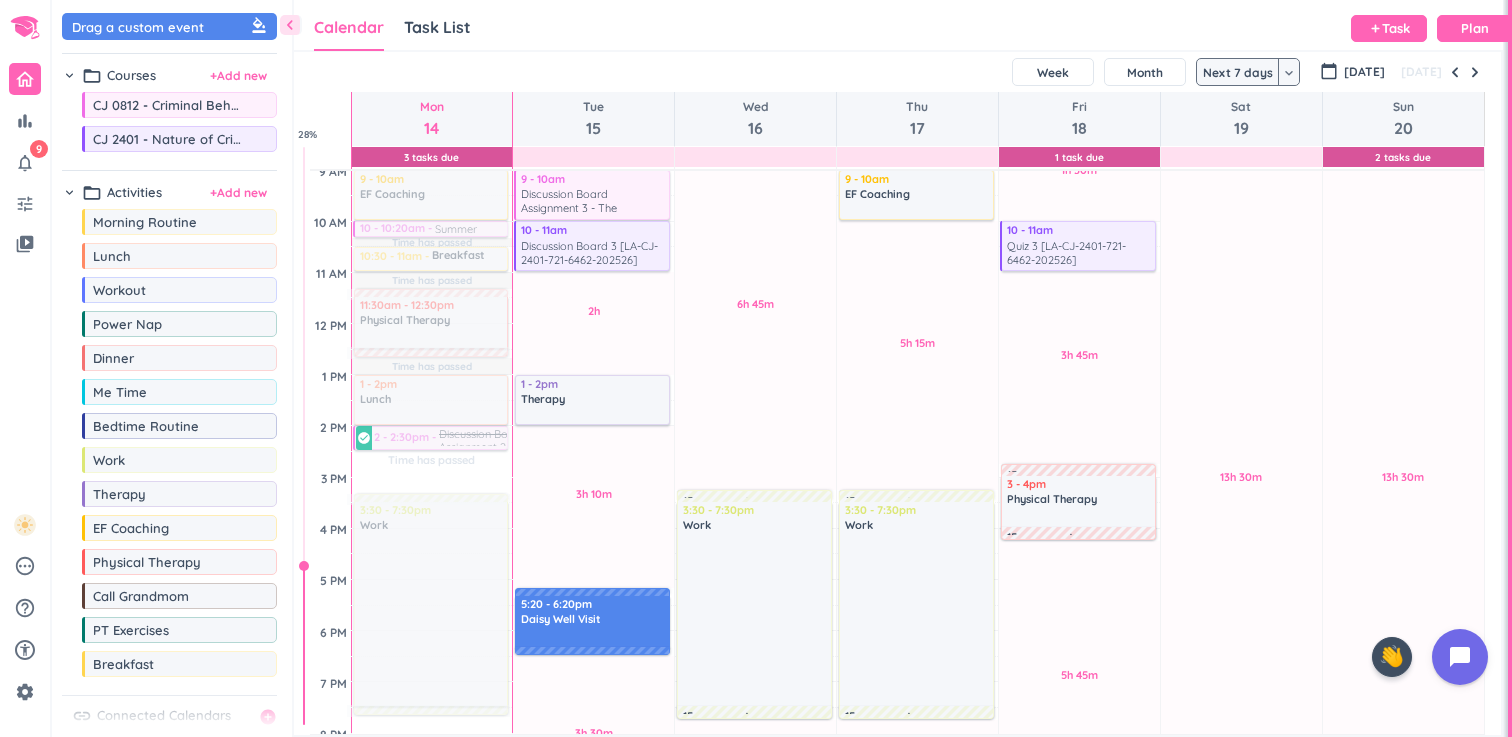 click on "keyboard_arrow_down" at bounding box center (1289, 73) 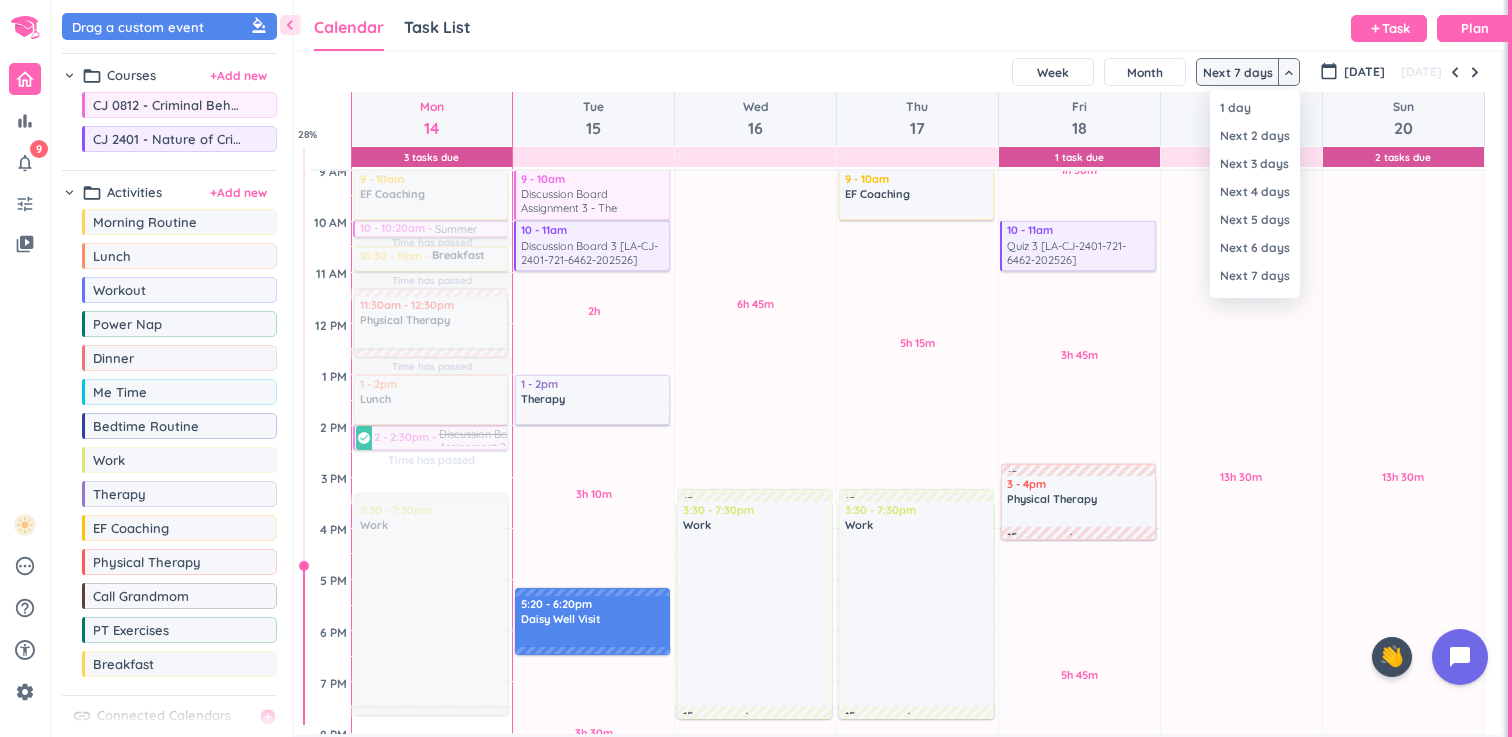 click at bounding box center (756, 368) 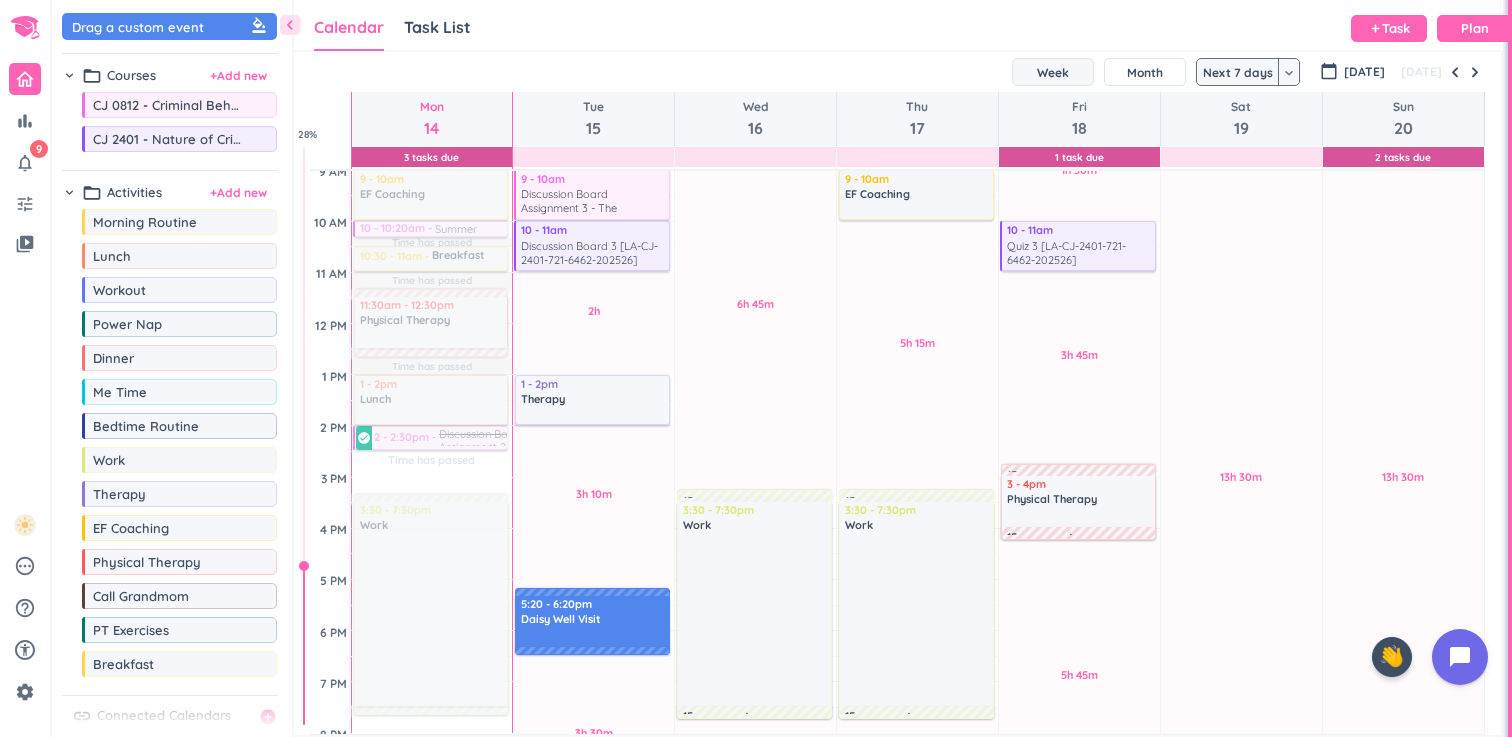 click on "Week" at bounding box center [1053, 72] 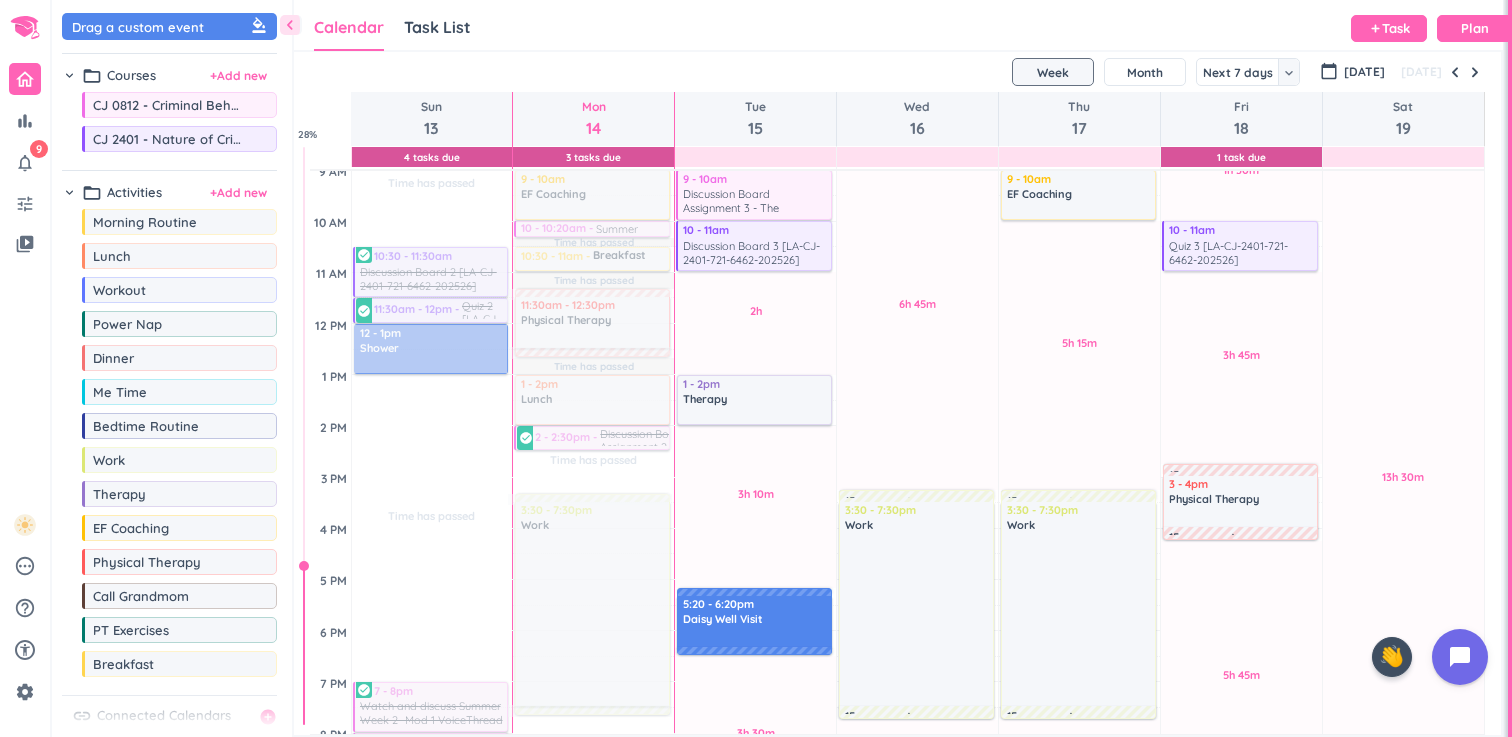 click on "Week" at bounding box center (1053, 72) 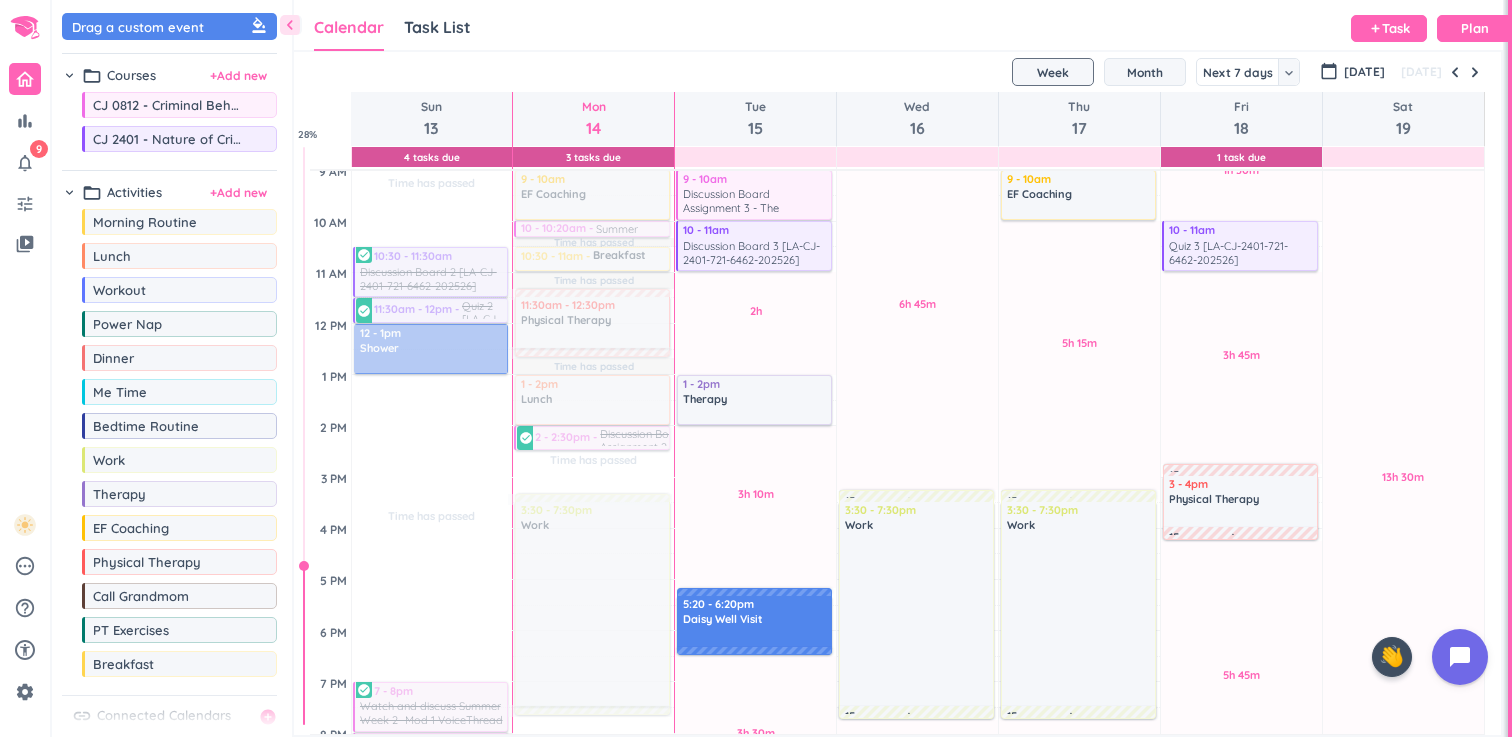 click on "Month" at bounding box center [1145, 72] 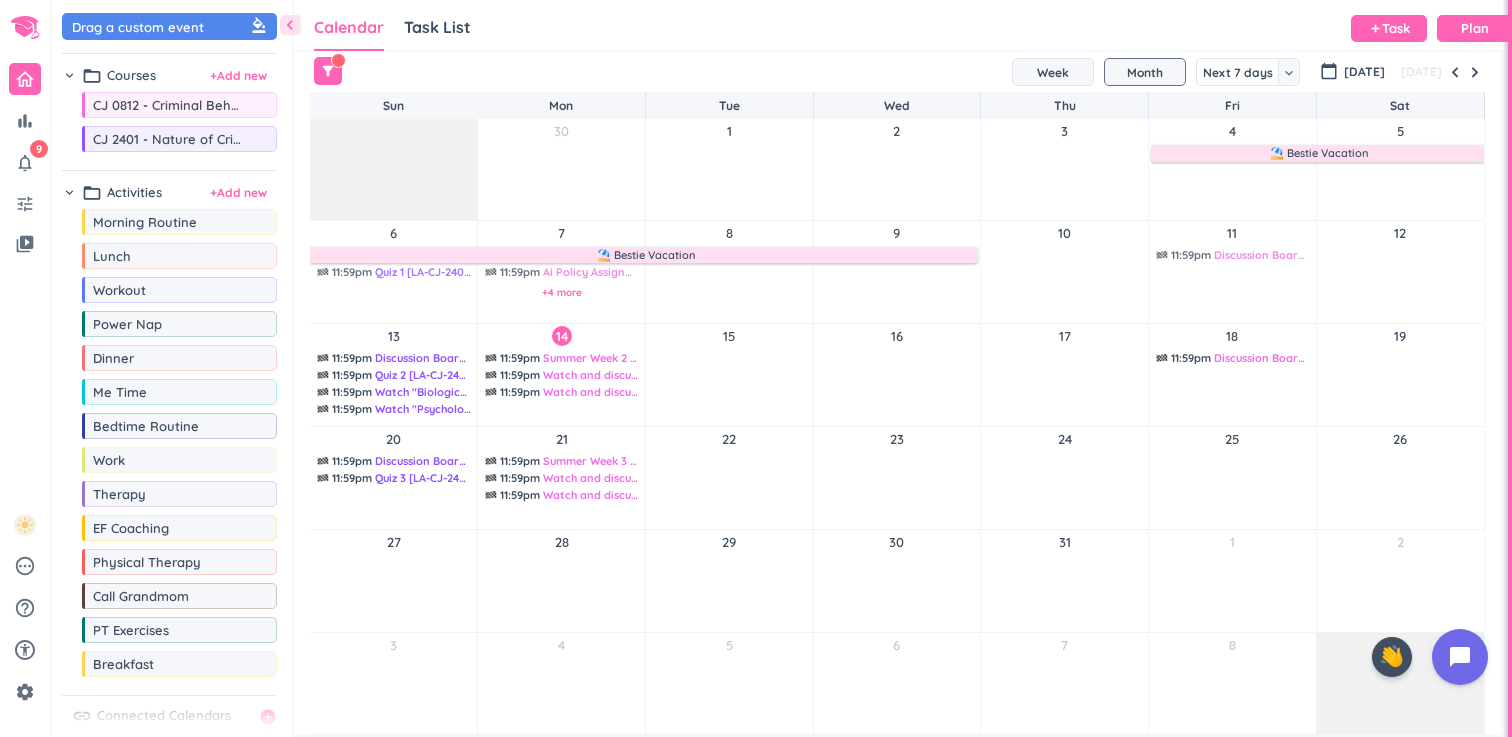 click on "Week" at bounding box center [1053, 72] 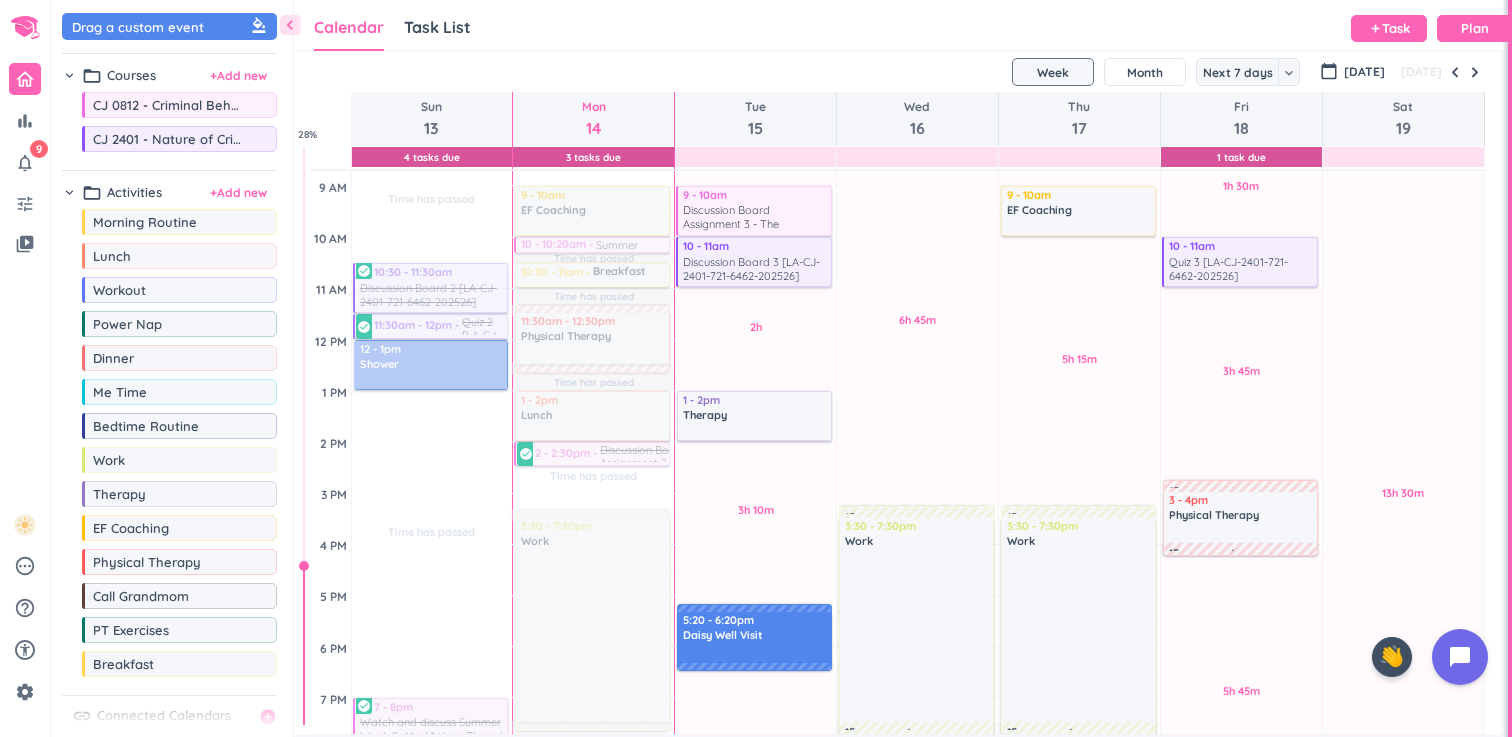 click on "Next 7 days" at bounding box center (1238, 72) 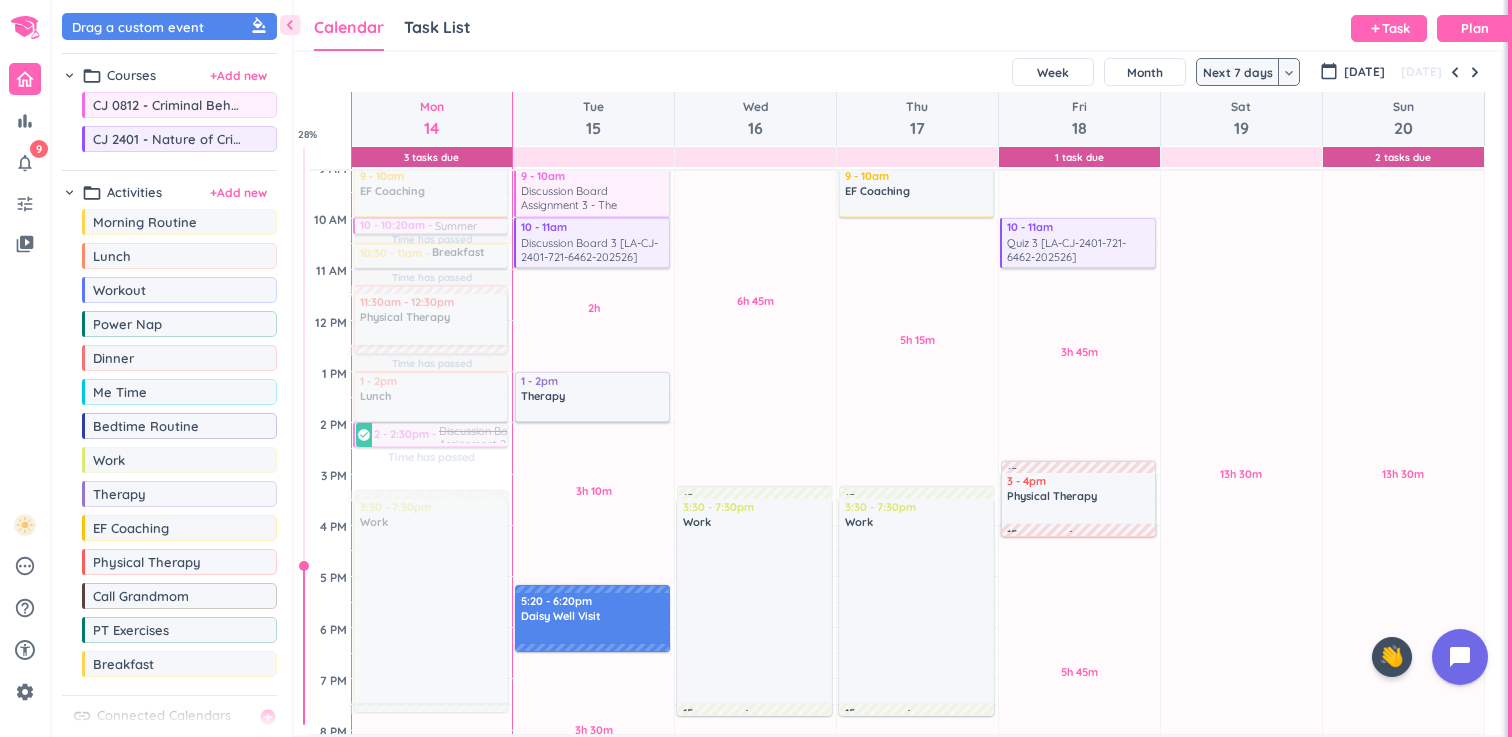 scroll, scrollTop: 244, scrollLeft: 0, axis: vertical 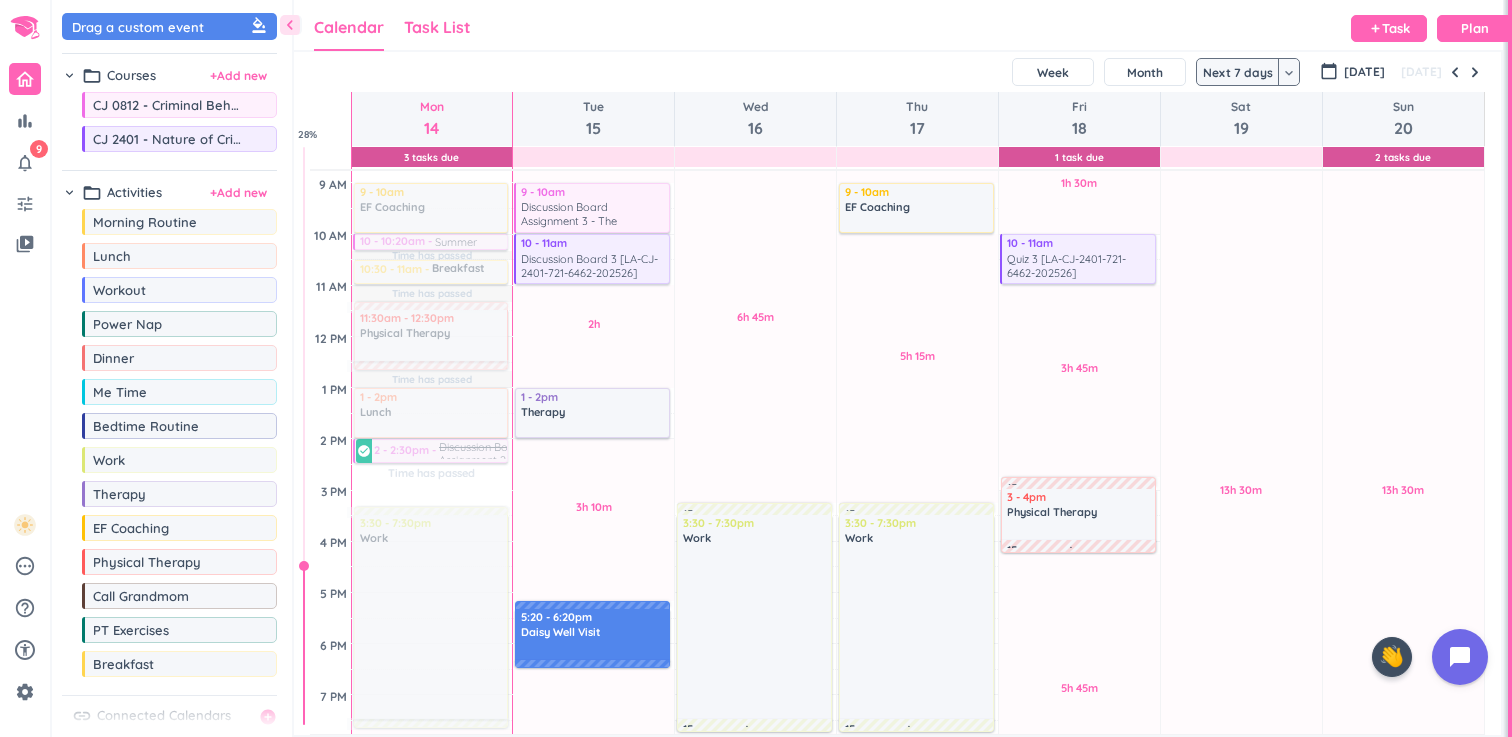 click on "Task List" at bounding box center (437, 27) 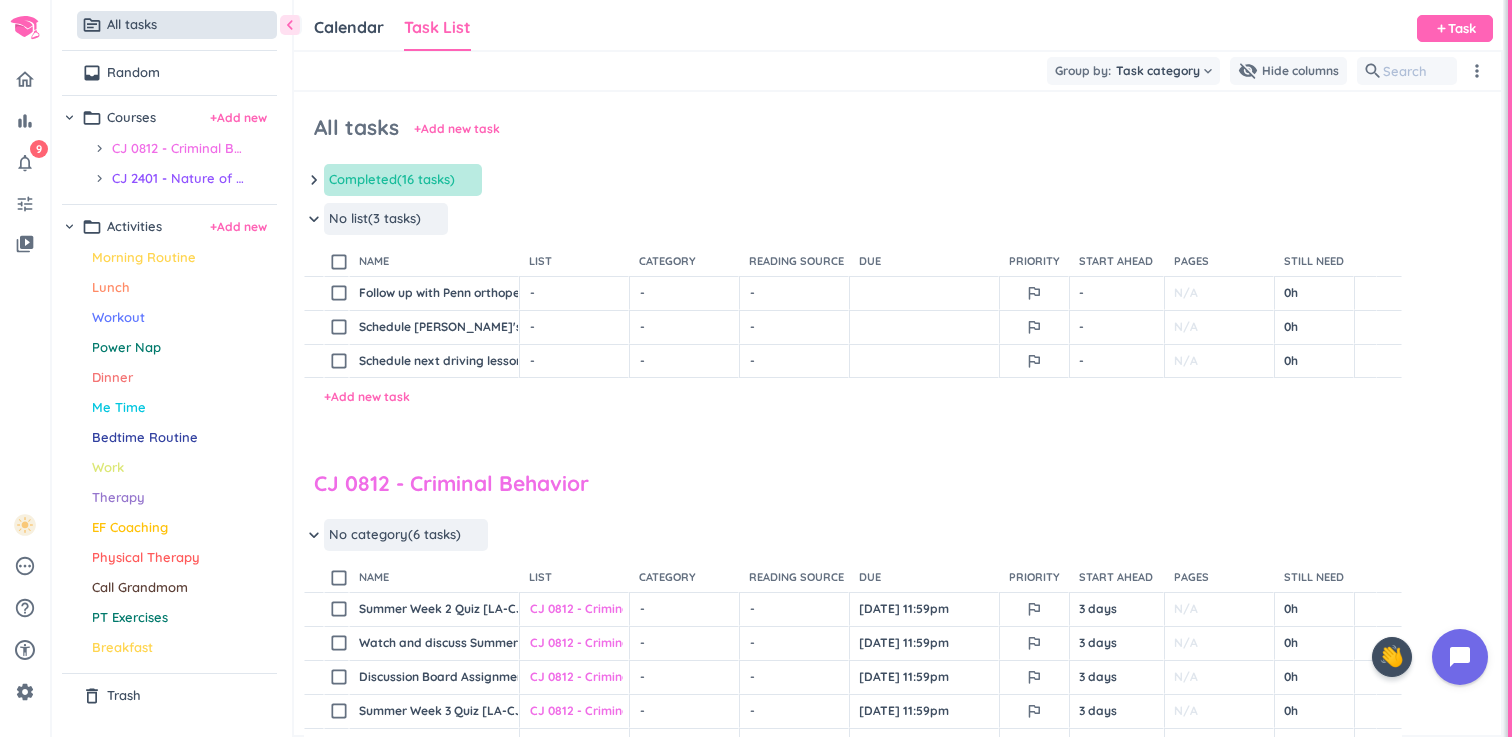 scroll, scrollTop: 1, scrollLeft: 1, axis: both 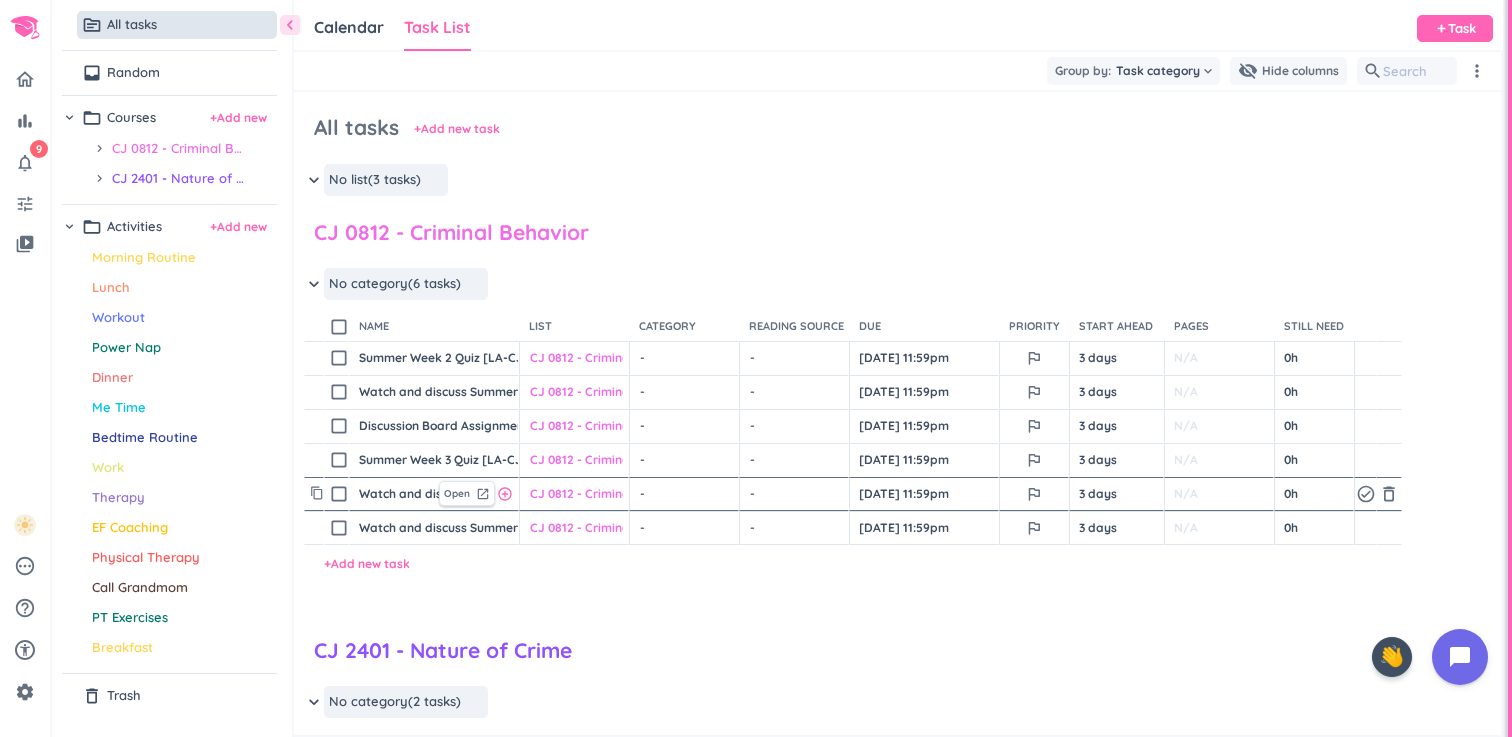 click on "Watch and discuss Summer - Week 3/Mod 1 VoiceThread - Psychological Theories - Part 1 [LA-CJ-0812-721-6465-202526]" at bounding box center (394, 494) 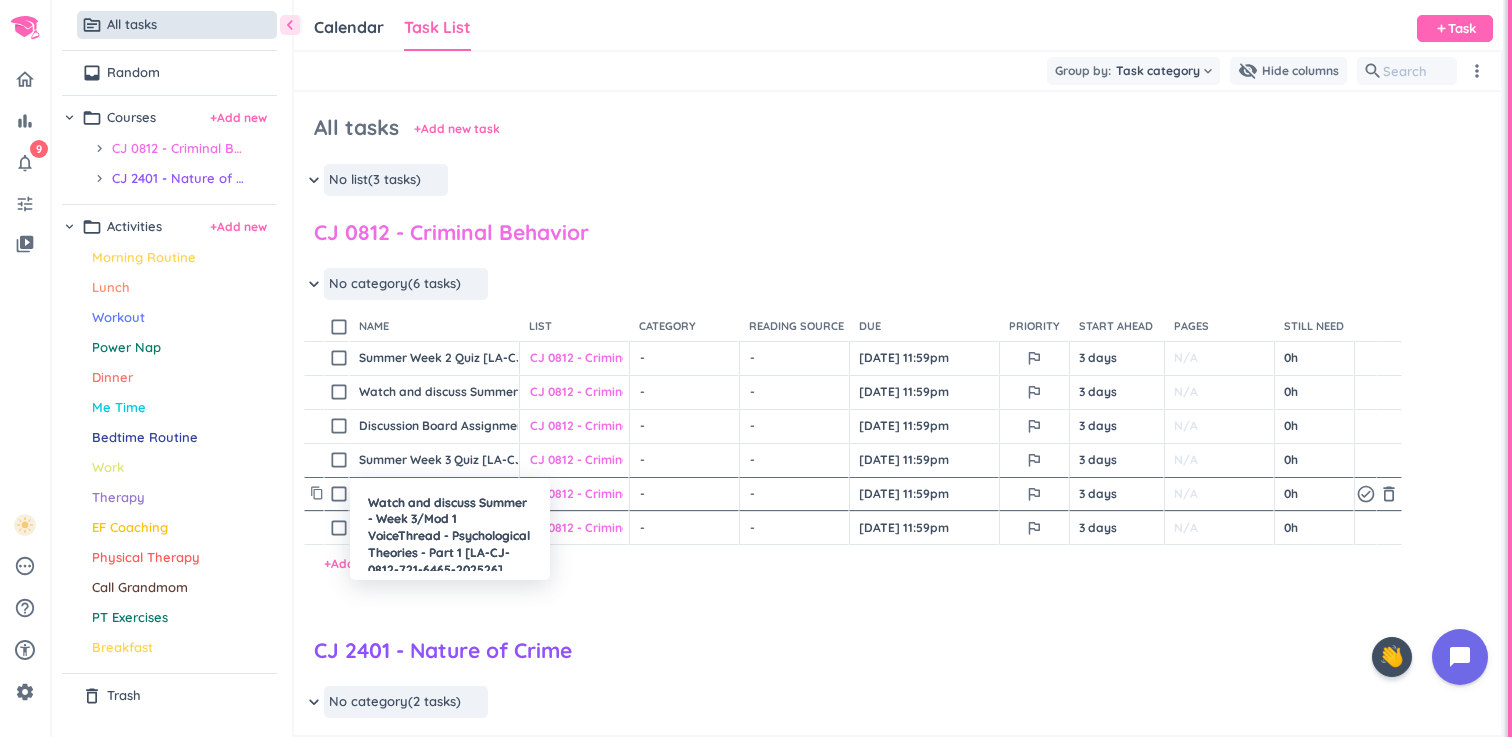 scroll, scrollTop: 16, scrollLeft: 0, axis: vertical 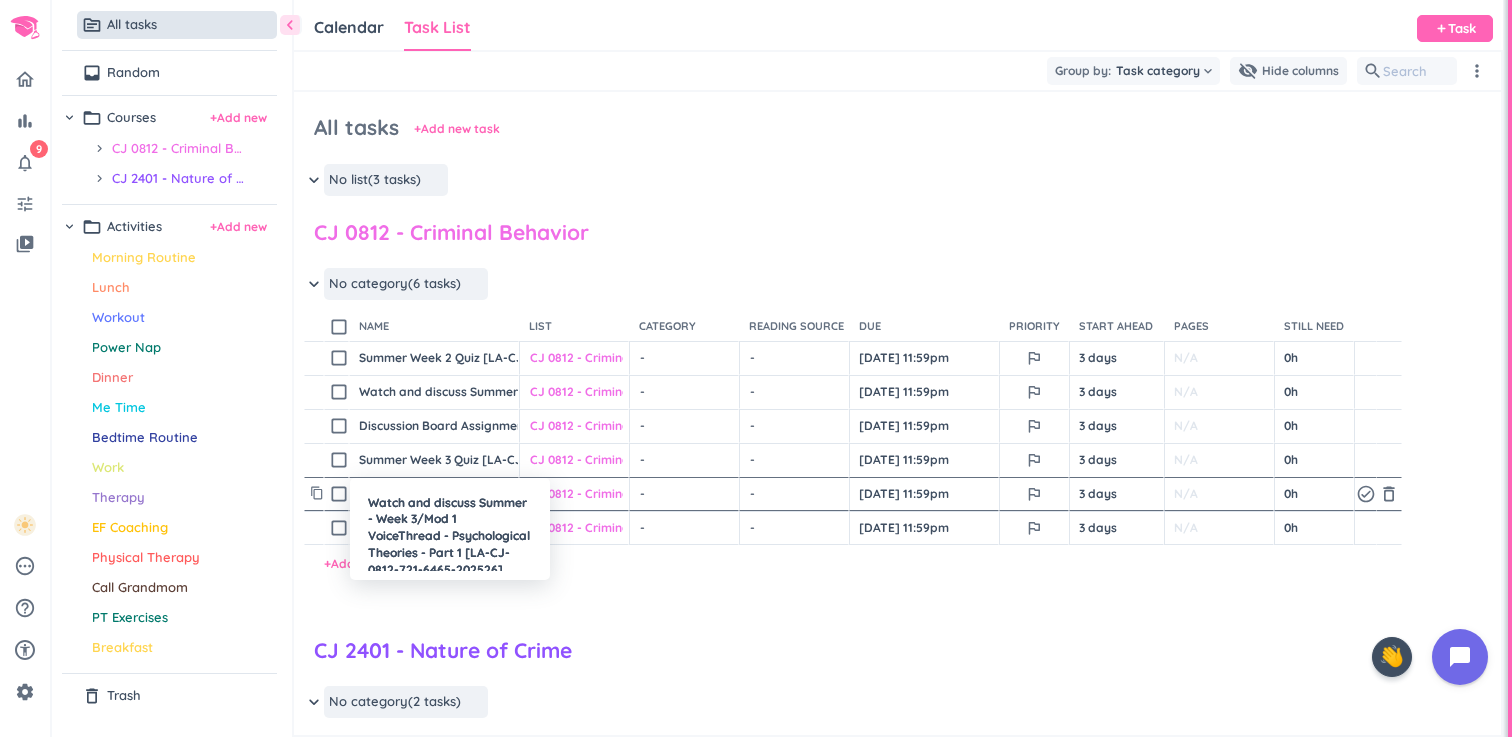 click at bounding box center [756, 368] 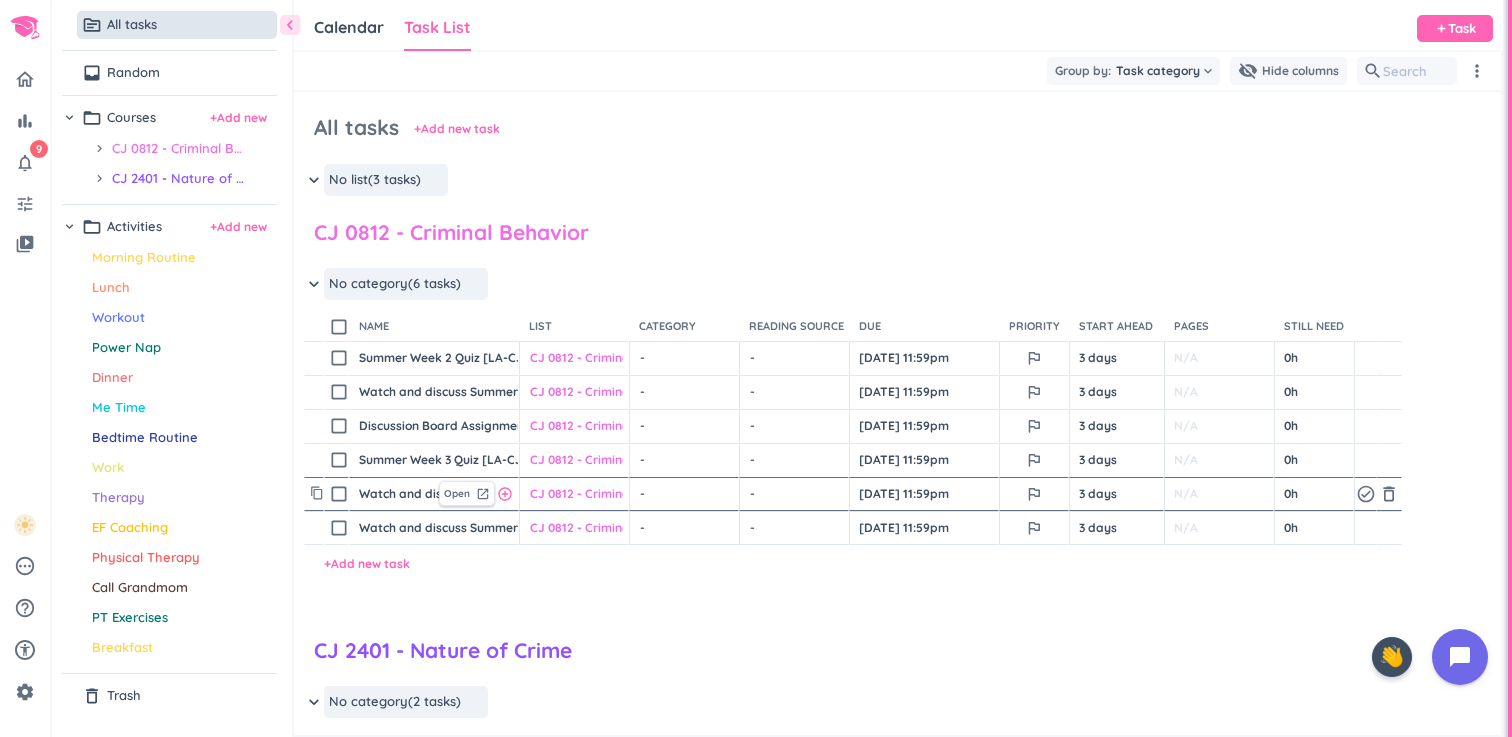 click on "Watch and discuss Summer - Week 3/Mod 1 VoiceThread - Psychological Theories - Part 1 [LA-CJ-0812-721-6465-202526]" at bounding box center (394, 494) 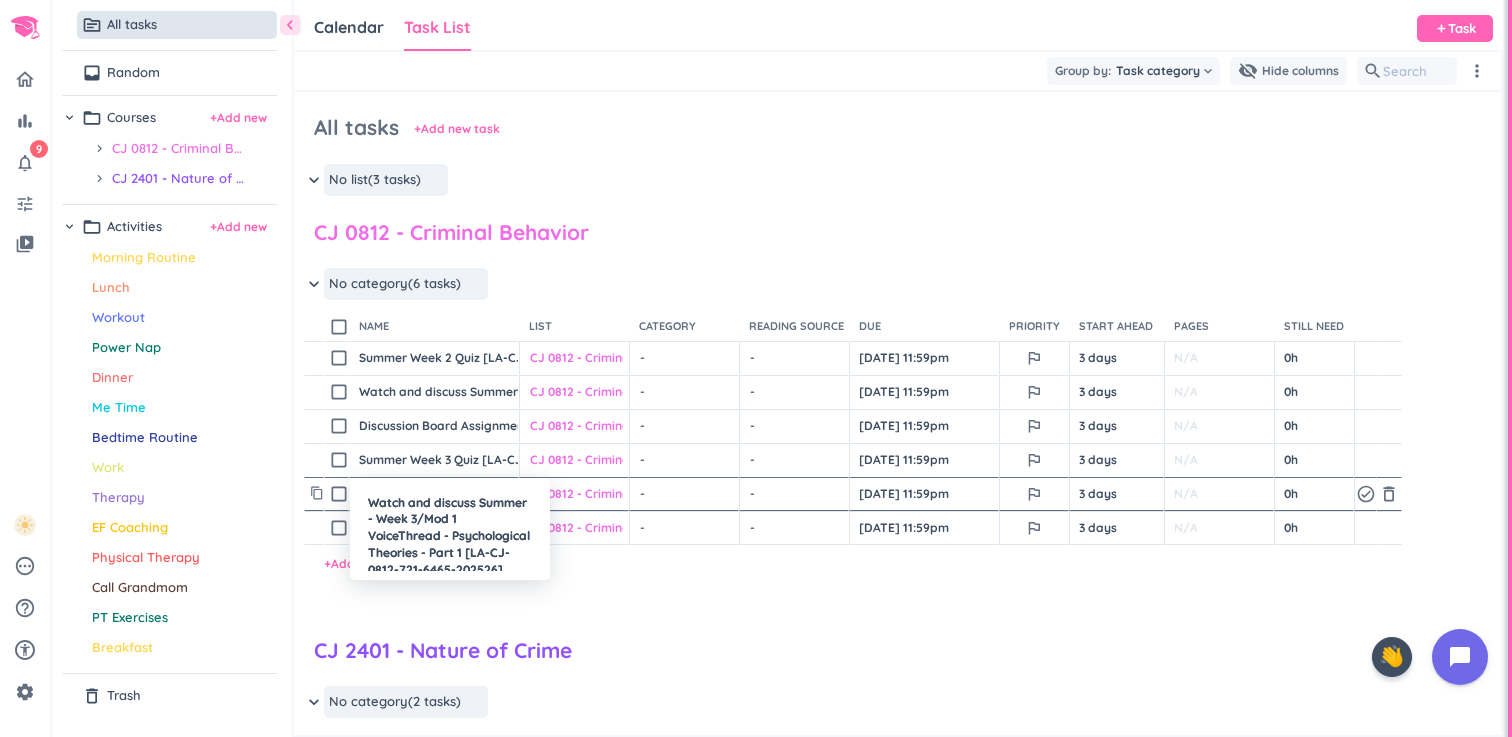scroll, scrollTop: 16, scrollLeft: 0, axis: vertical 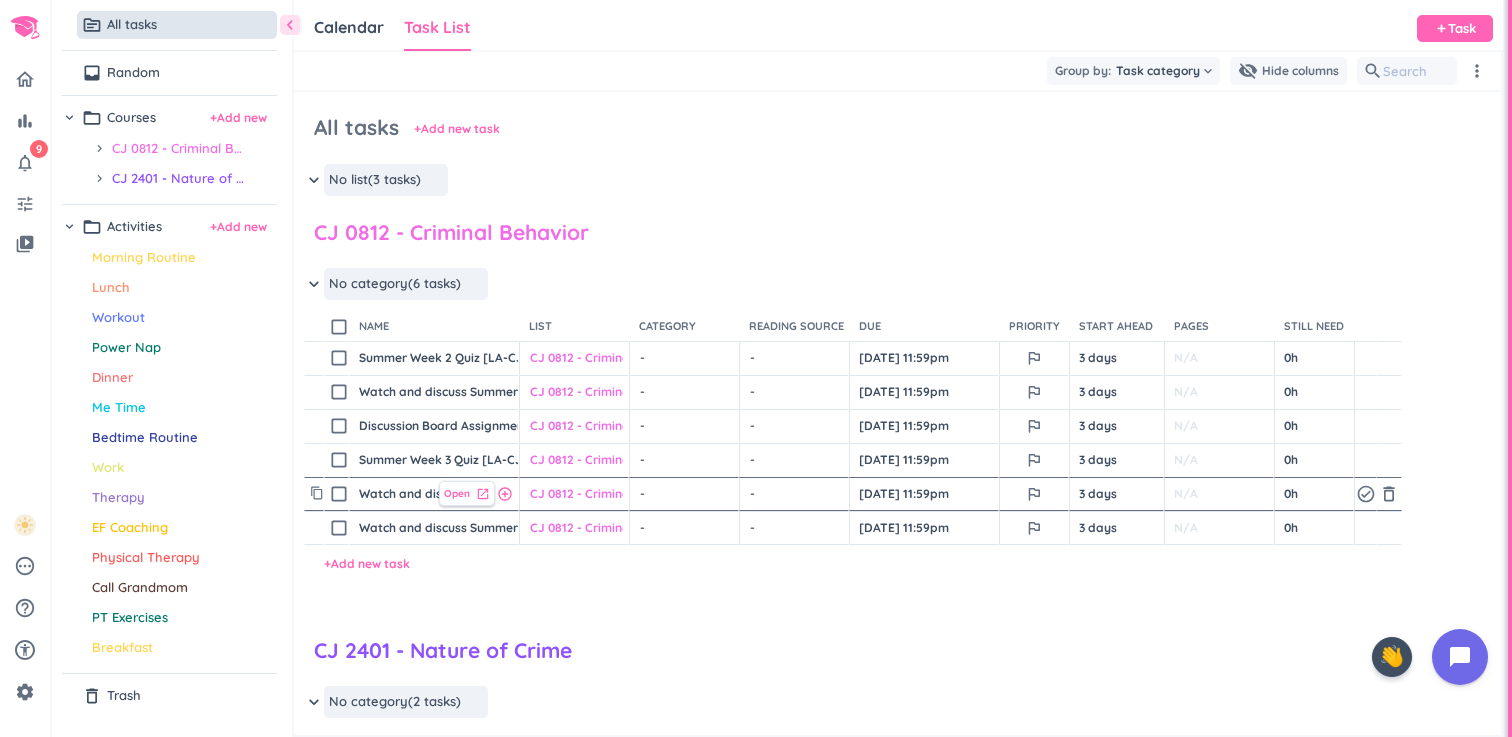click on "launch" at bounding box center (483, 494) 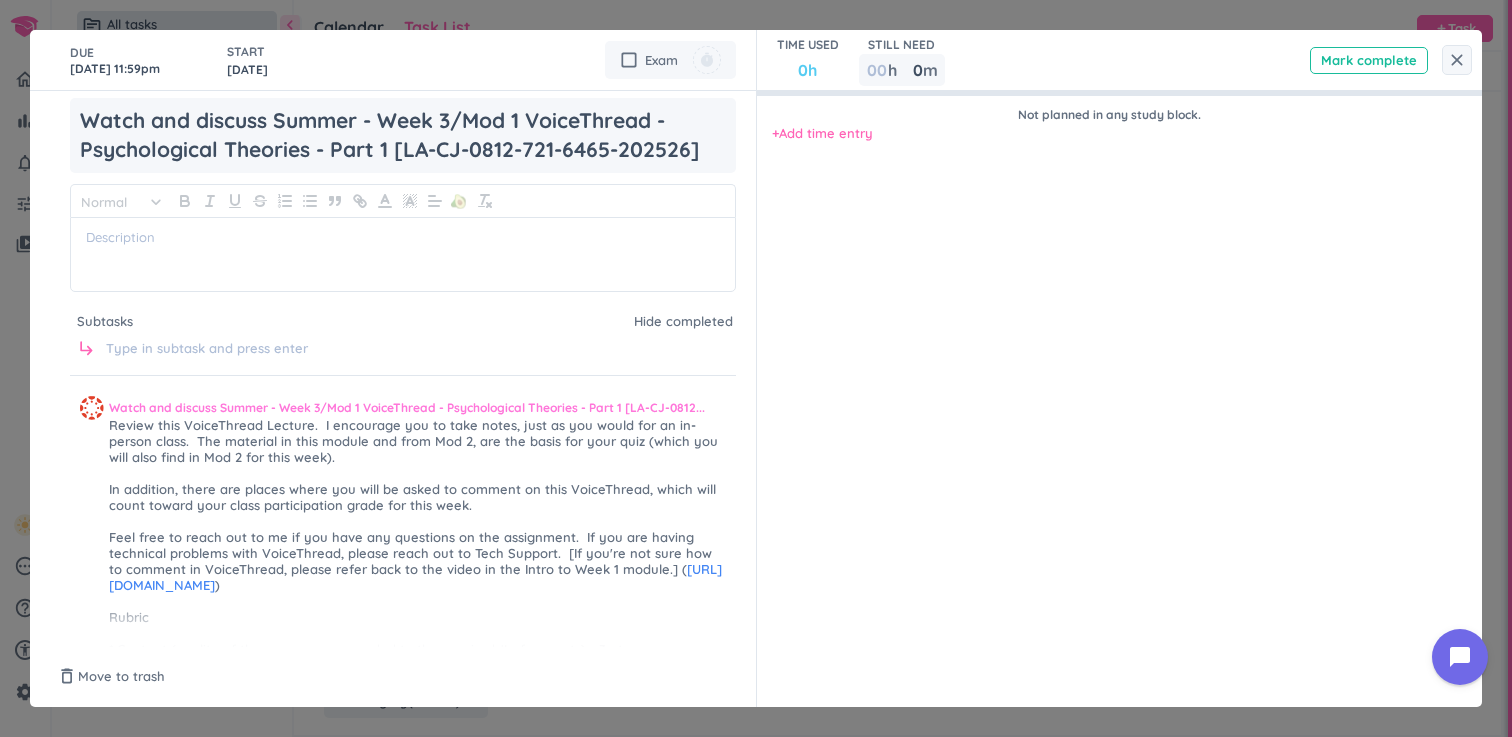 scroll, scrollTop: 0, scrollLeft: 0, axis: both 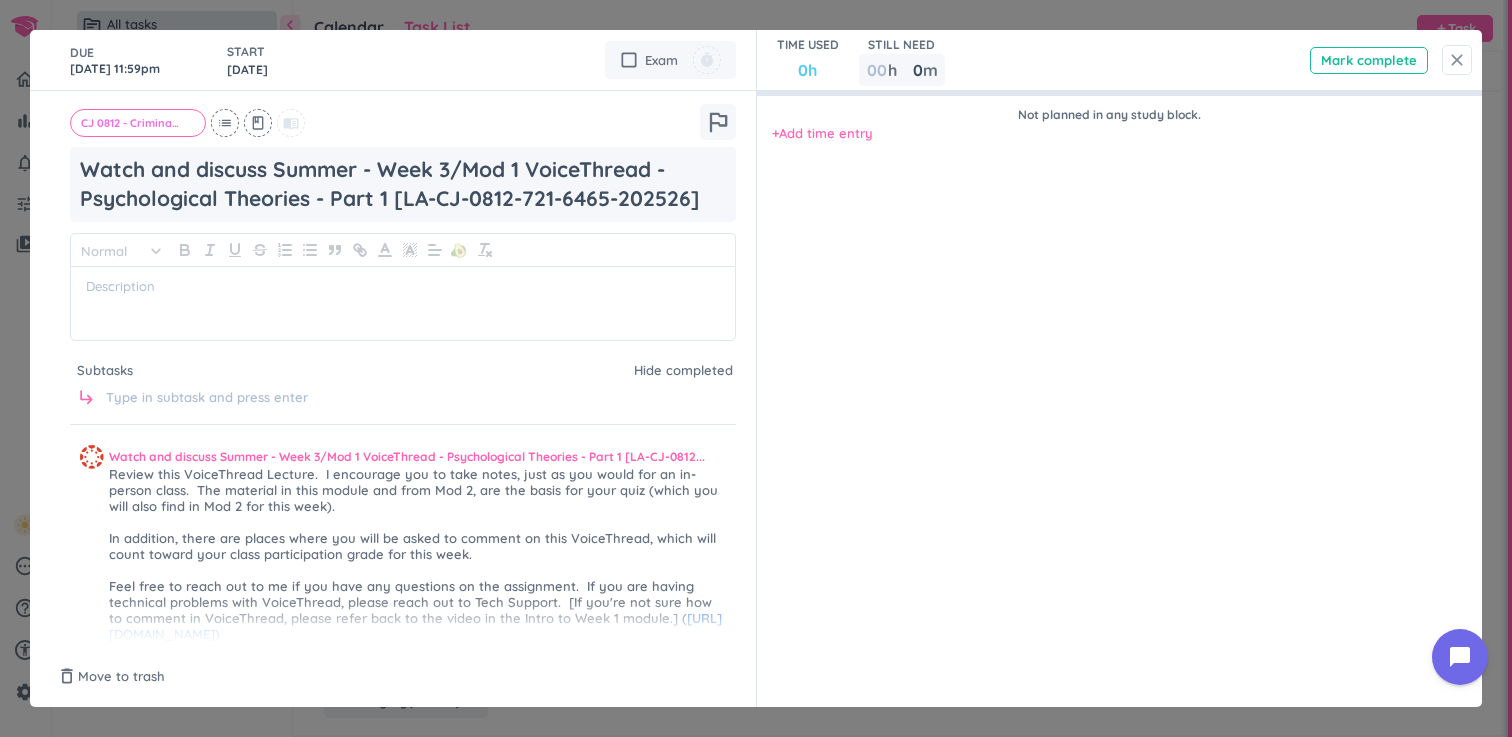 click on "close" at bounding box center [1457, 60] 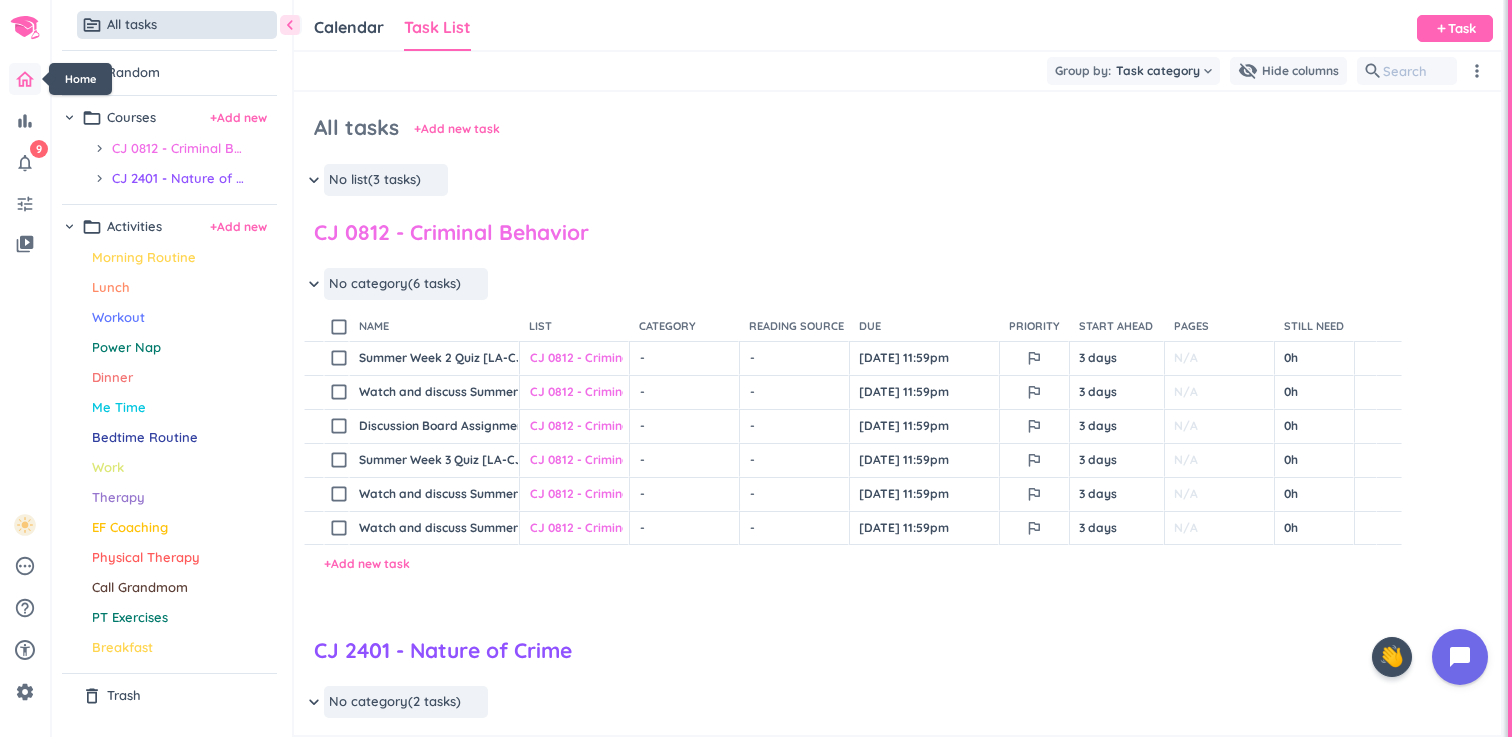 click at bounding box center (25, 79) 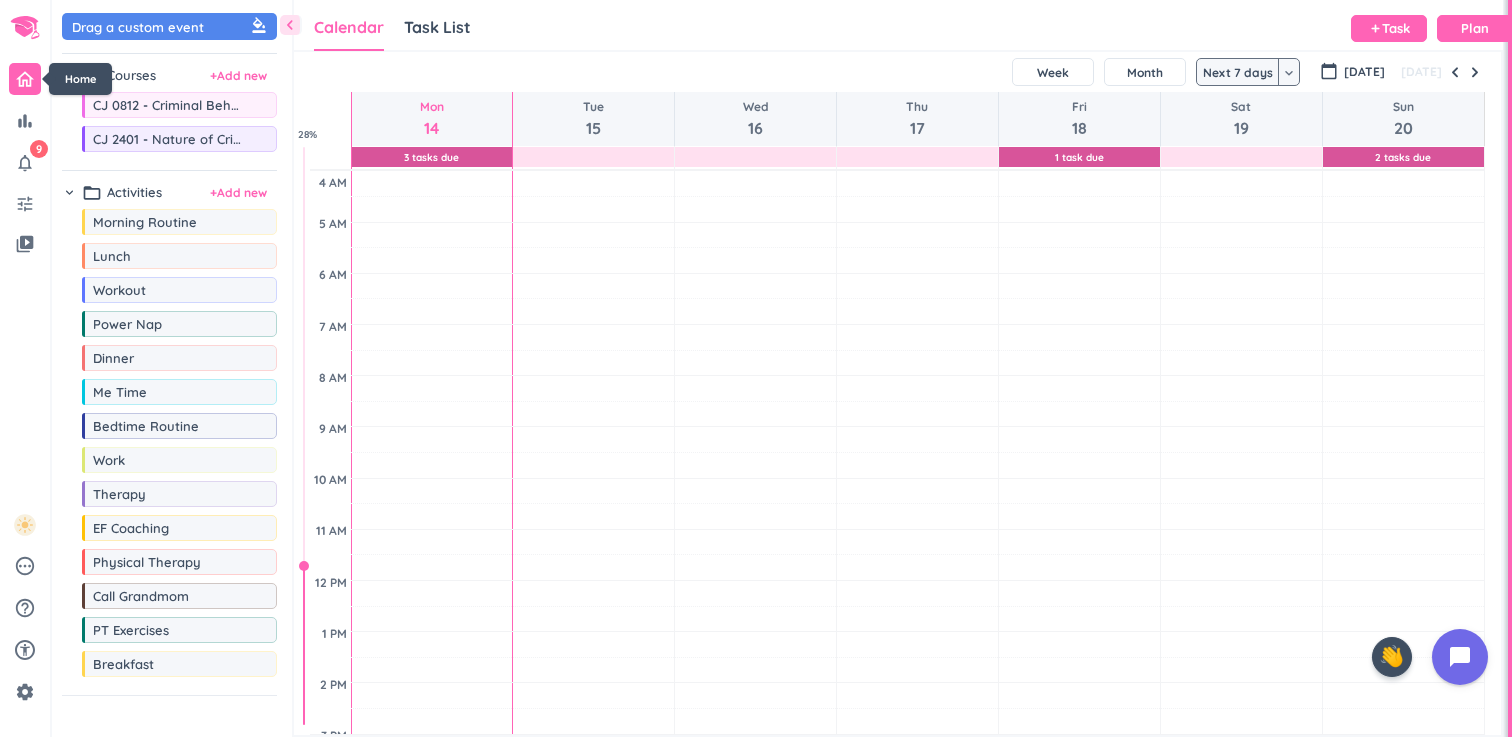 scroll, scrollTop: 1, scrollLeft: 1, axis: both 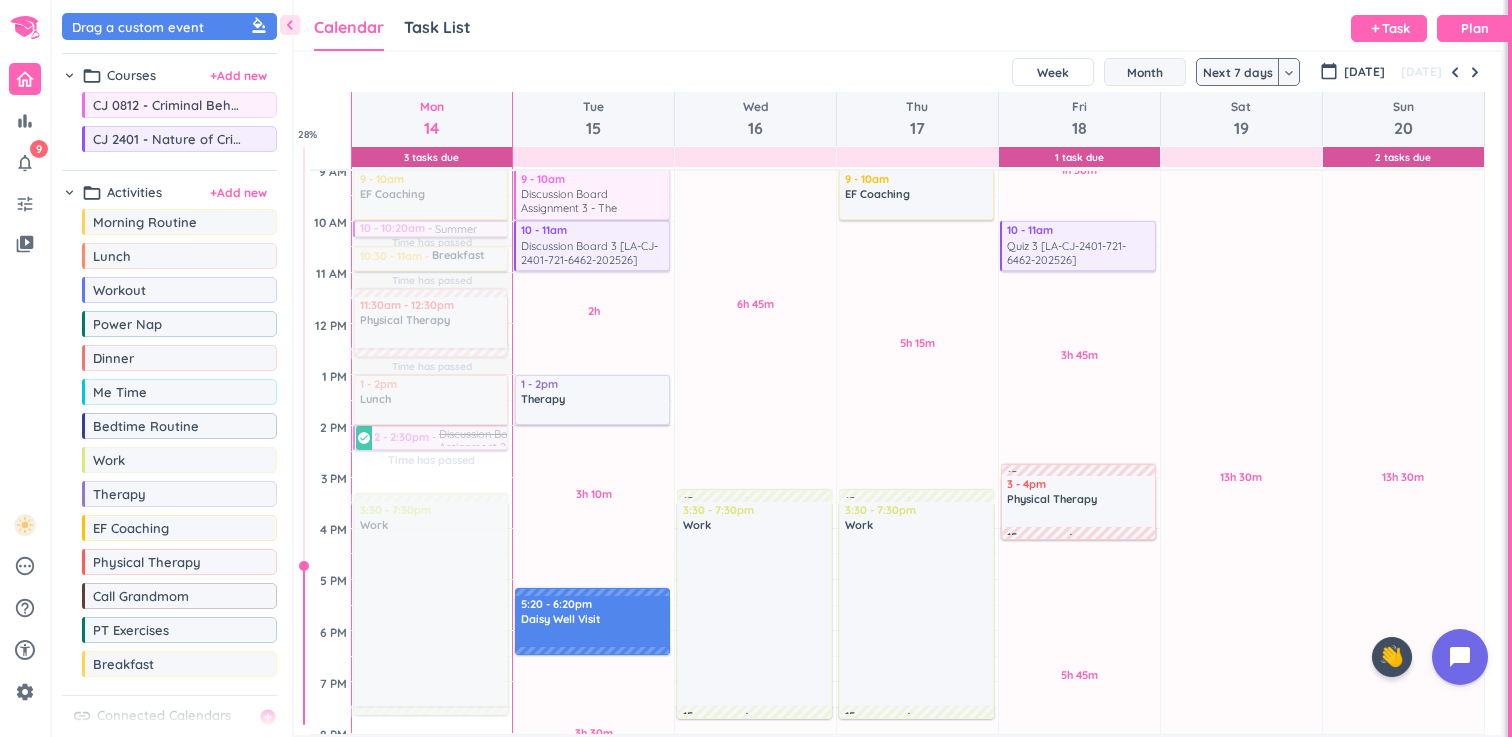 click on "Month" at bounding box center [1145, 72] 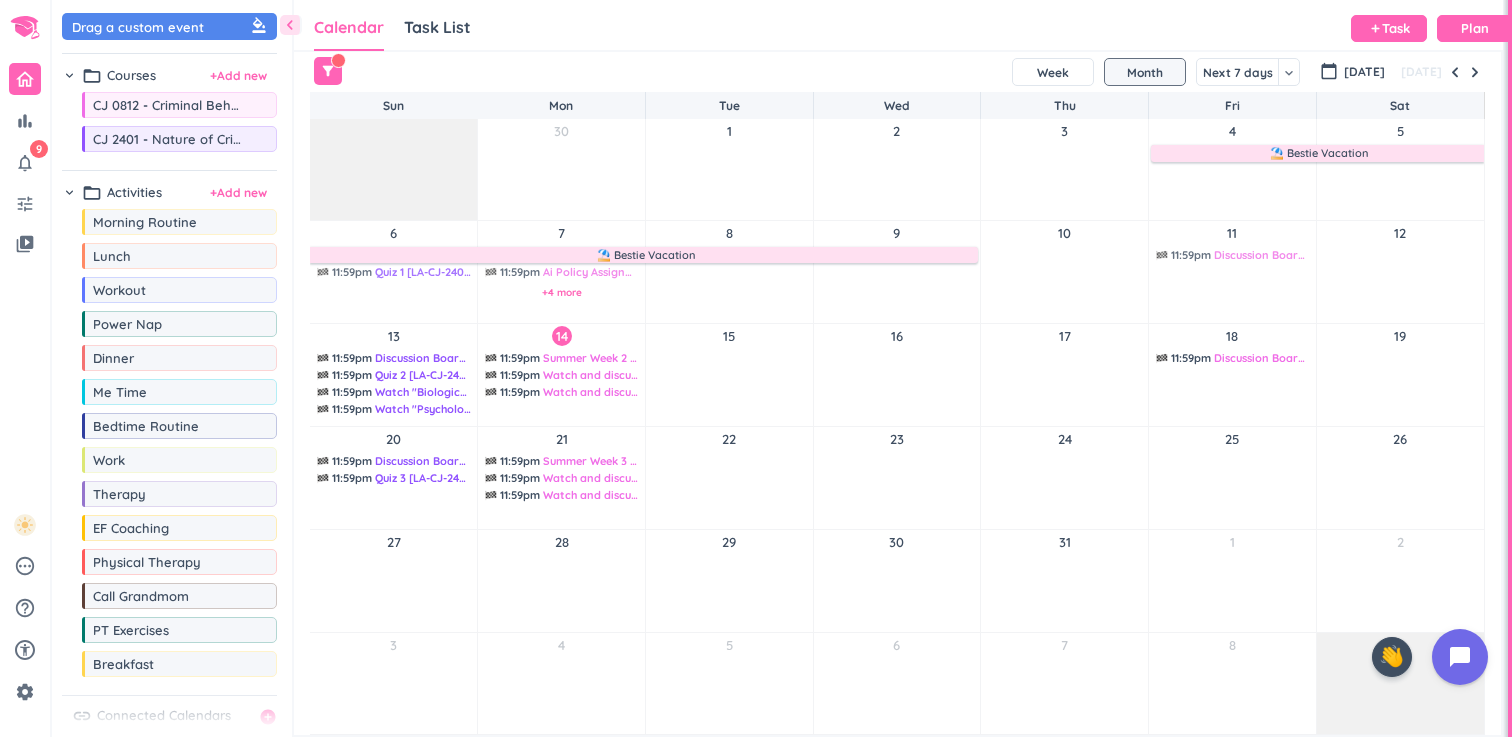drag, startPoint x: 571, startPoint y: 360, endPoint x: 695, endPoint y: 298, distance: 138.63622 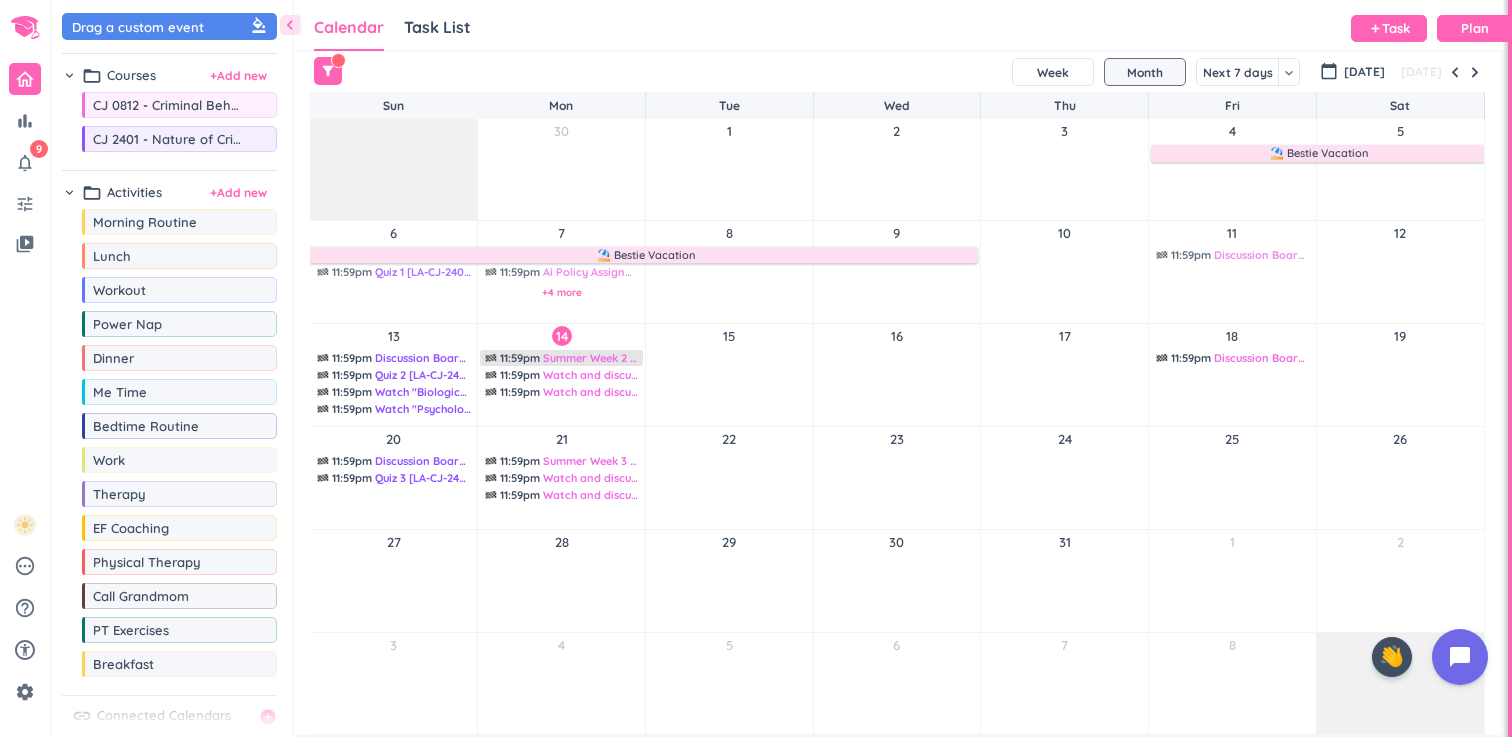 click on "Summer Week 2 Quiz    [LA-CJ-0812-721-6465-202526]" at bounding box center [676, 358] 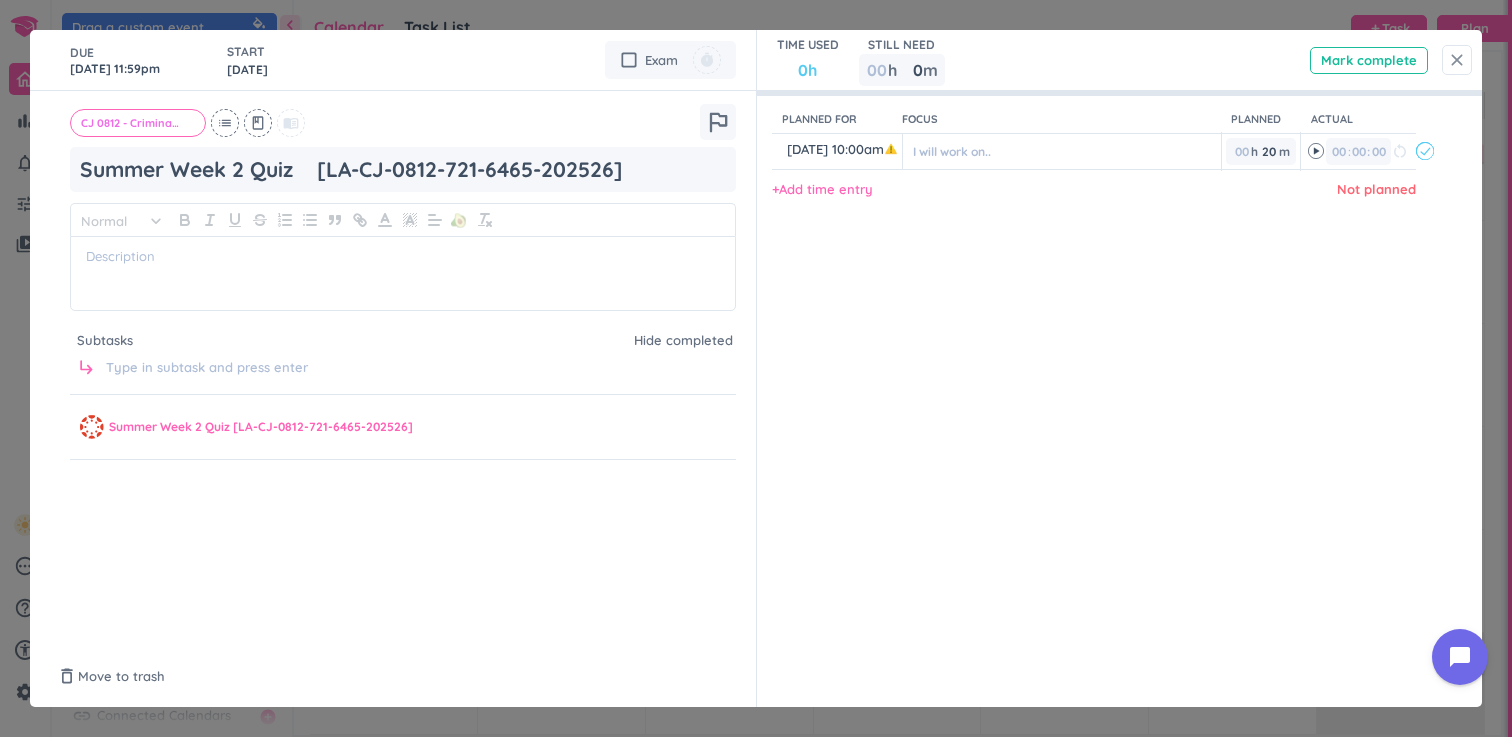 click on "close" at bounding box center [1457, 60] 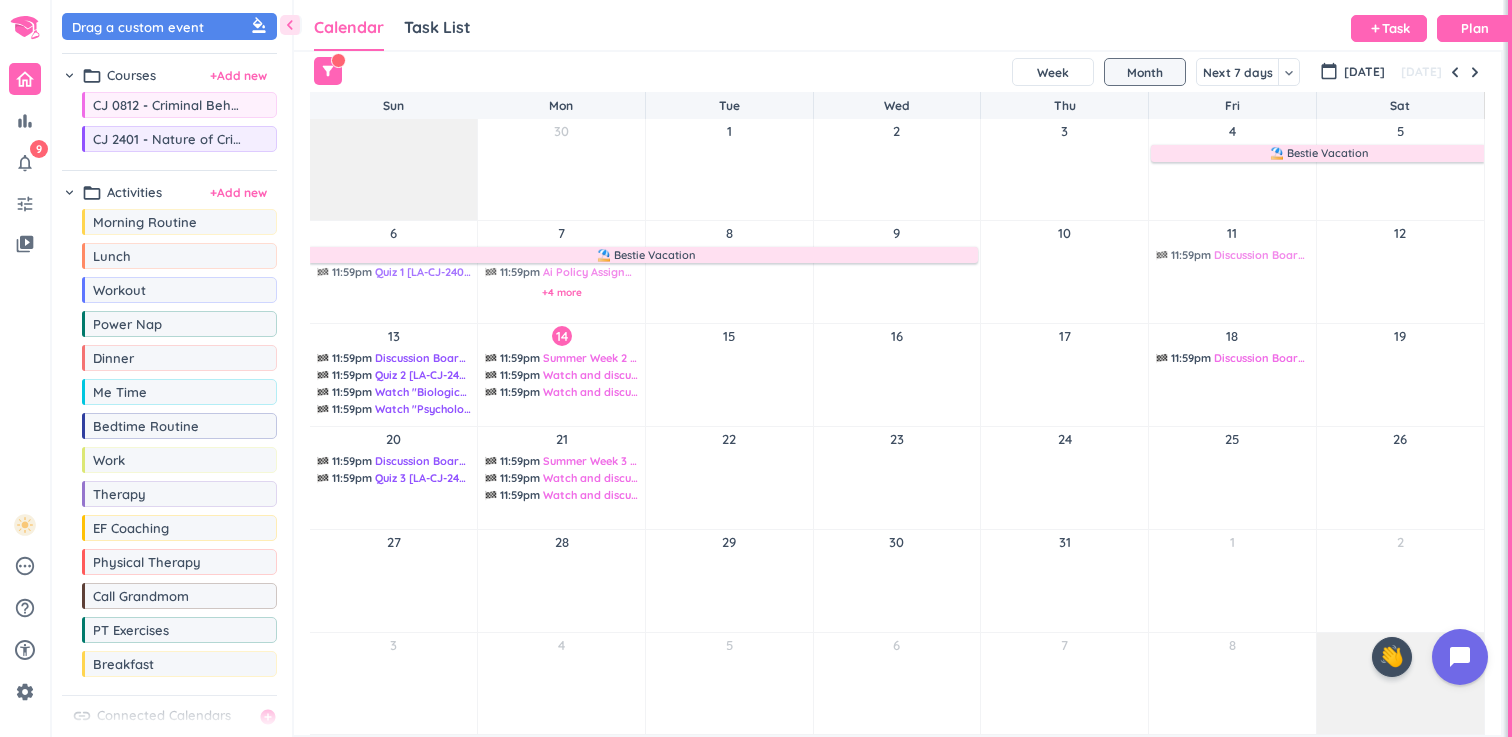 drag, startPoint x: 566, startPoint y: 482, endPoint x: 701, endPoint y: 389, distance: 163.9329 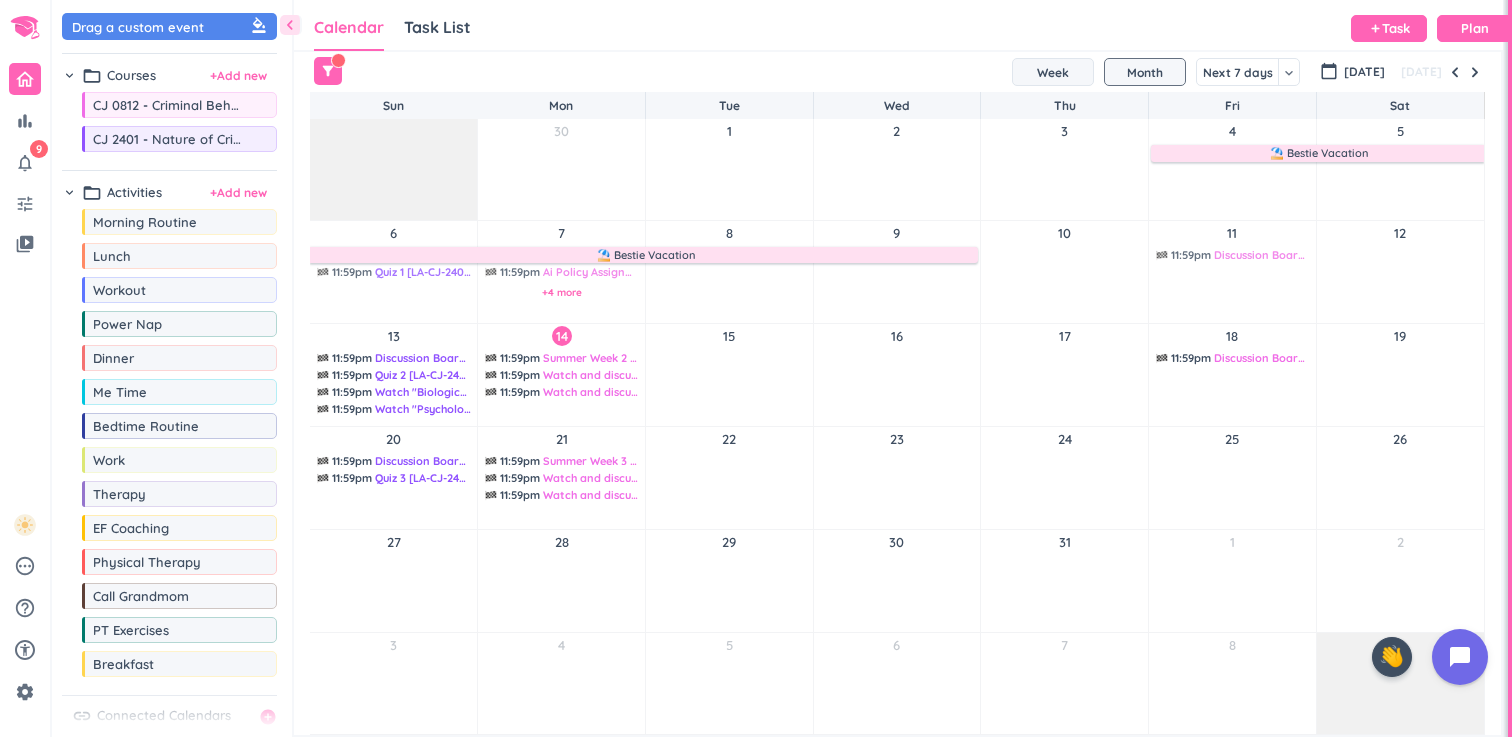click on "Week" at bounding box center (1053, 72) 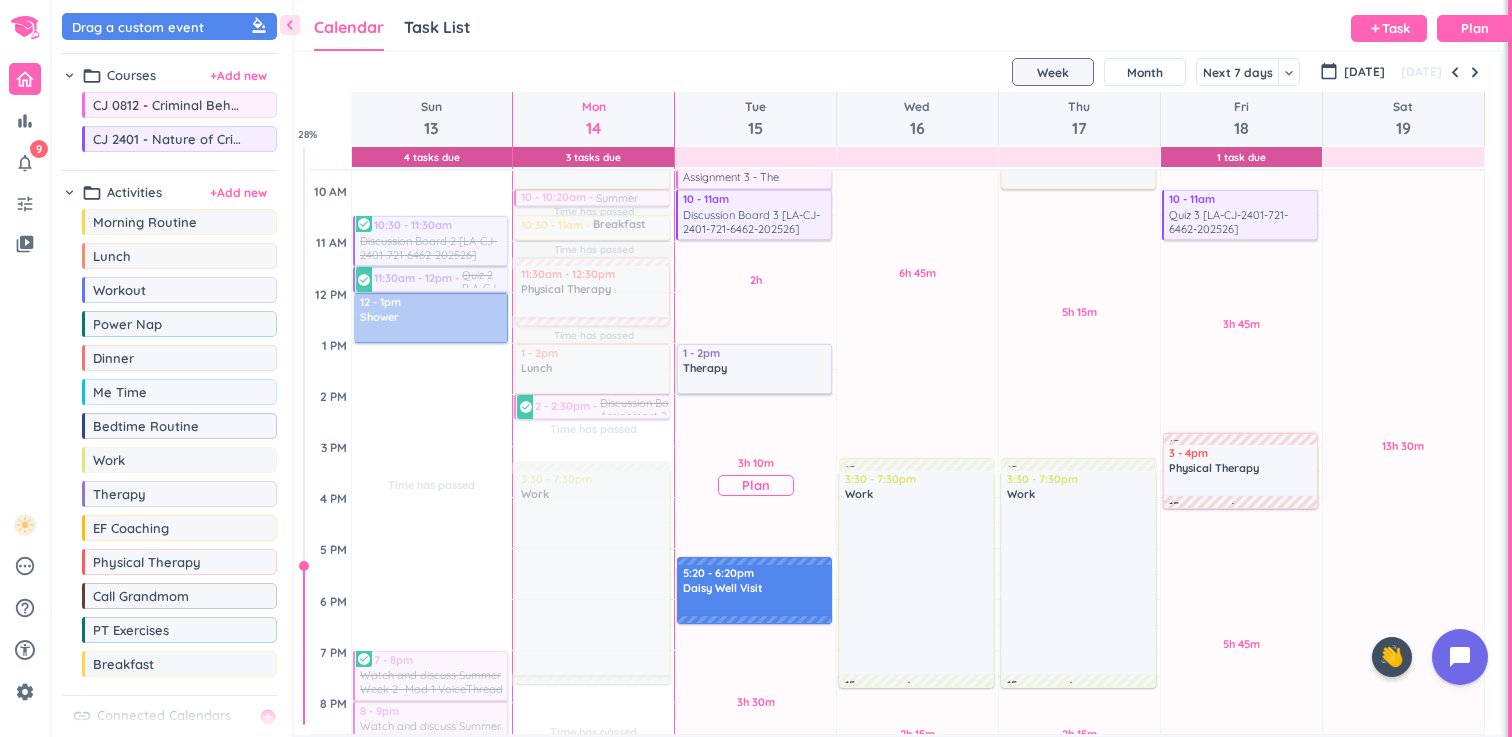 scroll, scrollTop: 292, scrollLeft: 0, axis: vertical 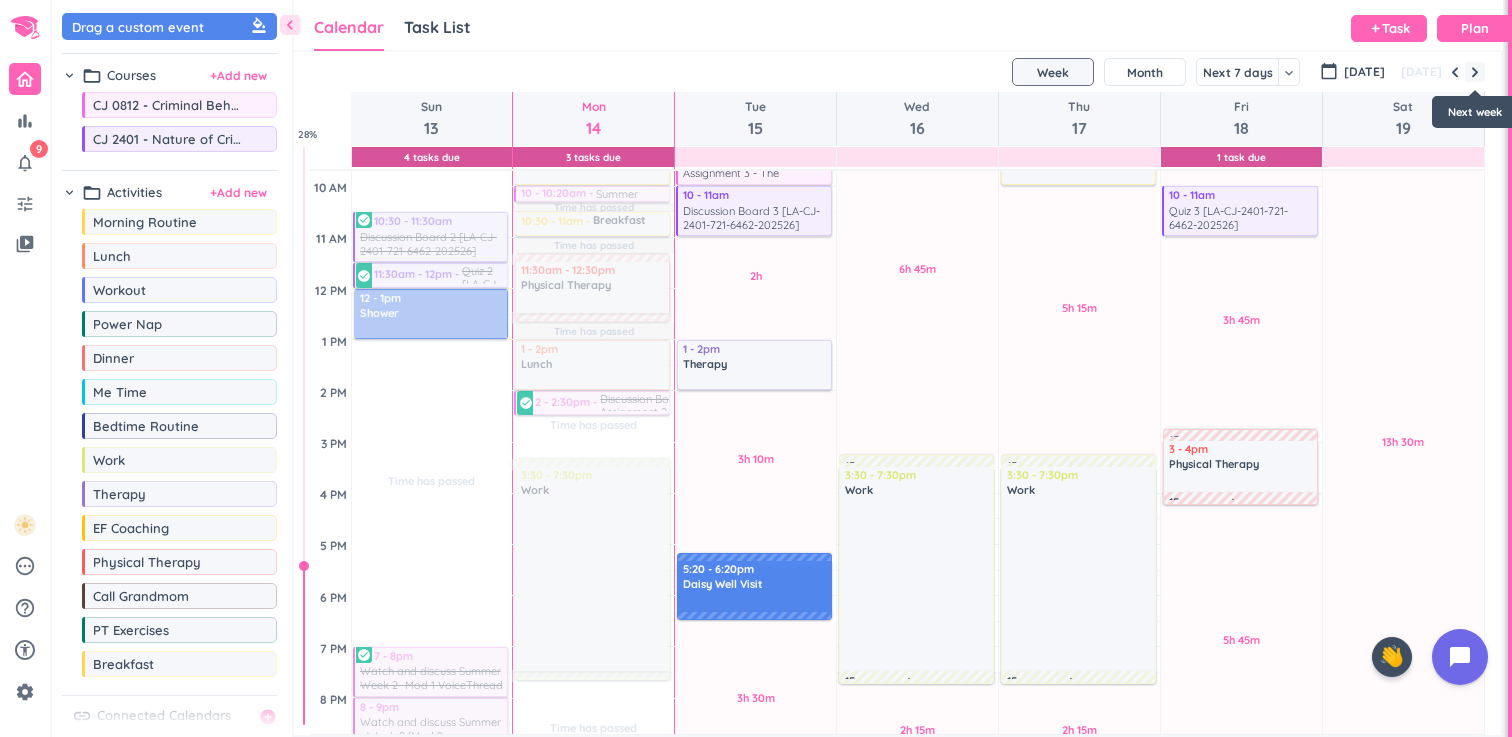 click at bounding box center [1475, 72] 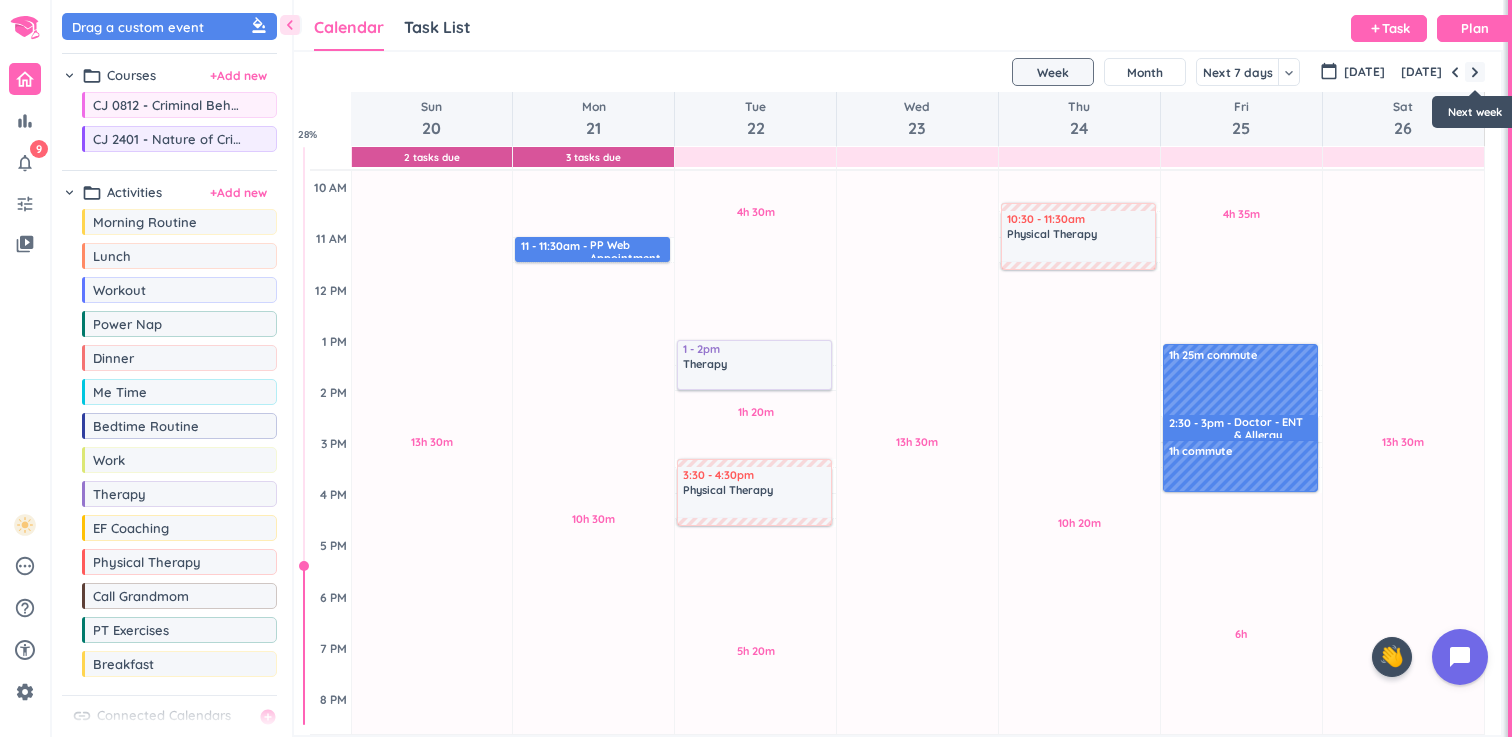 scroll, scrollTop: 257, scrollLeft: 0, axis: vertical 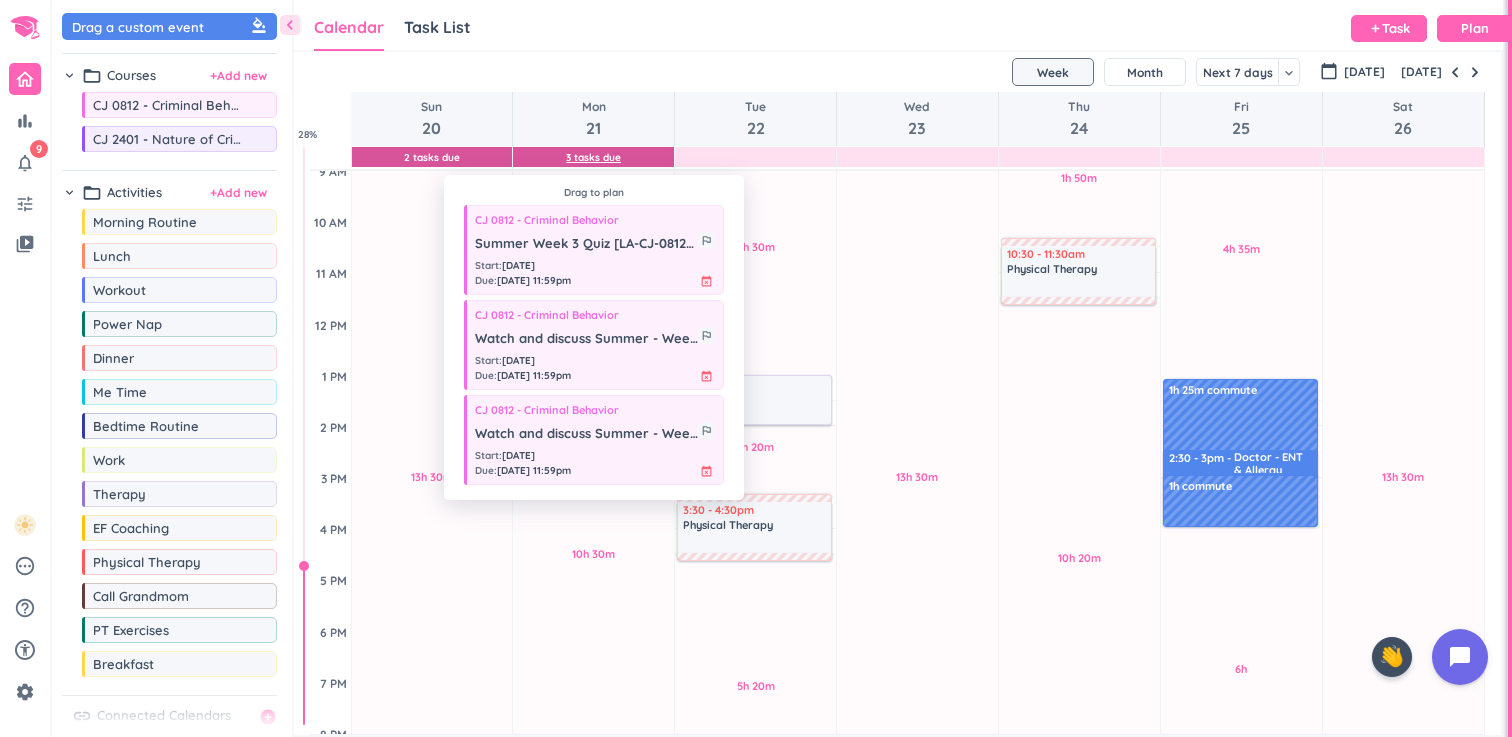 click on "3   Tasks   Due" at bounding box center (593, 157) 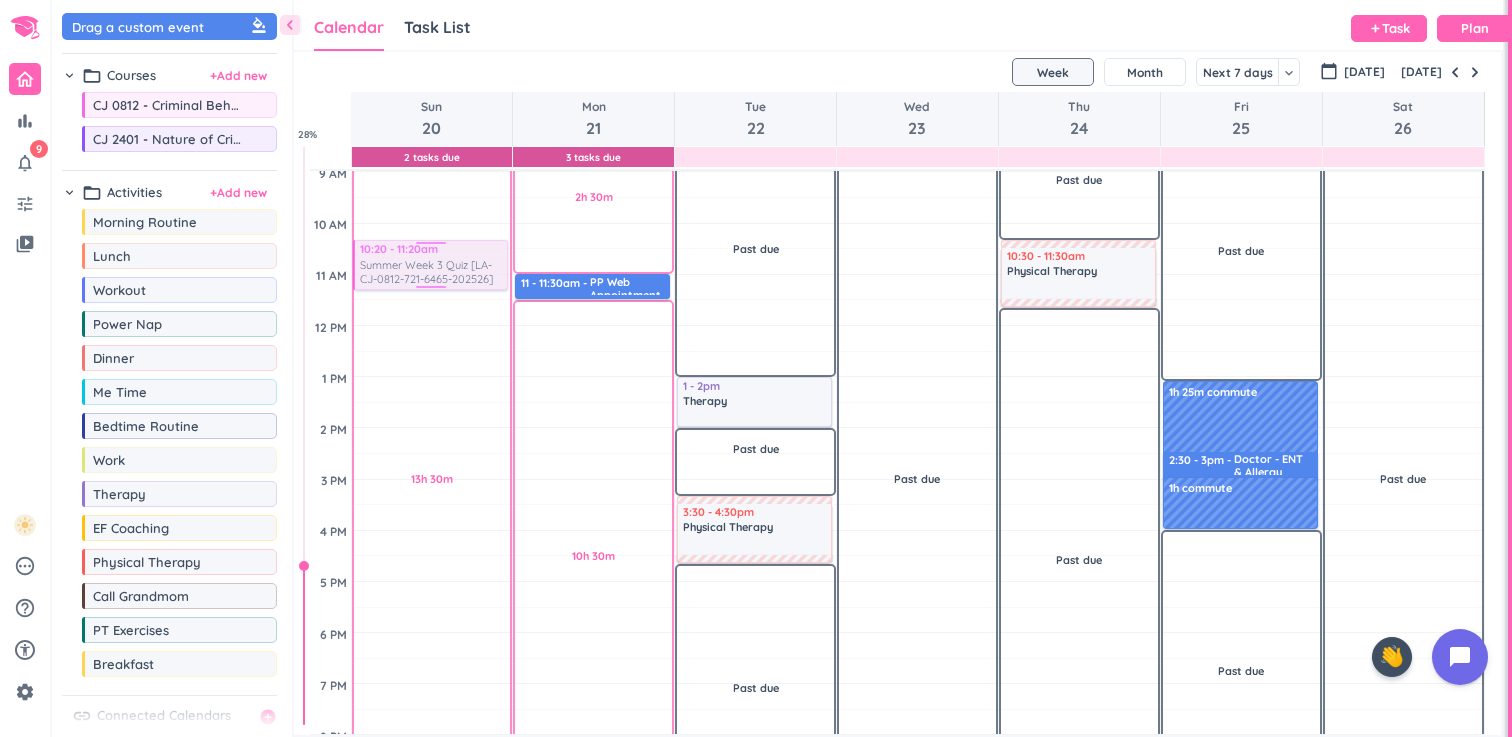 scroll, scrollTop: 254, scrollLeft: 0, axis: vertical 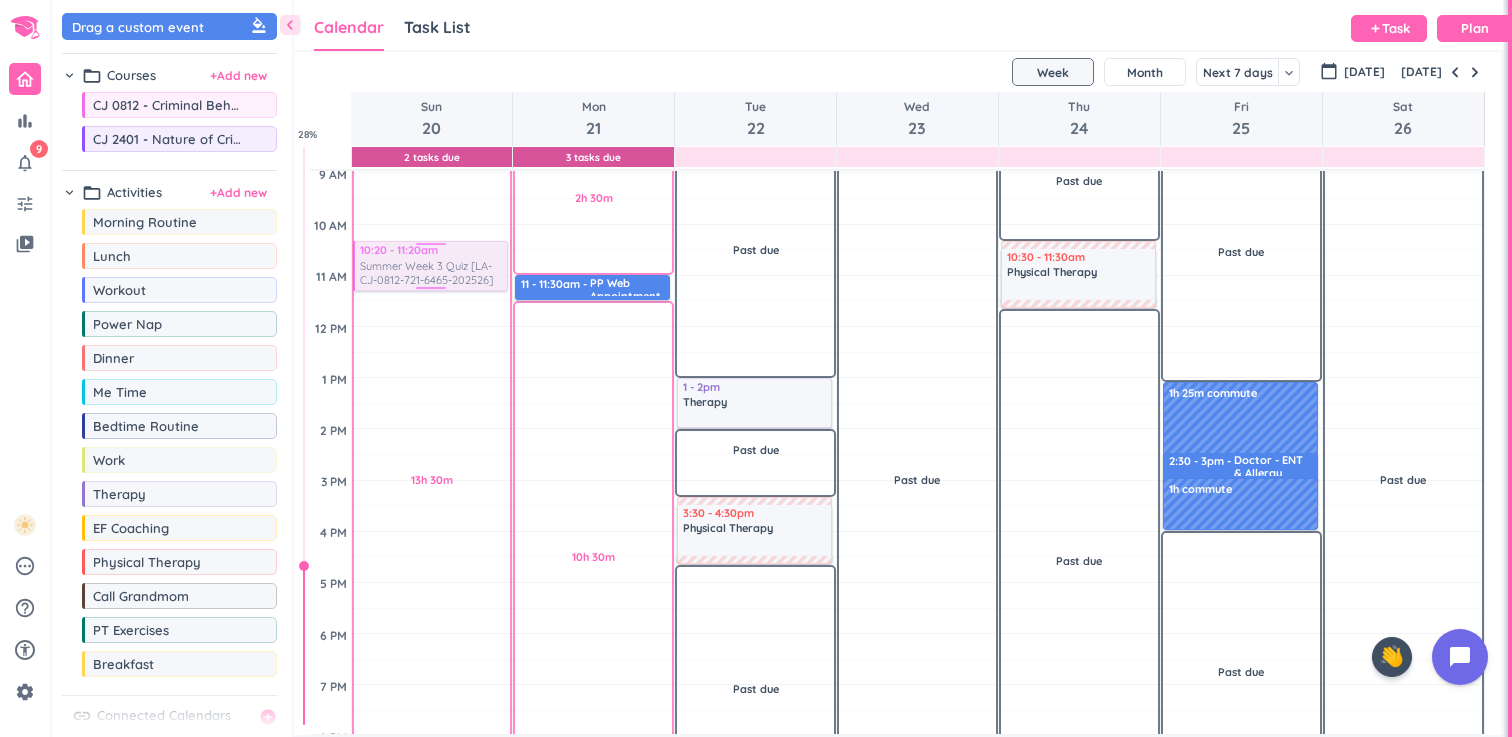 drag, startPoint x: 563, startPoint y: 247, endPoint x: 452, endPoint y: 243, distance: 111.07205 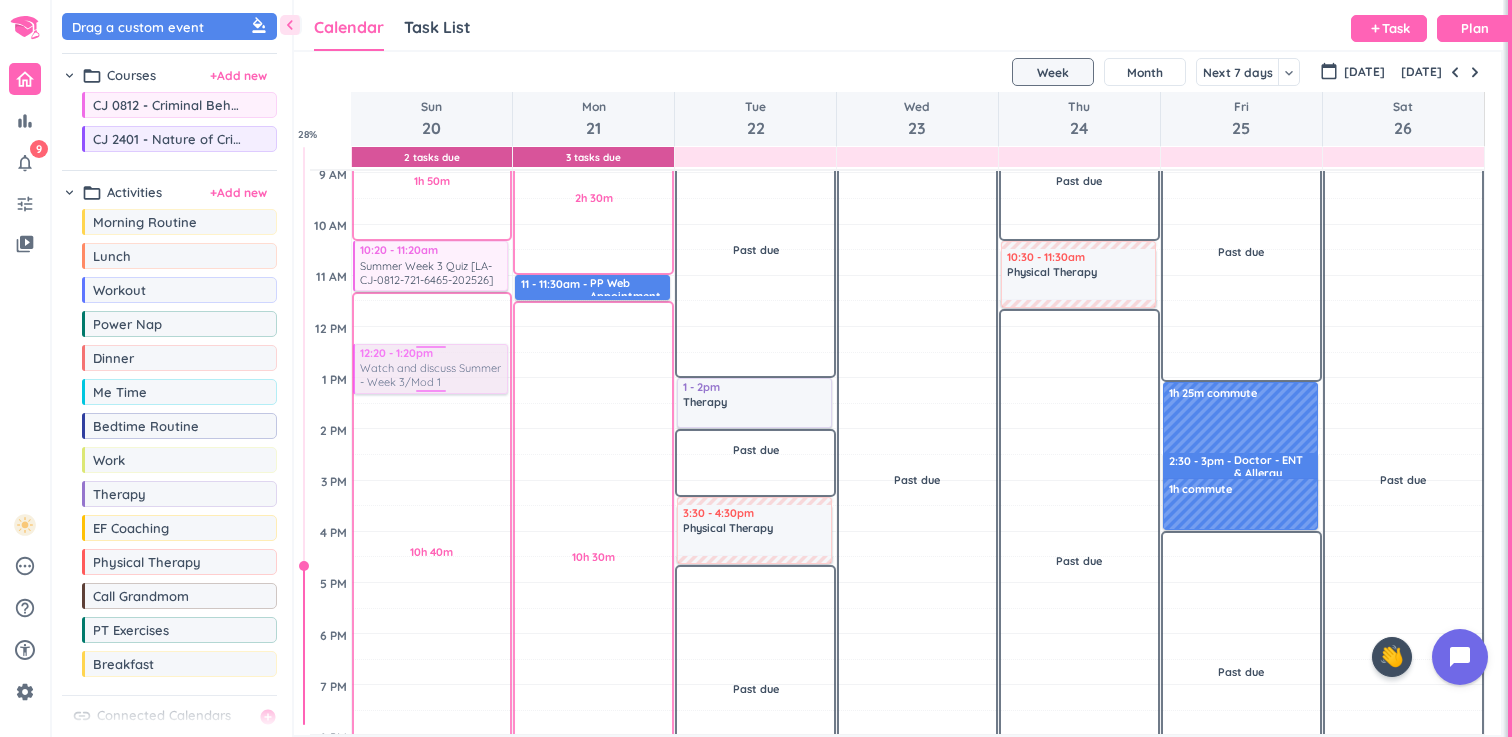 drag, startPoint x: 556, startPoint y: 345, endPoint x: 417, endPoint y: 344, distance: 139.0036 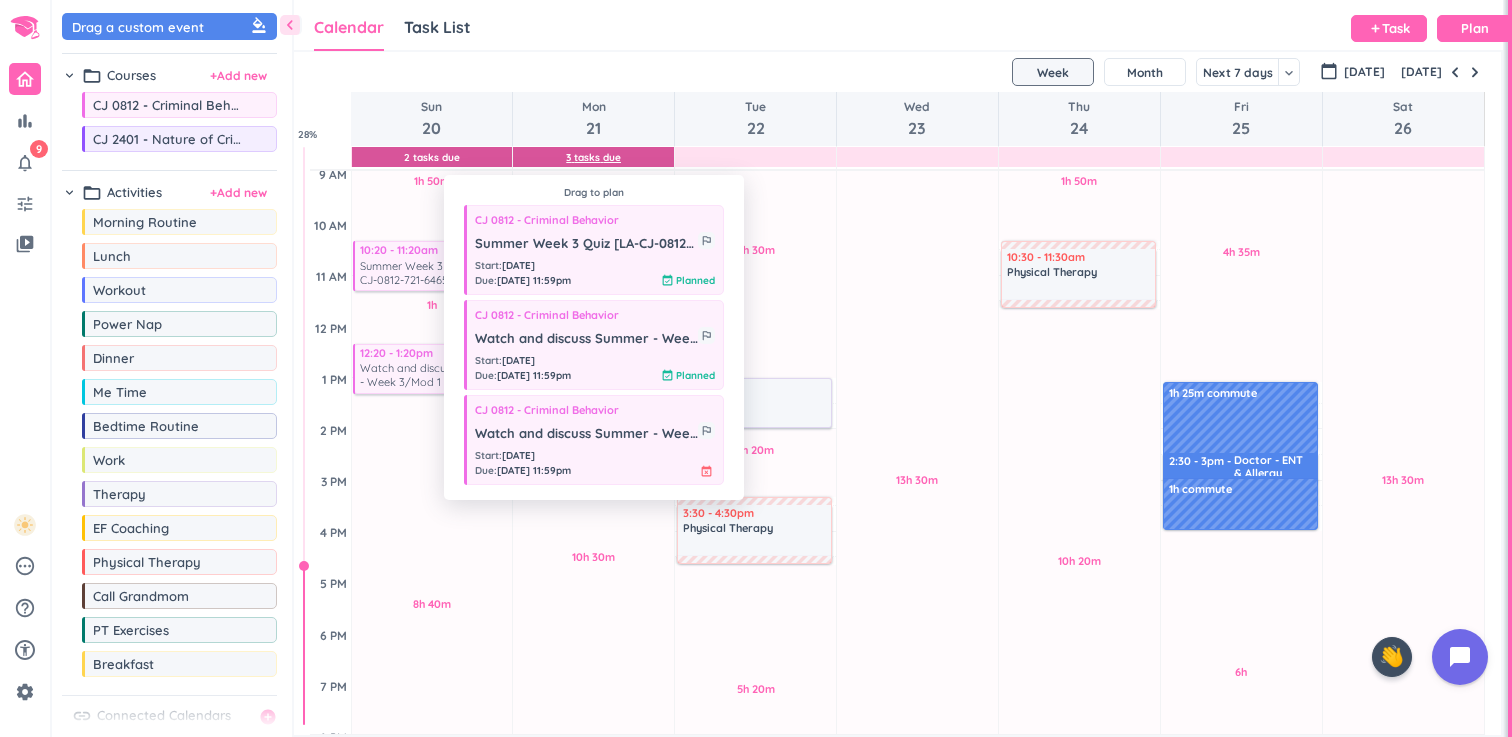 click on "3   Tasks   Due" at bounding box center [593, 157] 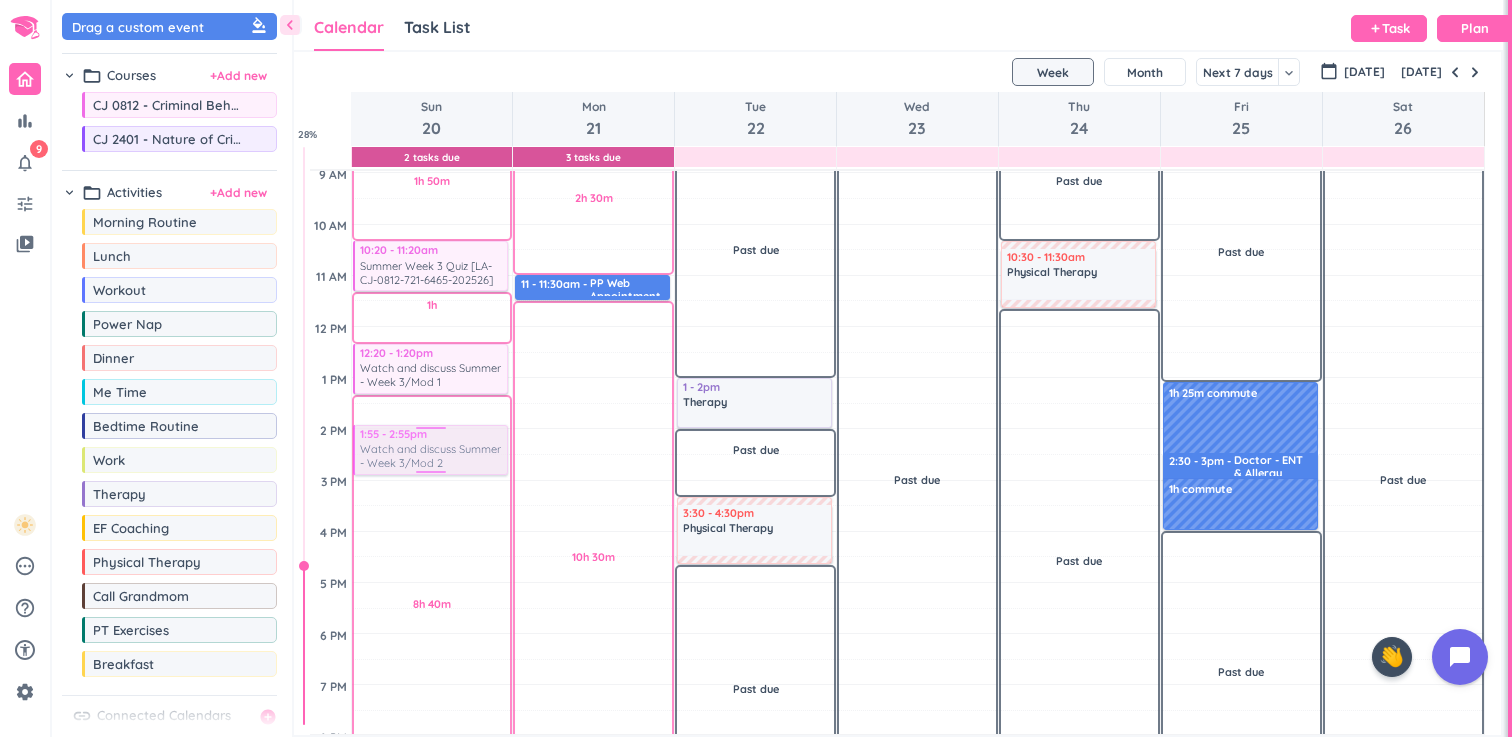 drag, startPoint x: 578, startPoint y: 422, endPoint x: 430, endPoint y: 427, distance: 148.08444 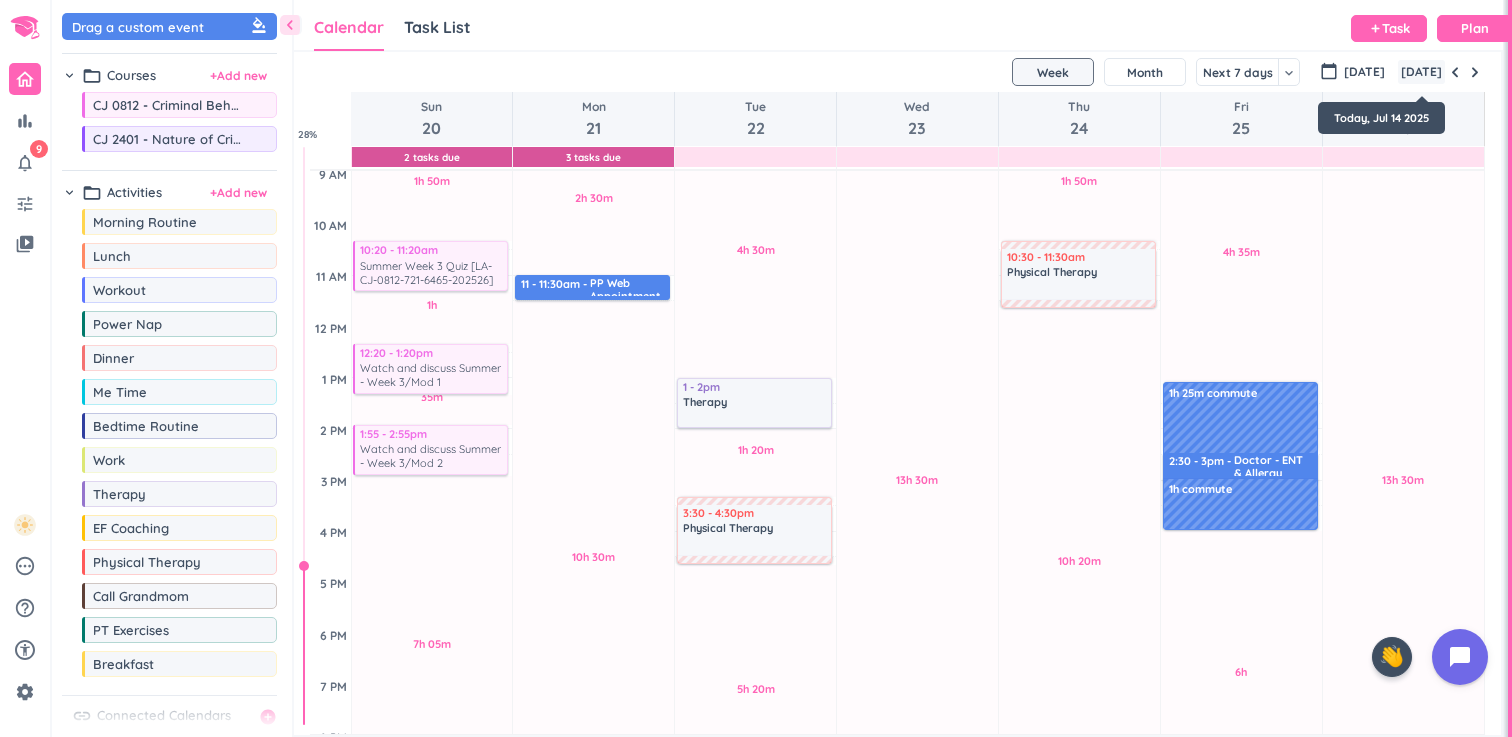 click on "[DATE]" at bounding box center (1421, 72) 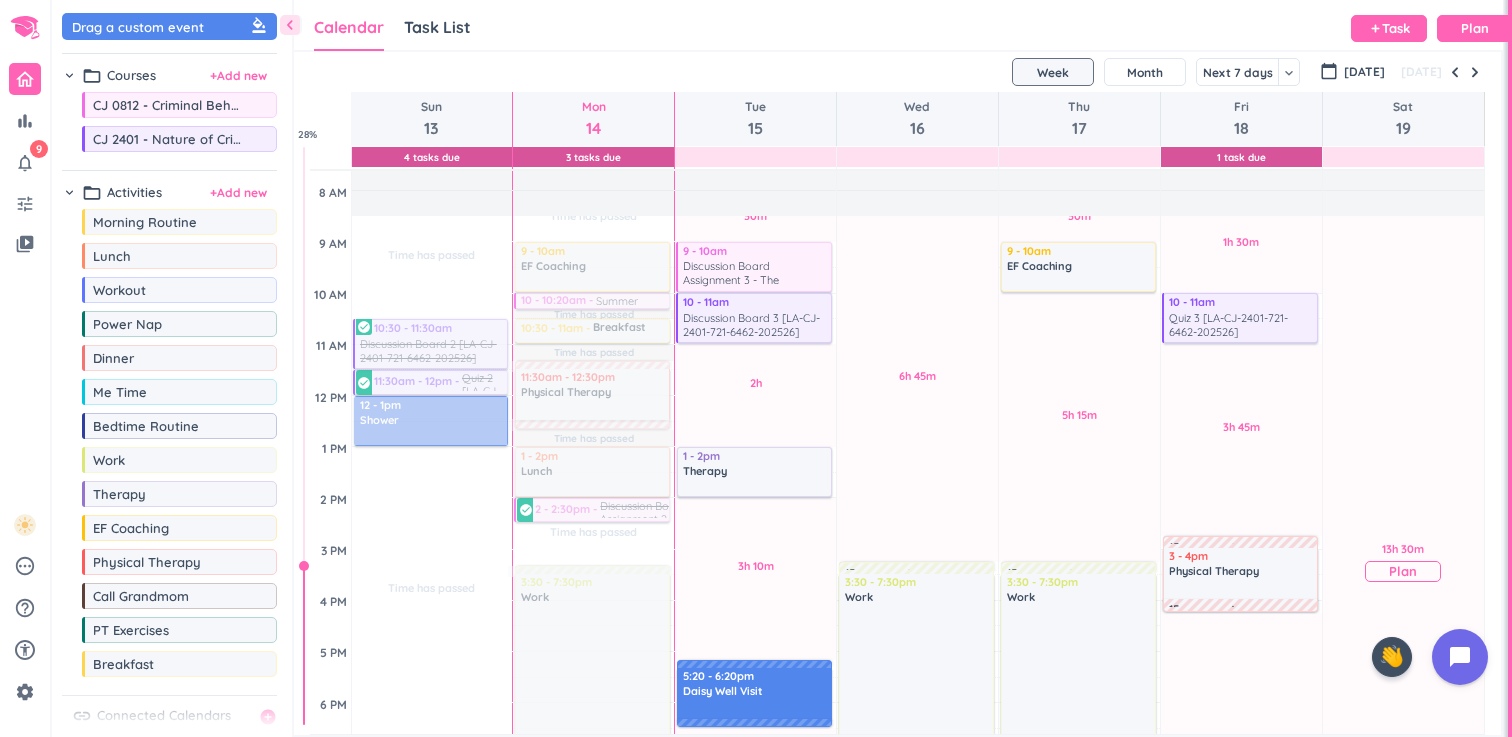 scroll, scrollTop: 166, scrollLeft: 0, axis: vertical 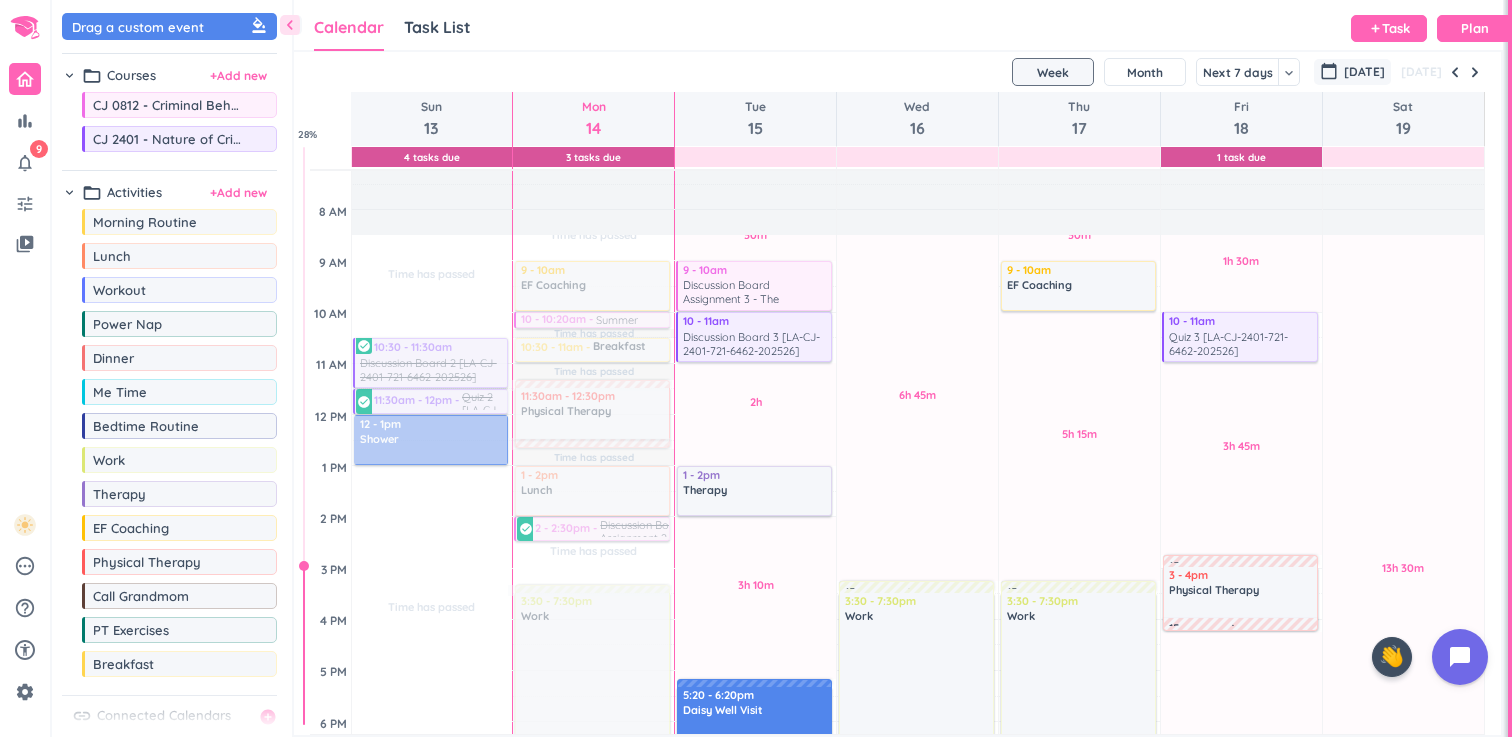 click on "[DATE]" at bounding box center (1364, 72) 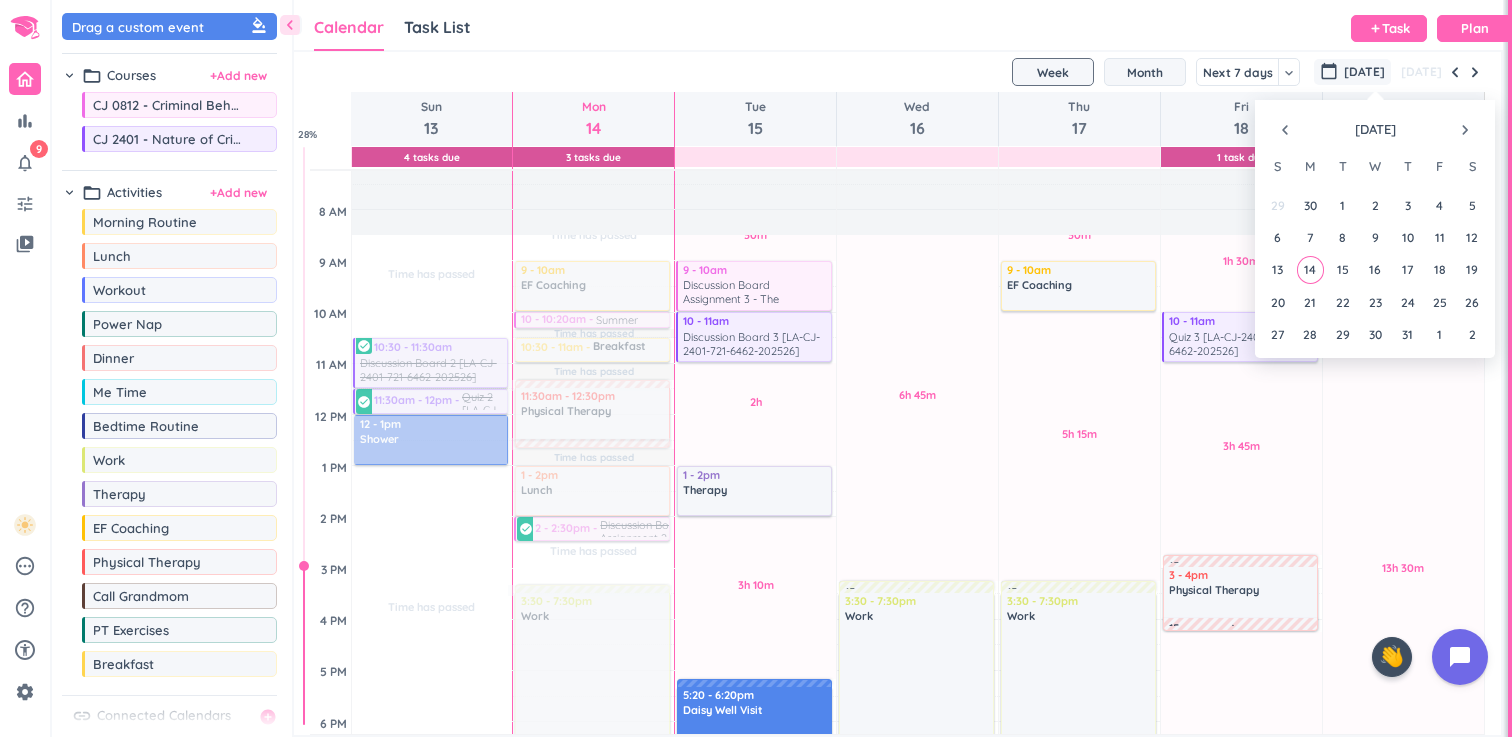 click on "Month" at bounding box center [1145, 72] 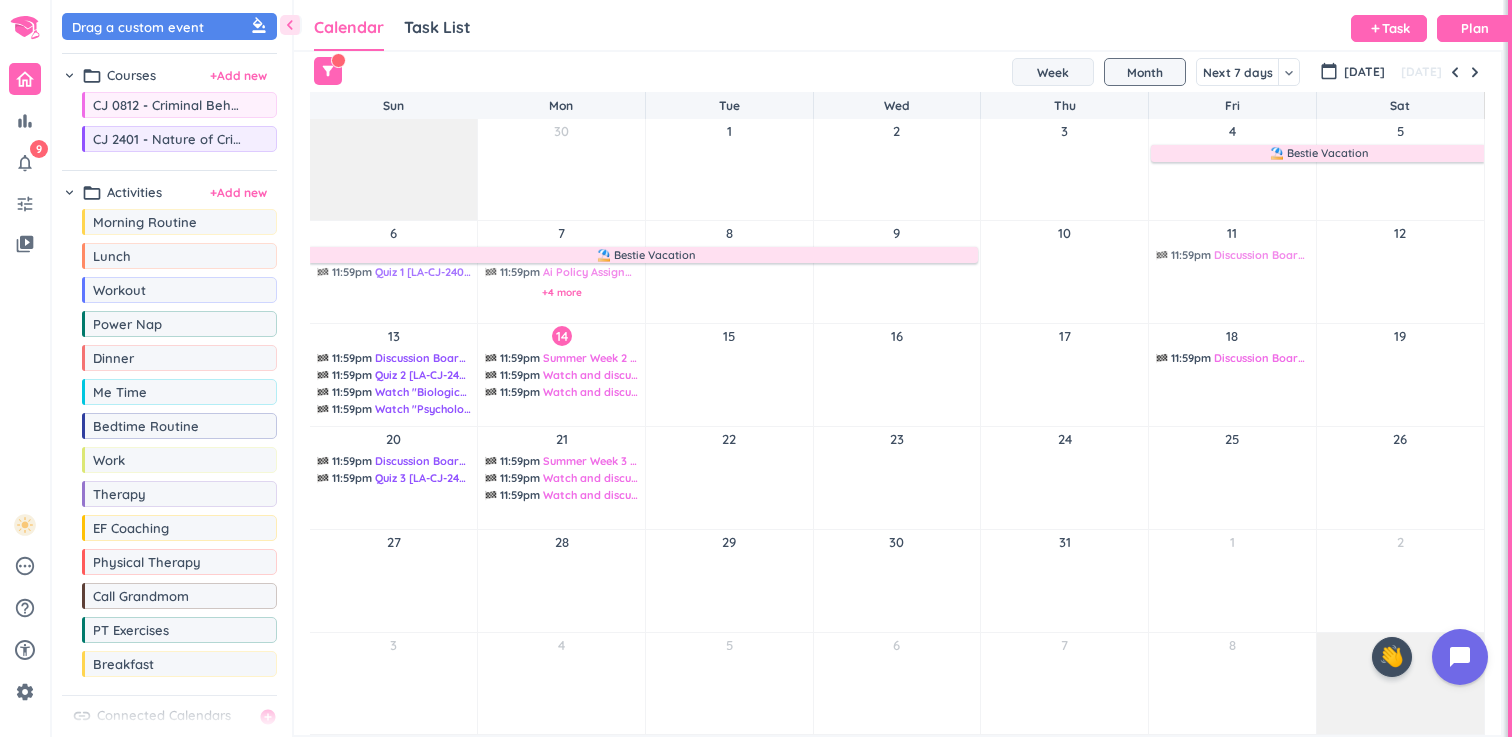 click on "Week" at bounding box center (1053, 72) 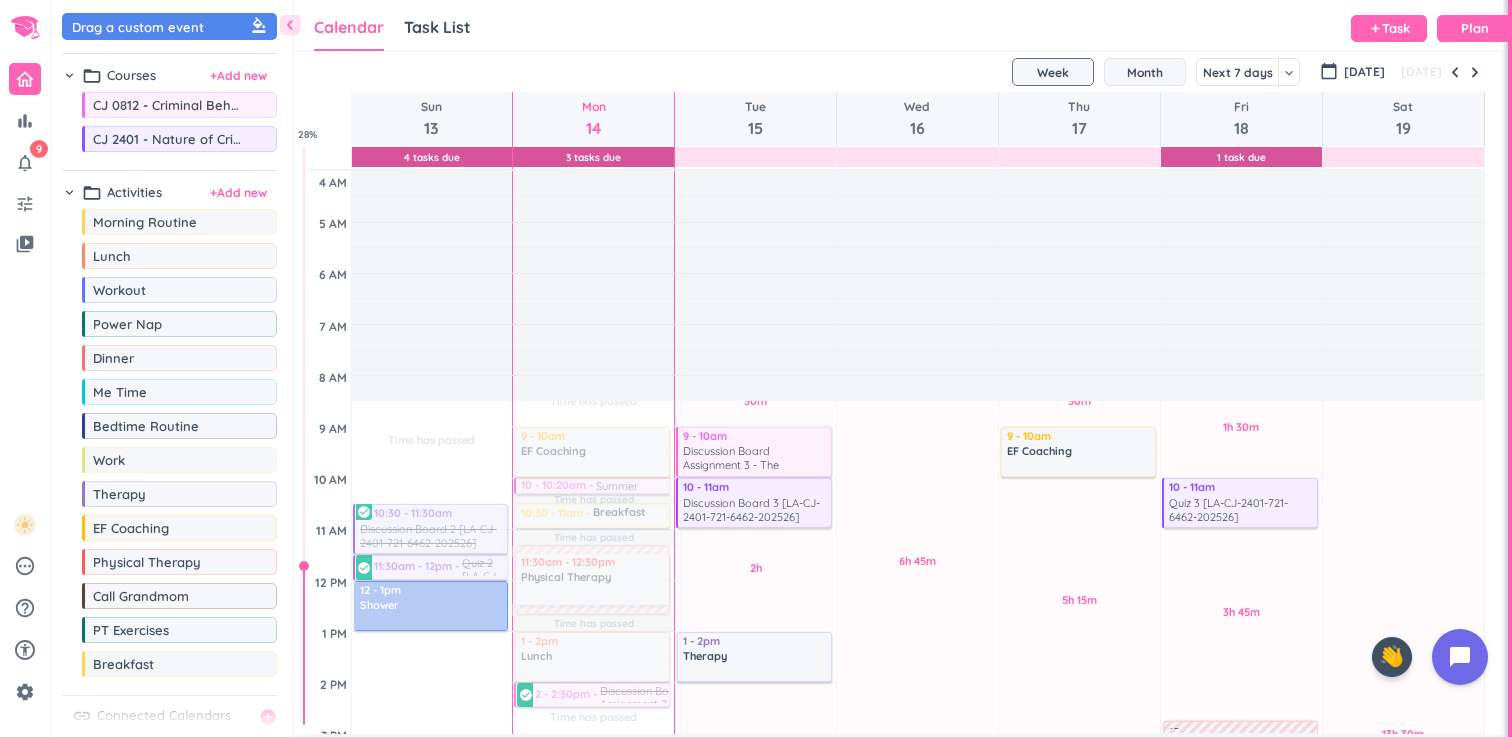 scroll, scrollTop: 241, scrollLeft: 0, axis: vertical 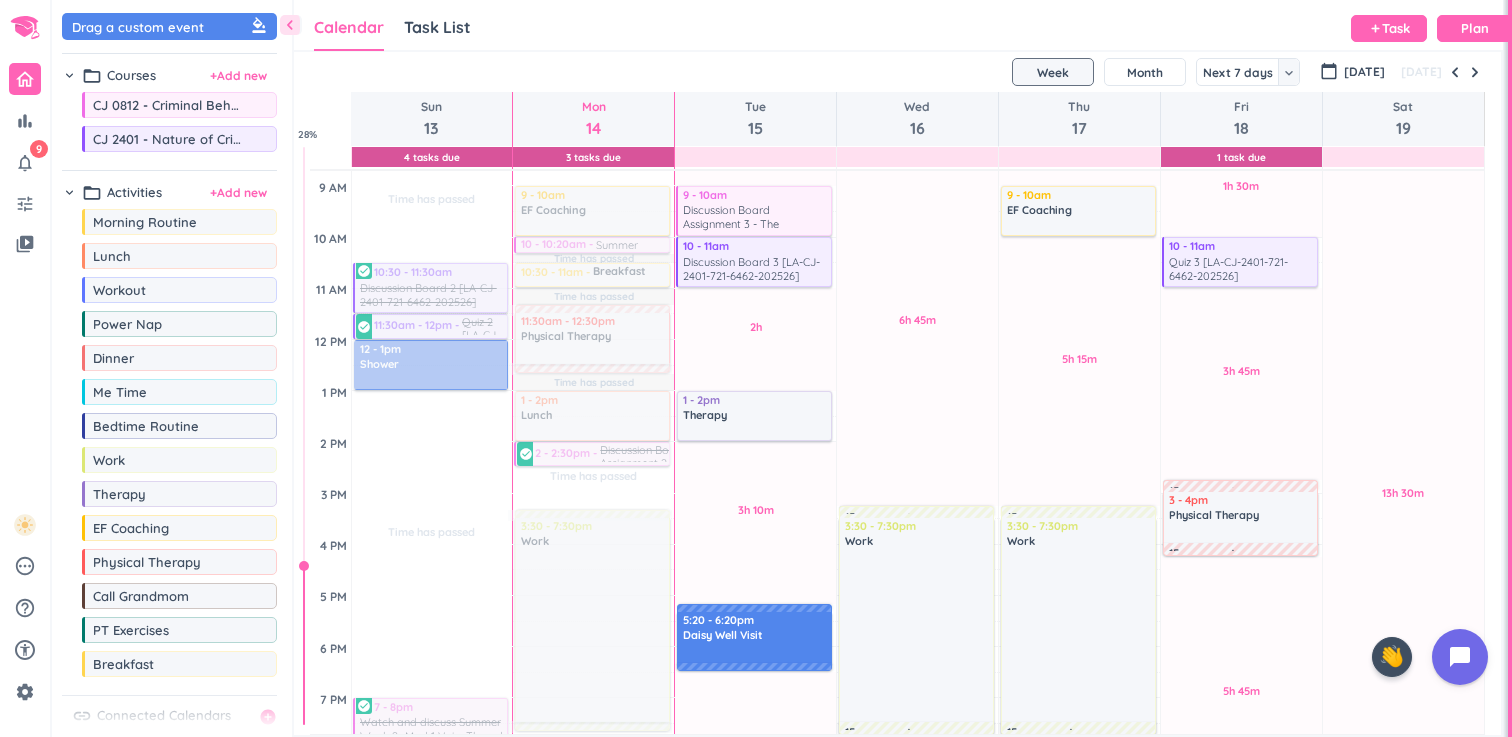 click on "keyboard_arrow_down" at bounding box center [1289, 72] 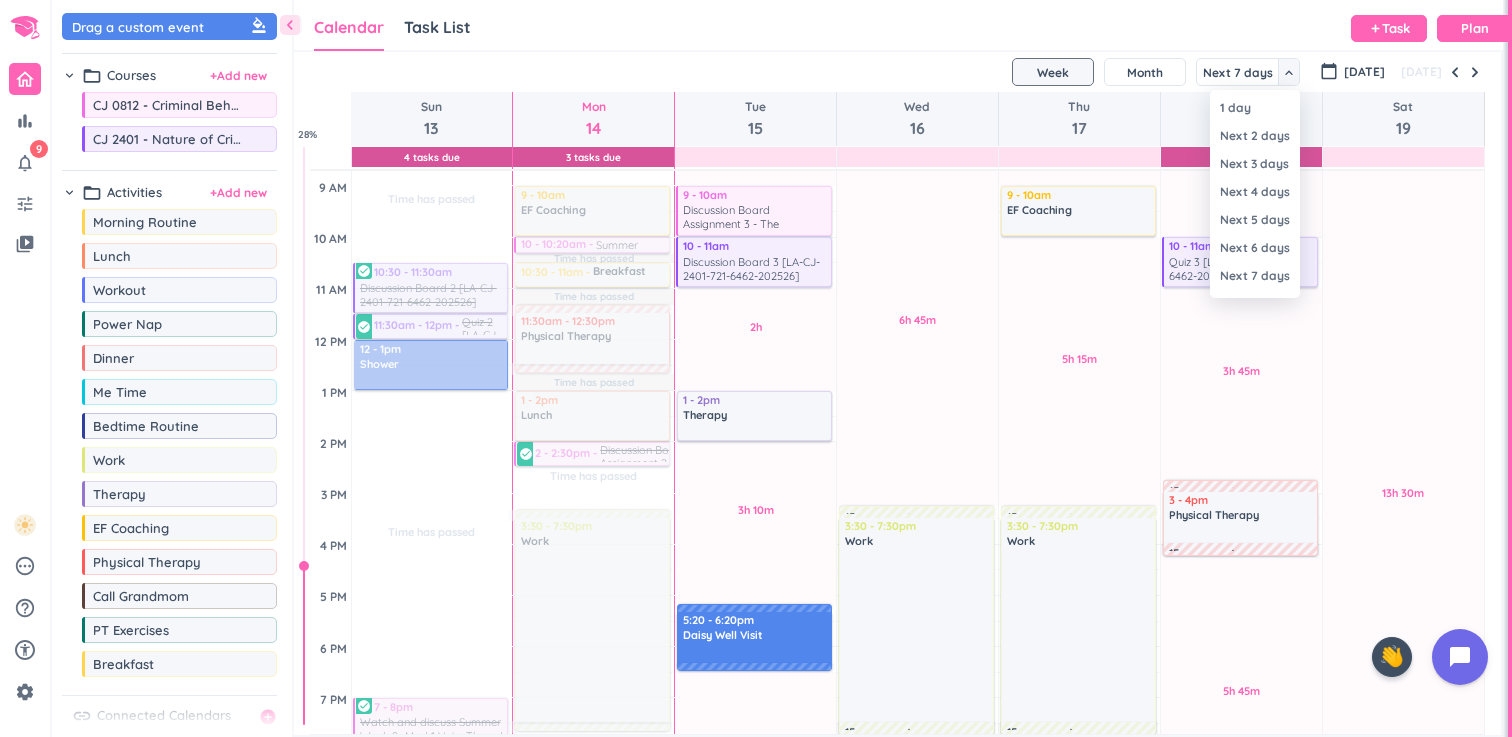 click at bounding box center (756, 368) 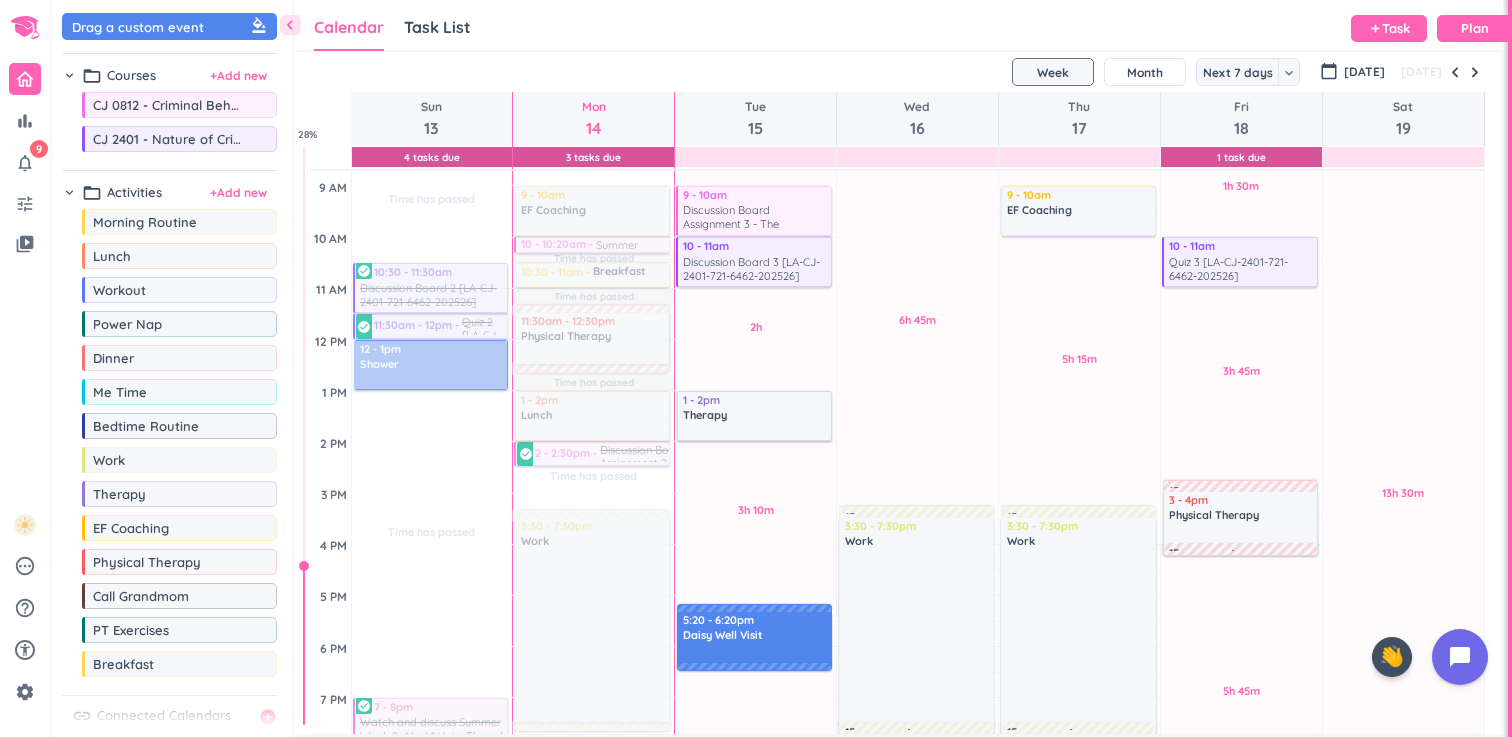 click on "Next 7 days" at bounding box center (1238, 72) 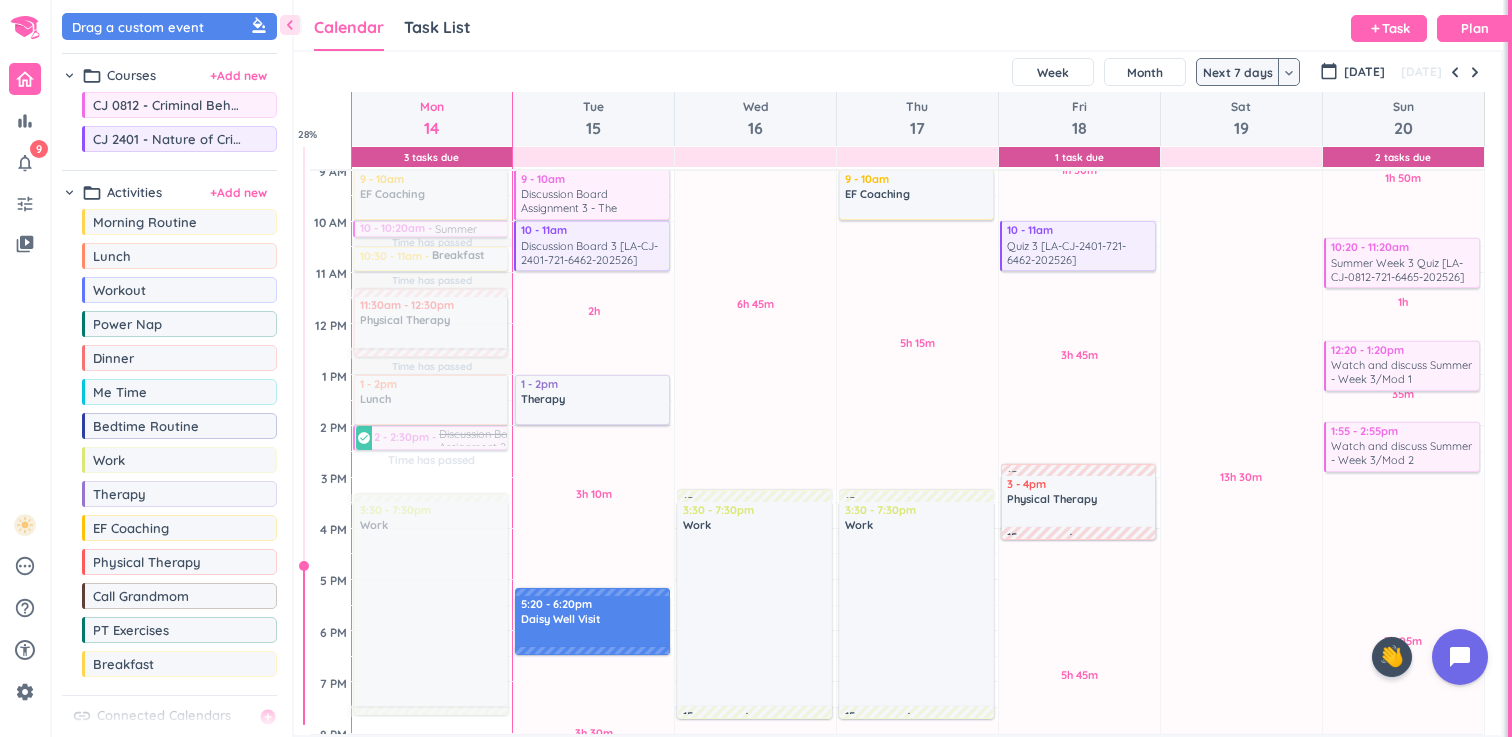 click on "Next 7 days" at bounding box center [1238, 72] 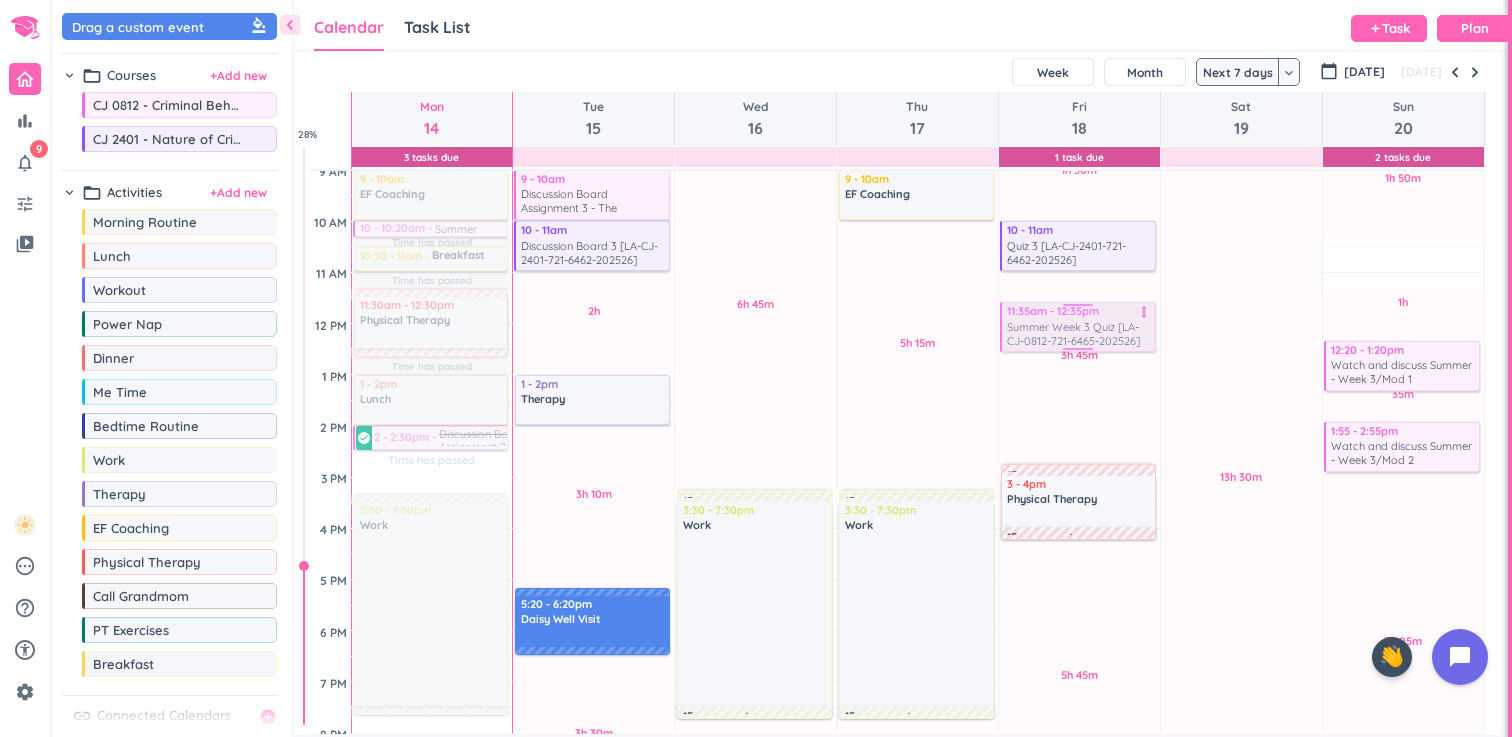 drag, startPoint x: 1407, startPoint y: 262, endPoint x: 1079, endPoint y: 324, distance: 333.80832 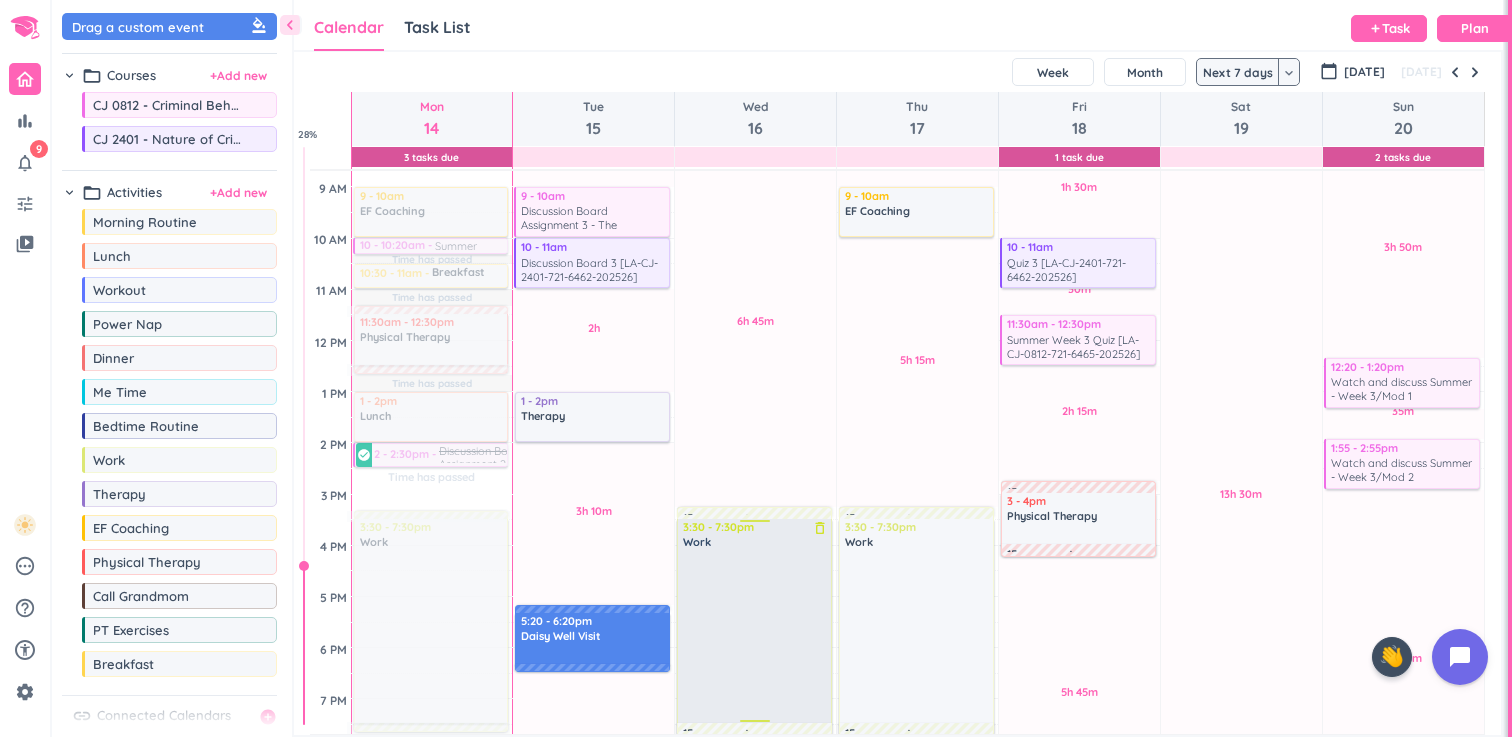 scroll, scrollTop: 231, scrollLeft: 0, axis: vertical 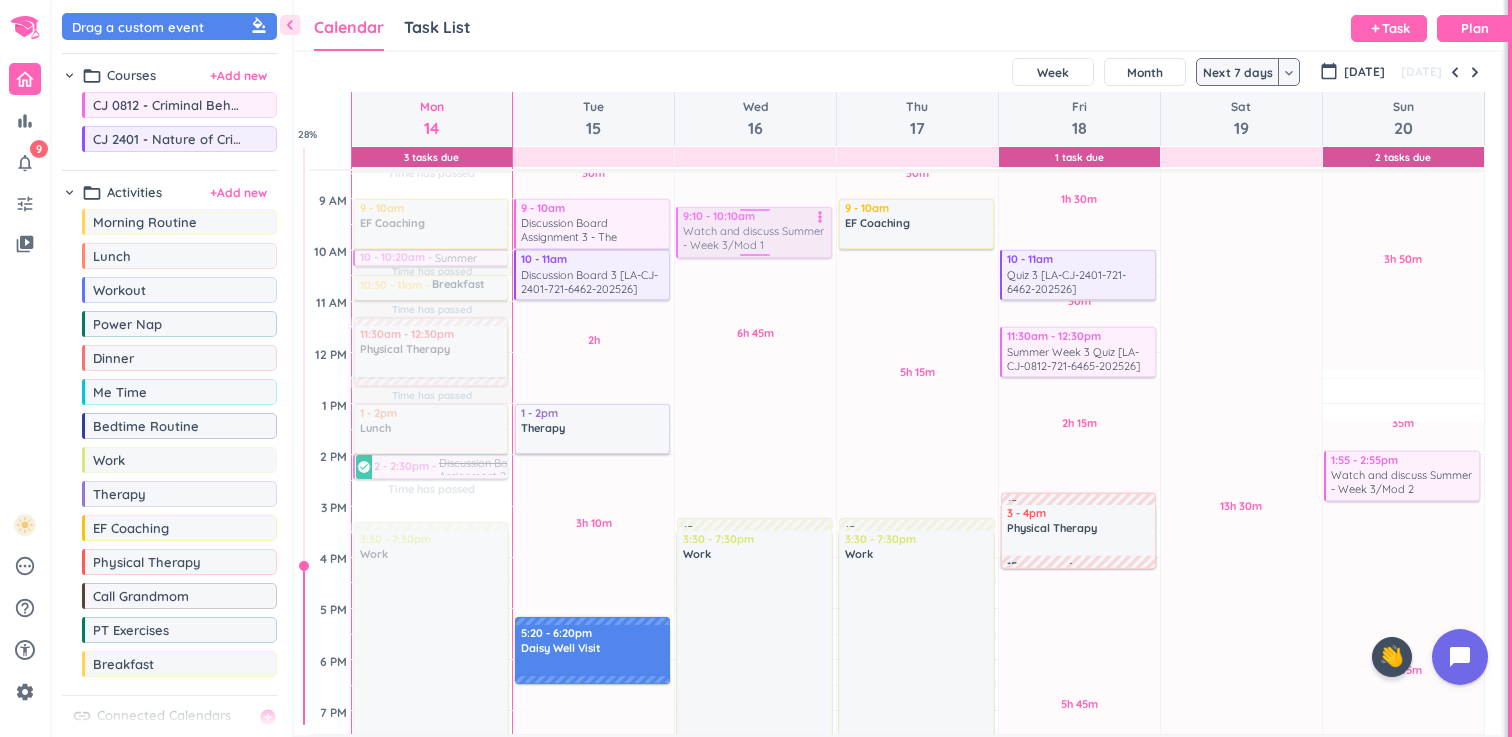 drag, startPoint x: 1419, startPoint y: 397, endPoint x: 778, endPoint y: 248, distance: 658.08966 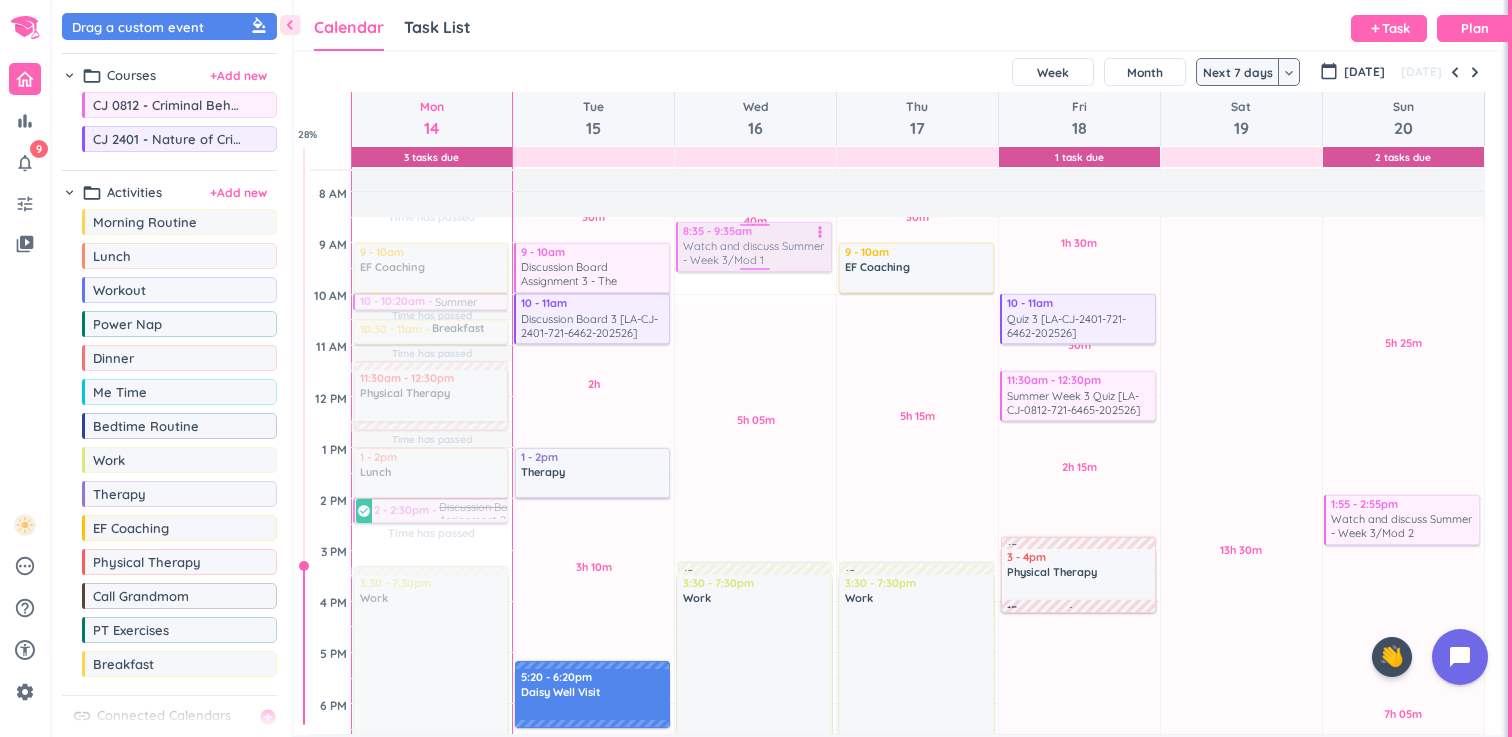 scroll, scrollTop: 169, scrollLeft: 0, axis: vertical 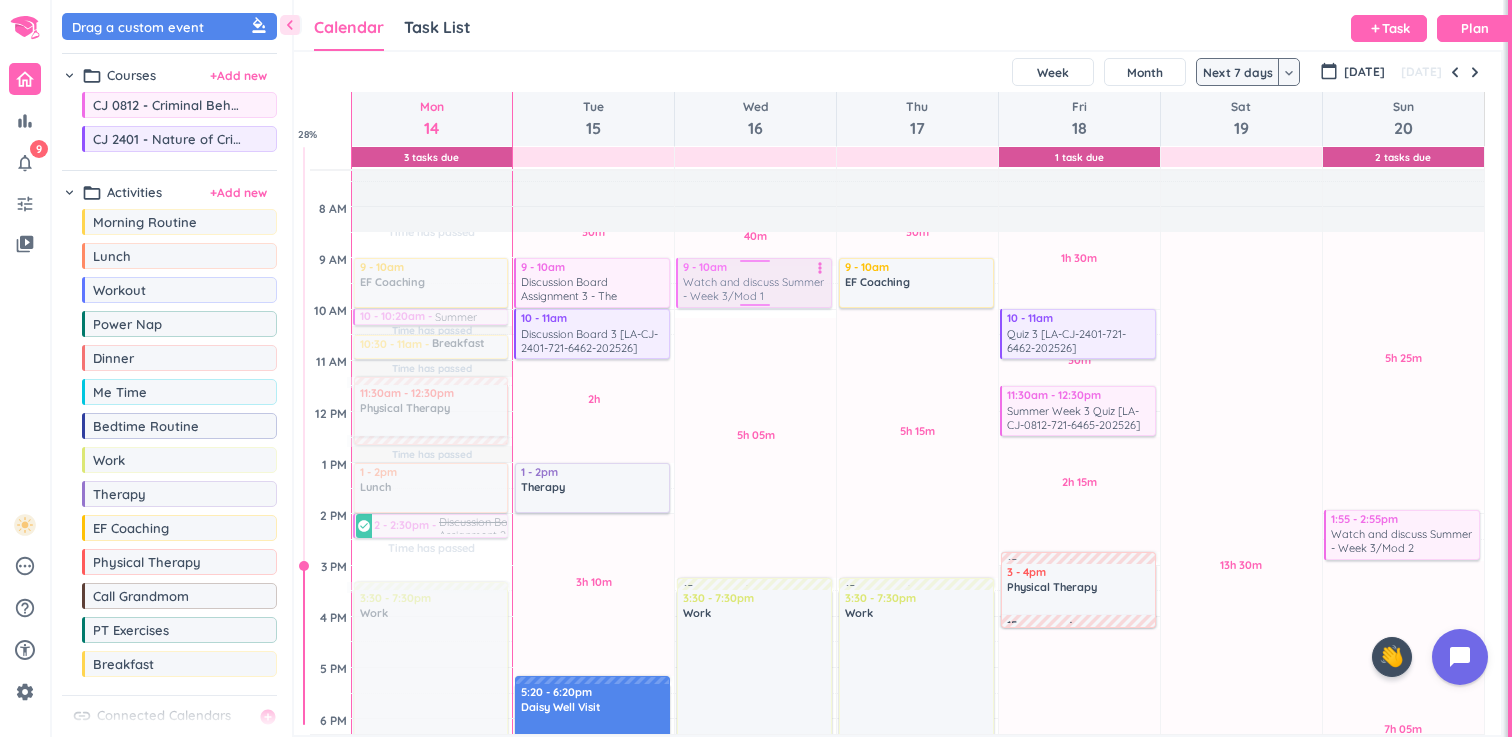 drag, startPoint x: 772, startPoint y: 230, endPoint x: 767, endPoint y: 274, distance: 44.28318 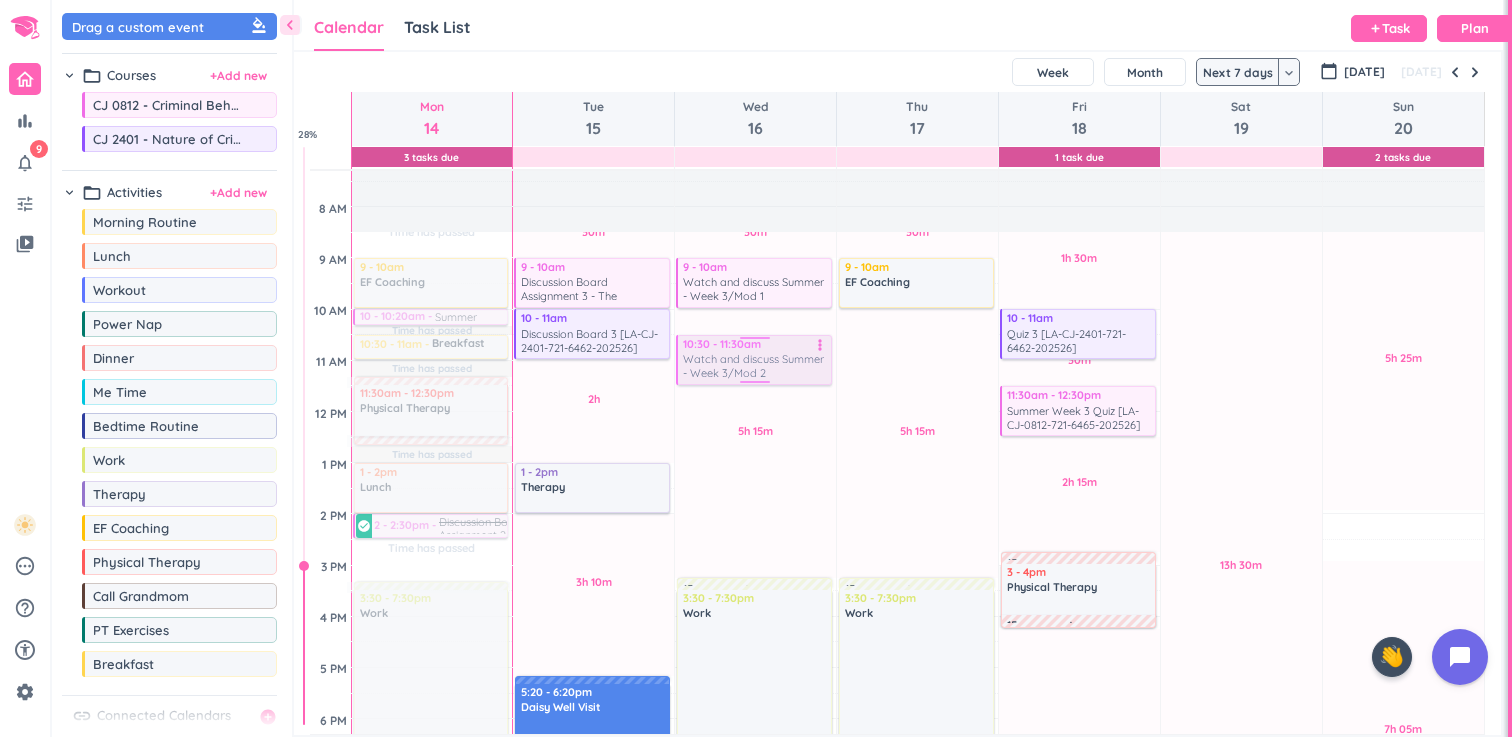 drag, startPoint x: 1394, startPoint y: 535, endPoint x: 764, endPoint y: 370, distance: 651.2488 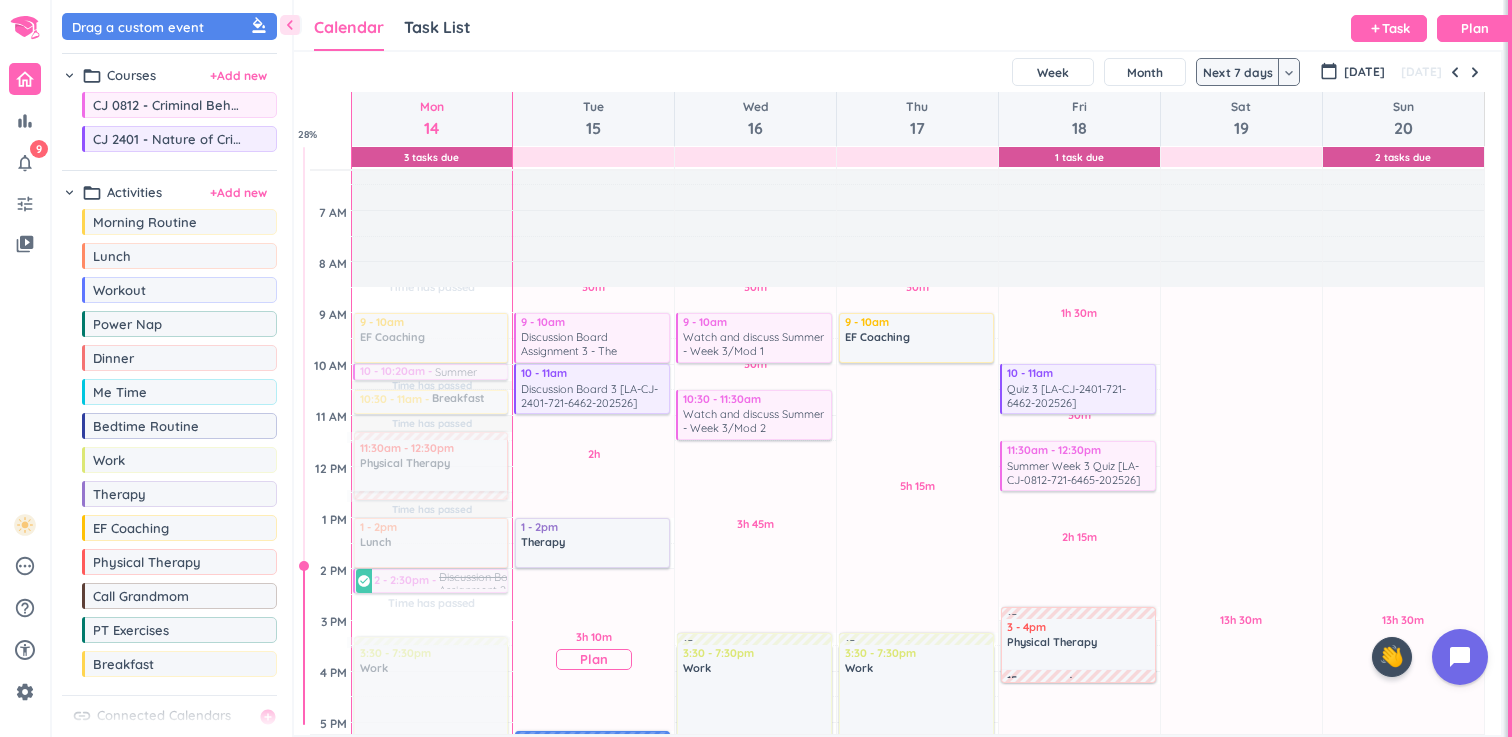 scroll, scrollTop: 112, scrollLeft: 0, axis: vertical 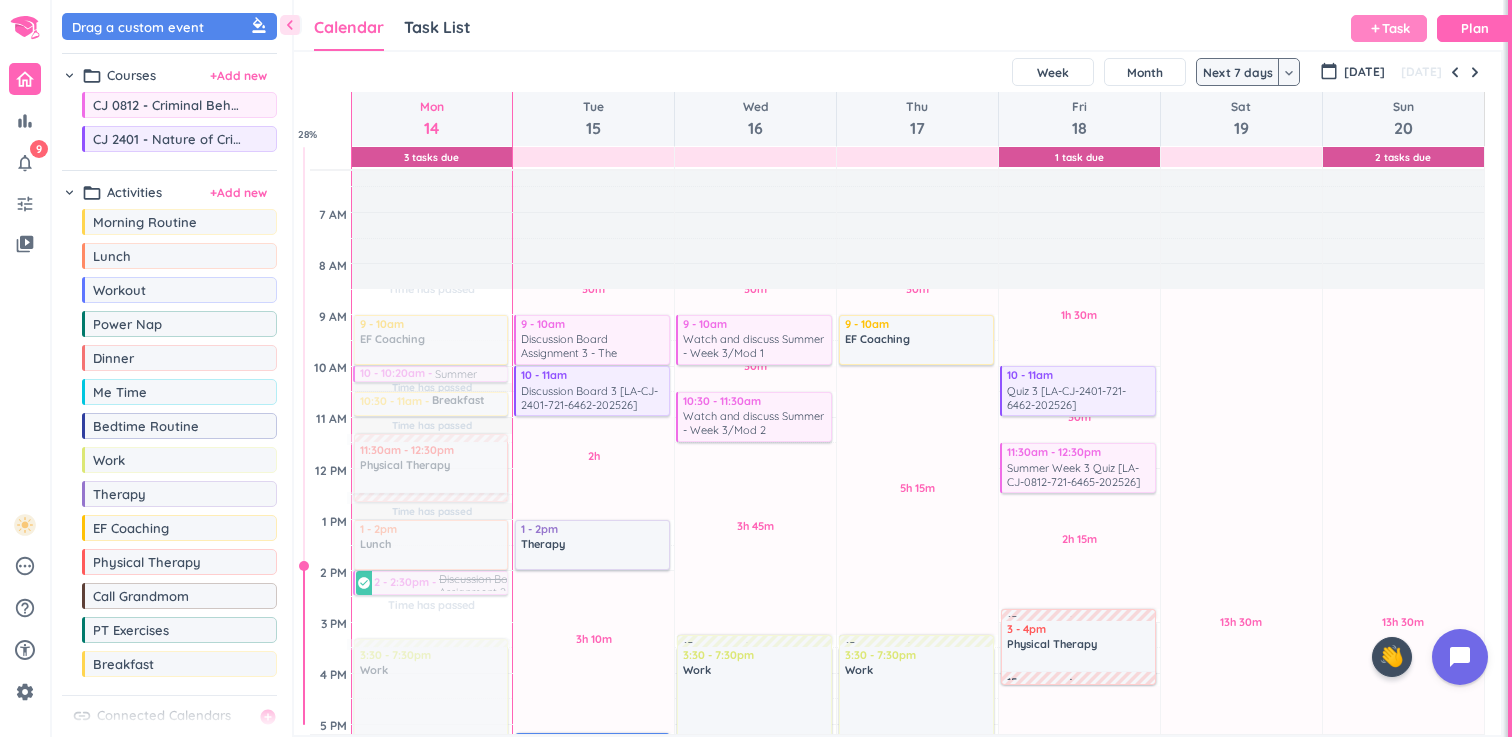 click on "add" at bounding box center (1375, 28) 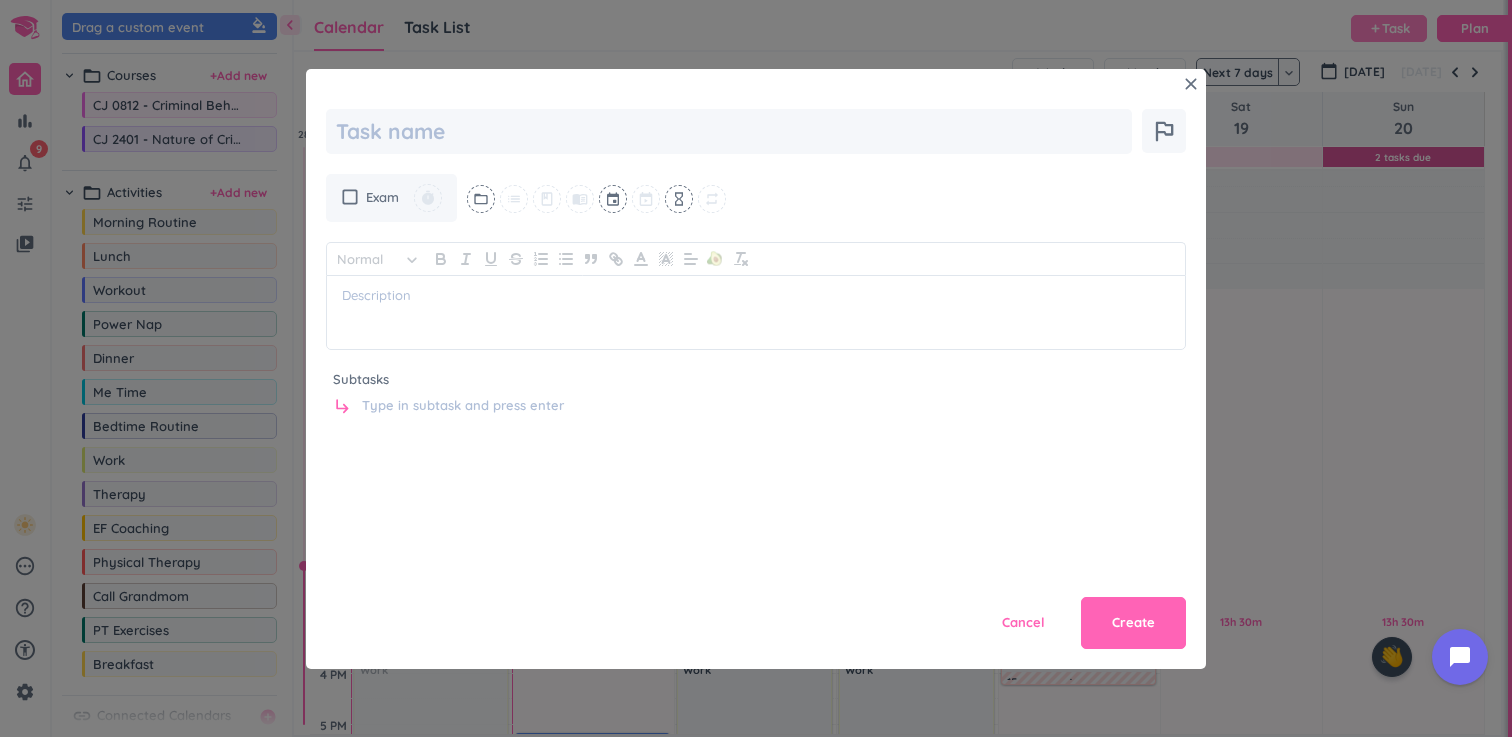 scroll, scrollTop: 0, scrollLeft: 0, axis: both 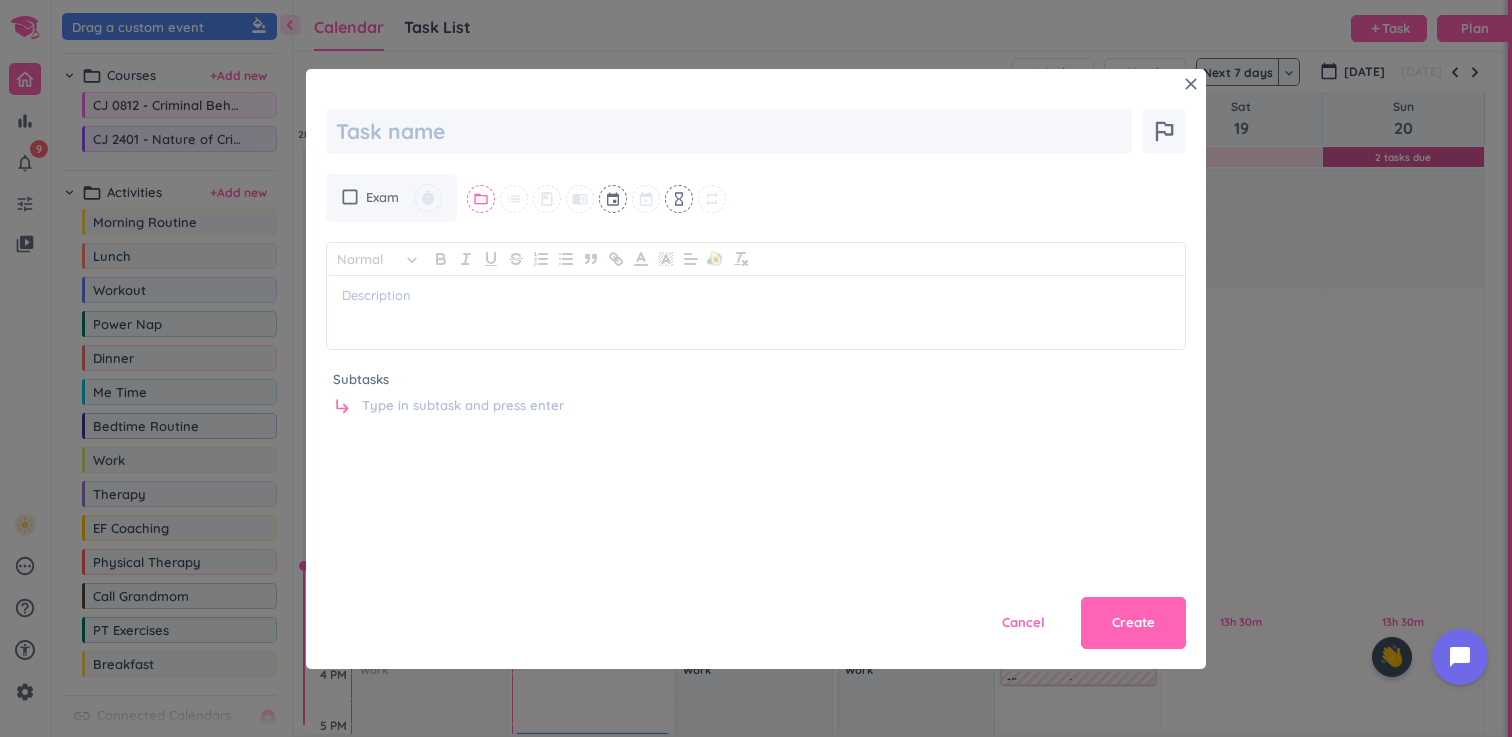 click on "folder_open" at bounding box center (481, 199) 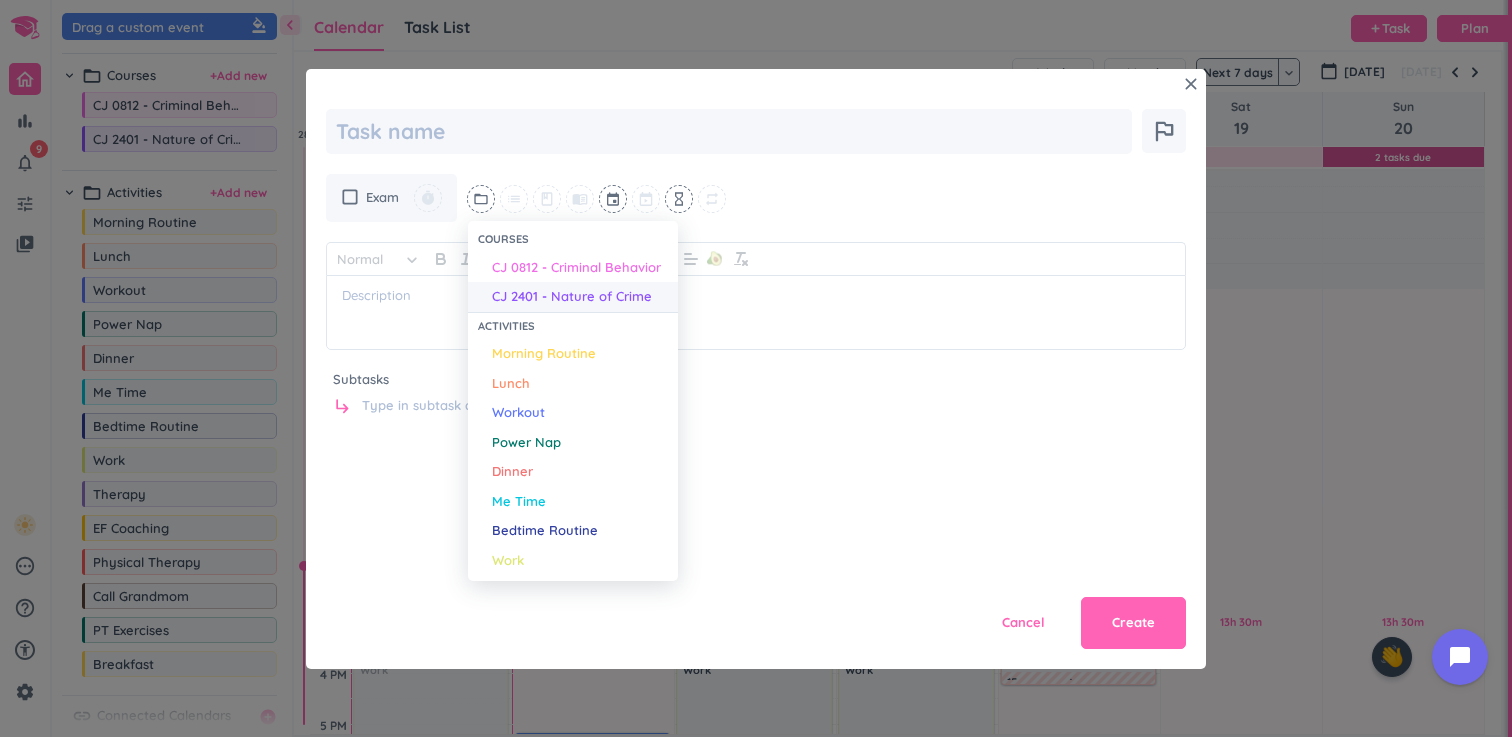 click on "CJ 2401 - Nature of Crime" at bounding box center (572, 297) 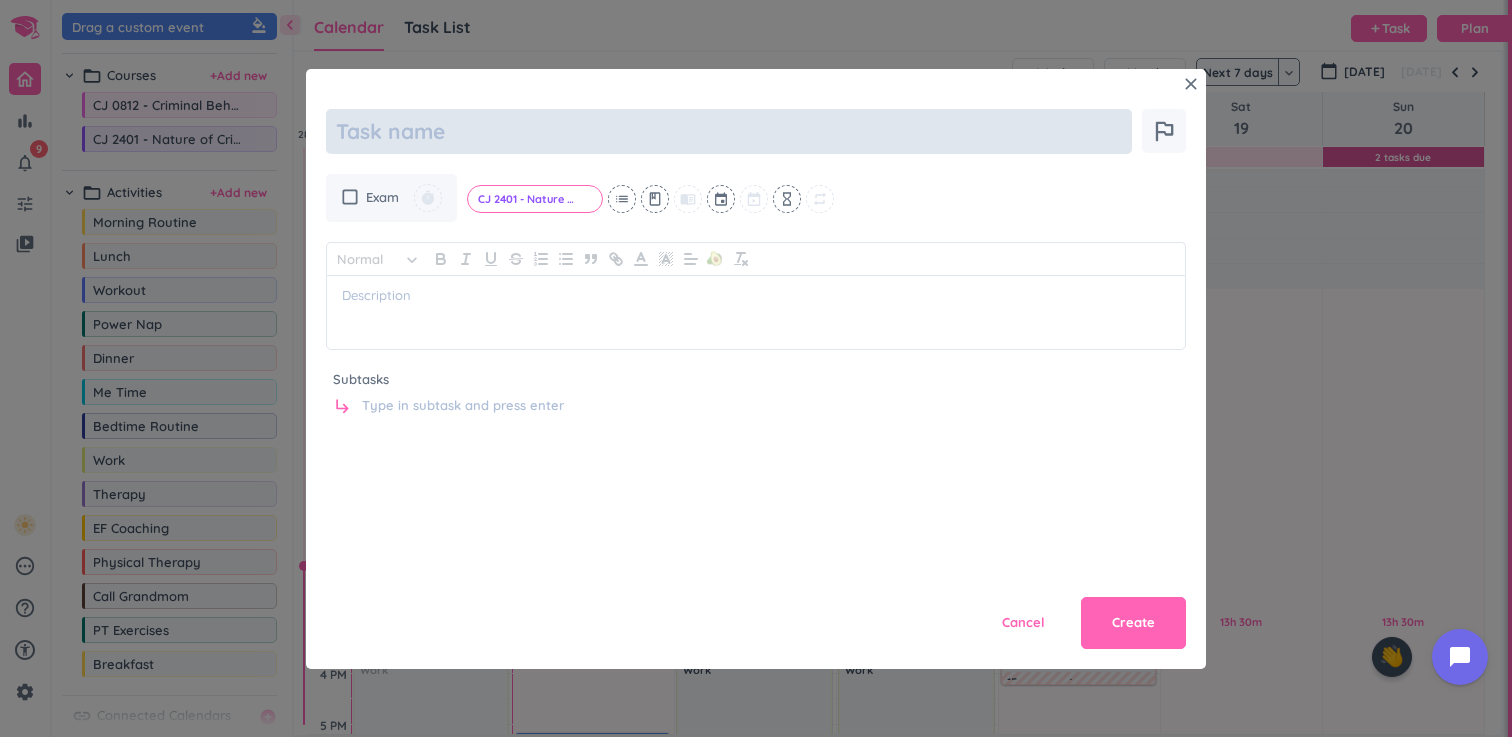 click at bounding box center [729, 131] 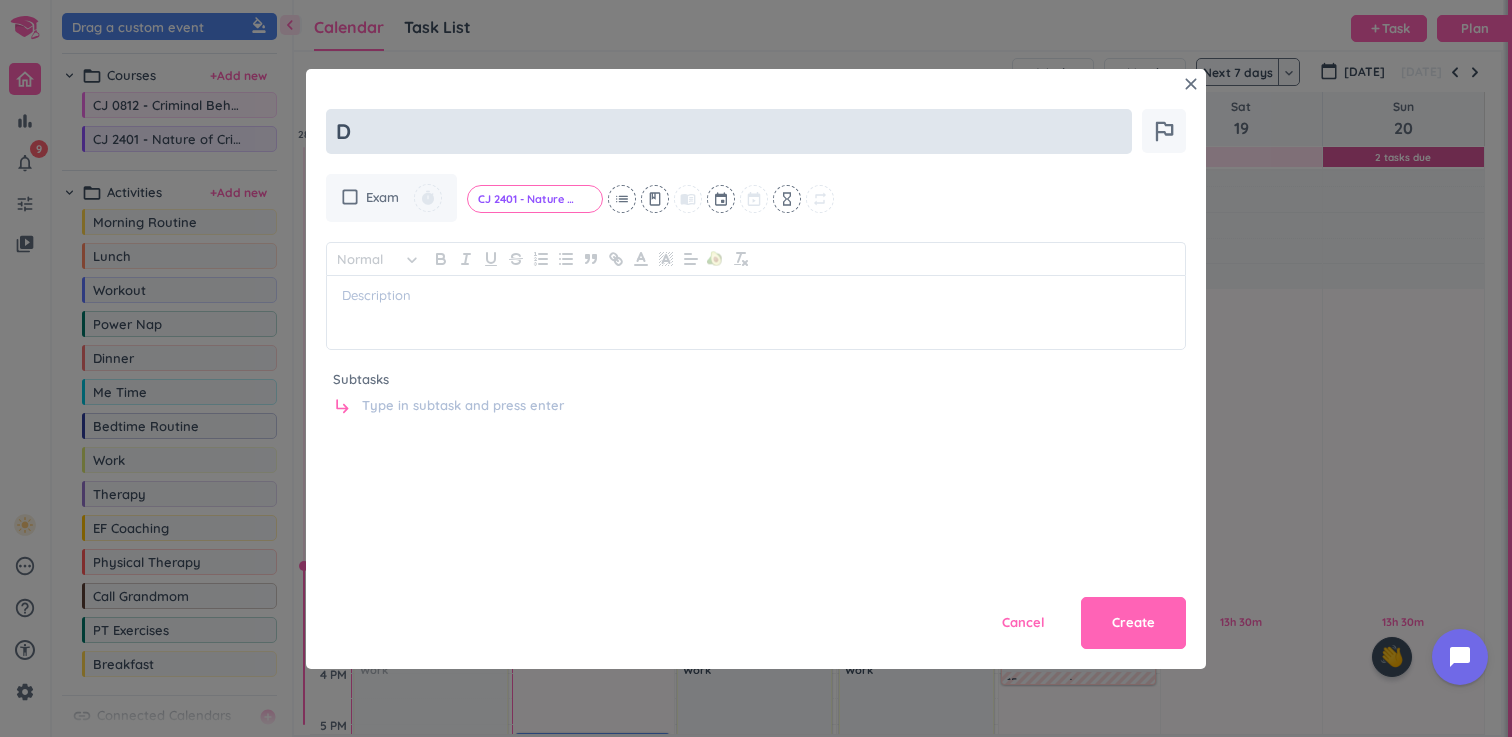 type on "x" 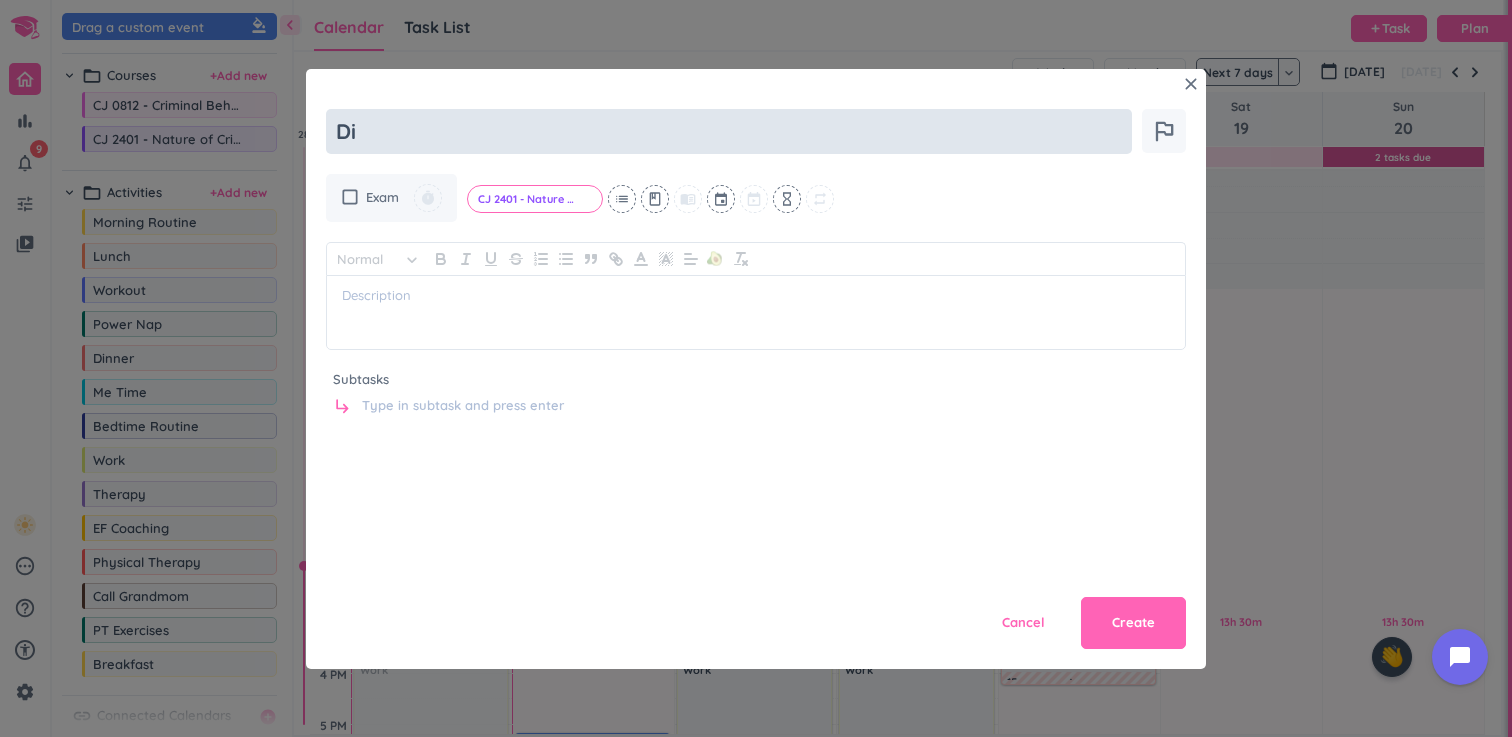 type on "x" 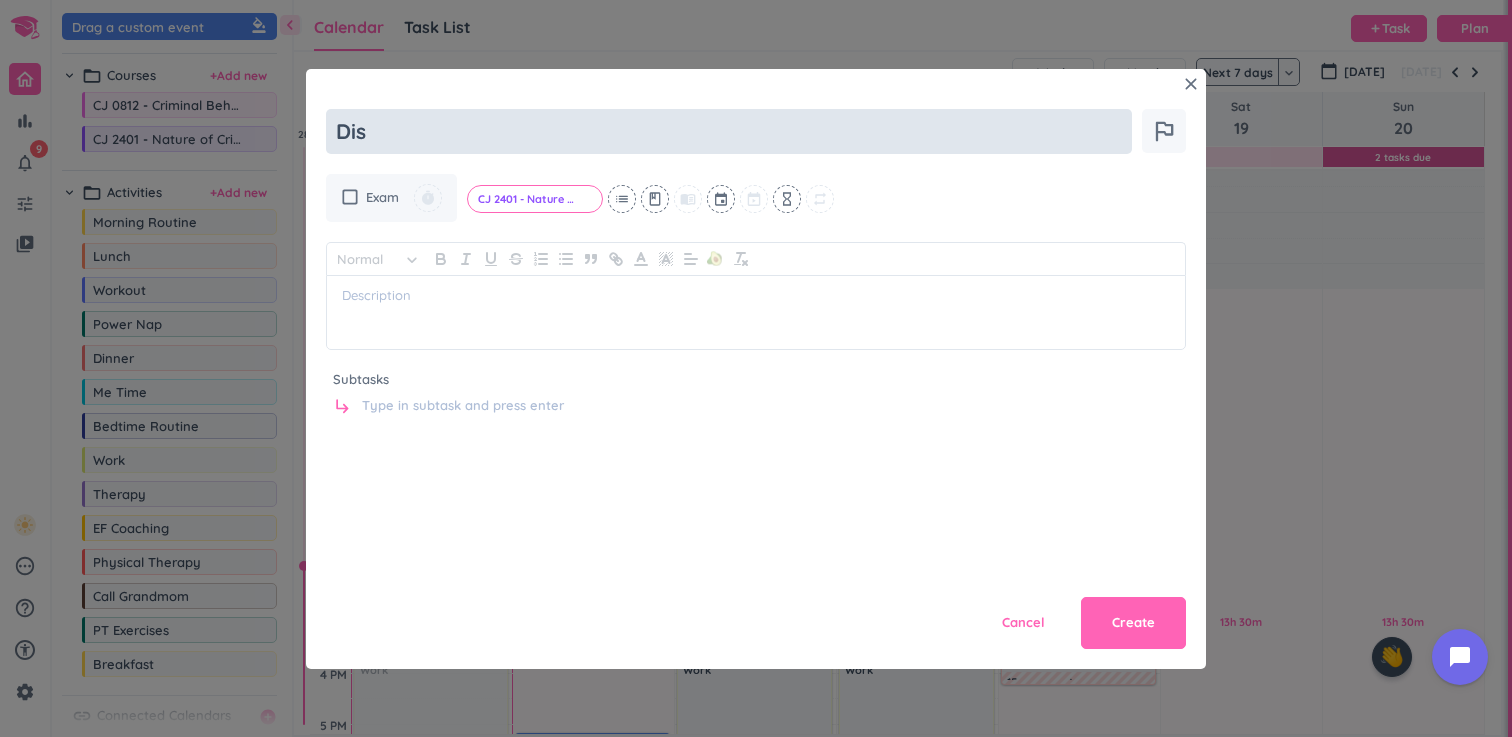 type on "x" 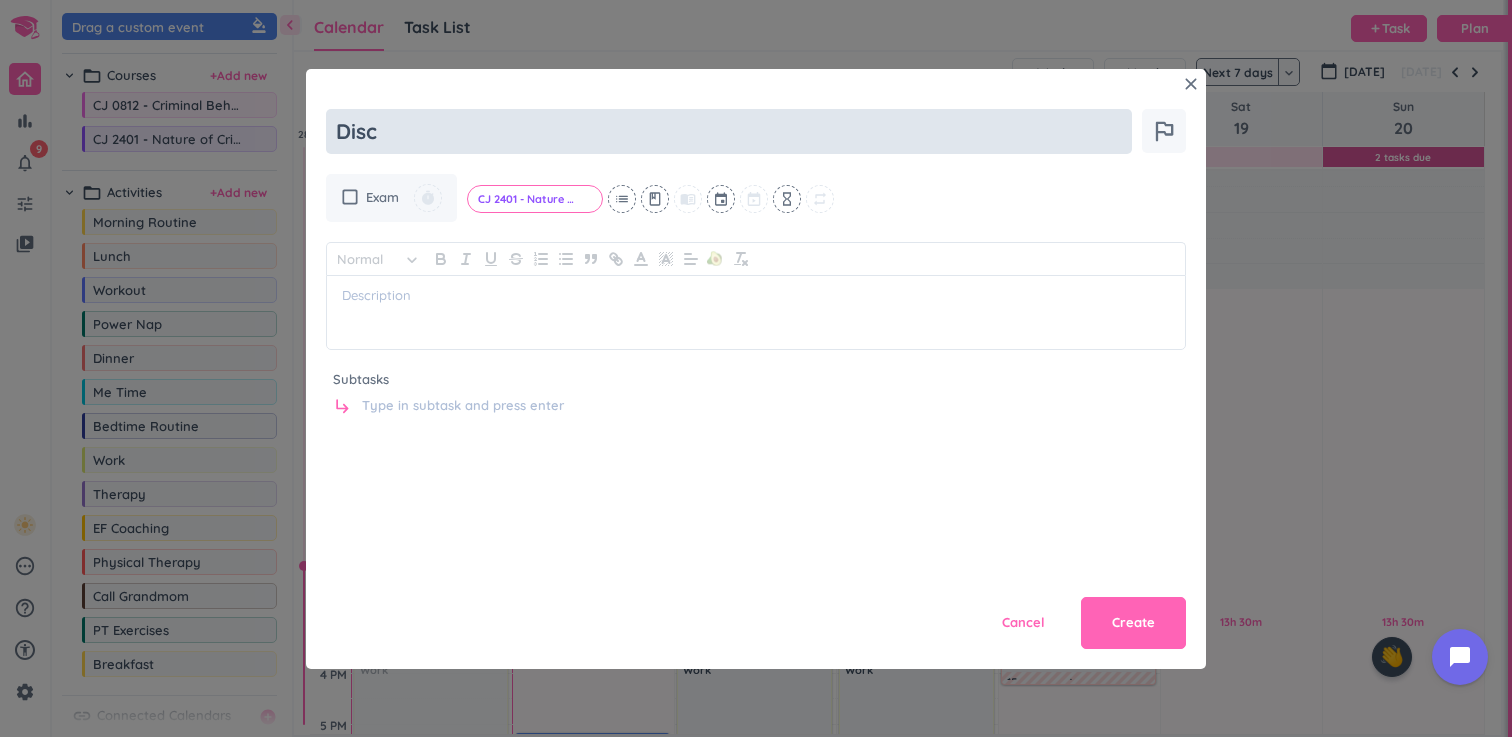 type on "x" 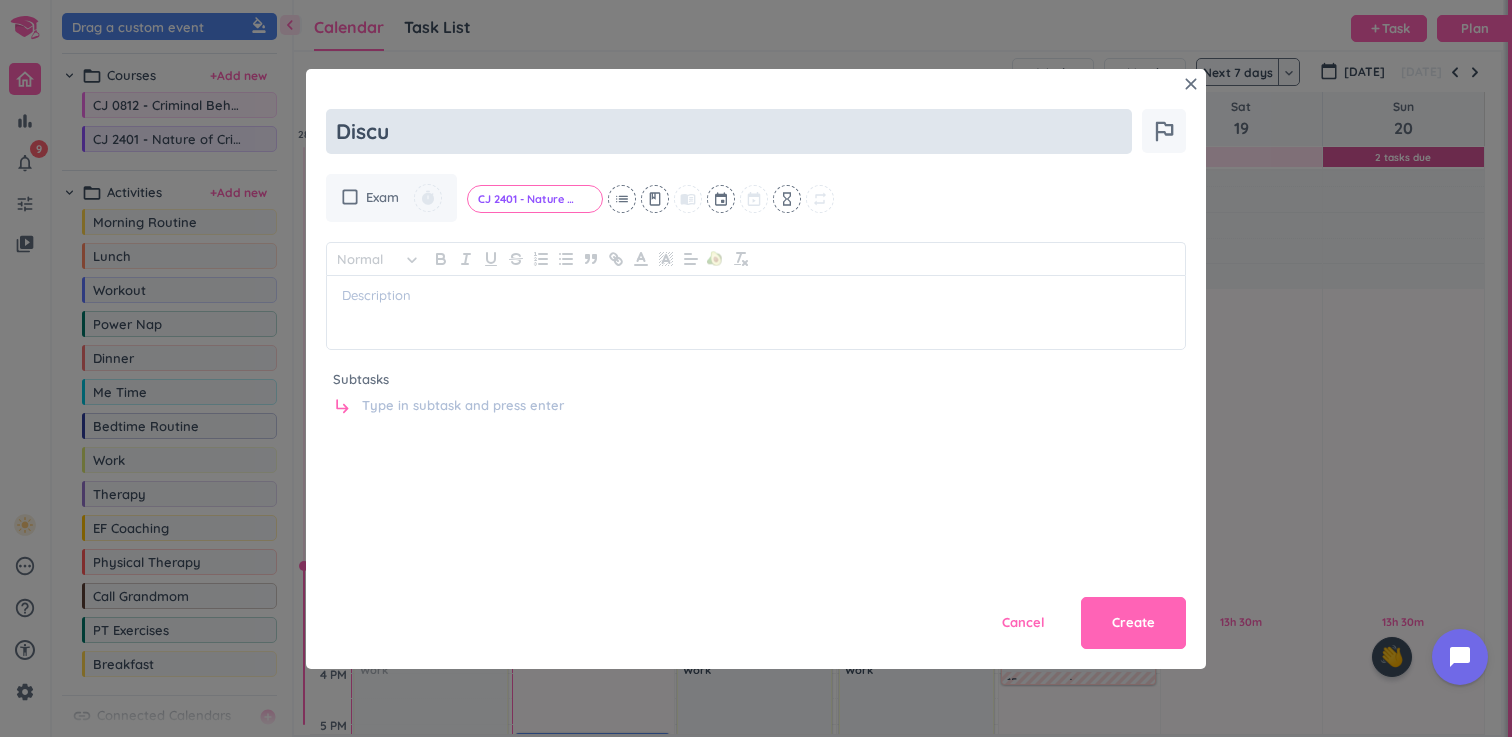 type on "x" 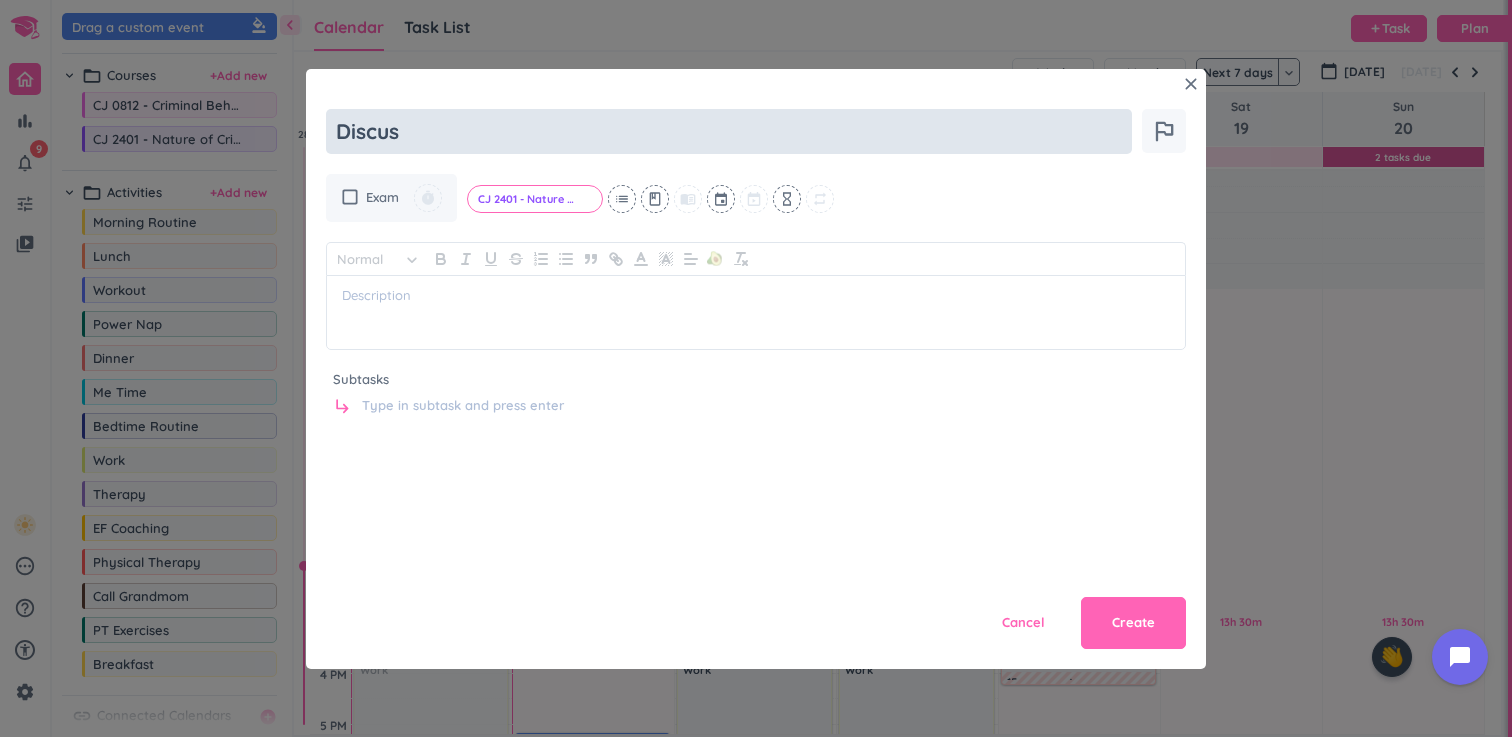type on "x" 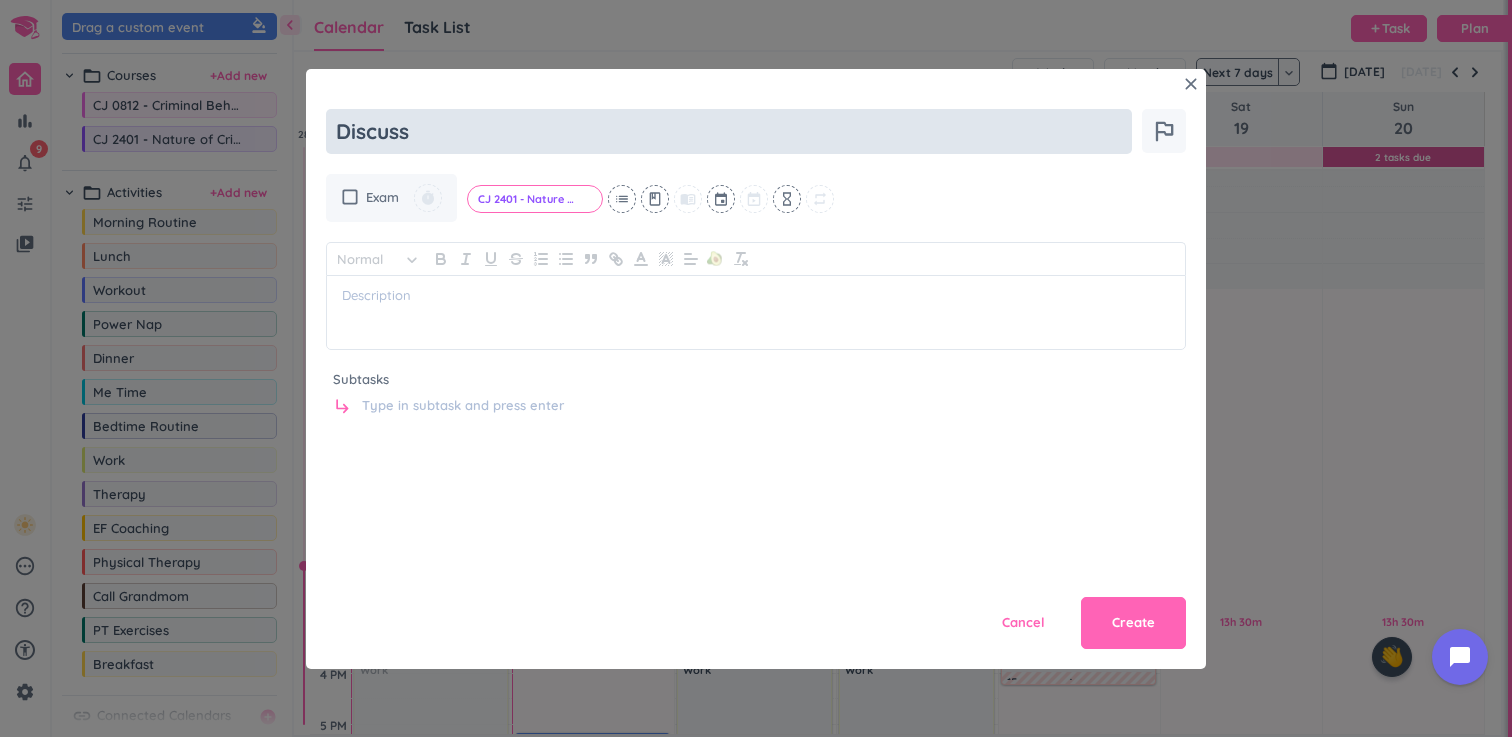type on "x" 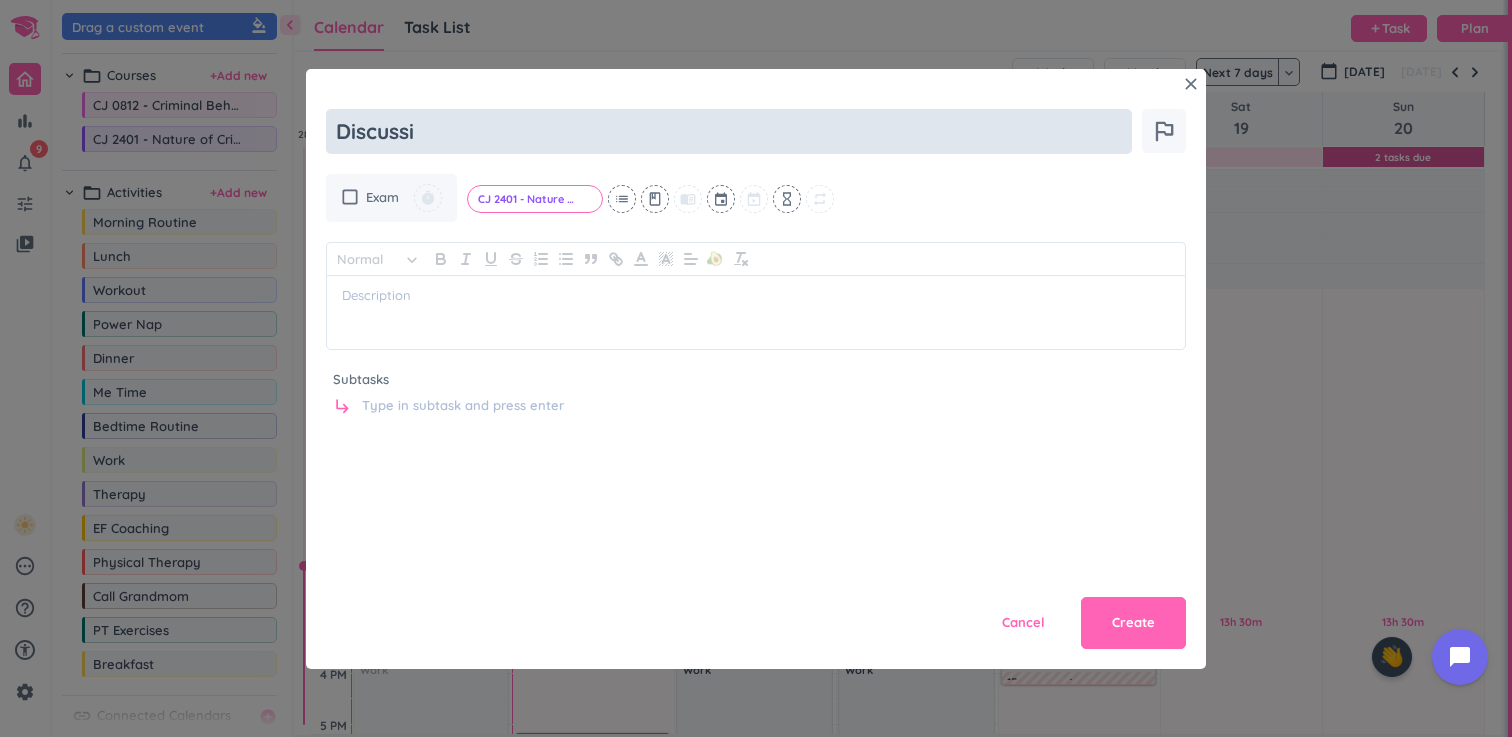 type on "x" 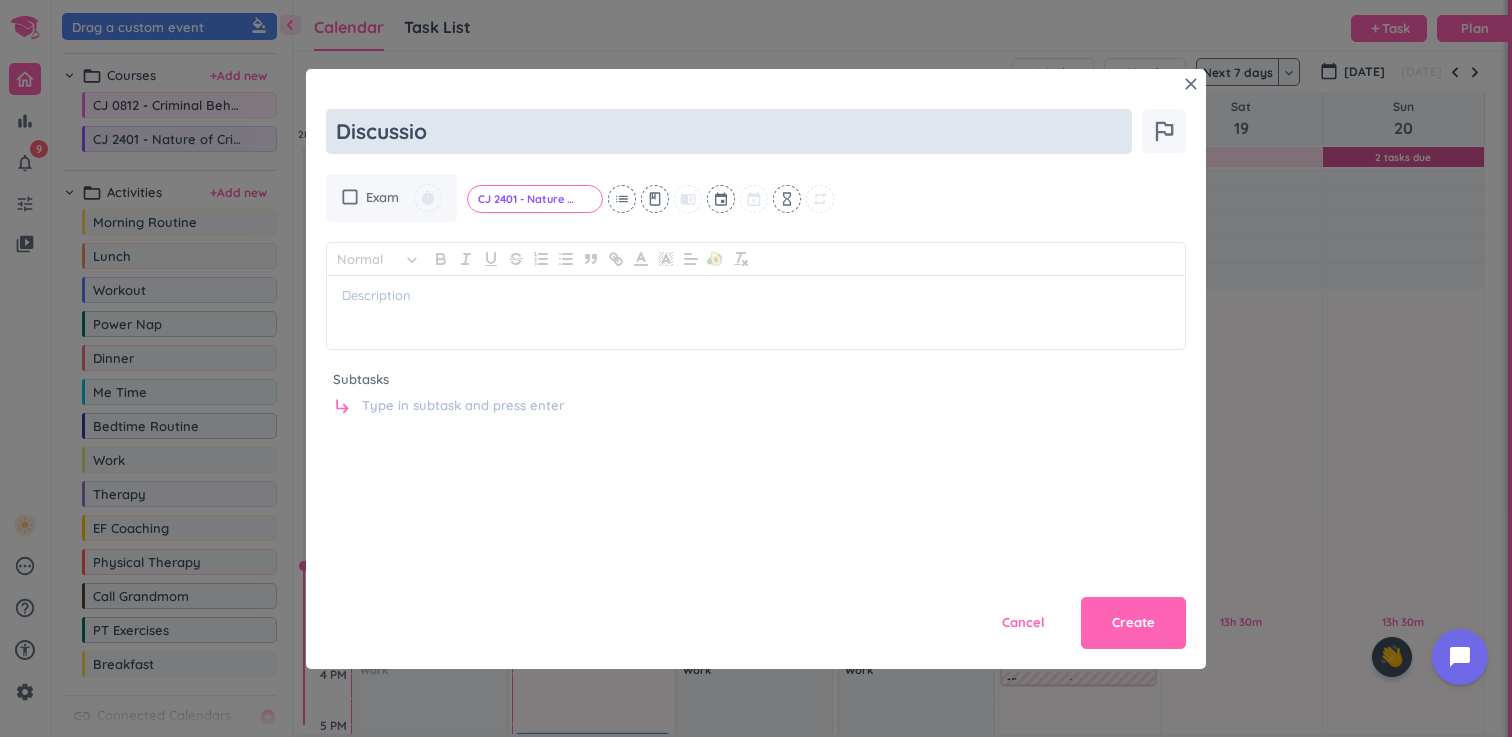 type on "x" 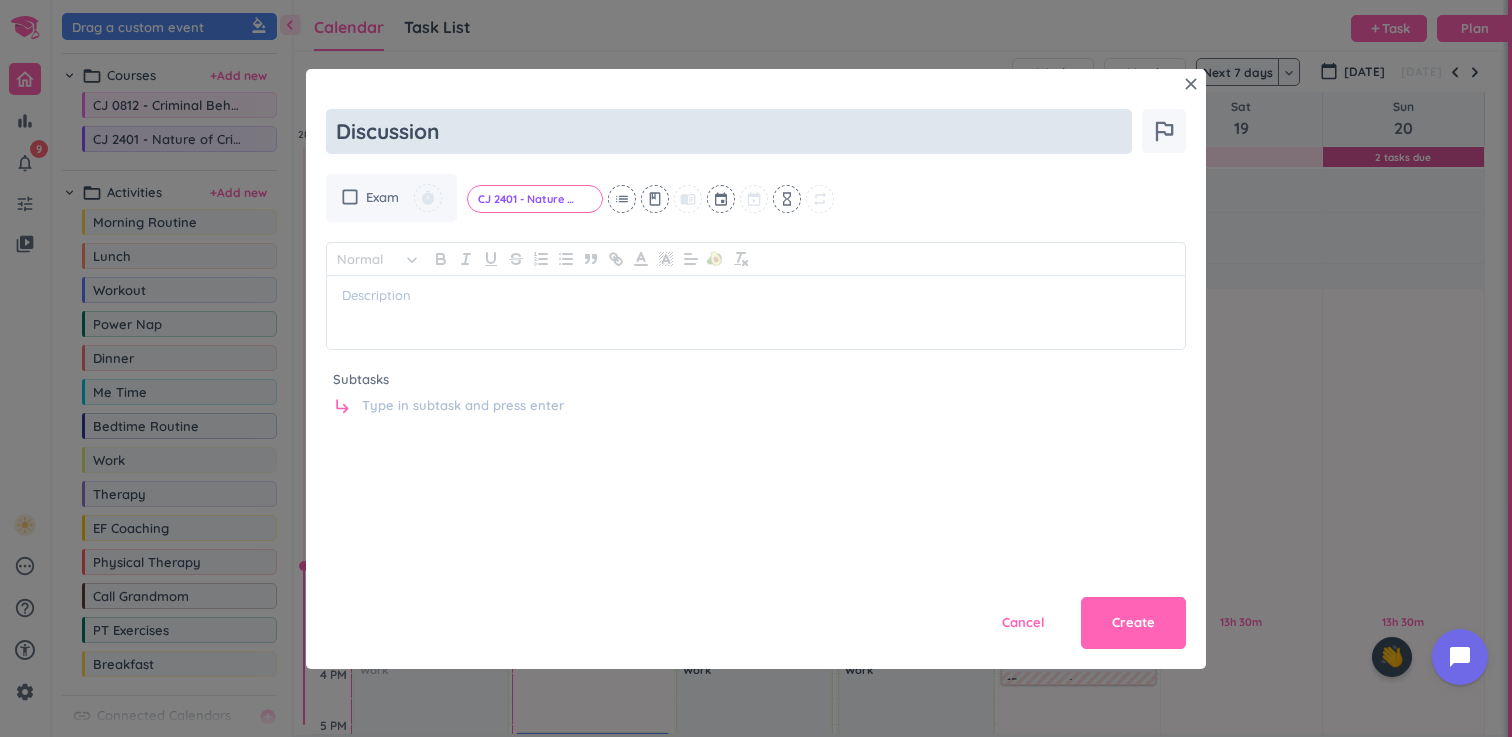 type on "x" 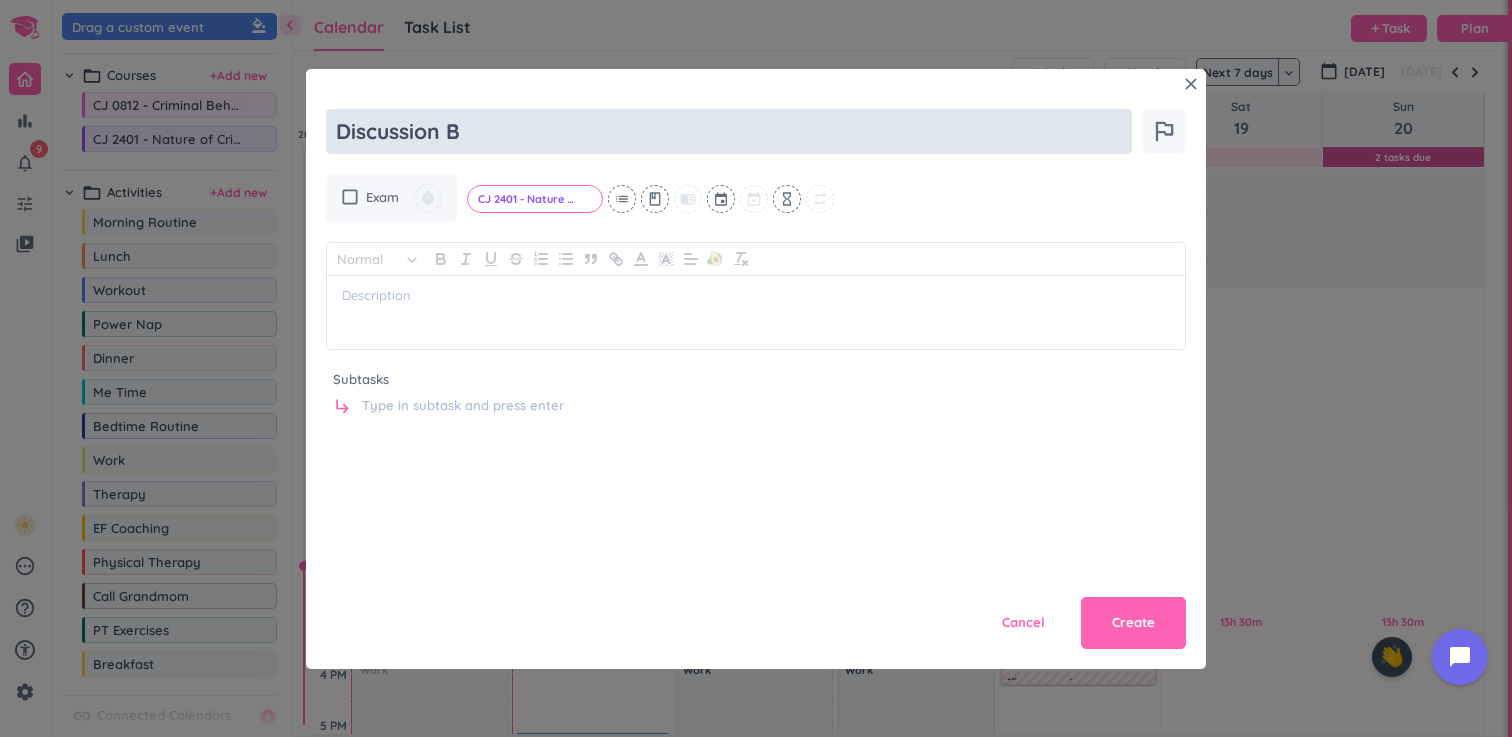 type on "x" 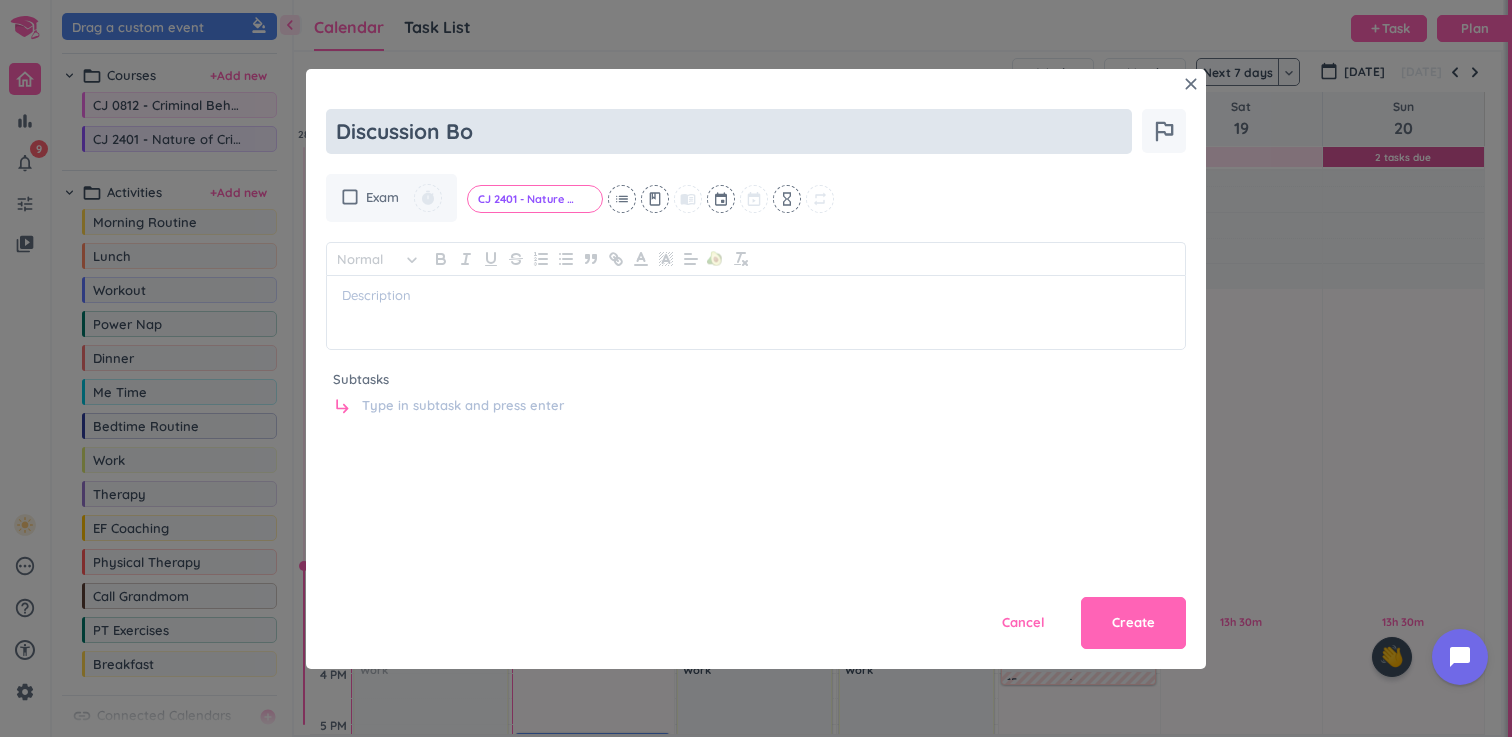 type on "x" 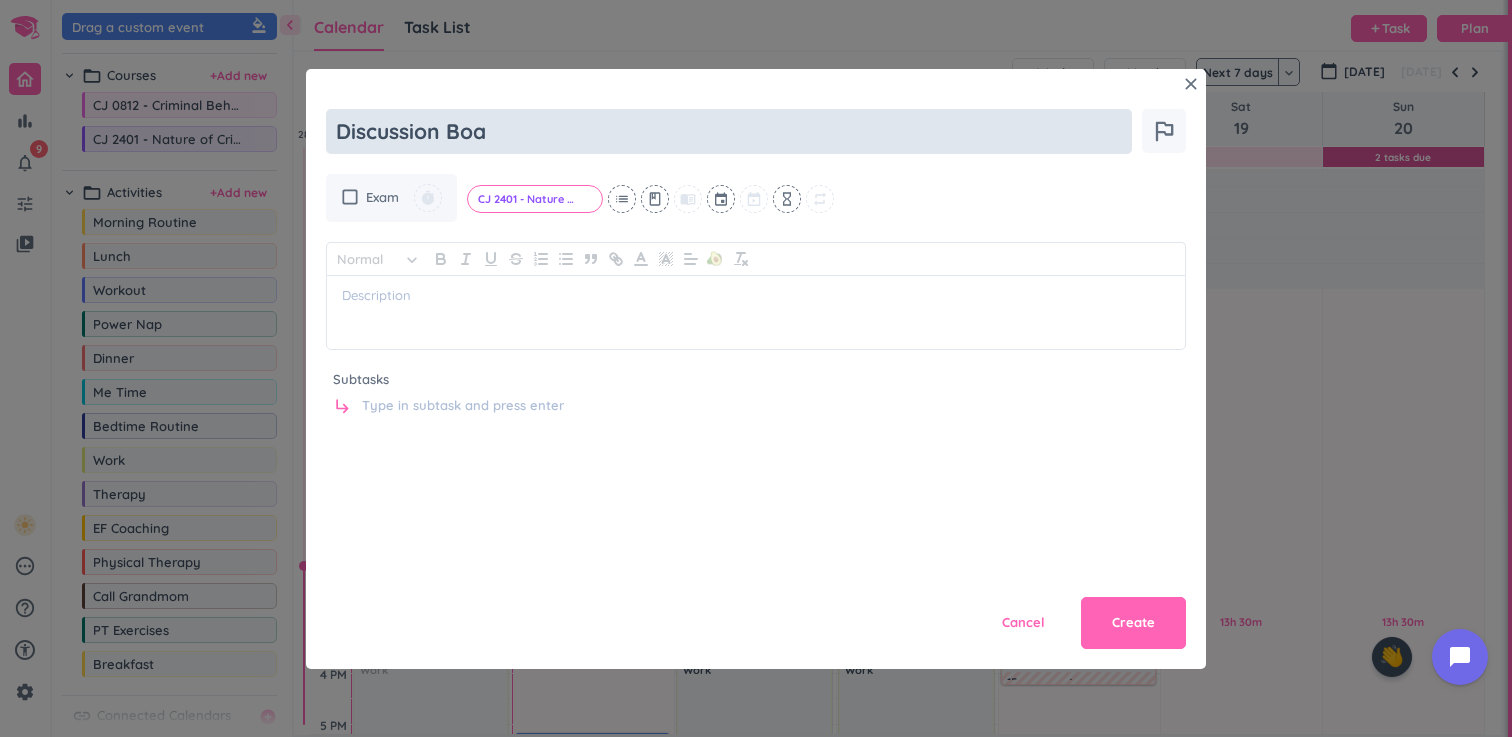 type on "x" 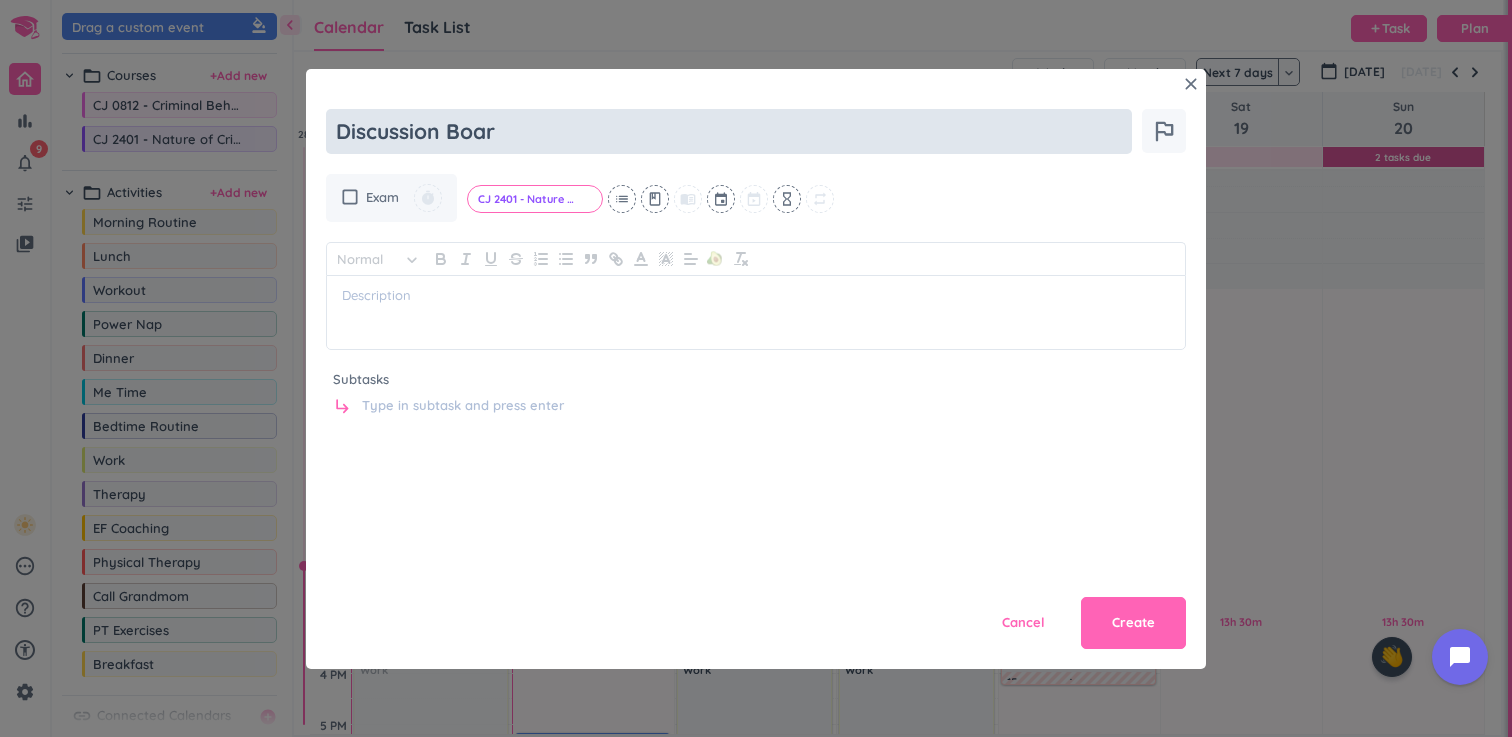 type on "x" 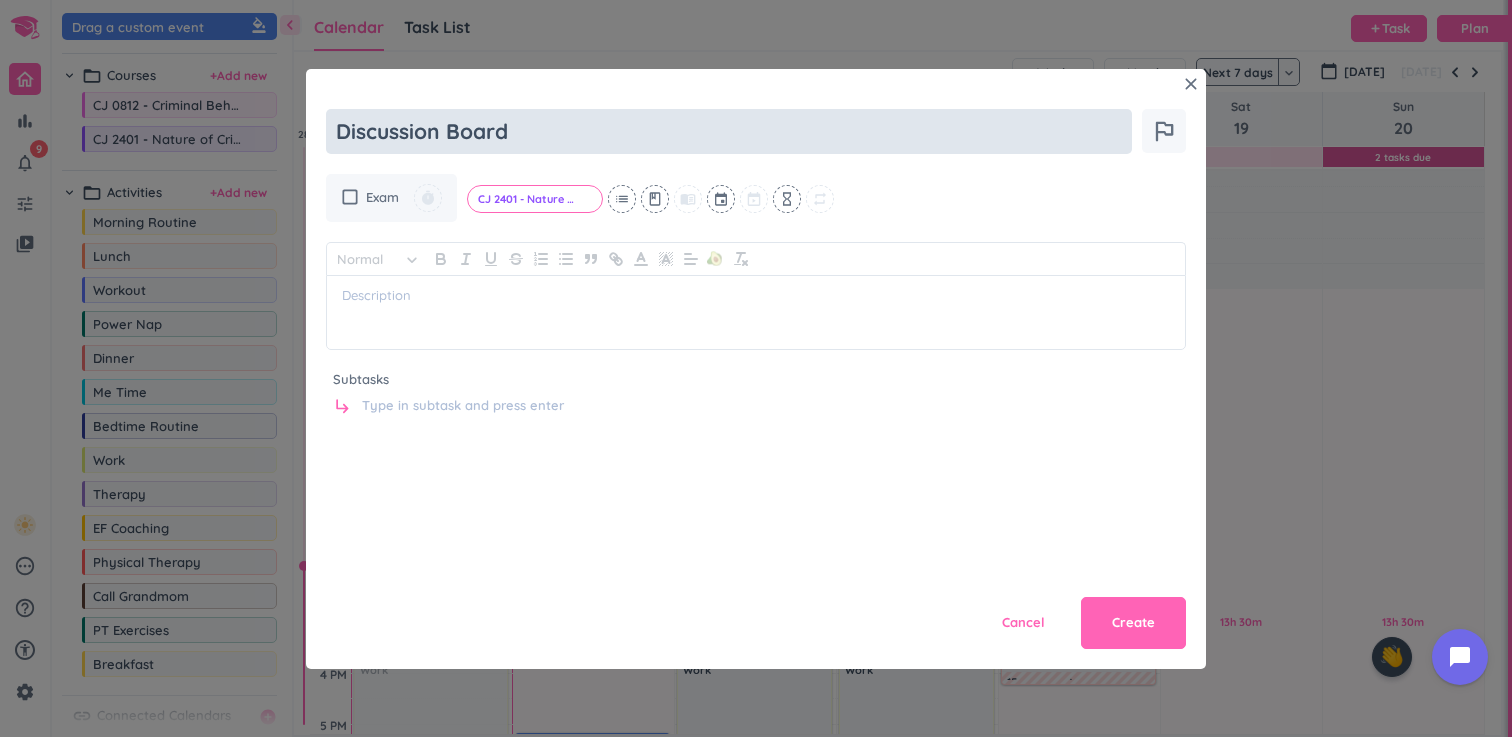 type on "x" 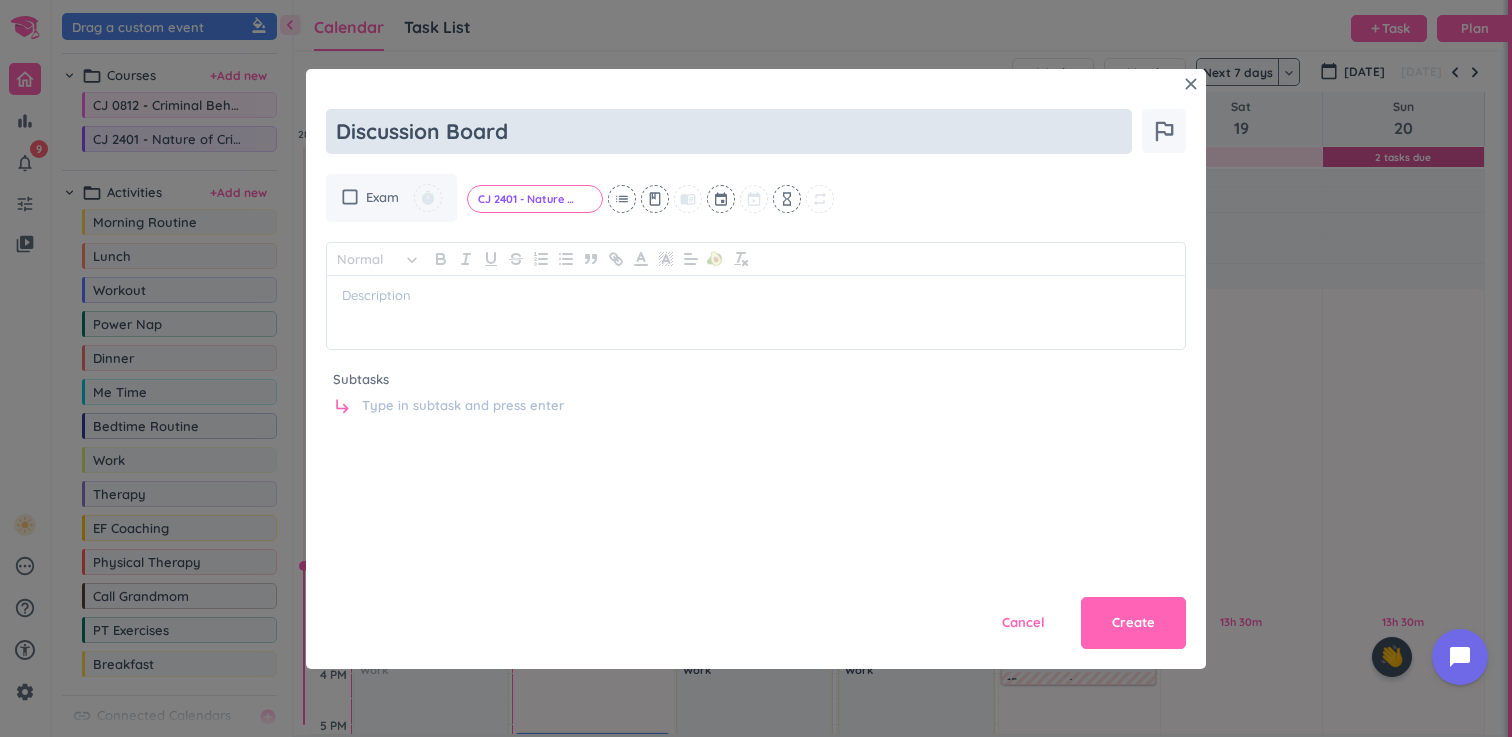 type on "x" 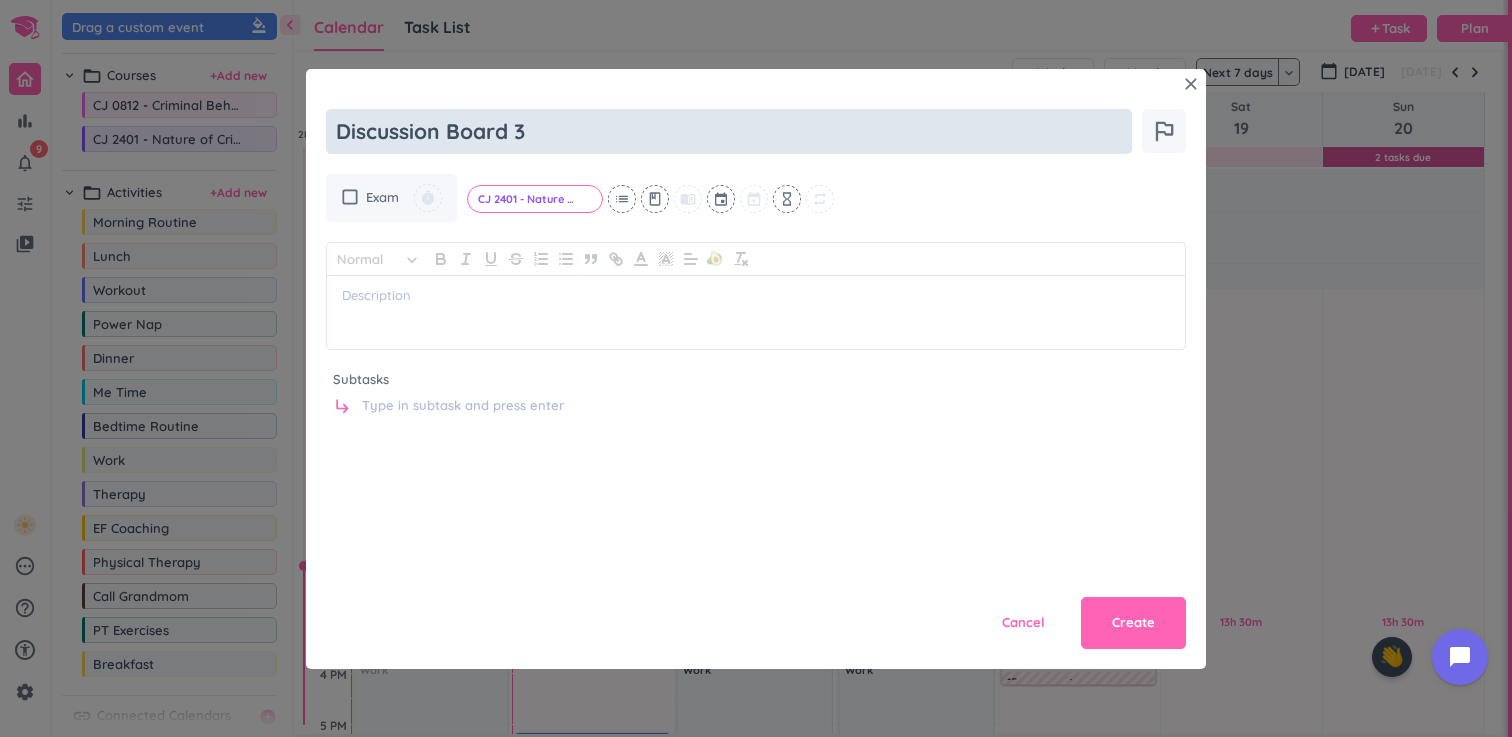 type on "x" 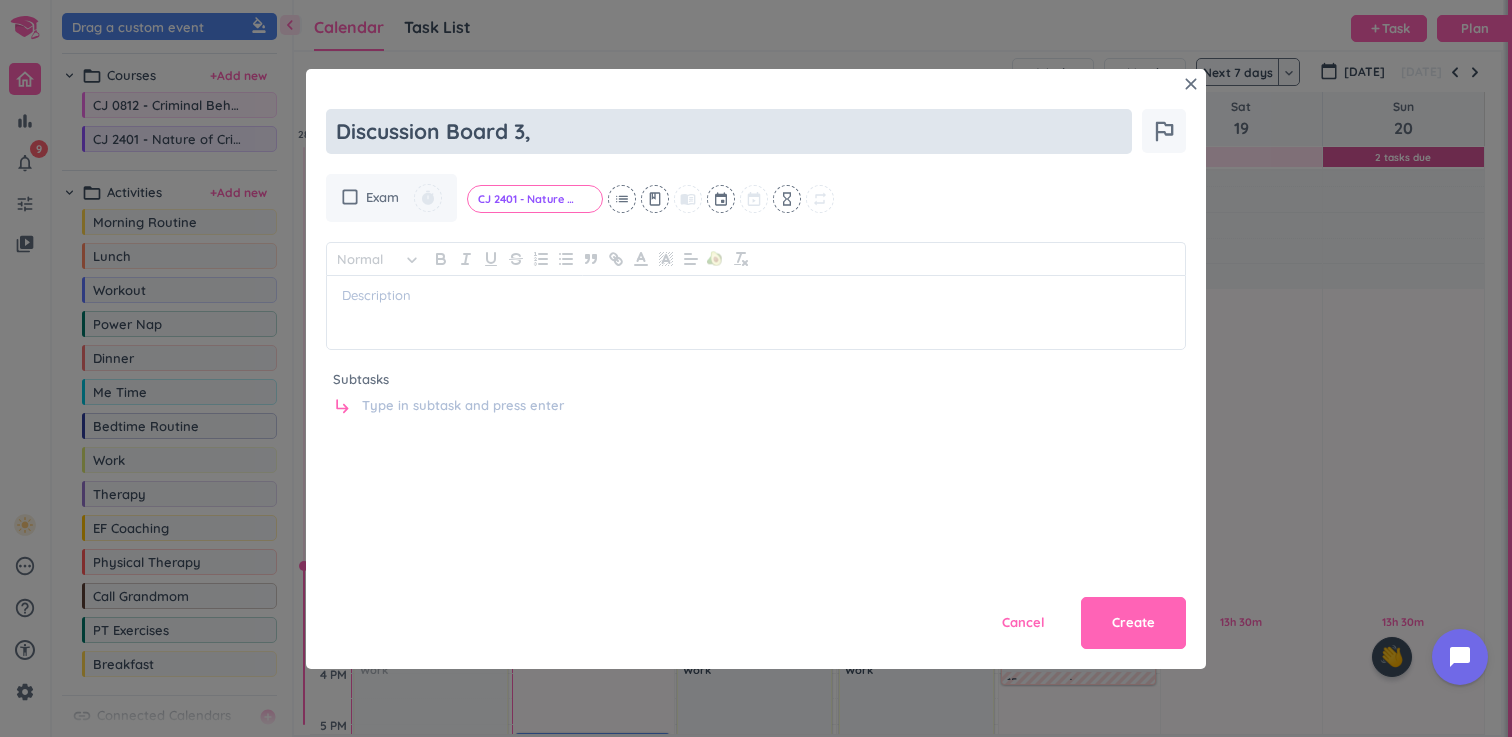 type on "x" 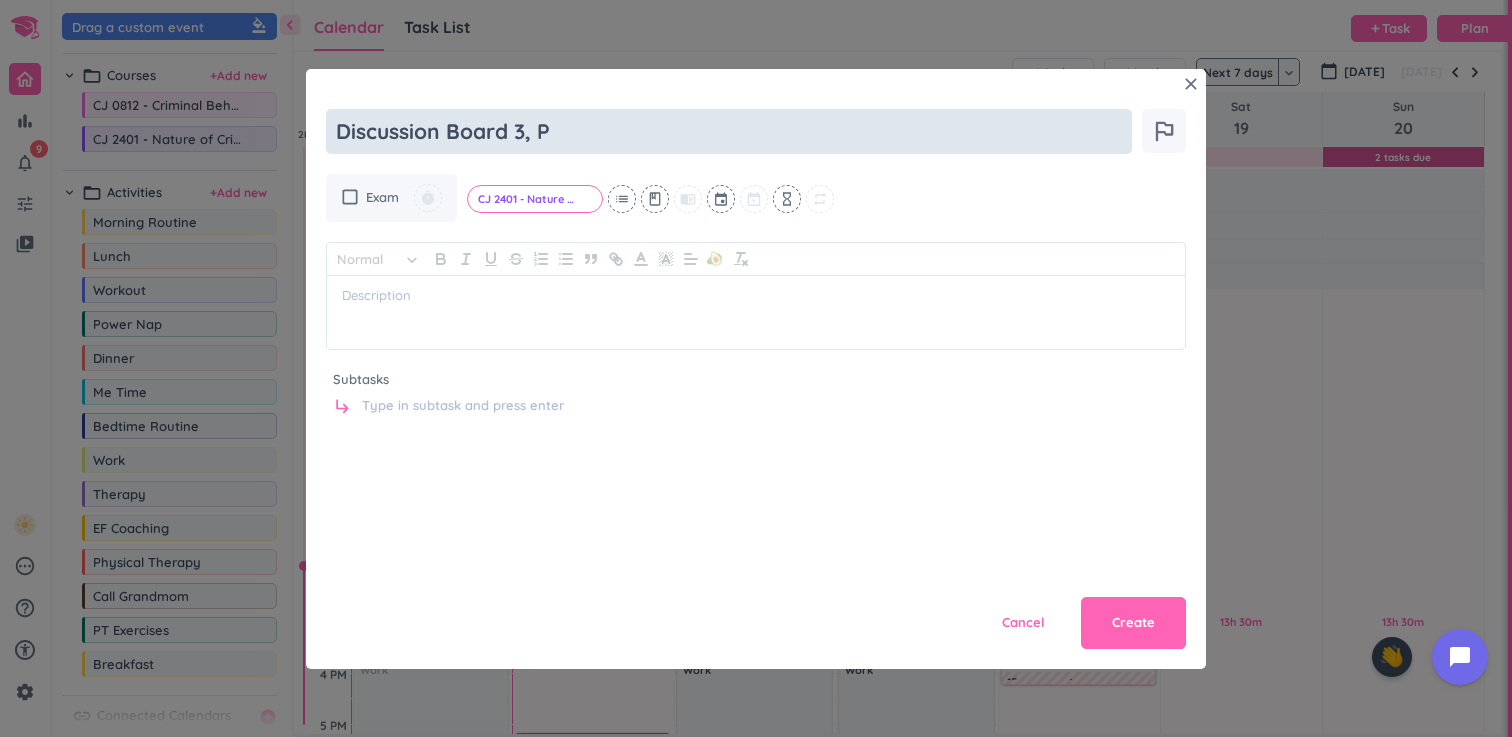 type on "x" 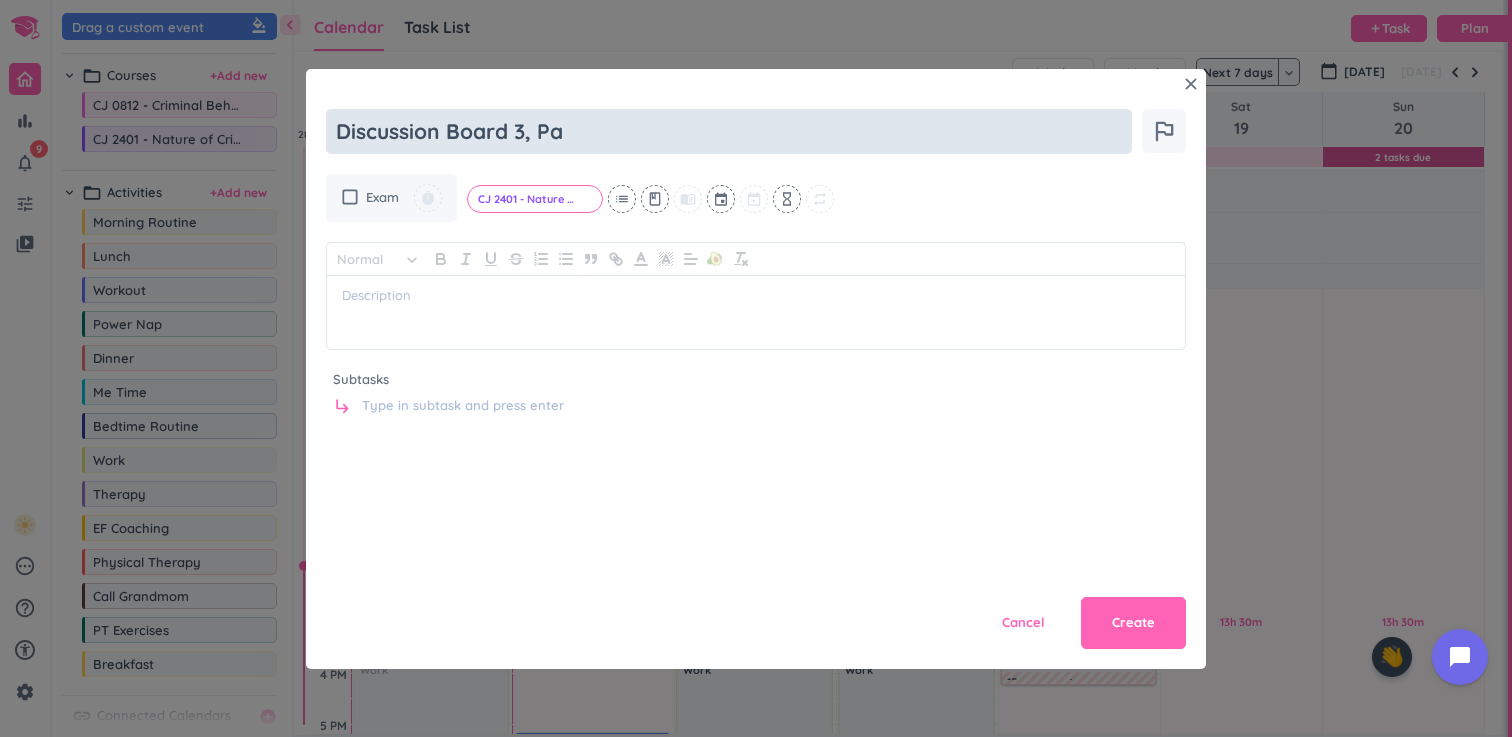 type on "x" 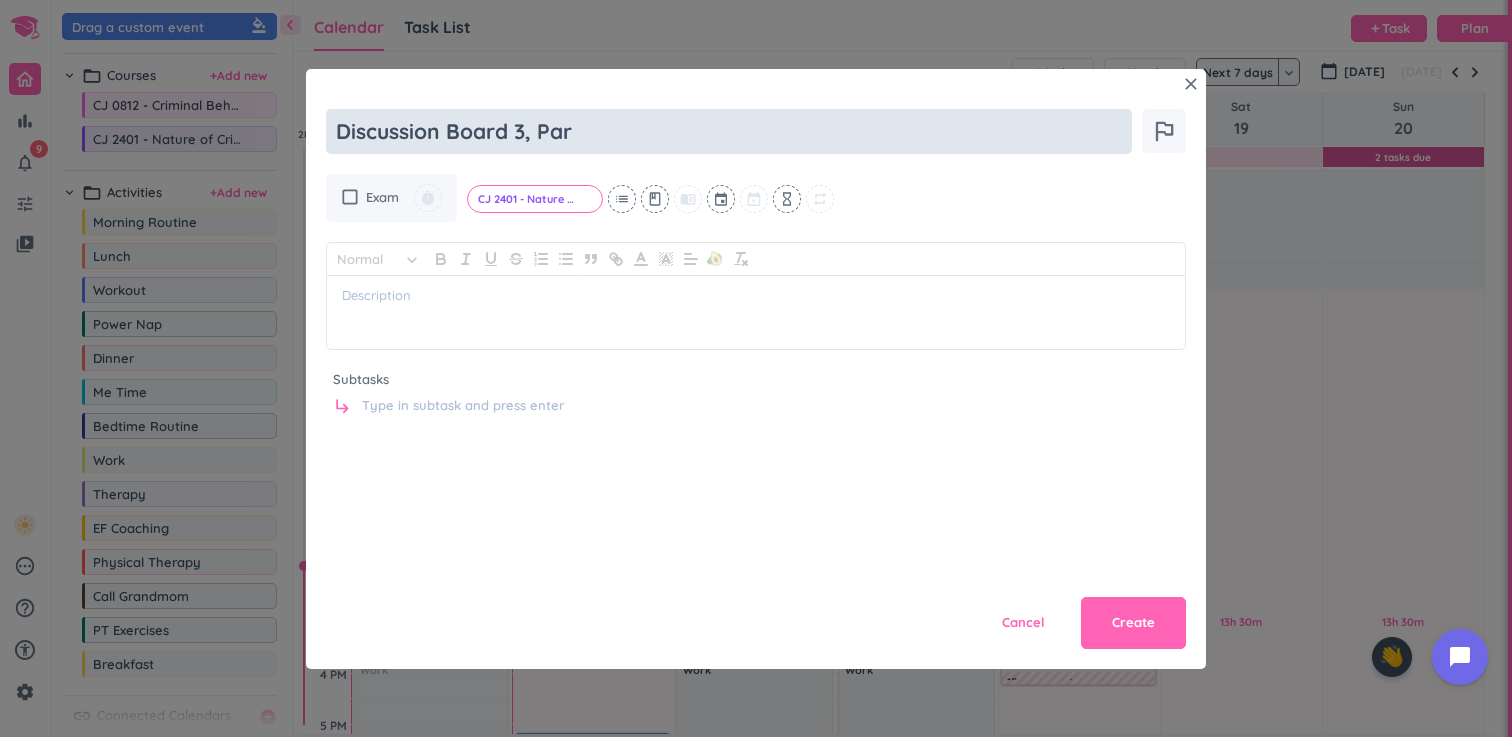 type on "x" 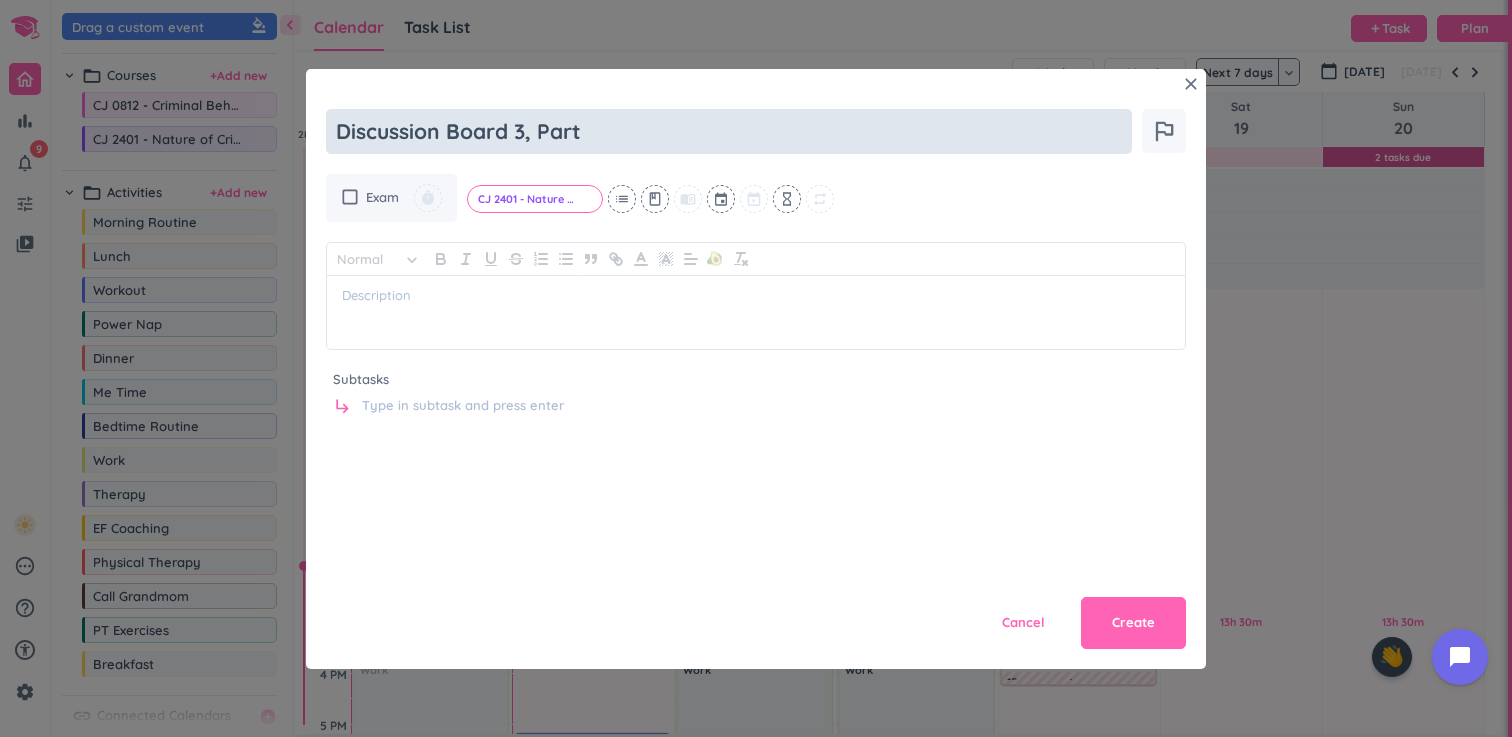 type on "x" 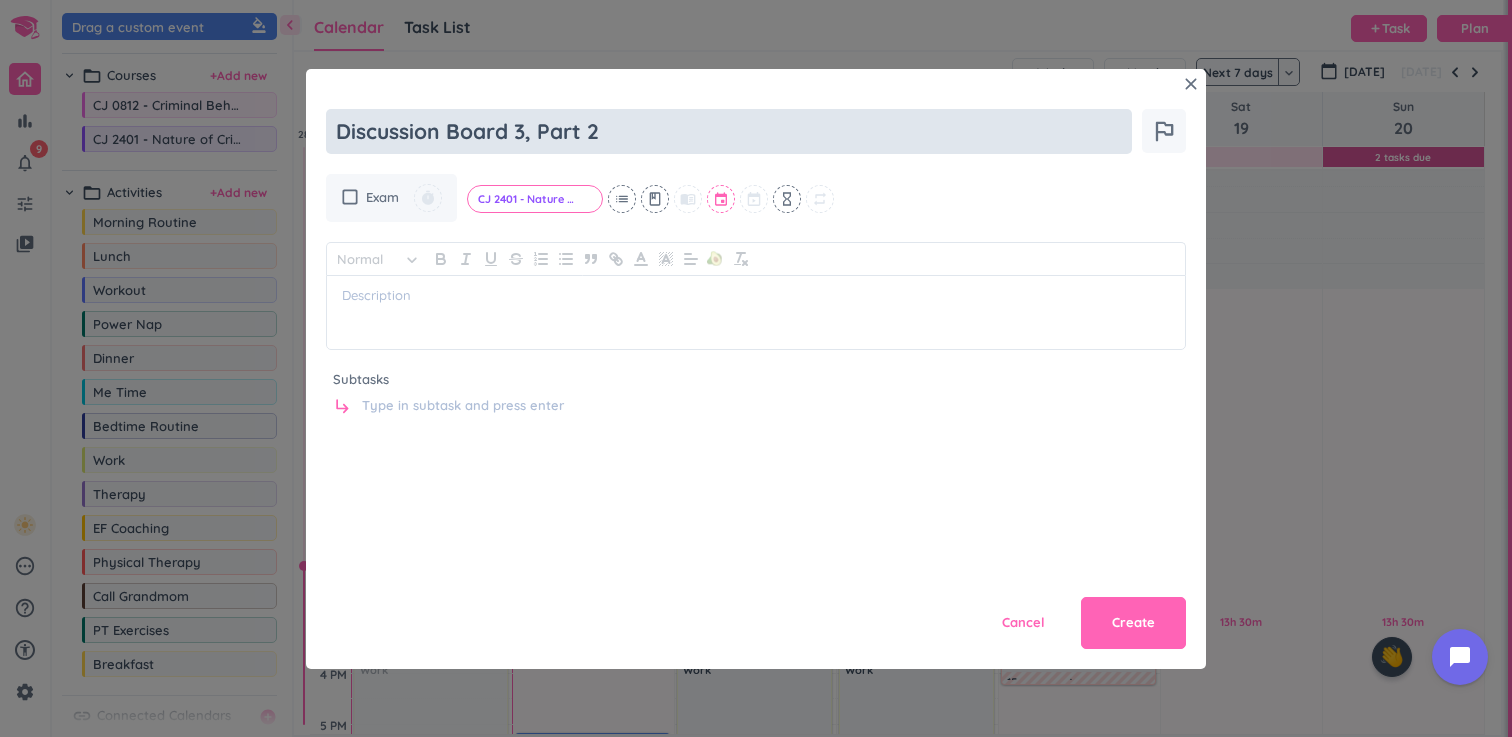 type on "Discussion Board 3, Part 2" 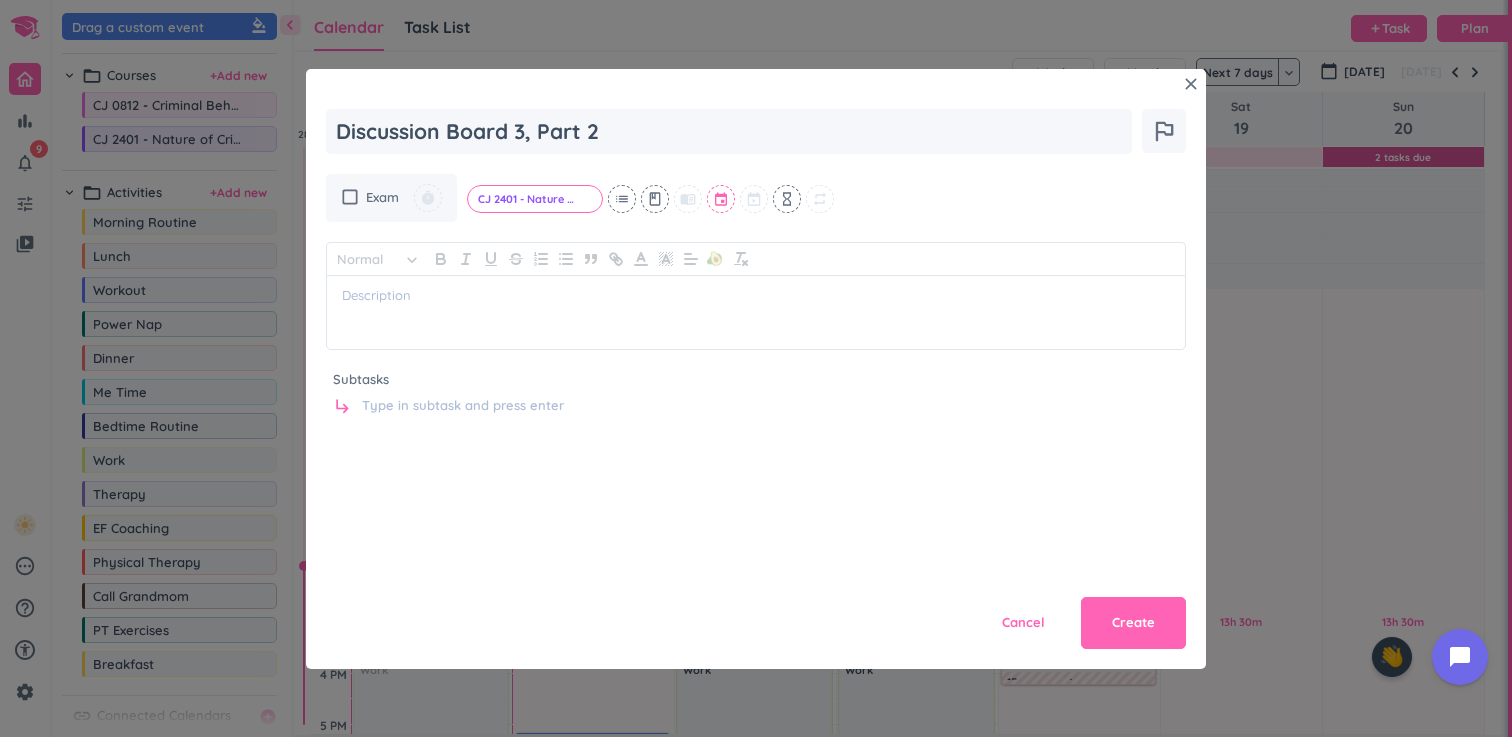 click at bounding box center (722, 199) 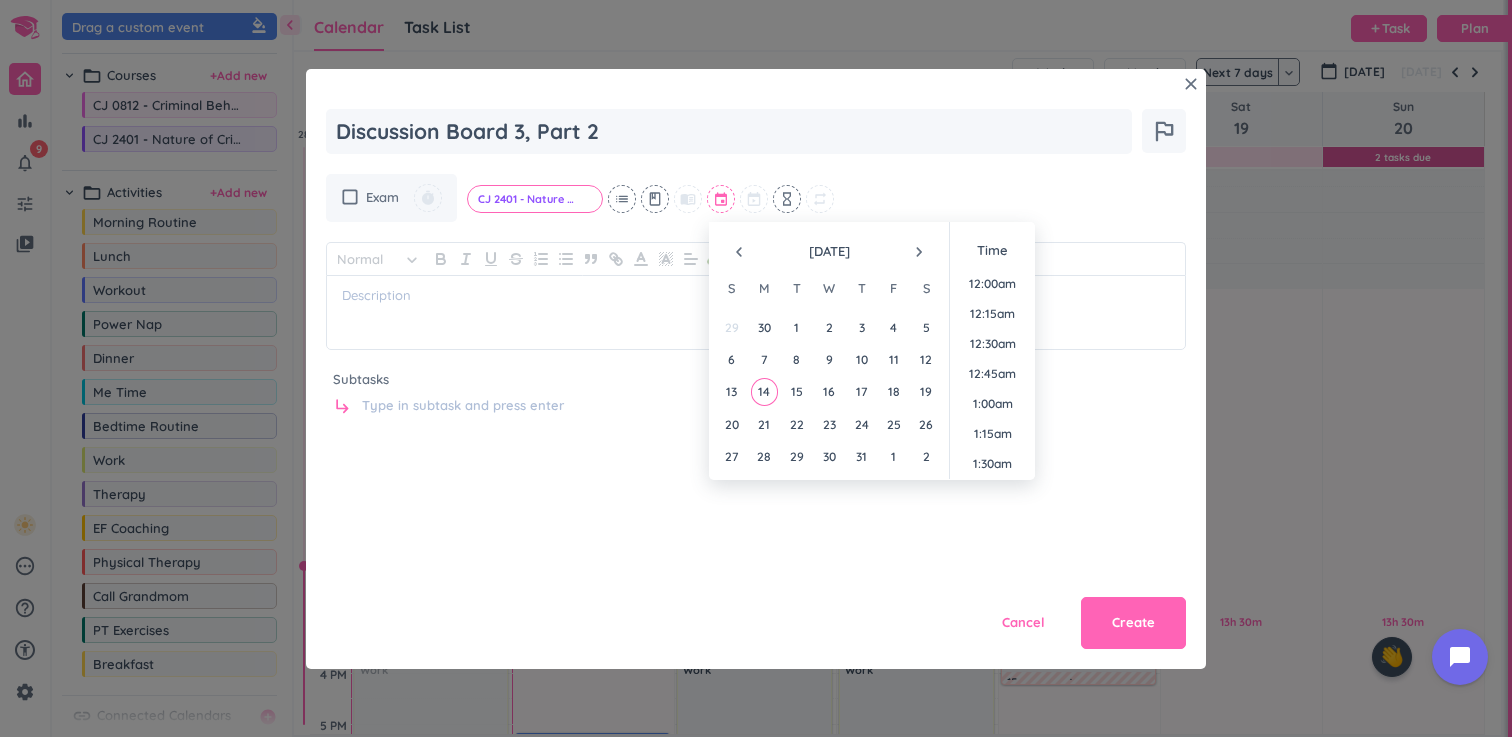scroll, scrollTop: 2549, scrollLeft: 0, axis: vertical 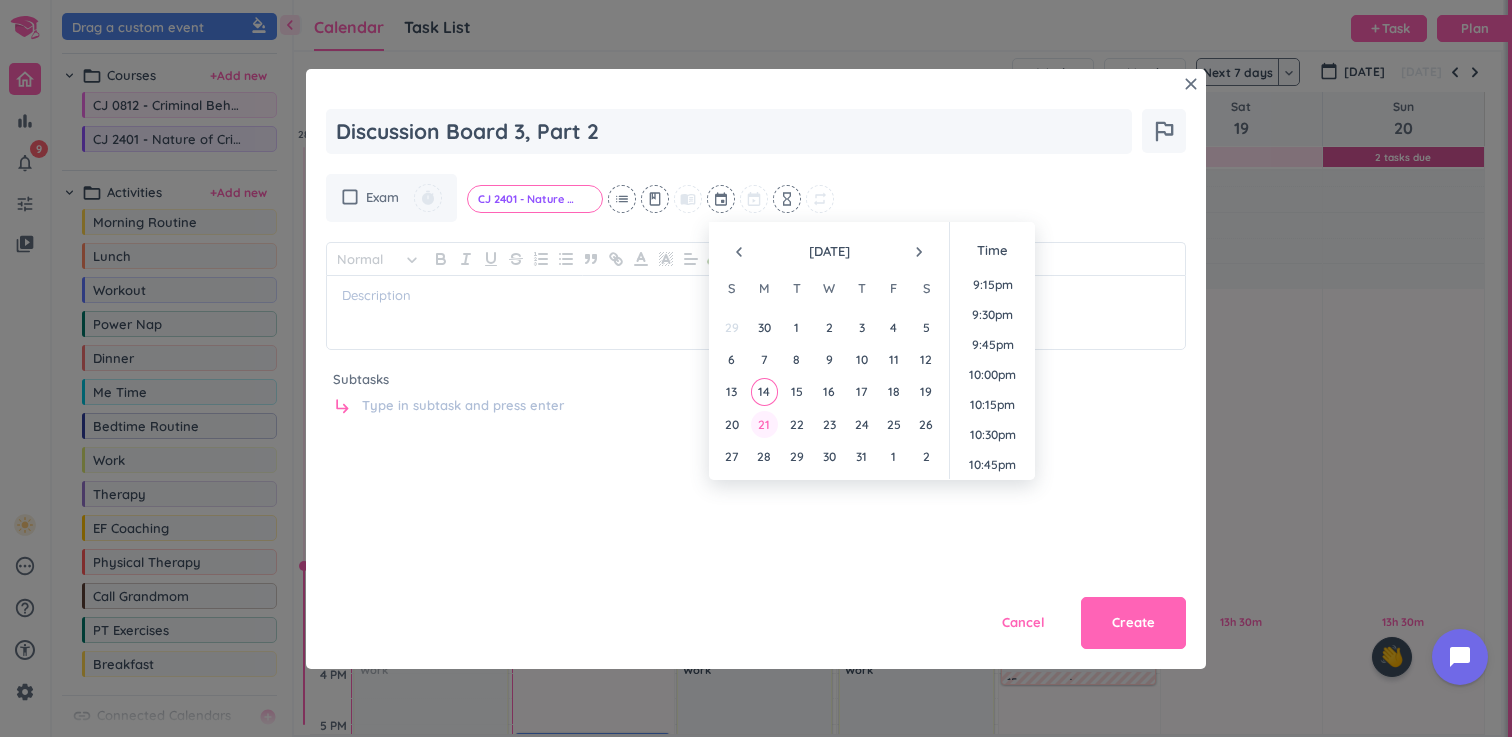 click on "21" at bounding box center [764, 424] 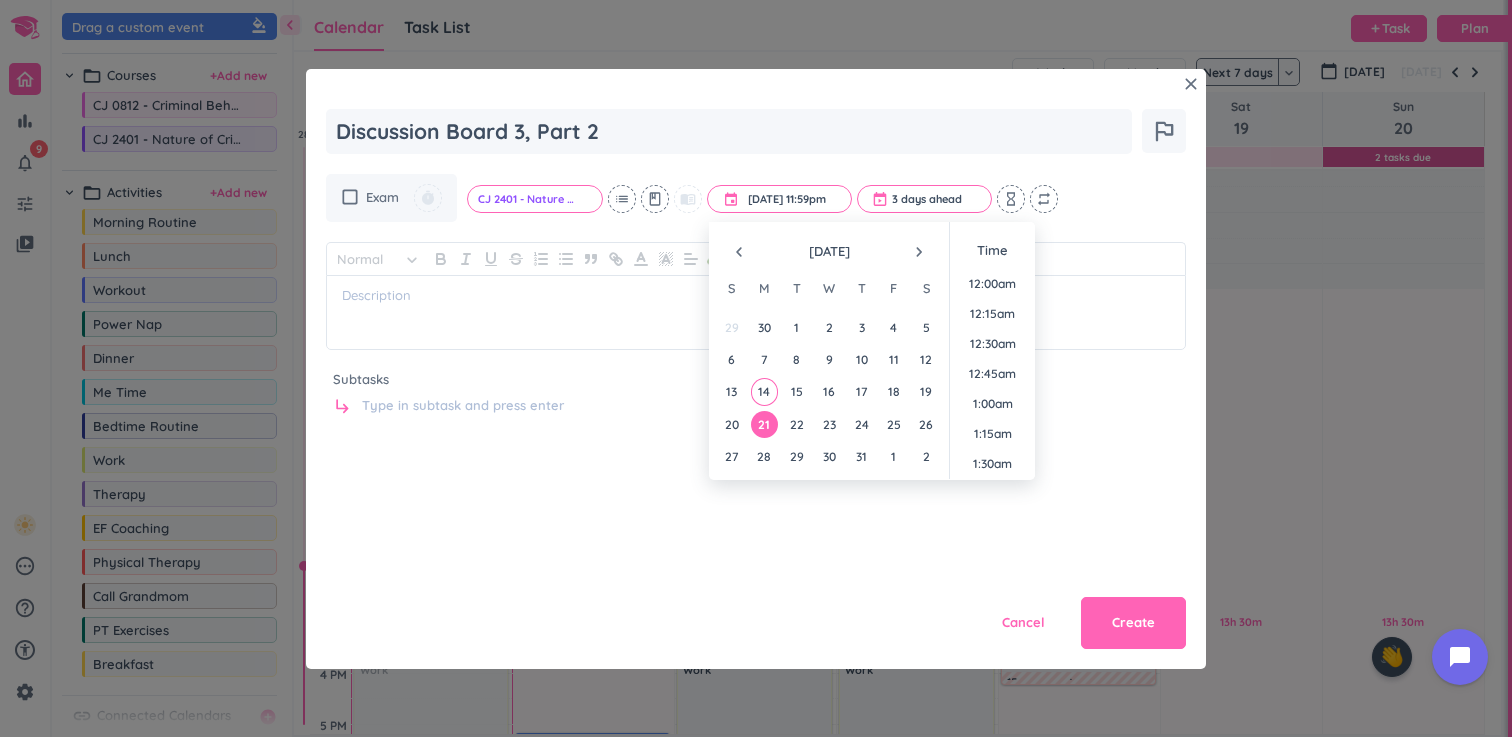 scroll, scrollTop: 2699, scrollLeft: 0, axis: vertical 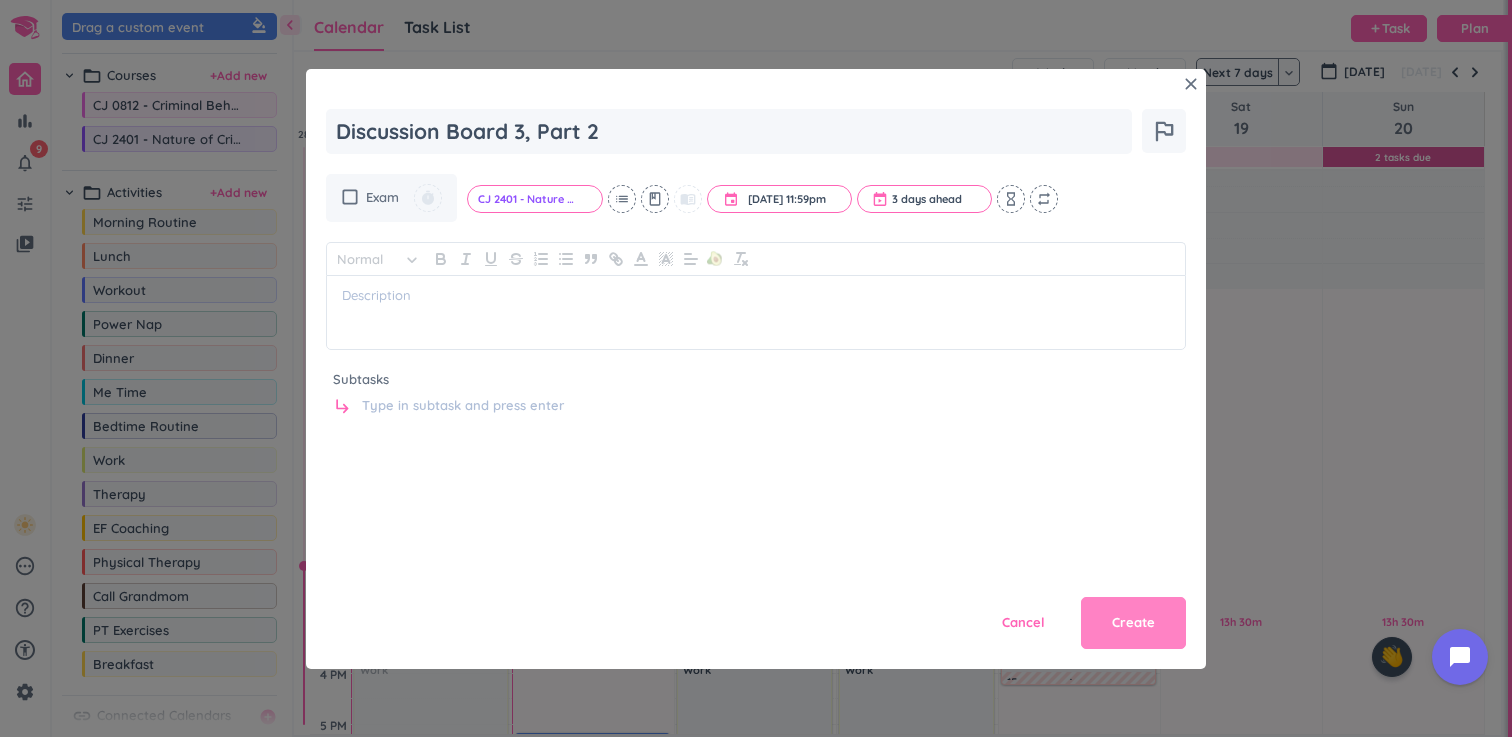 click on "Create" at bounding box center (1133, 623) 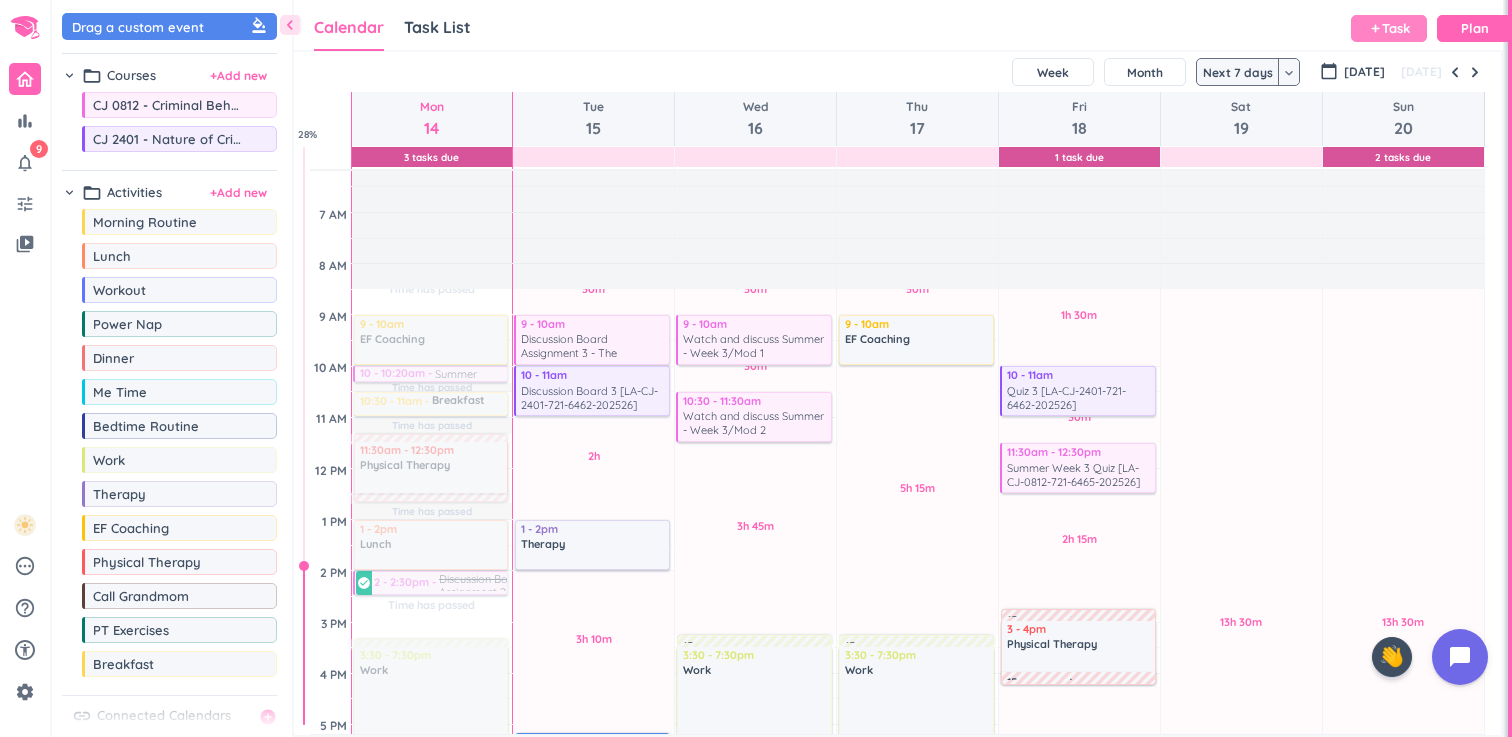 click on "add Task" at bounding box center [1389, 28] 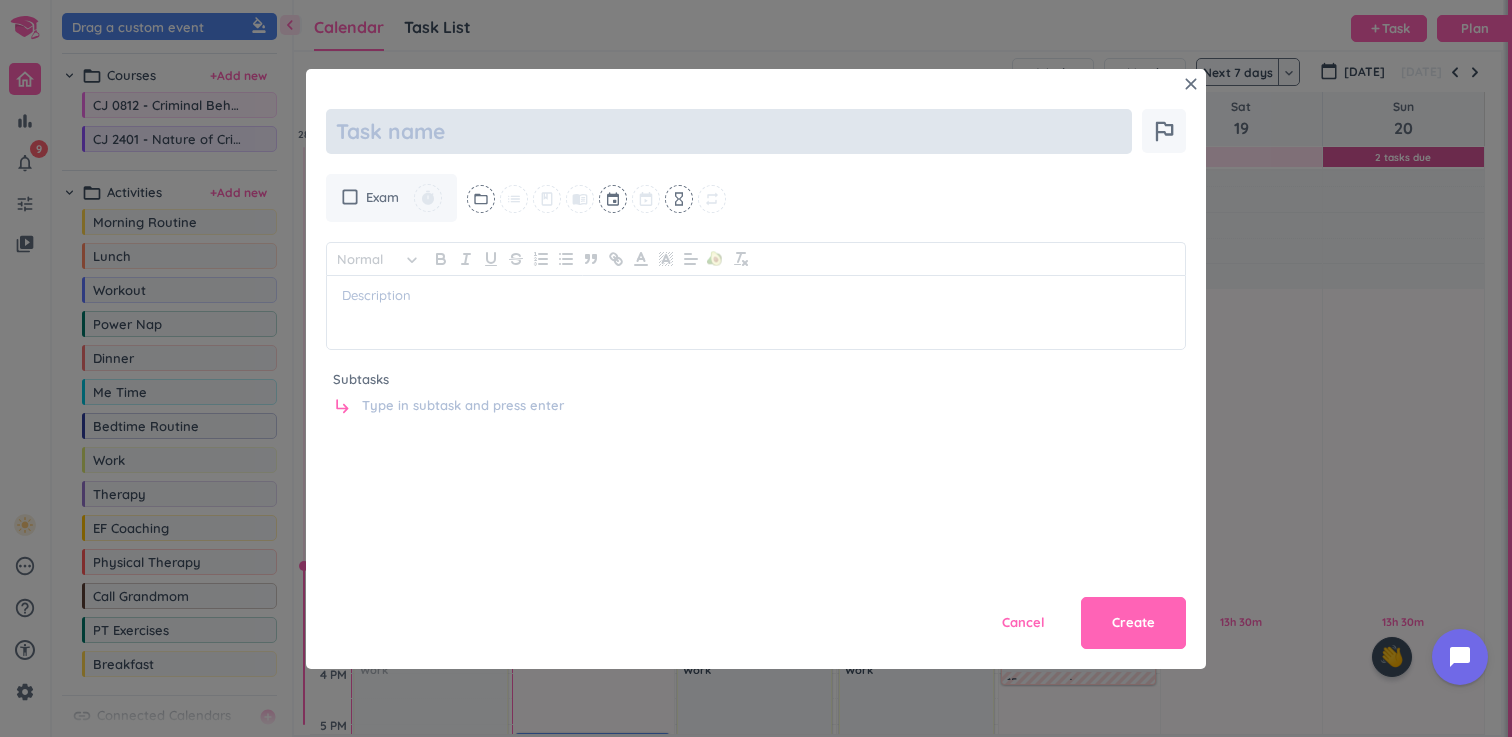 scroll, scrollTop: 0, scrollLeft: 0, axis: both 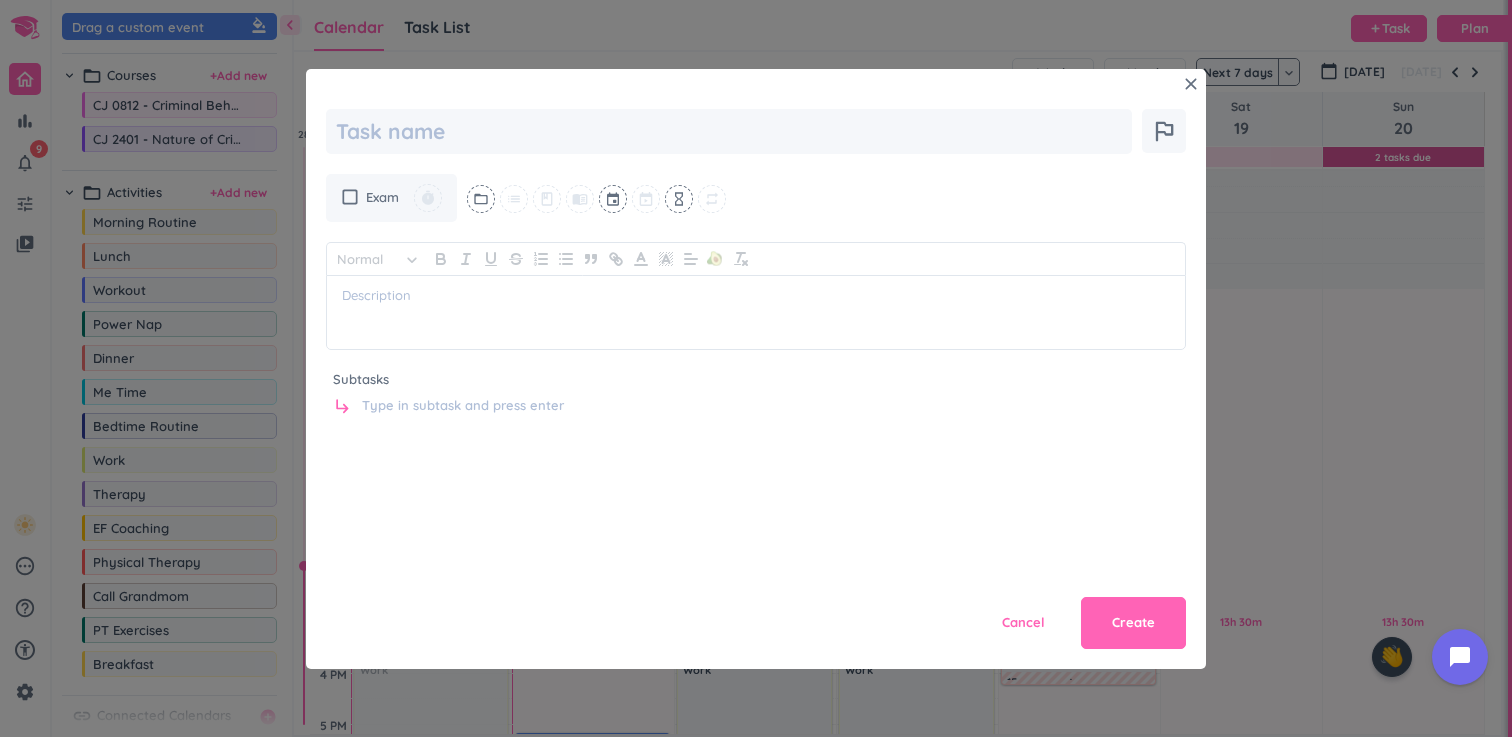 type on "x" 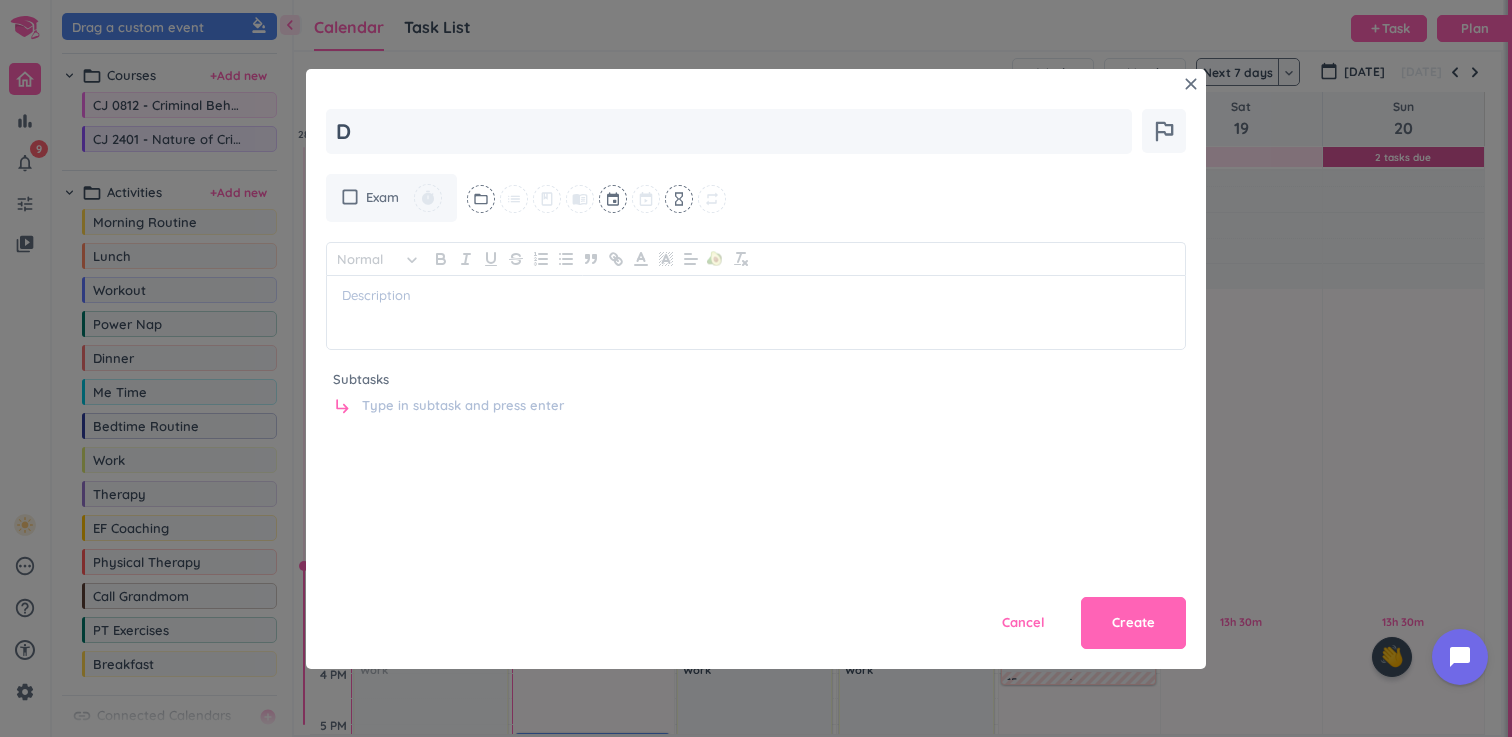 type on "x" 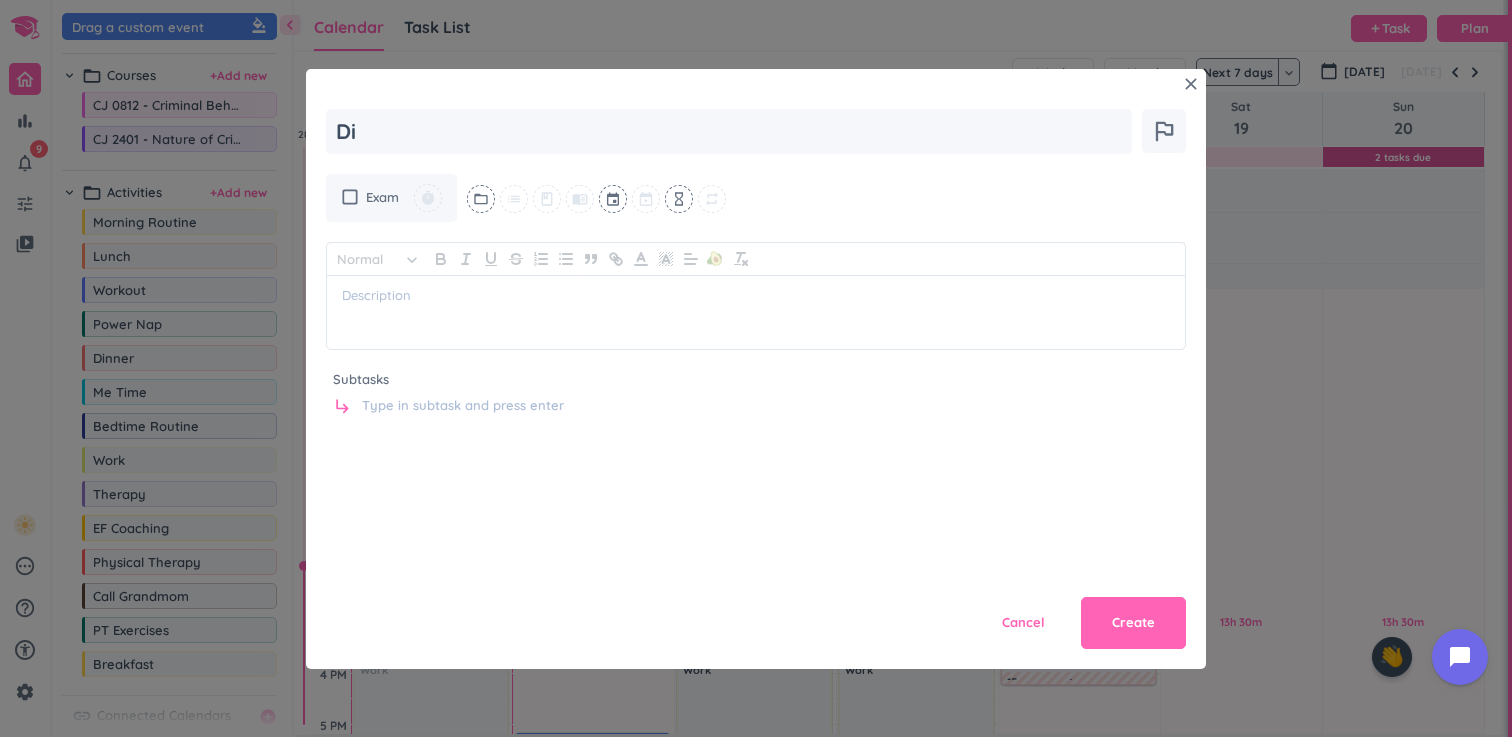 type on "x" 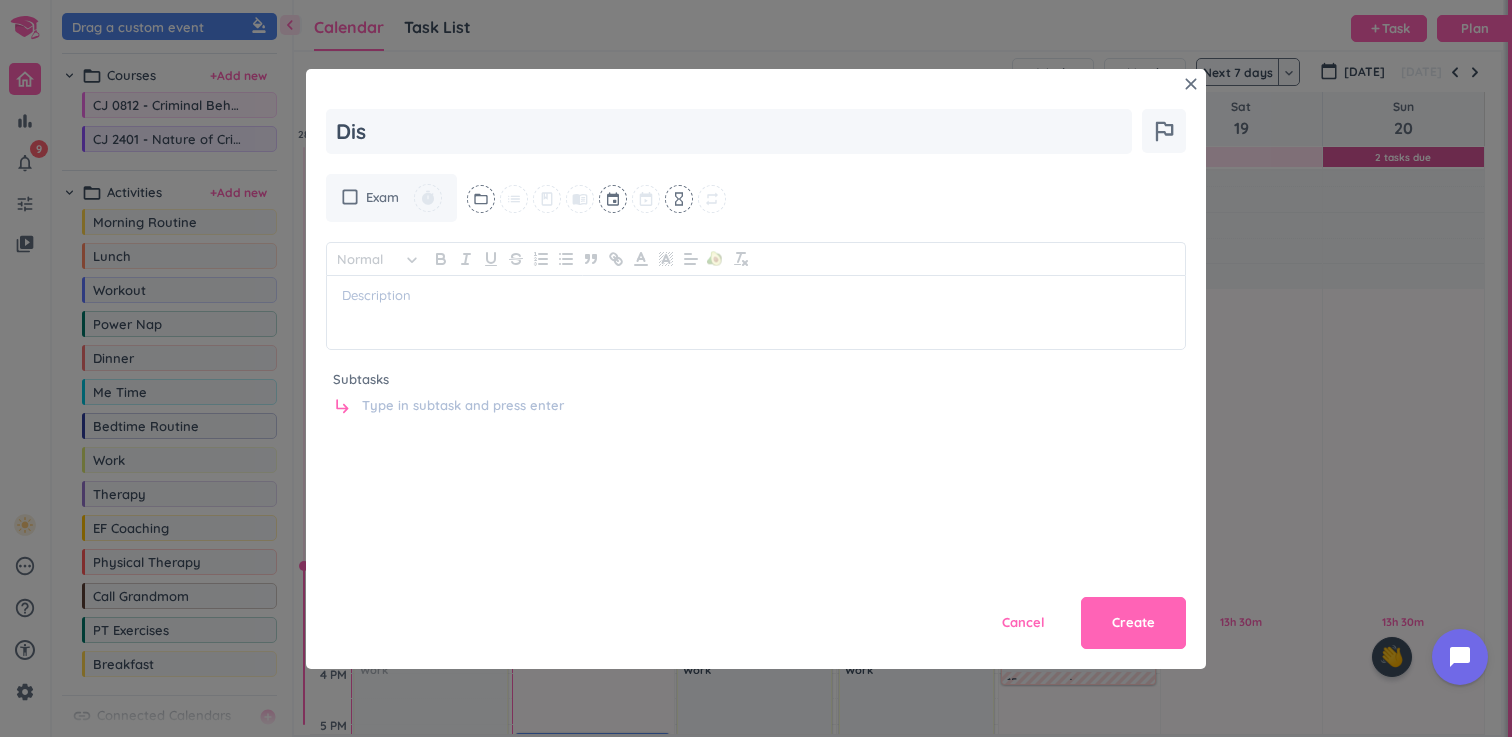 type on "x" 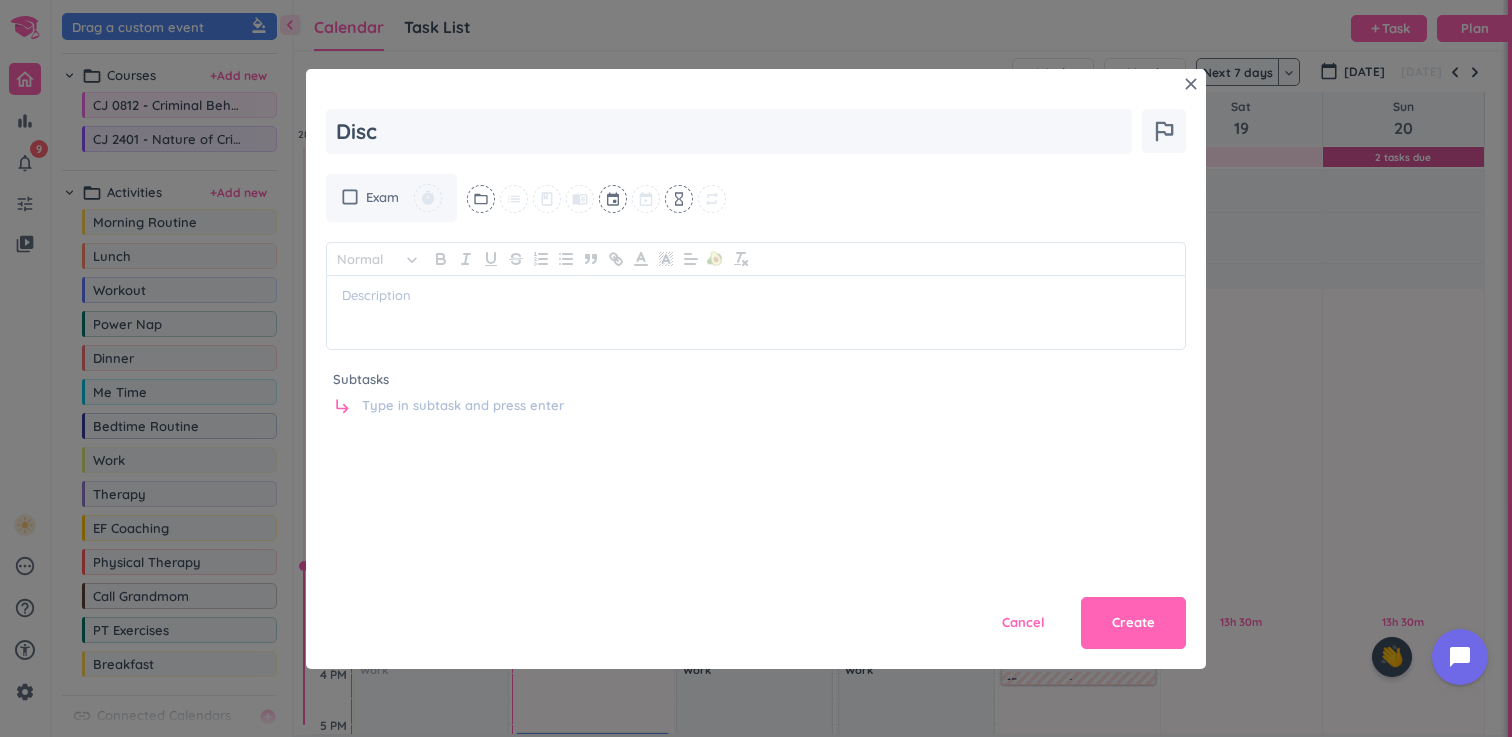 type on "x" 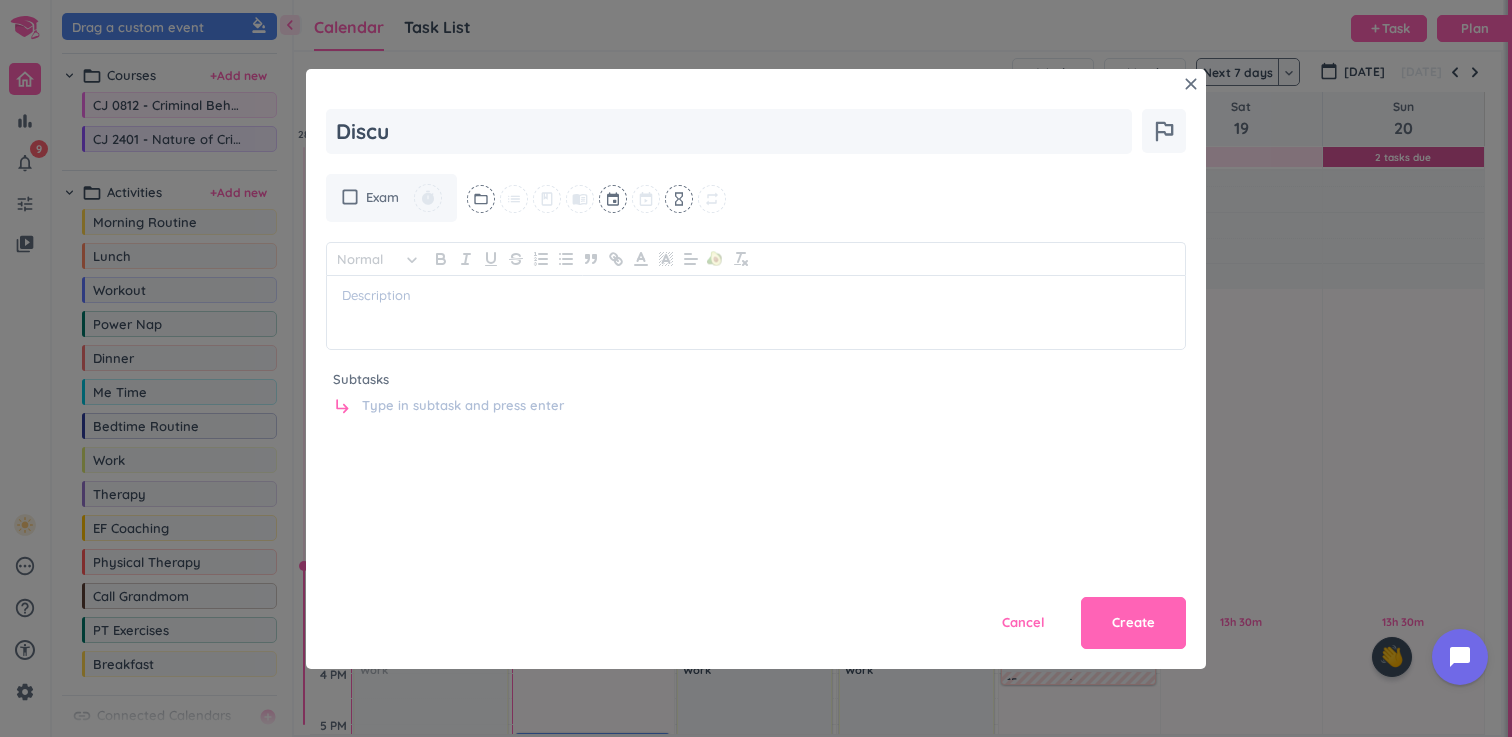 type on "x" 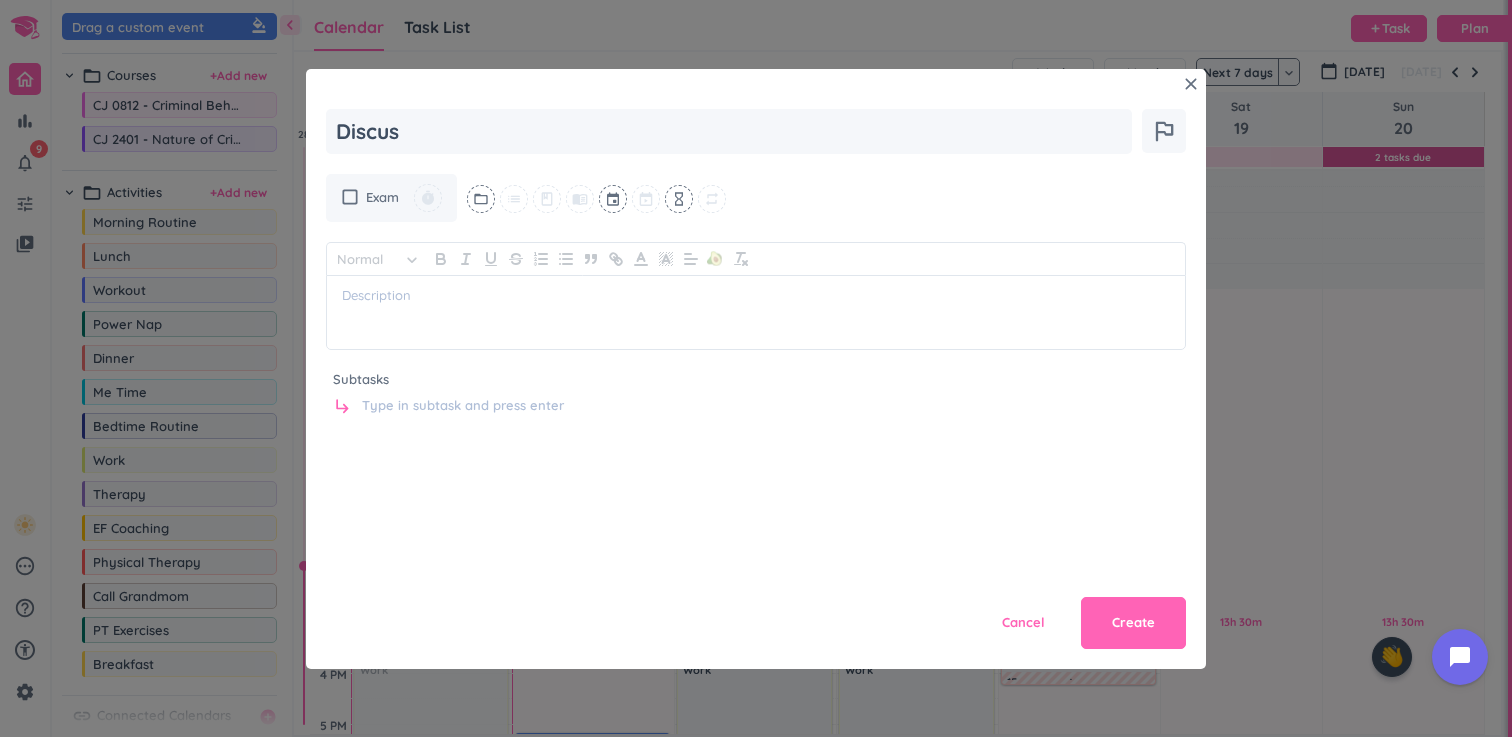 type on "x" 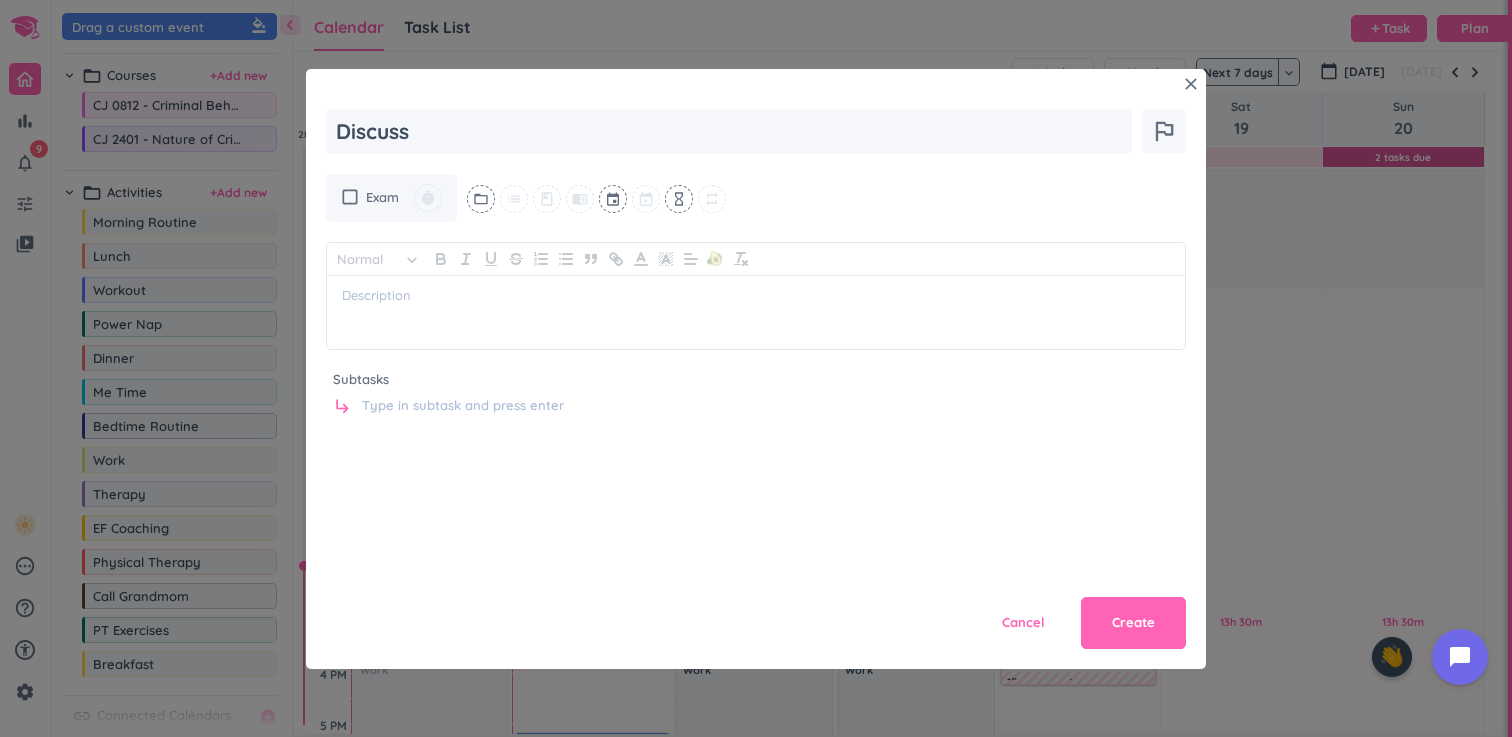 type on "x" 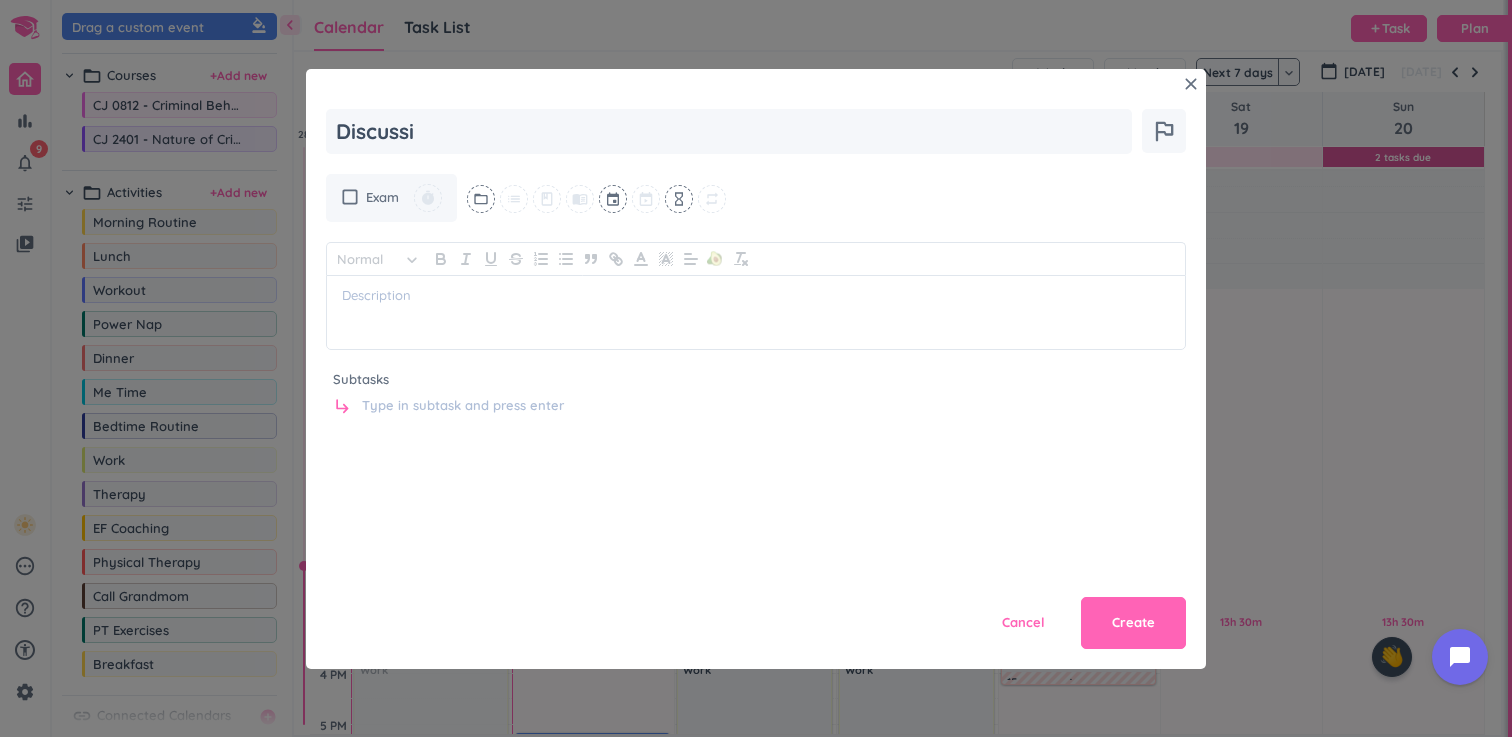 type on "x" 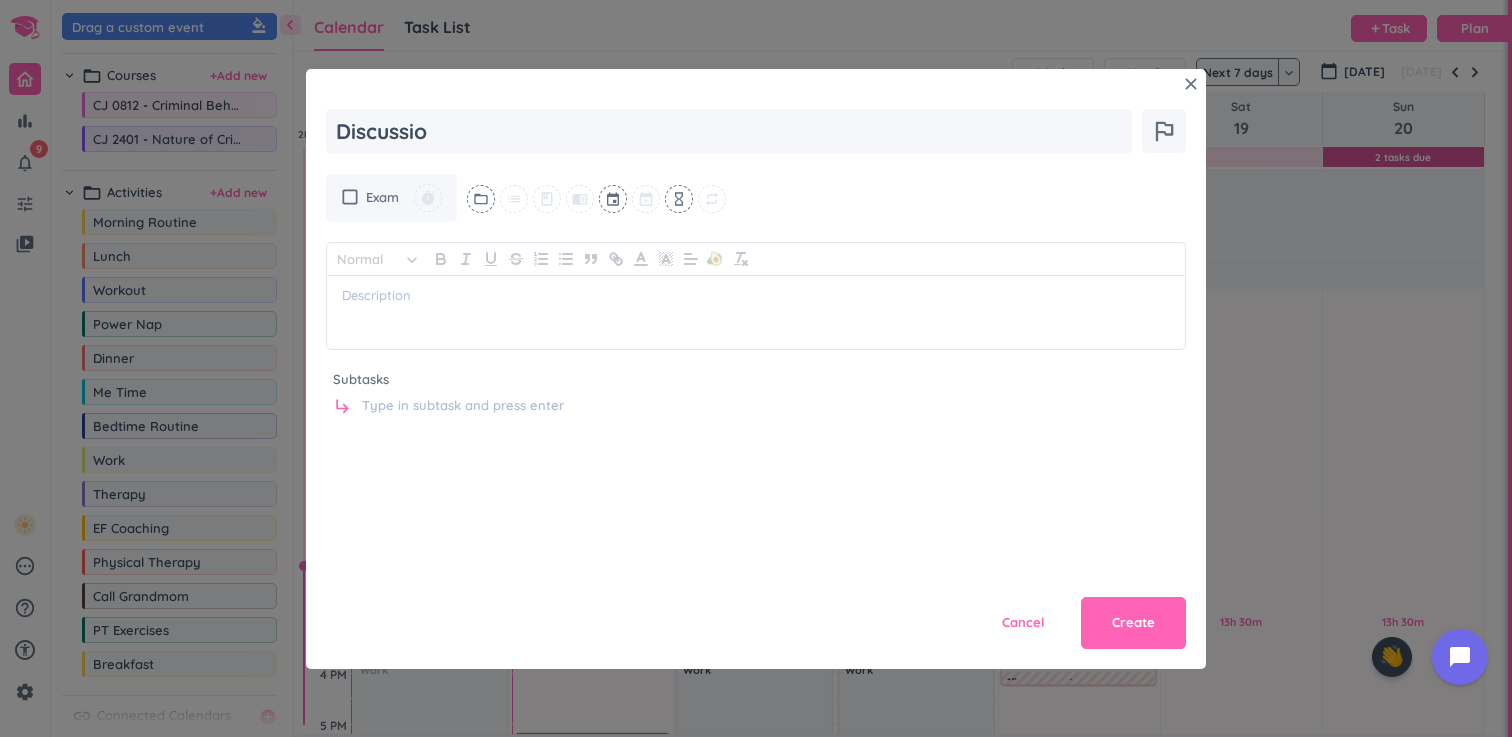 type on "x" 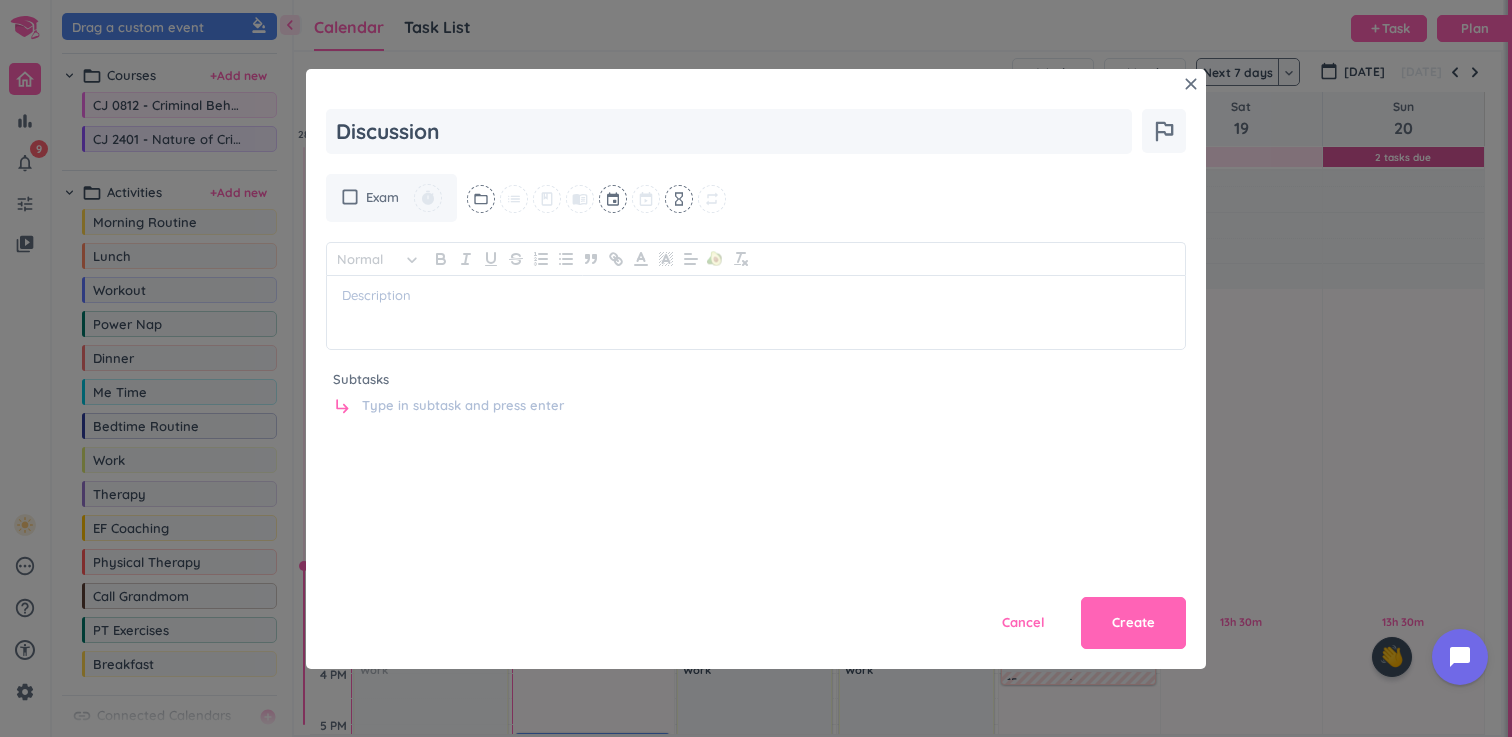 type on "x" 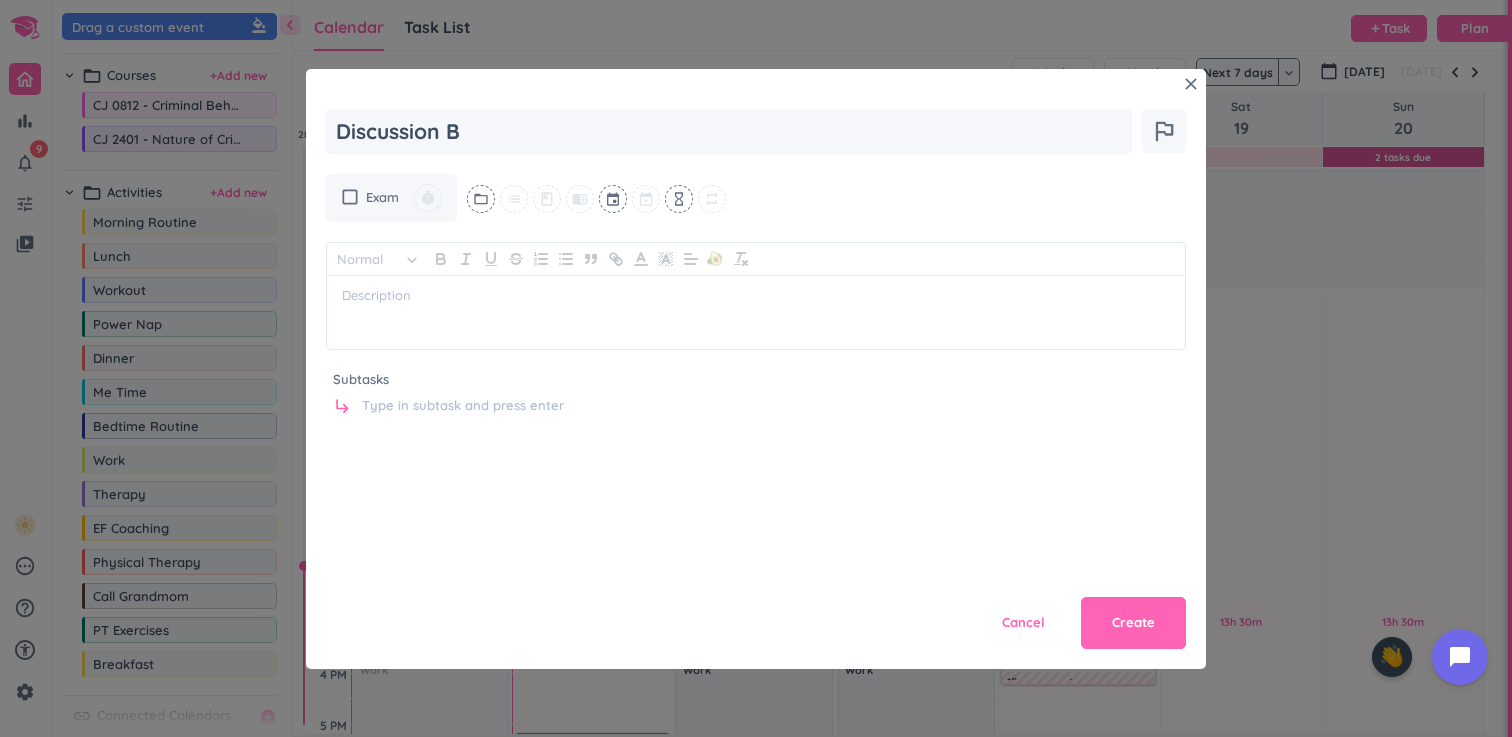 type on "x" 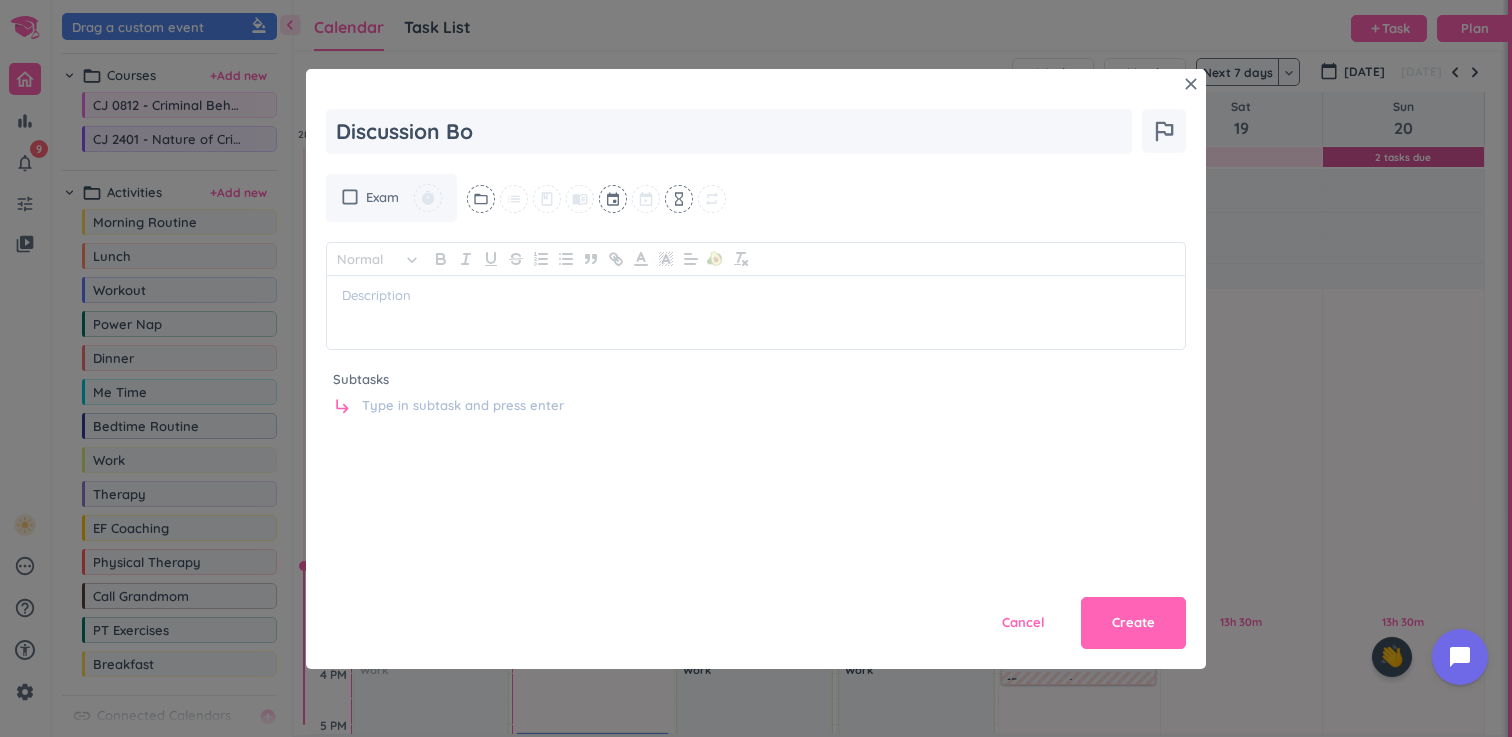 type on "Discussion Boa" 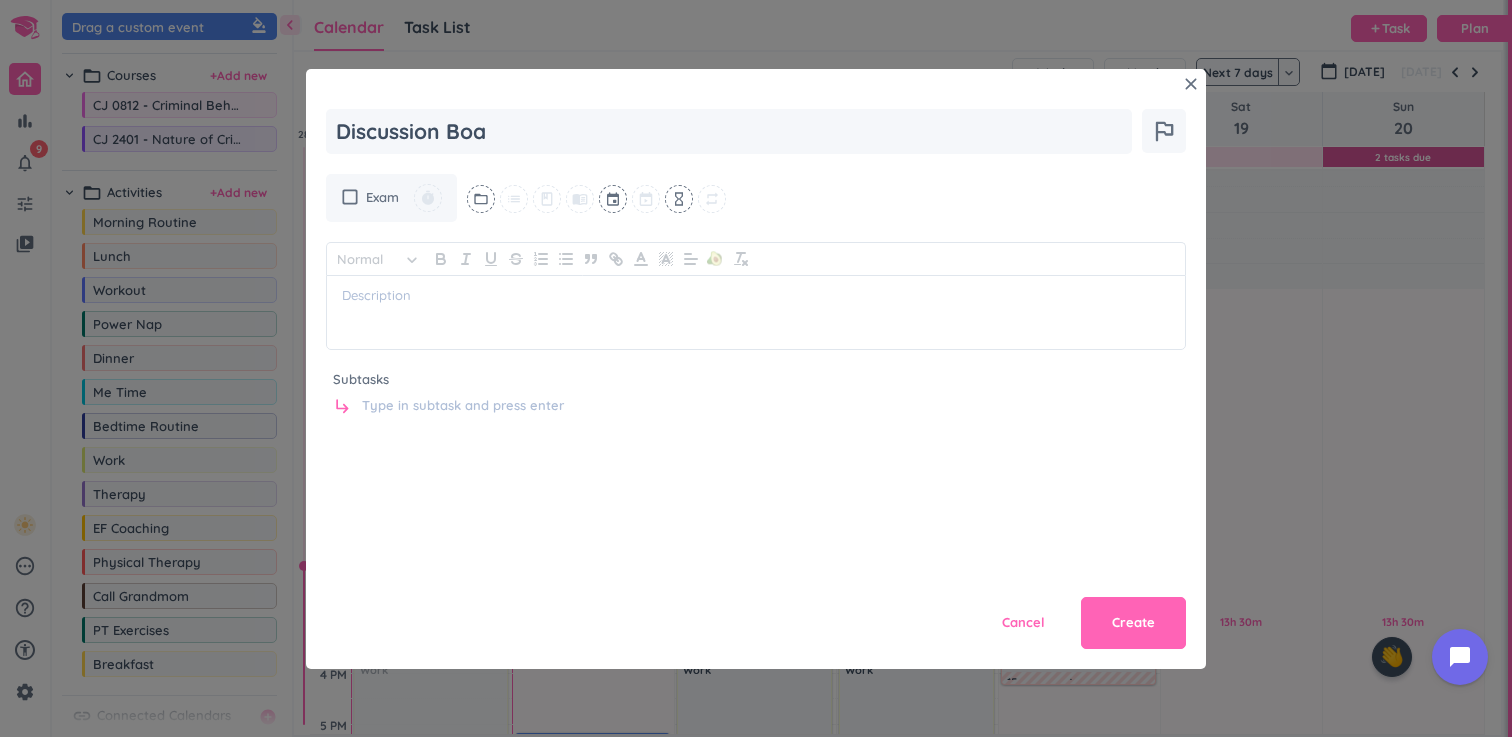 type on "x" 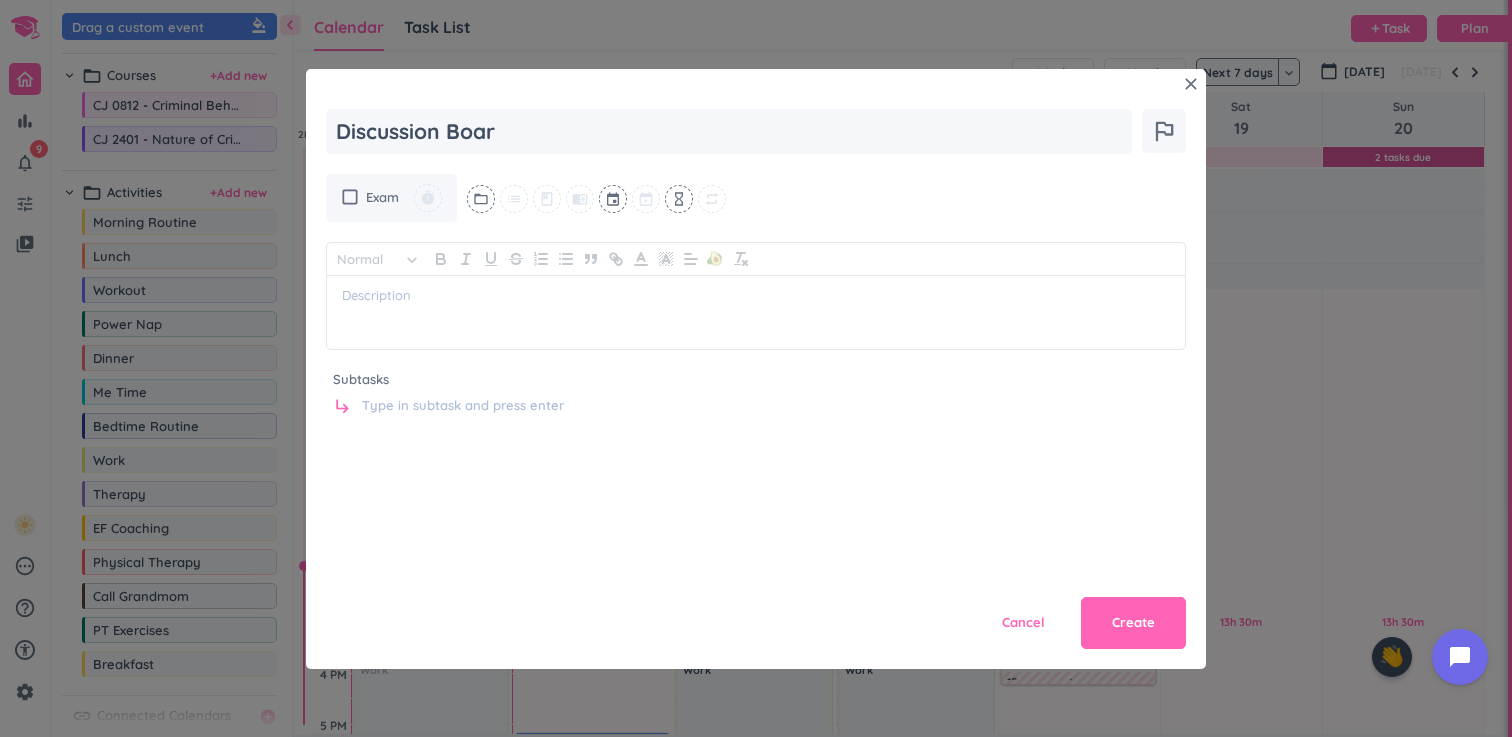 type on "x" 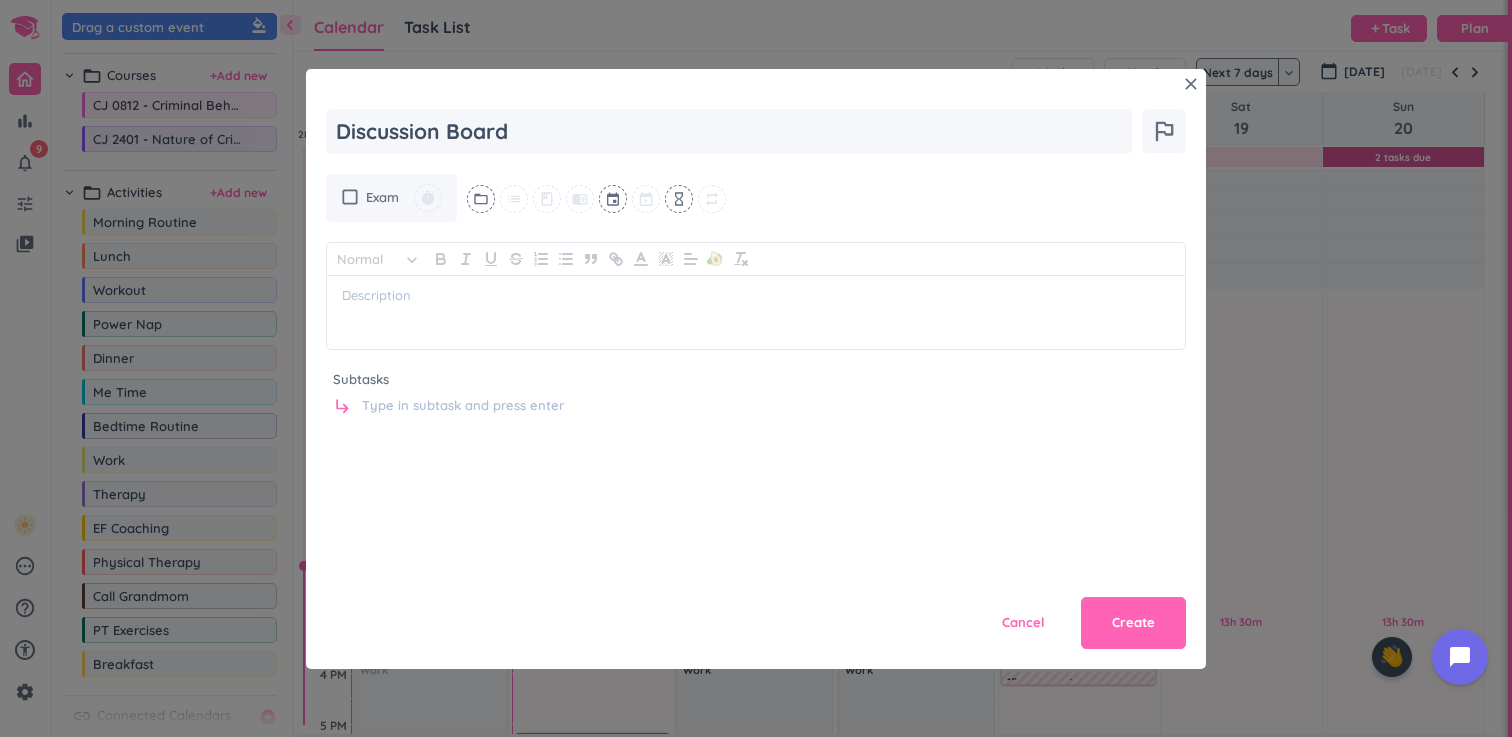 type on "x" 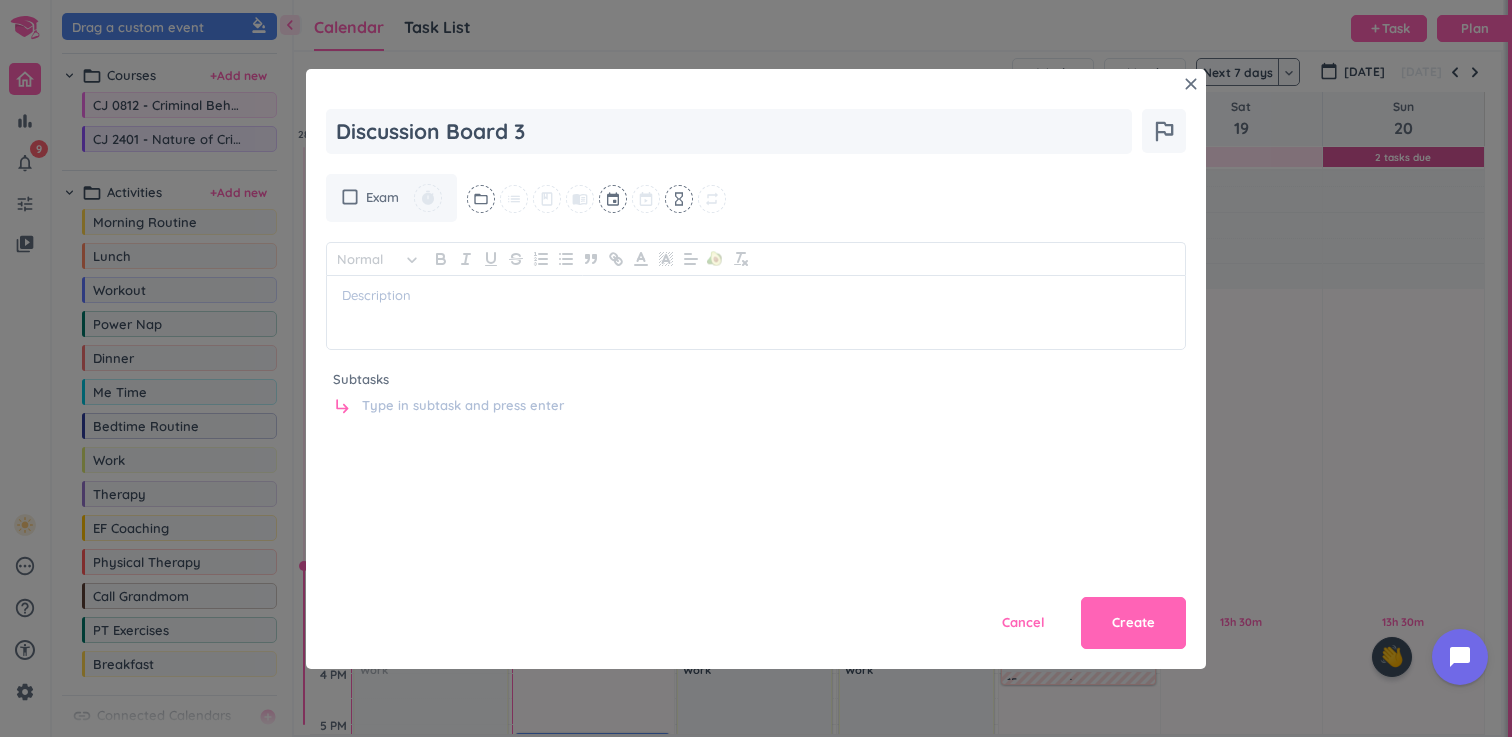 type on "x" 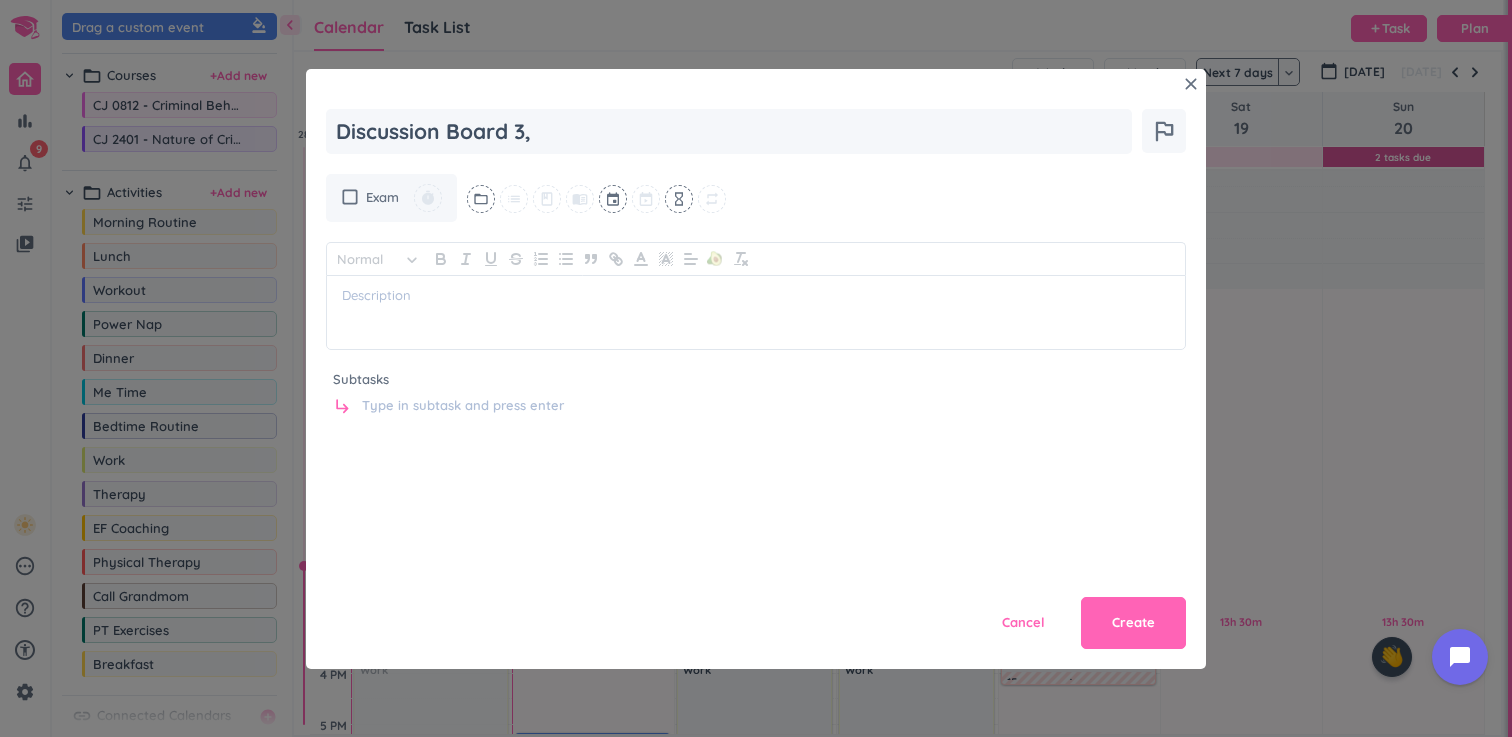 type on "x" 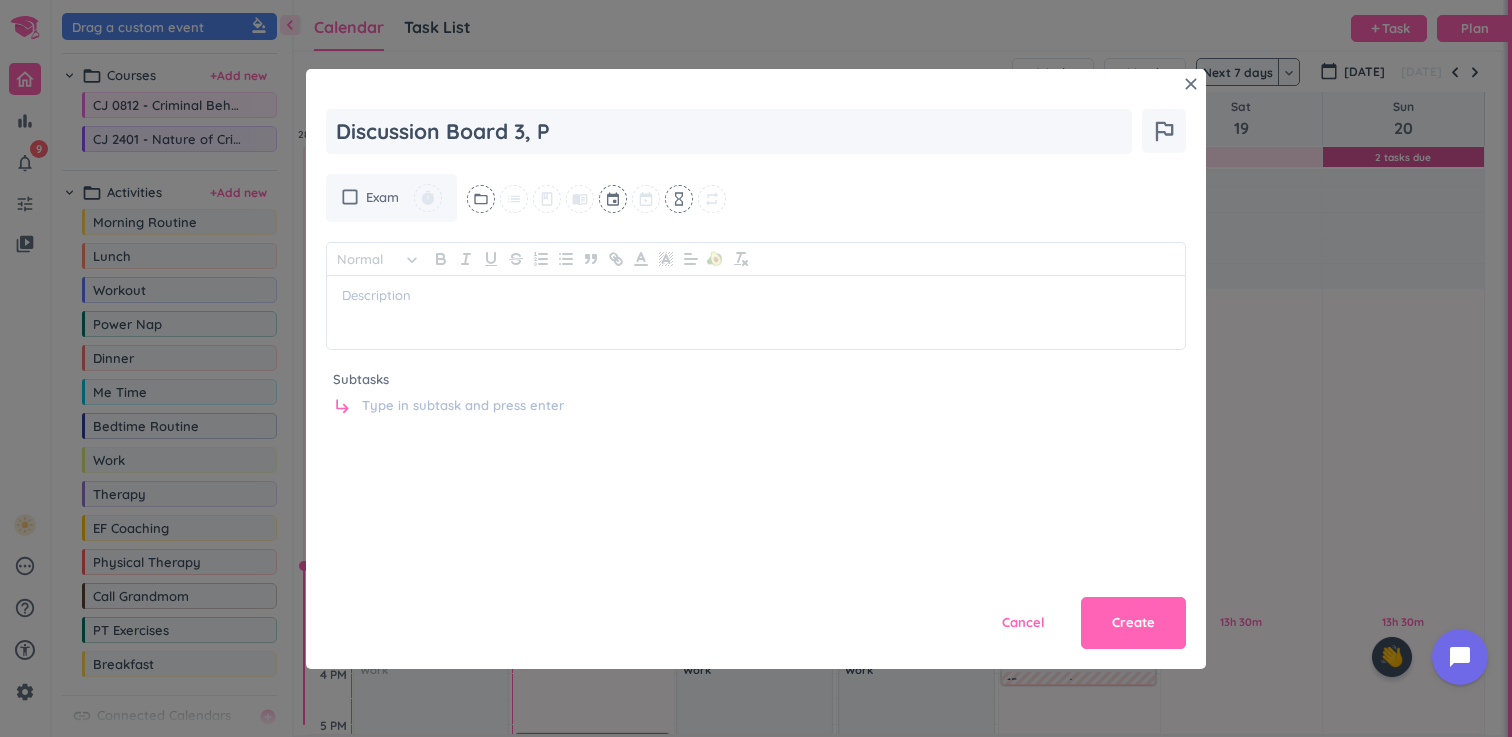 type on "x" 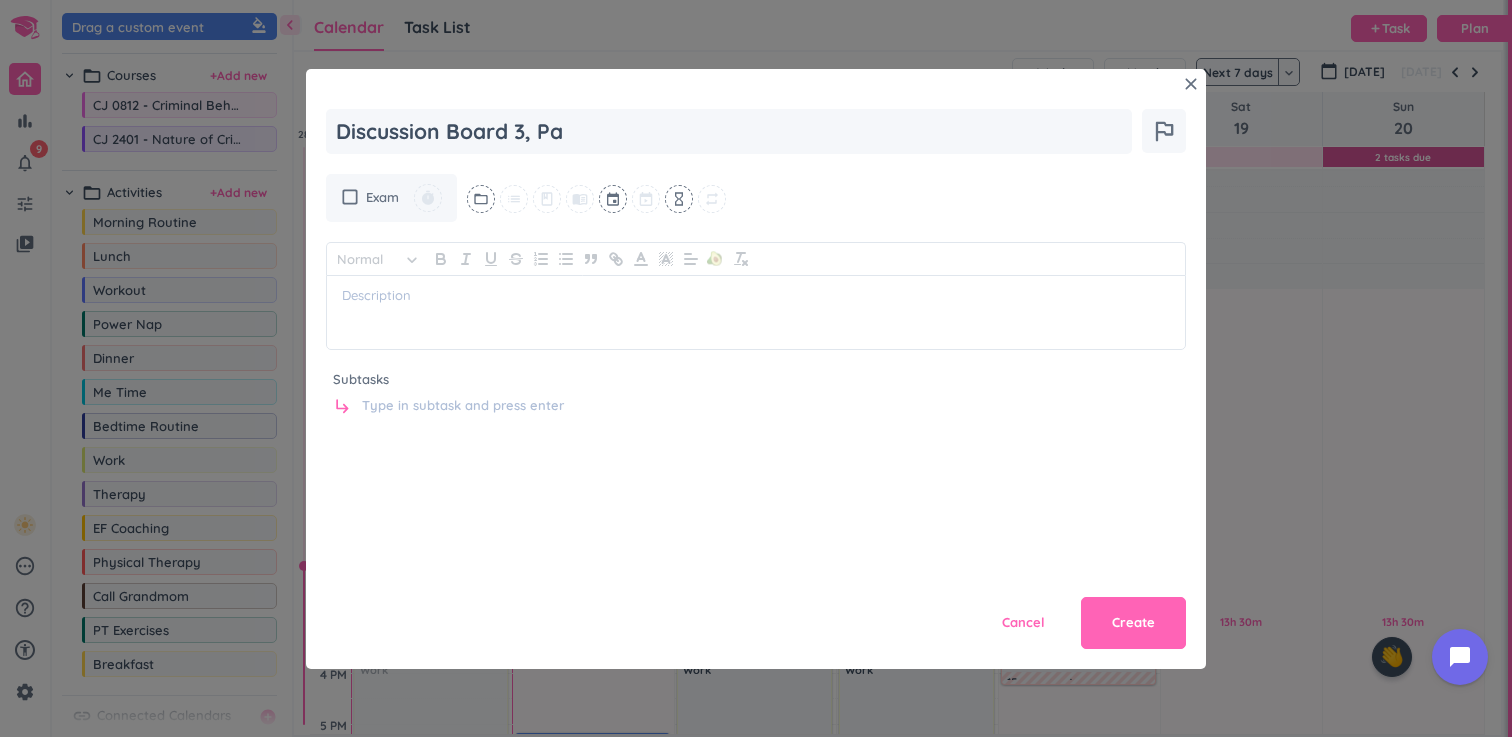 type on "x" 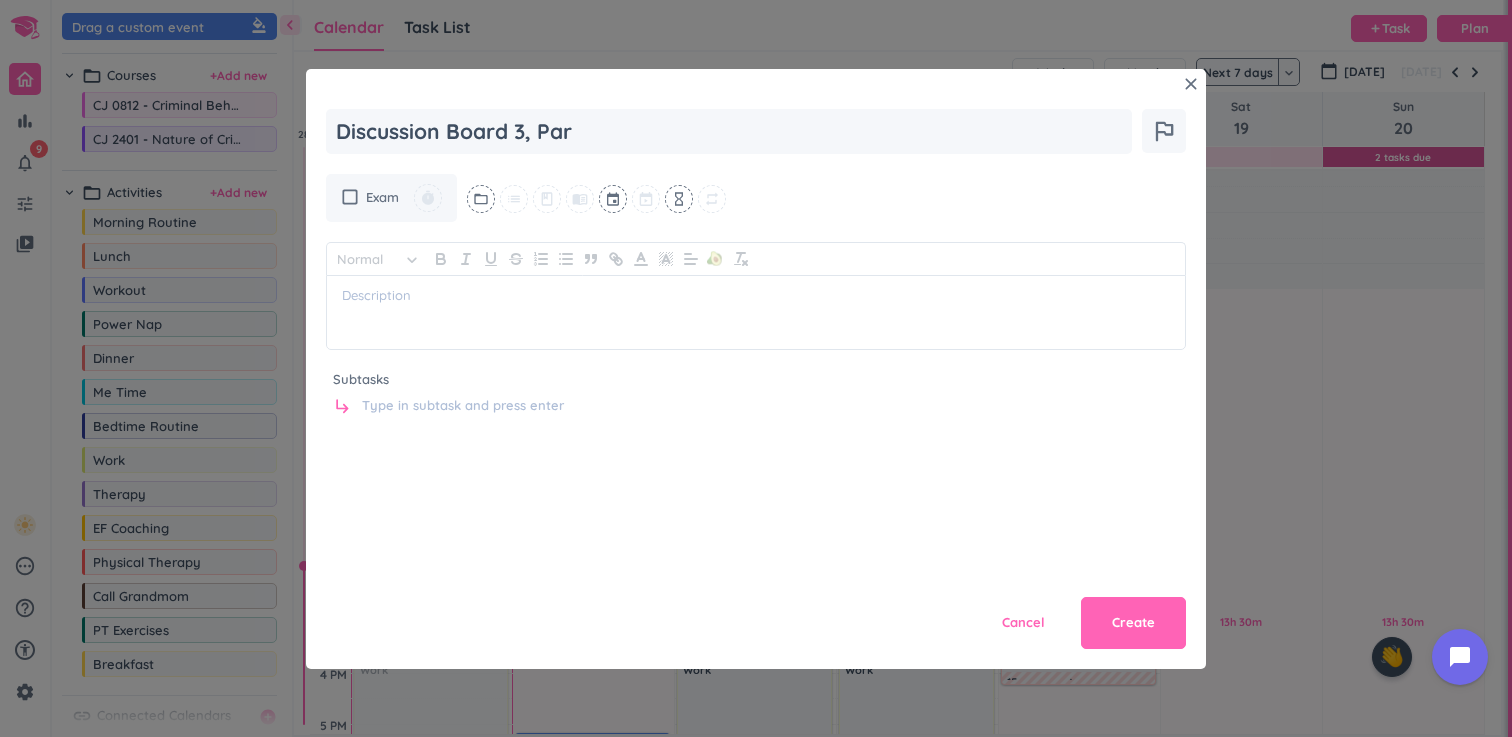 type on "x" 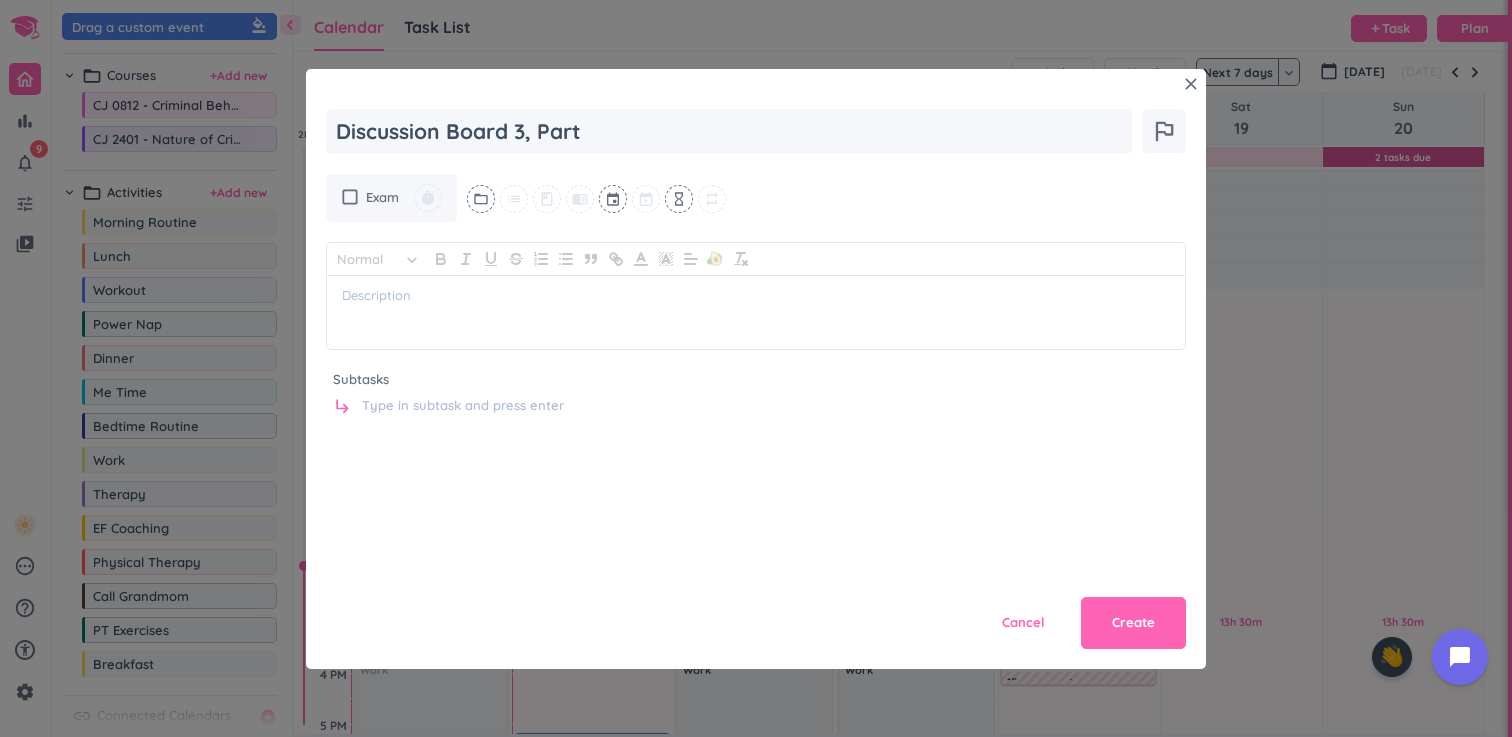 type on "x" 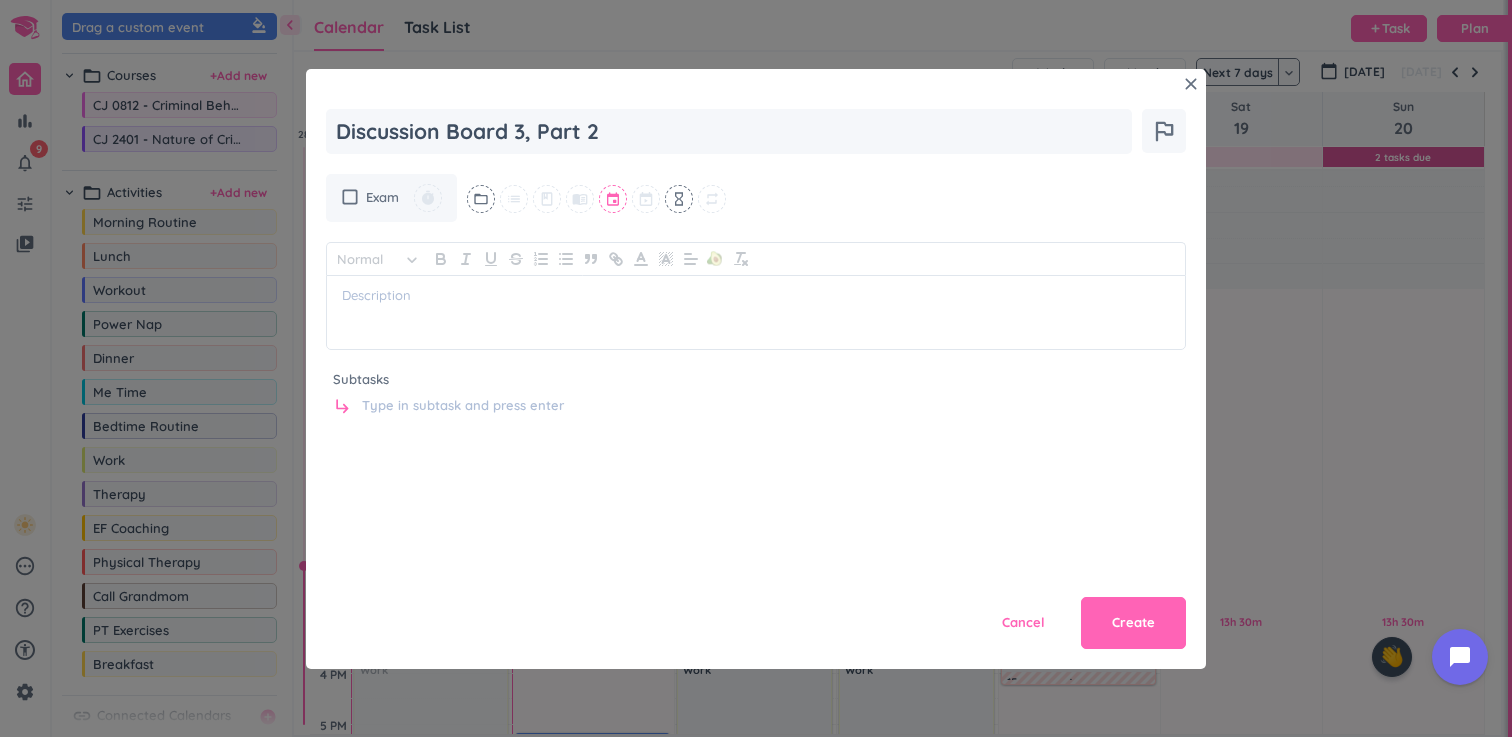 type on "Discussion Board 3, Part 2" 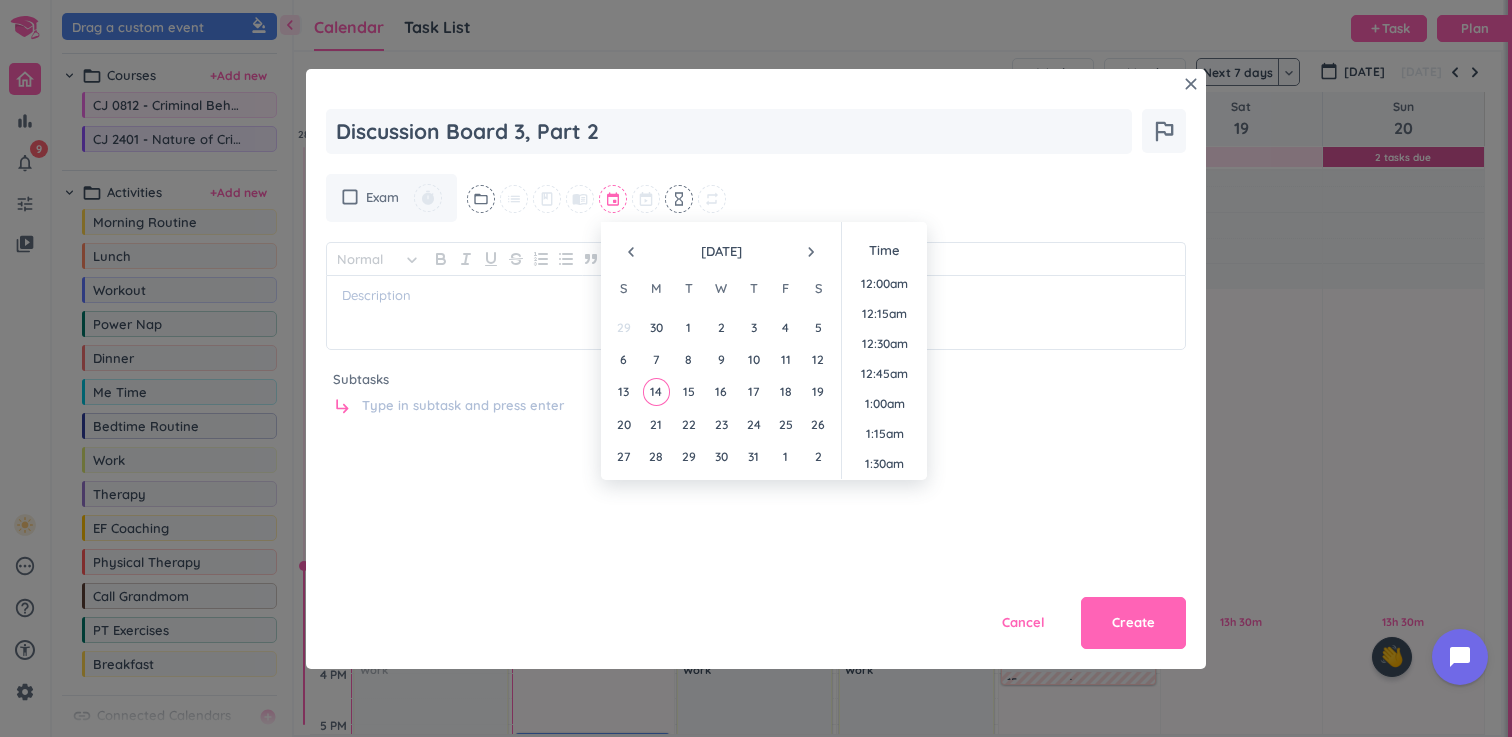 scroll, scrollTop: 2549, scrollLeft: 0, axis: vertical 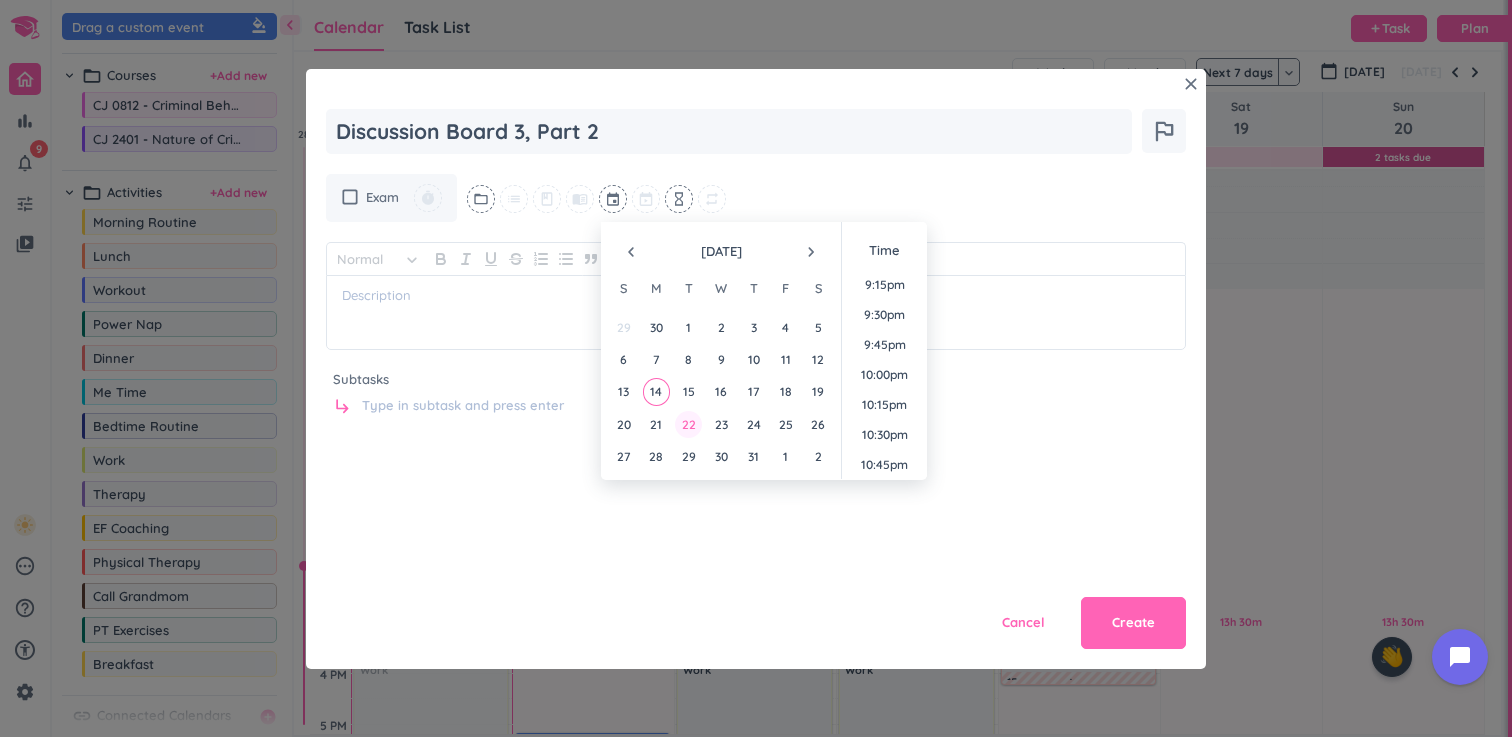 click on "22" at bounding box center [688, 424] 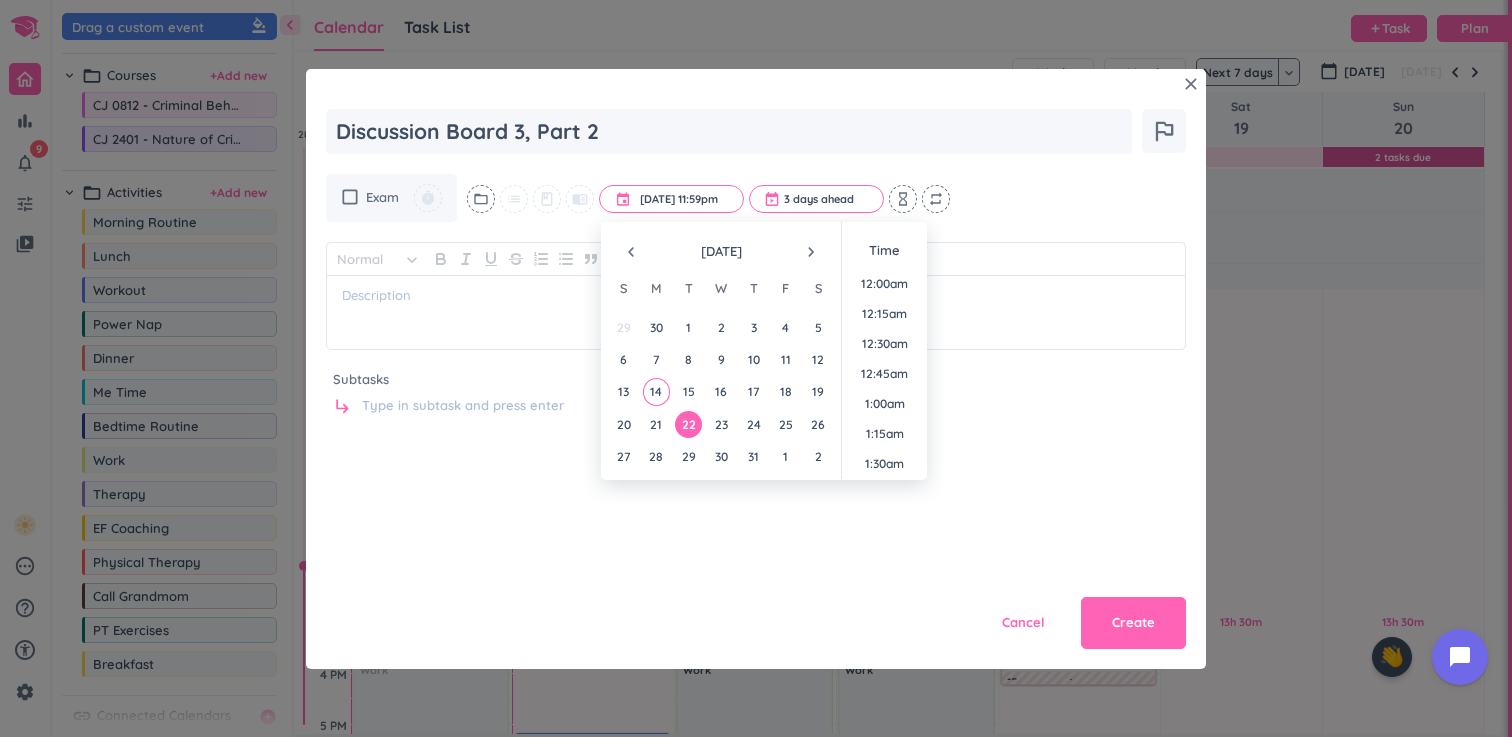 scroll, scrollTop: 2699, scrollLeft: 0, axis: vertical 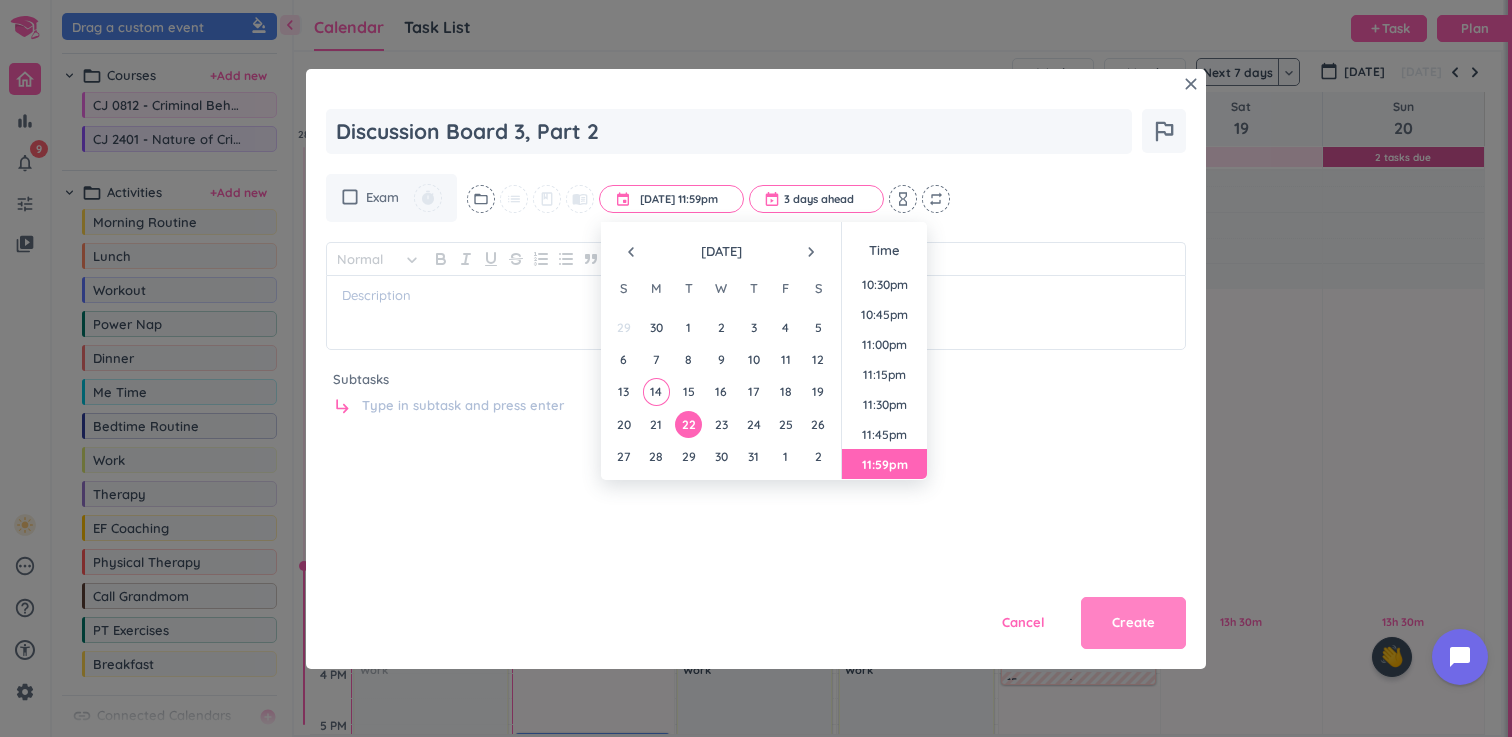 click on "Create" at bounding box center (1133, 623) 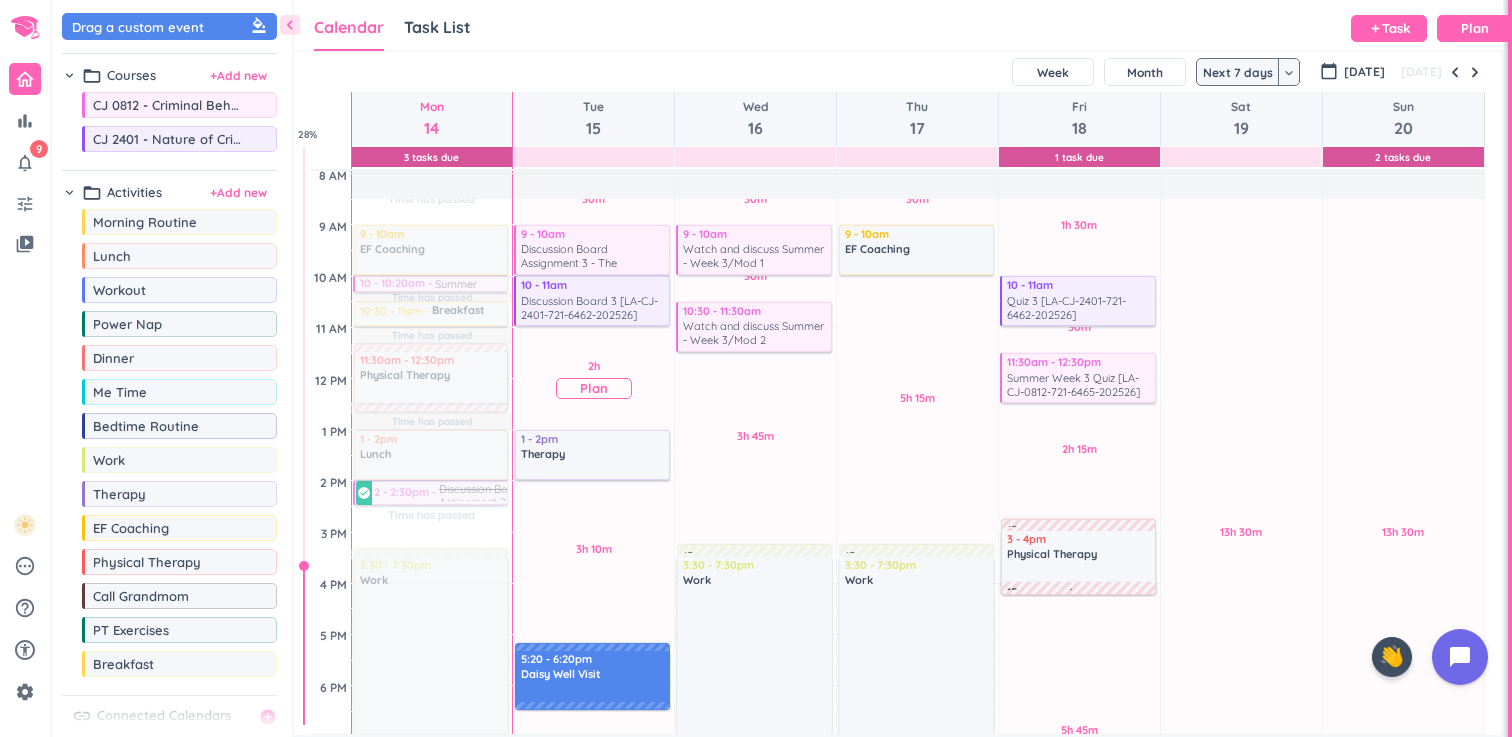 scroll, scrollTop: 188, scrollLeft: 0, axis: vertical 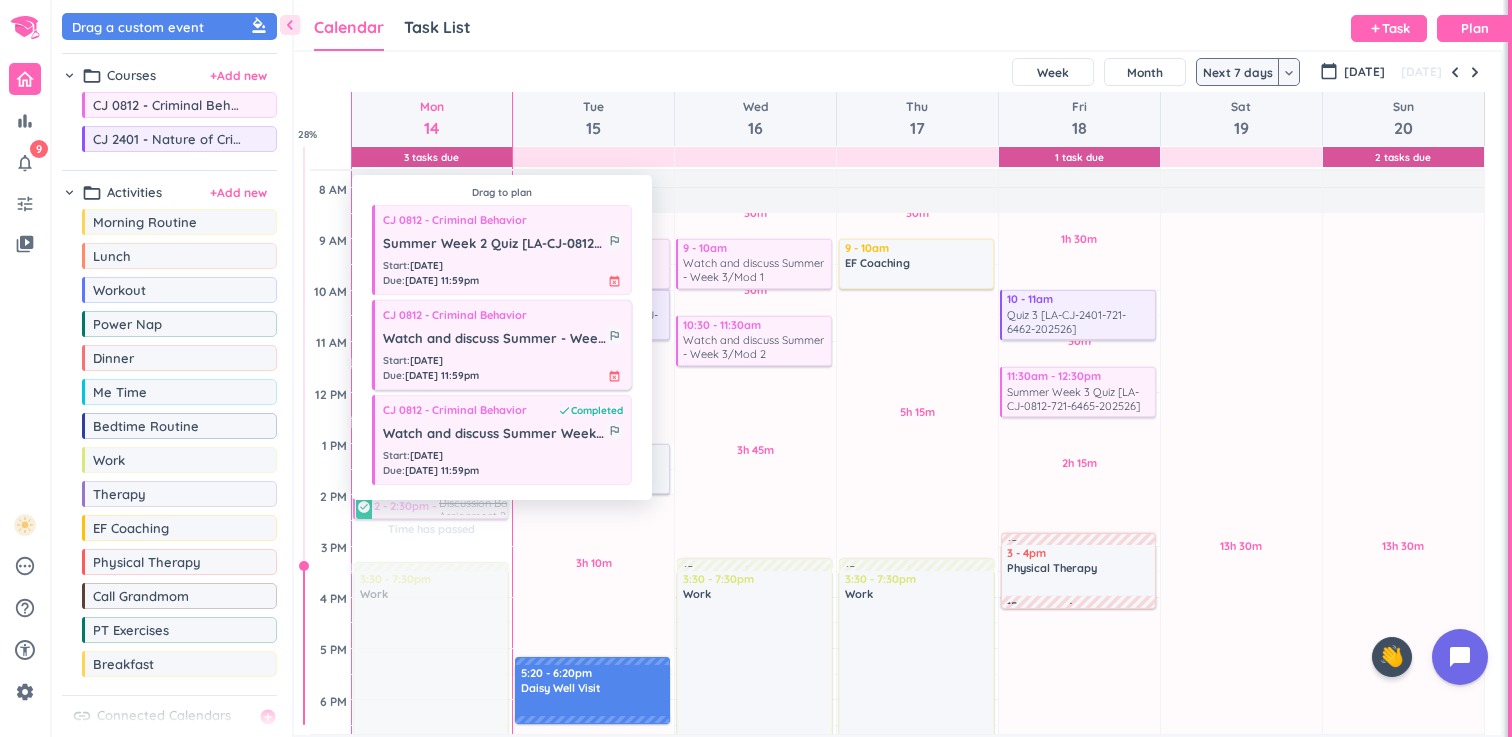 click on "Start :  [DATE]" at bounding box center (431, 360) 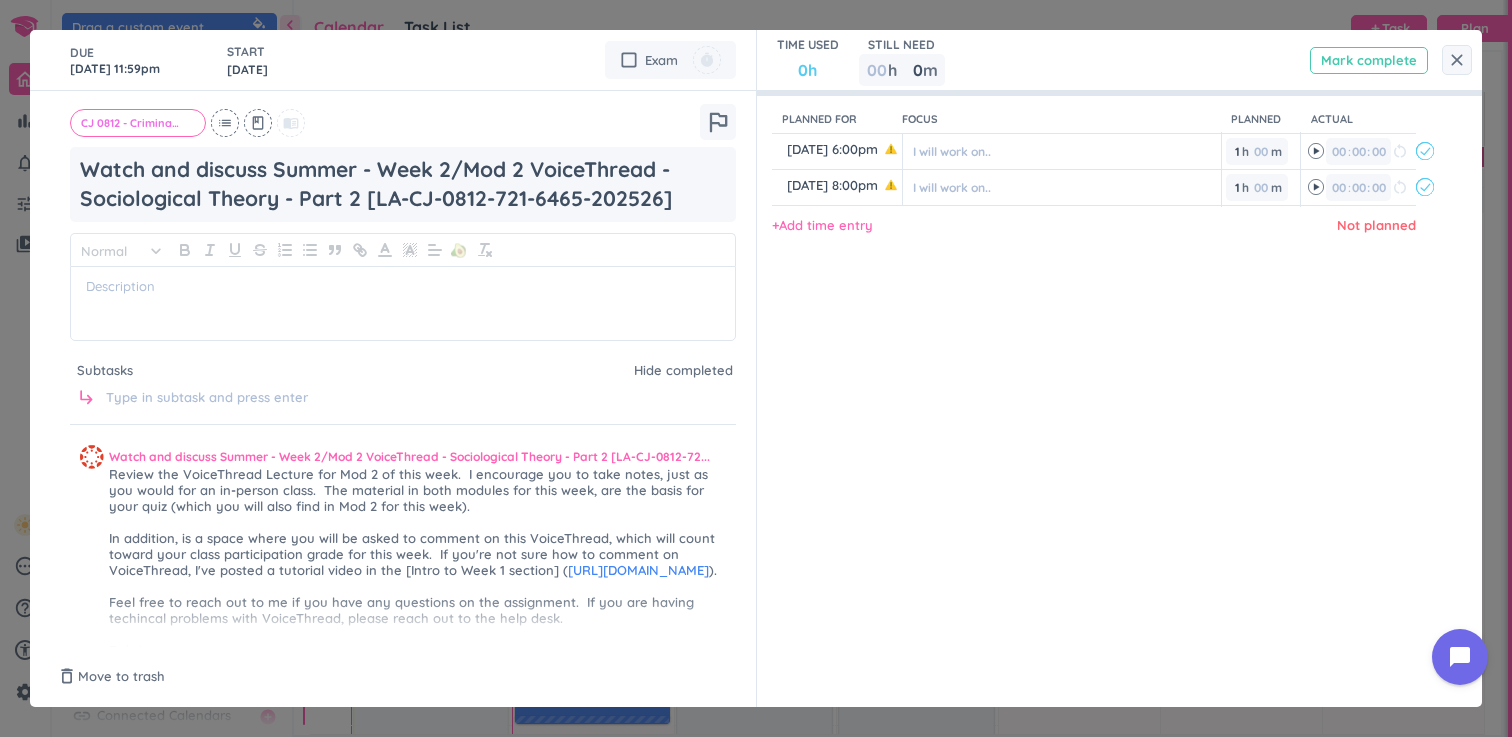 click on "Mark complete" at bounding box center [1369, 60] 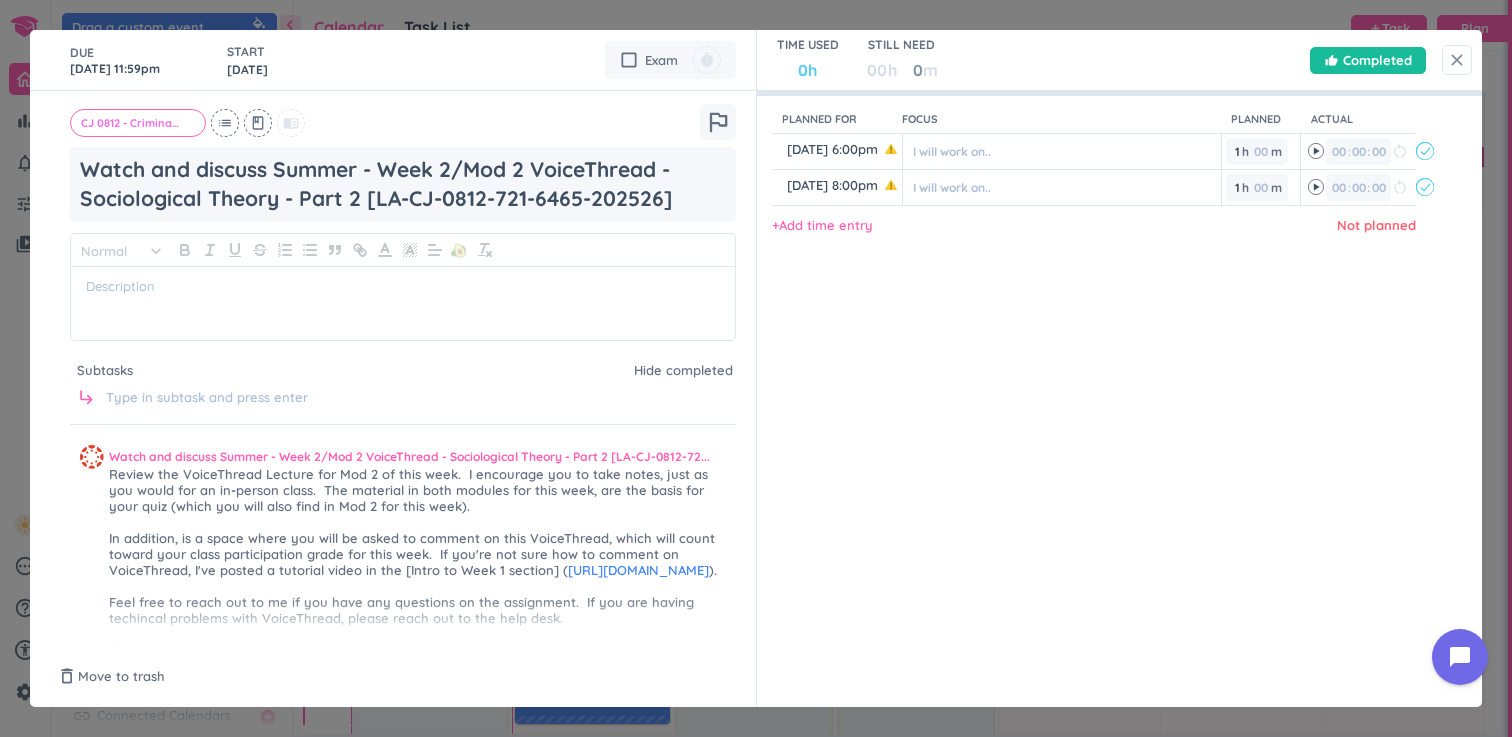 click on "close" at bounding box center [1457, 60] 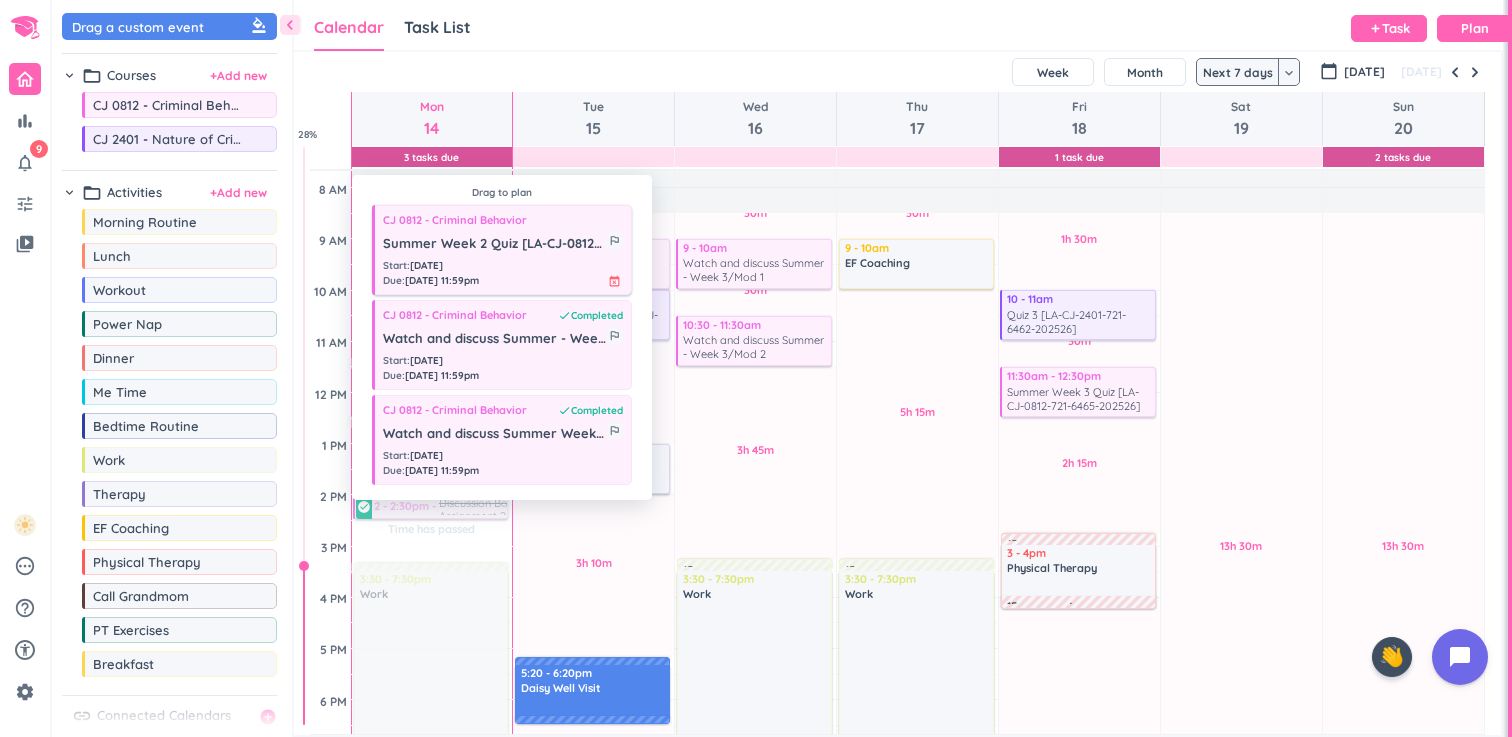 click on "Summer Week 2 Quiz    [LA-CJ-0812-721-6465-202526]" at bounding box center (494, 244) 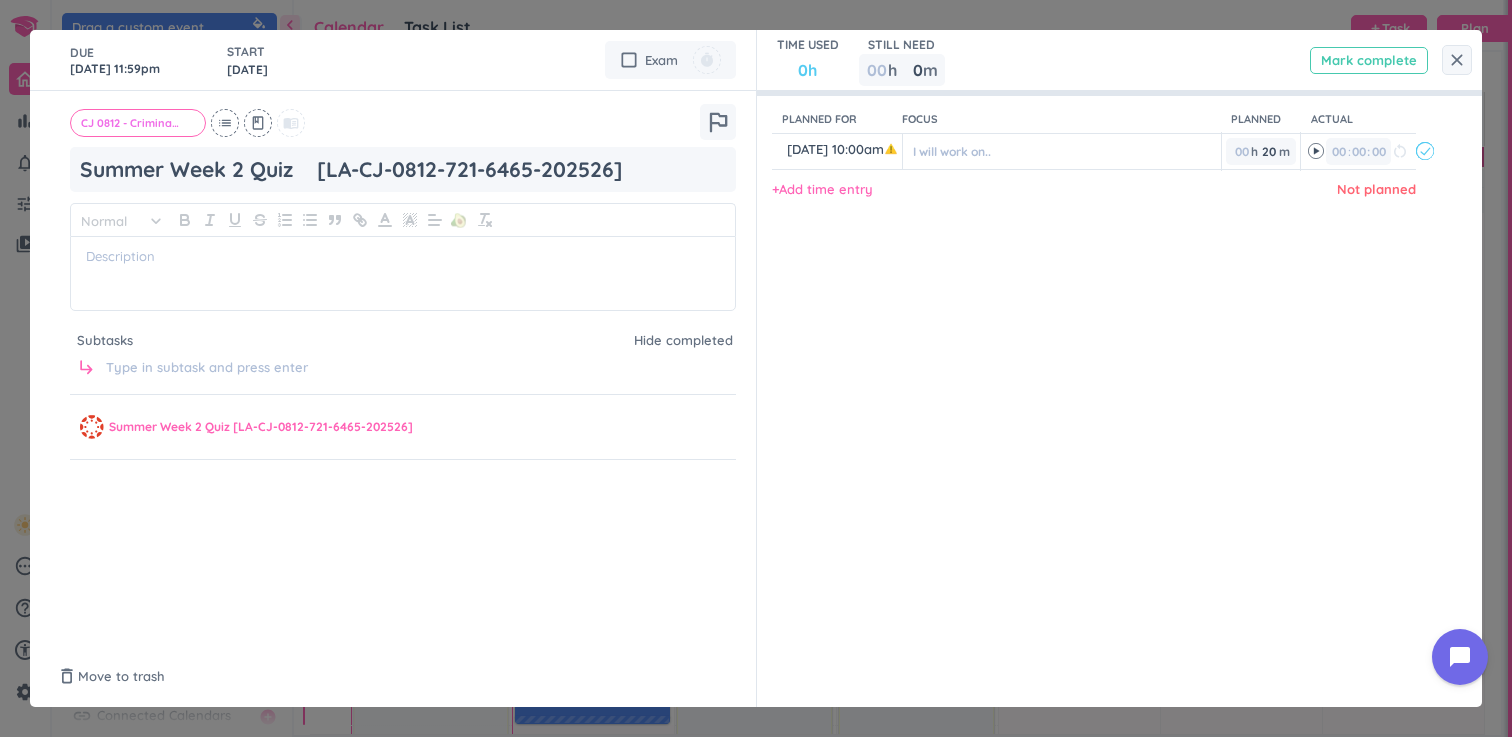 click on "Mark complete" at bounding box center (1369, 60) 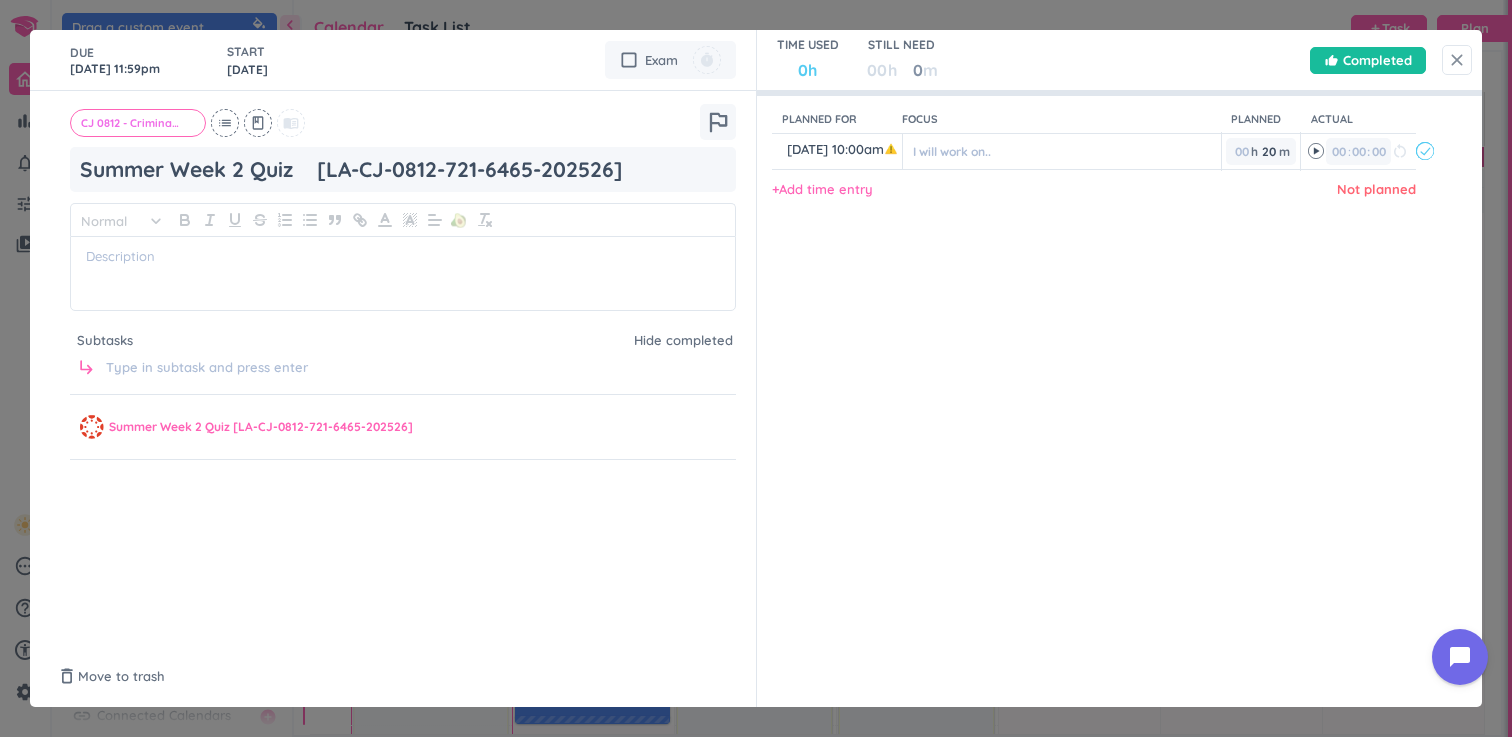 click on "close" at bounding box center (1457, 60) 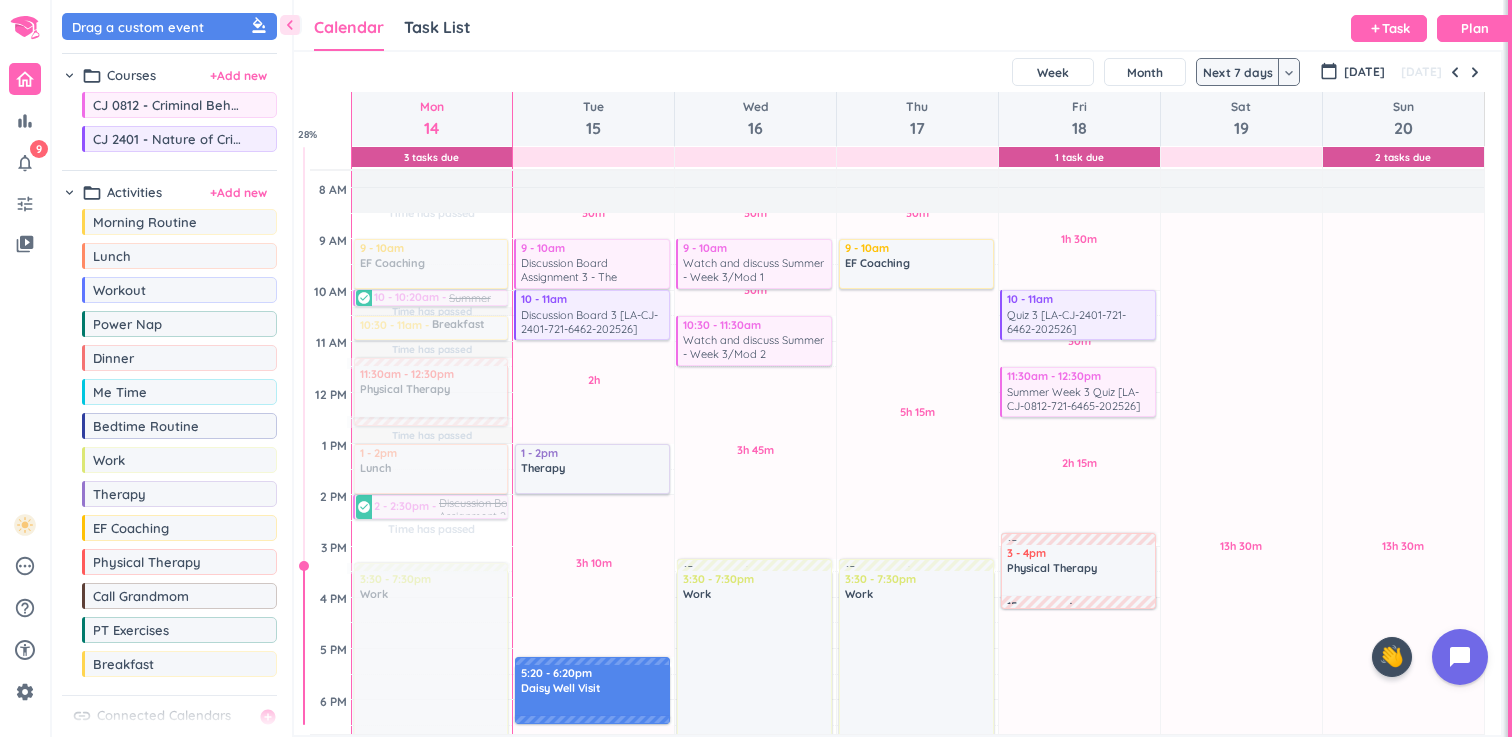 click on "Calendar Task List Calendar keyboard_arrow_down add Task Plan" at bounding box center (898, 25) 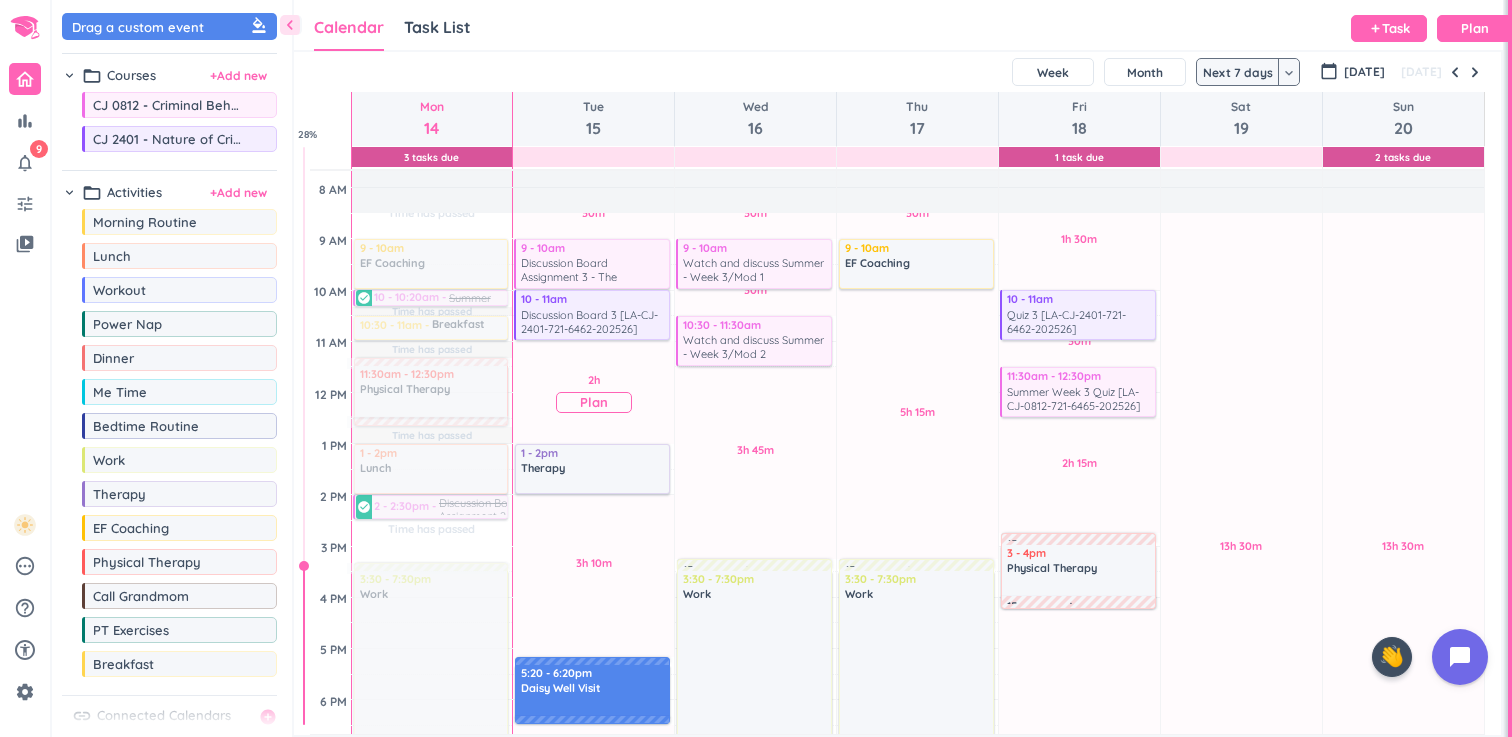 scroll, scrollTop: 177, scrollLeft: 0, axis: vertical 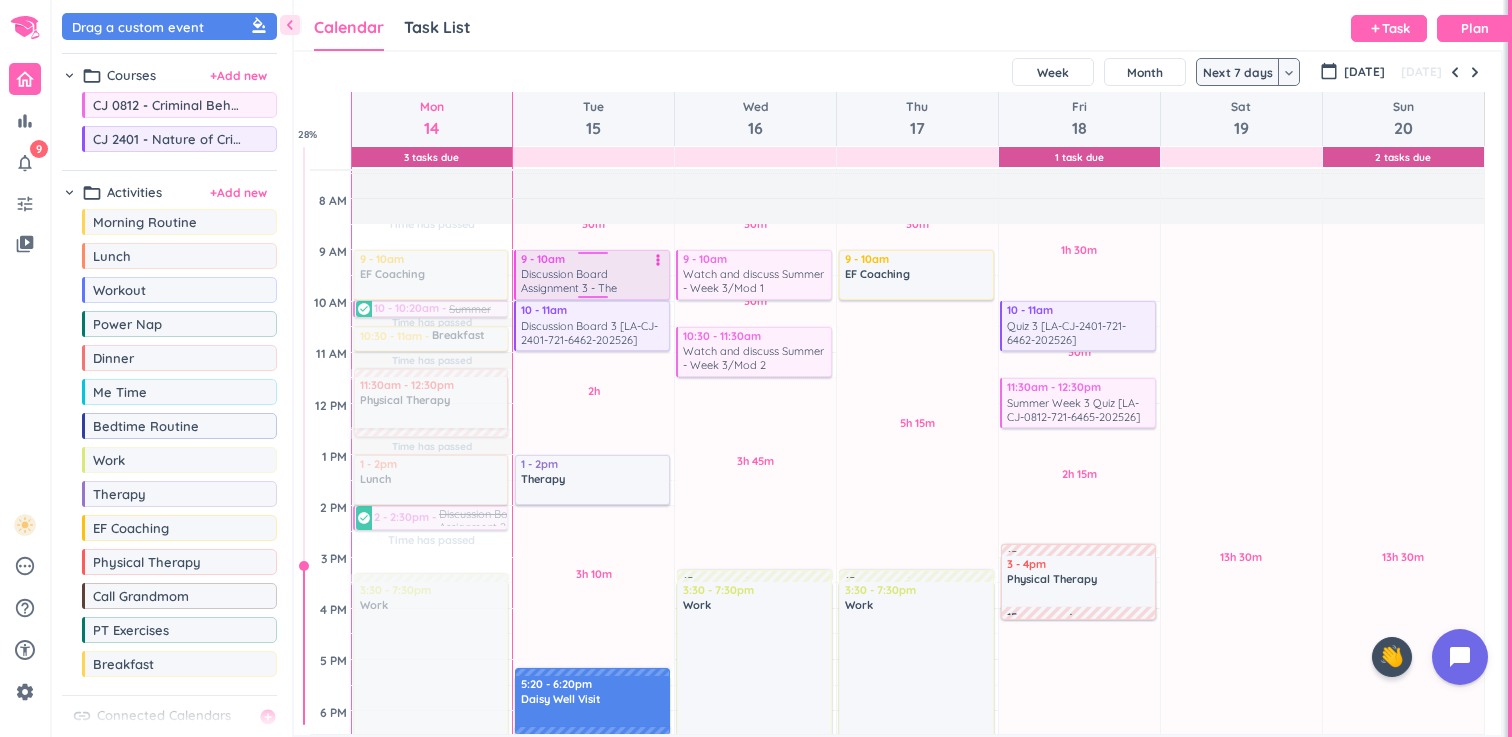 click on "9 - 10am" at bounding box center (593, 259) 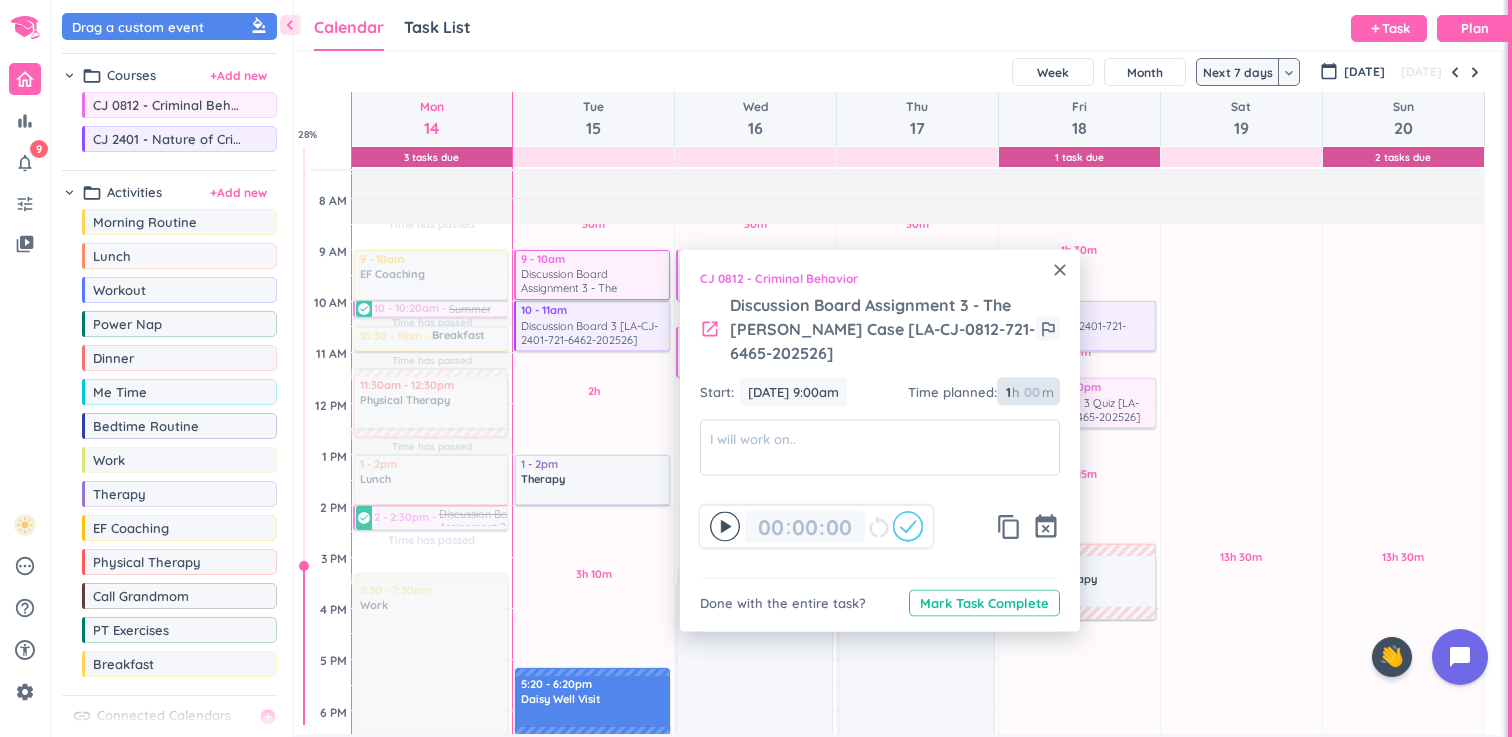 click on "1" at bounding box center (1007, 392) 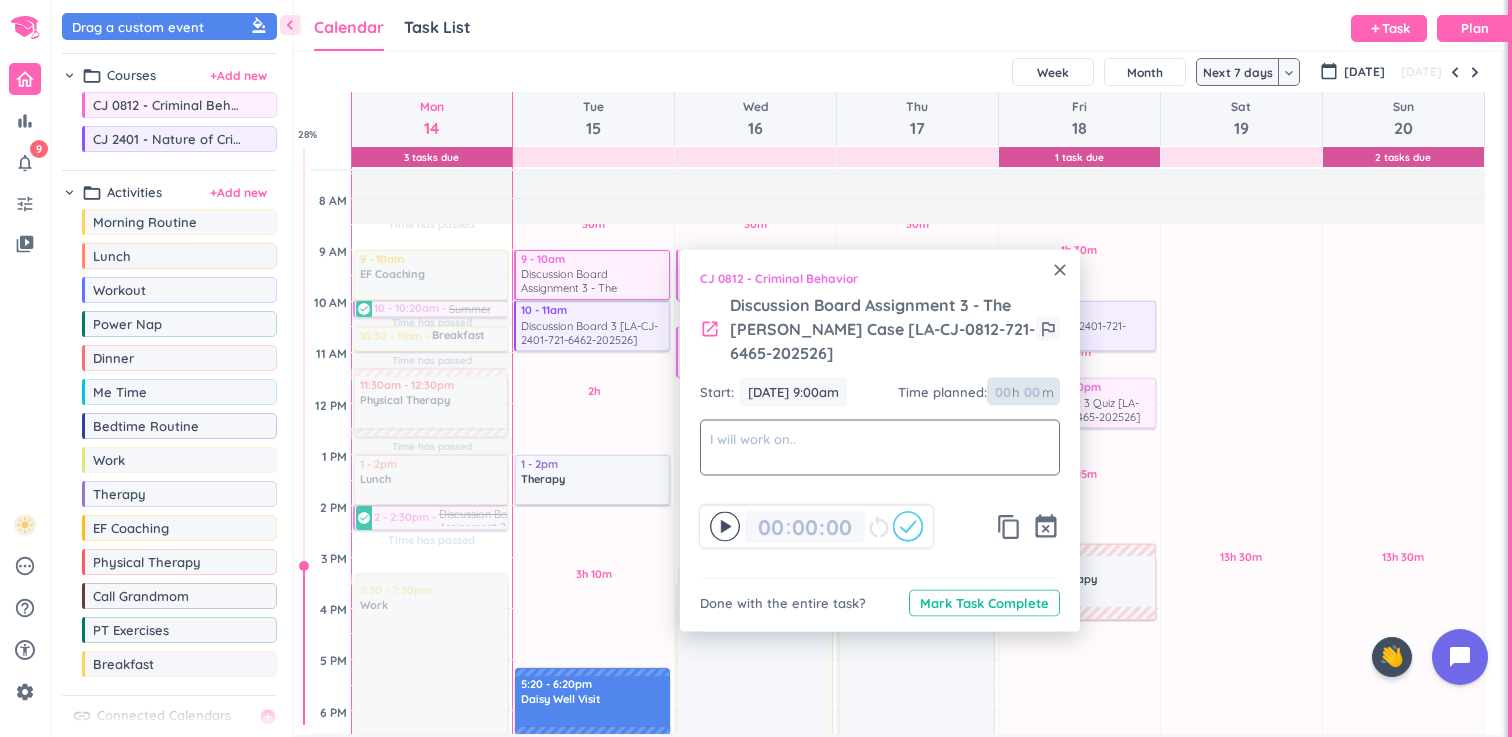 type on "2" 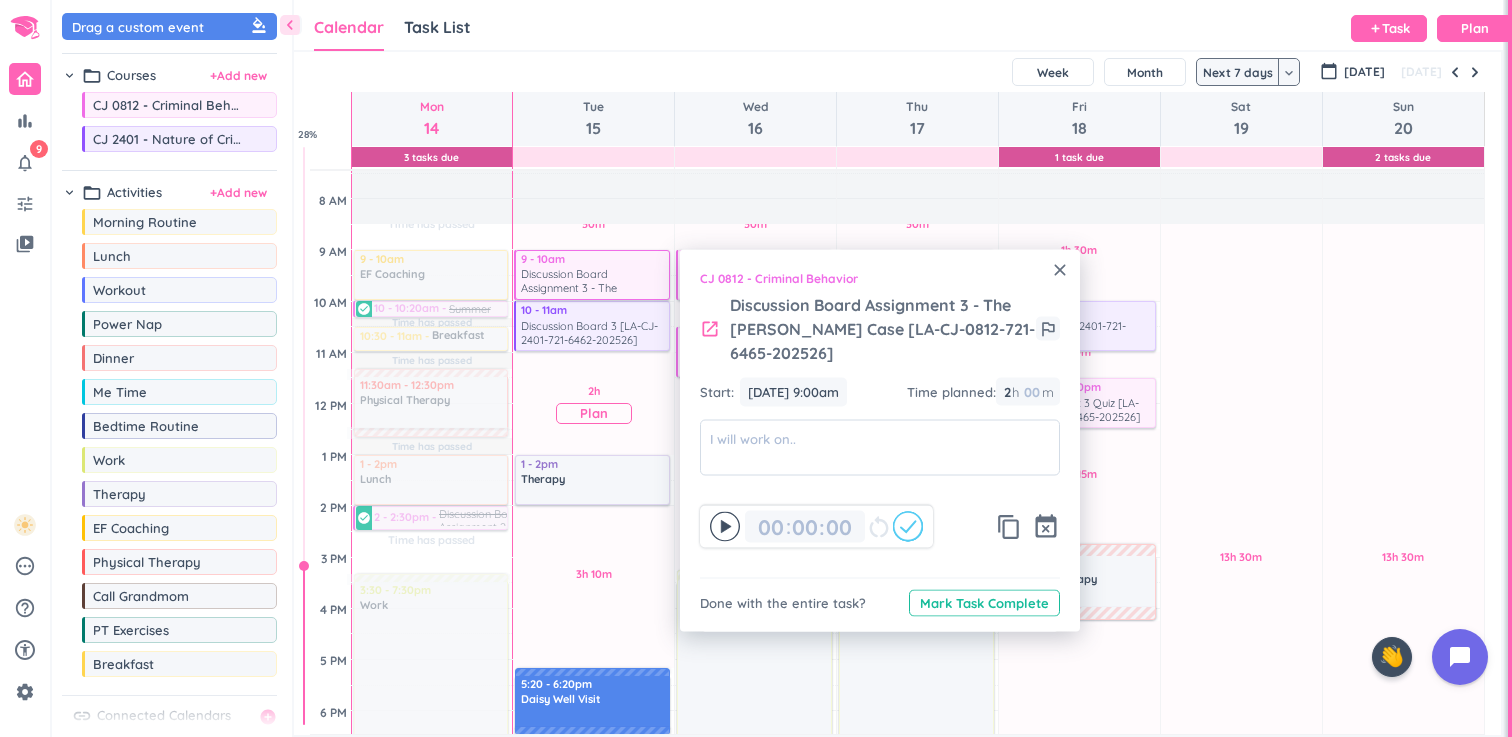 click on "2h  Past due Plan" at bounding box center [593, 403] 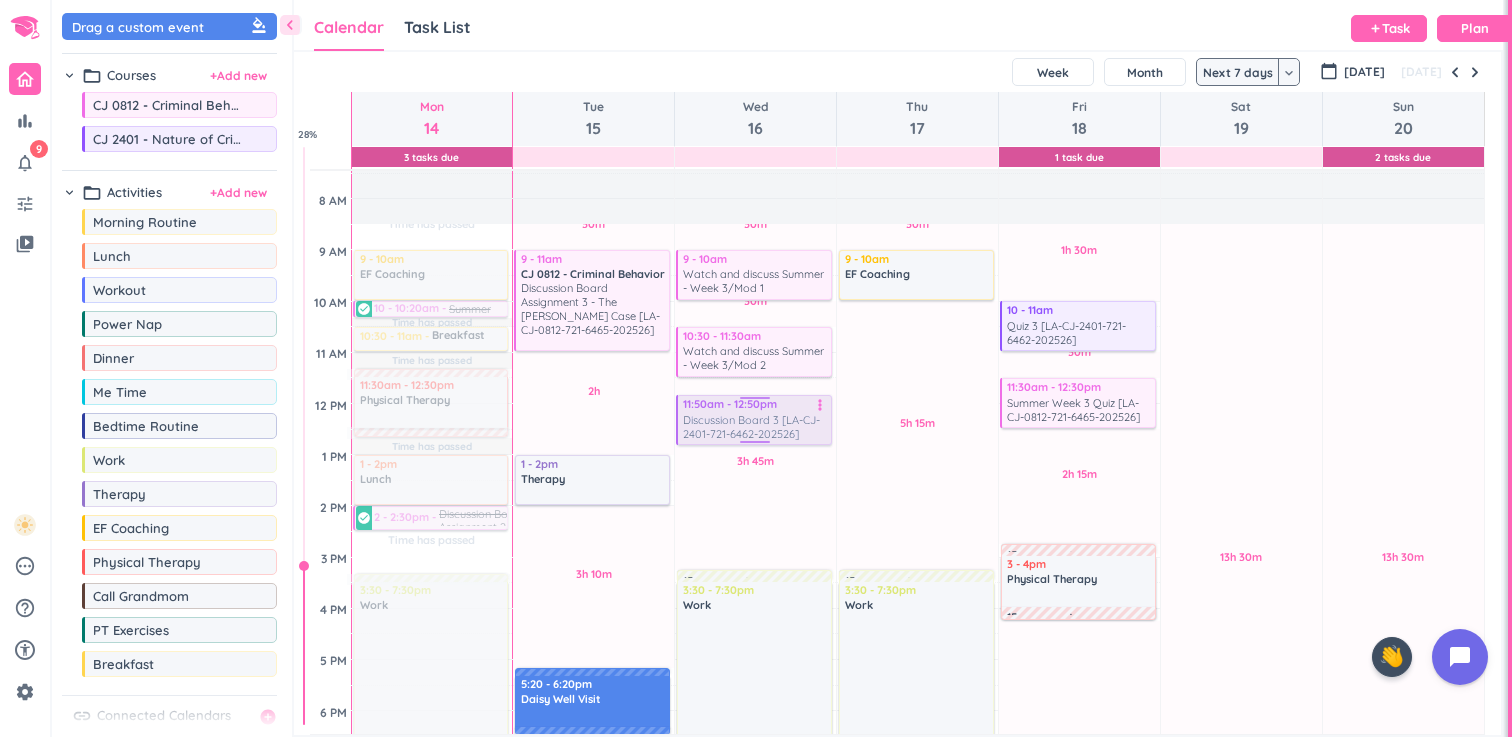 drag, startPoint x: 632, startPoint y: 327, endPoint x: 816, endPoint y: 408, distance: 201.0398 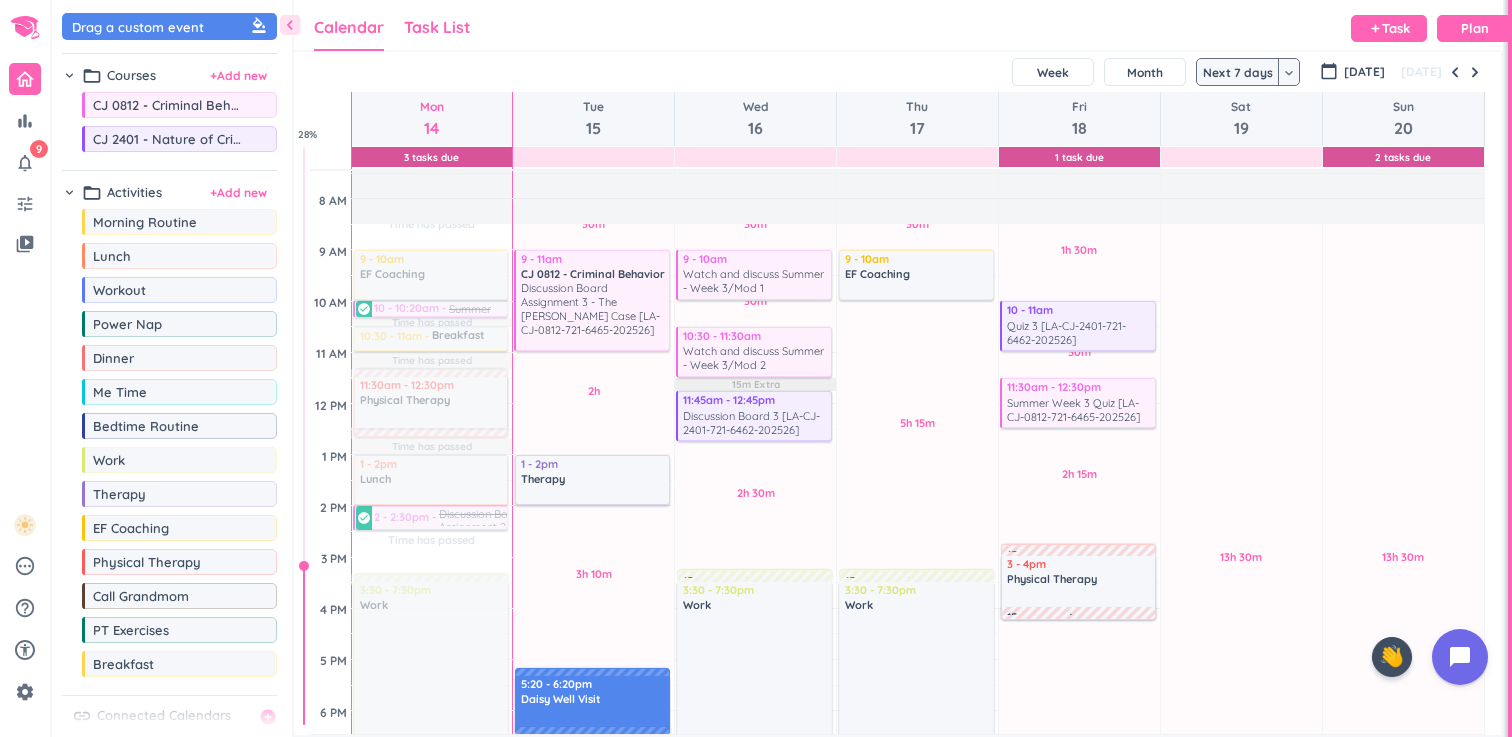 click on "Task List" at bounding box center (437, 27) 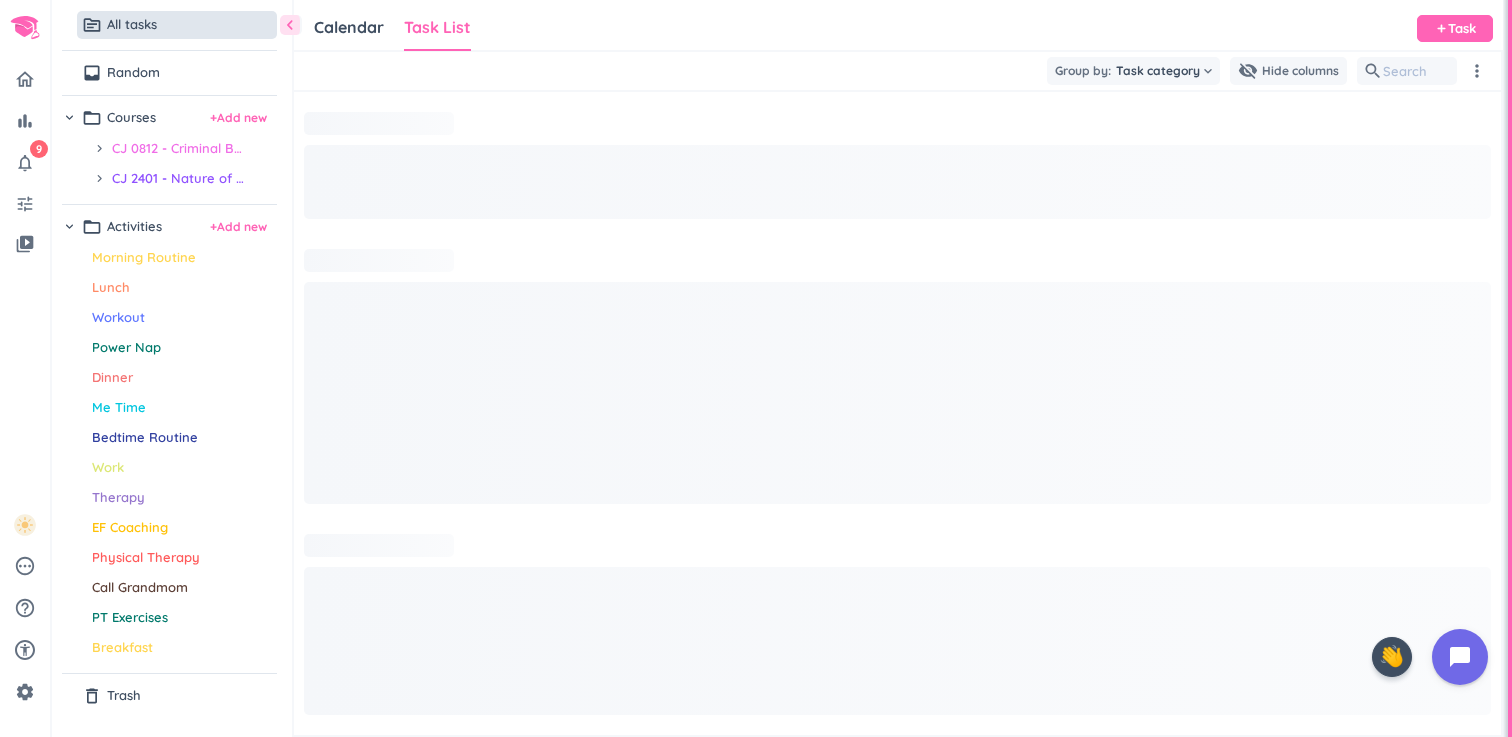 scroll, scrollTop: 1, scrollLeft: 1, axis: both 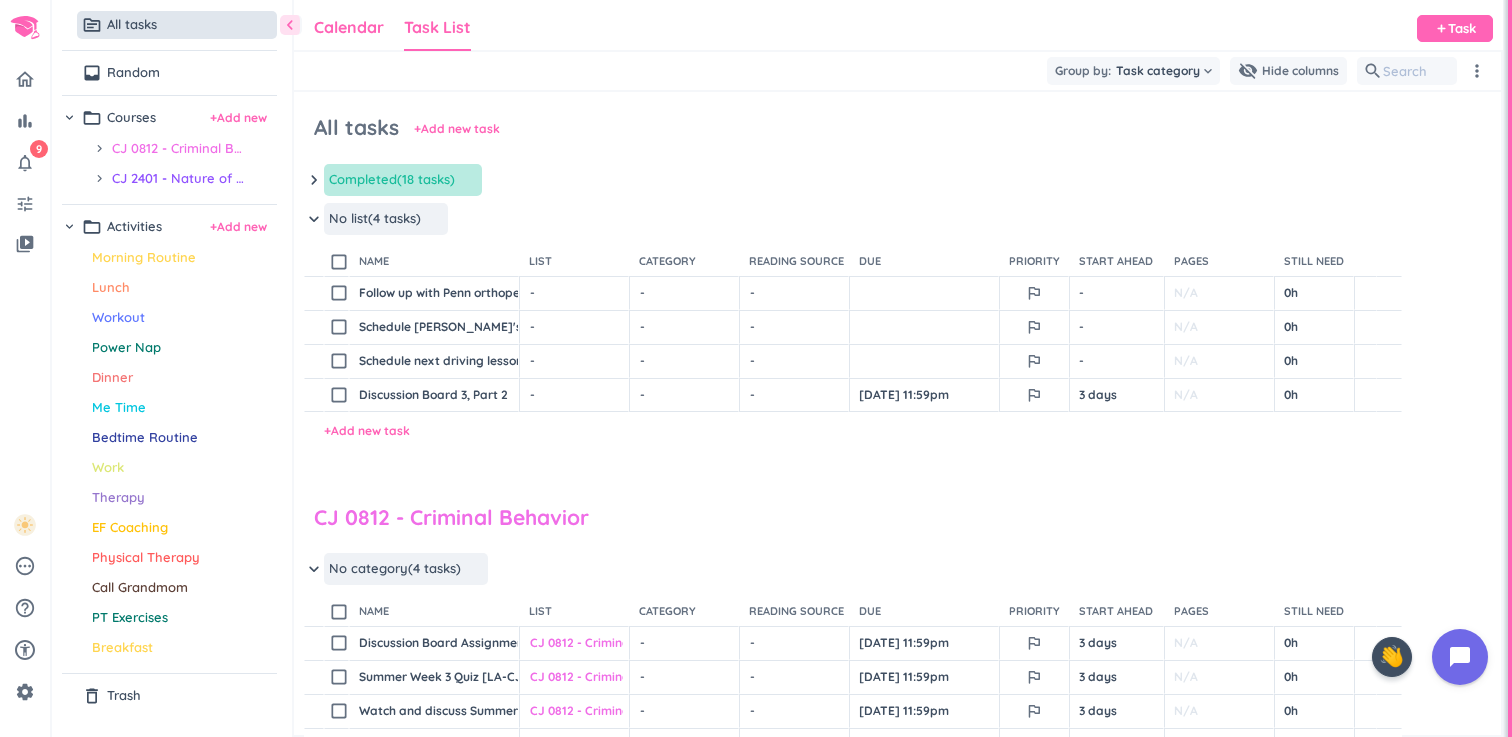 click on "Calendar" at bounding box center [349, 27] 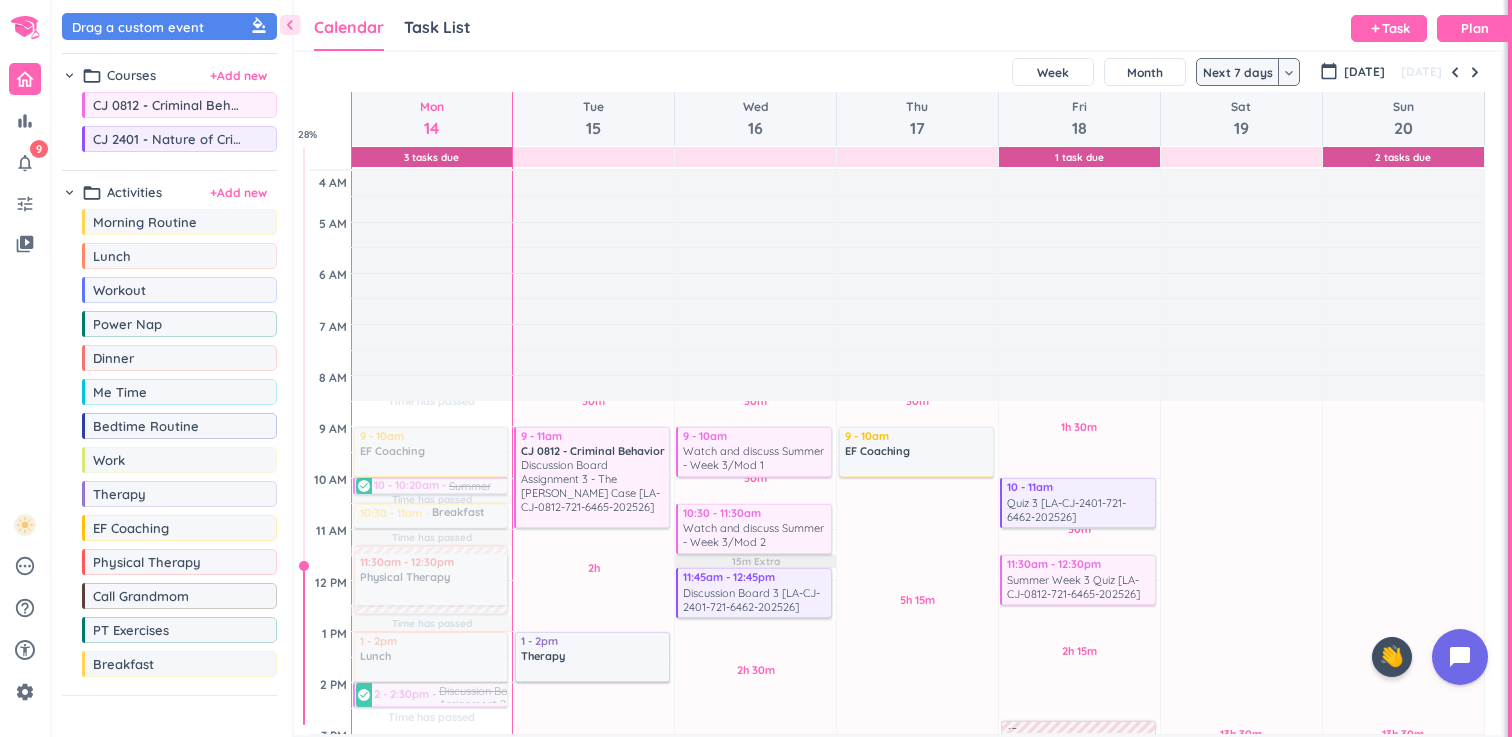 scroll, scrollTop: 1, scrollLeft: 1, axis: both 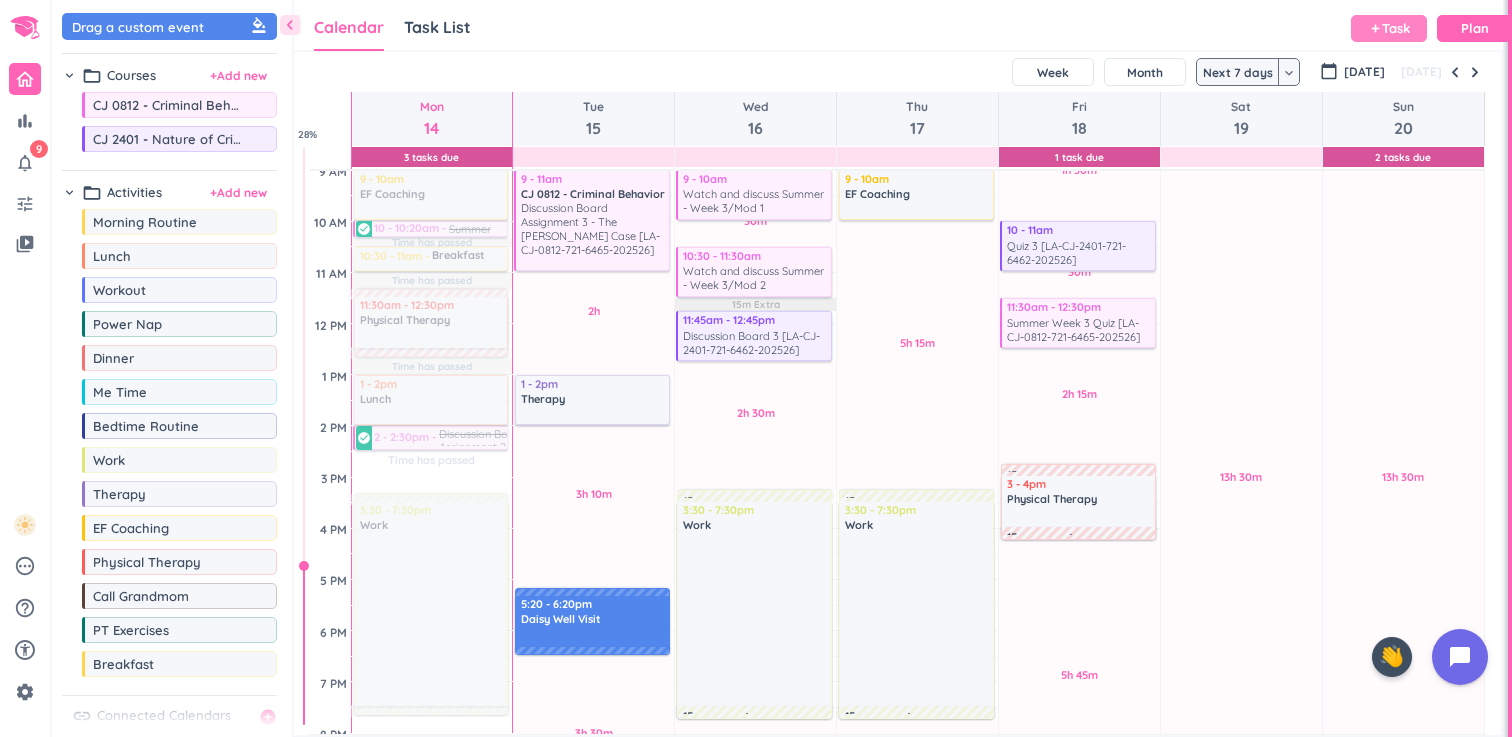 click on "add Task" at bounding box center [1389, 28] 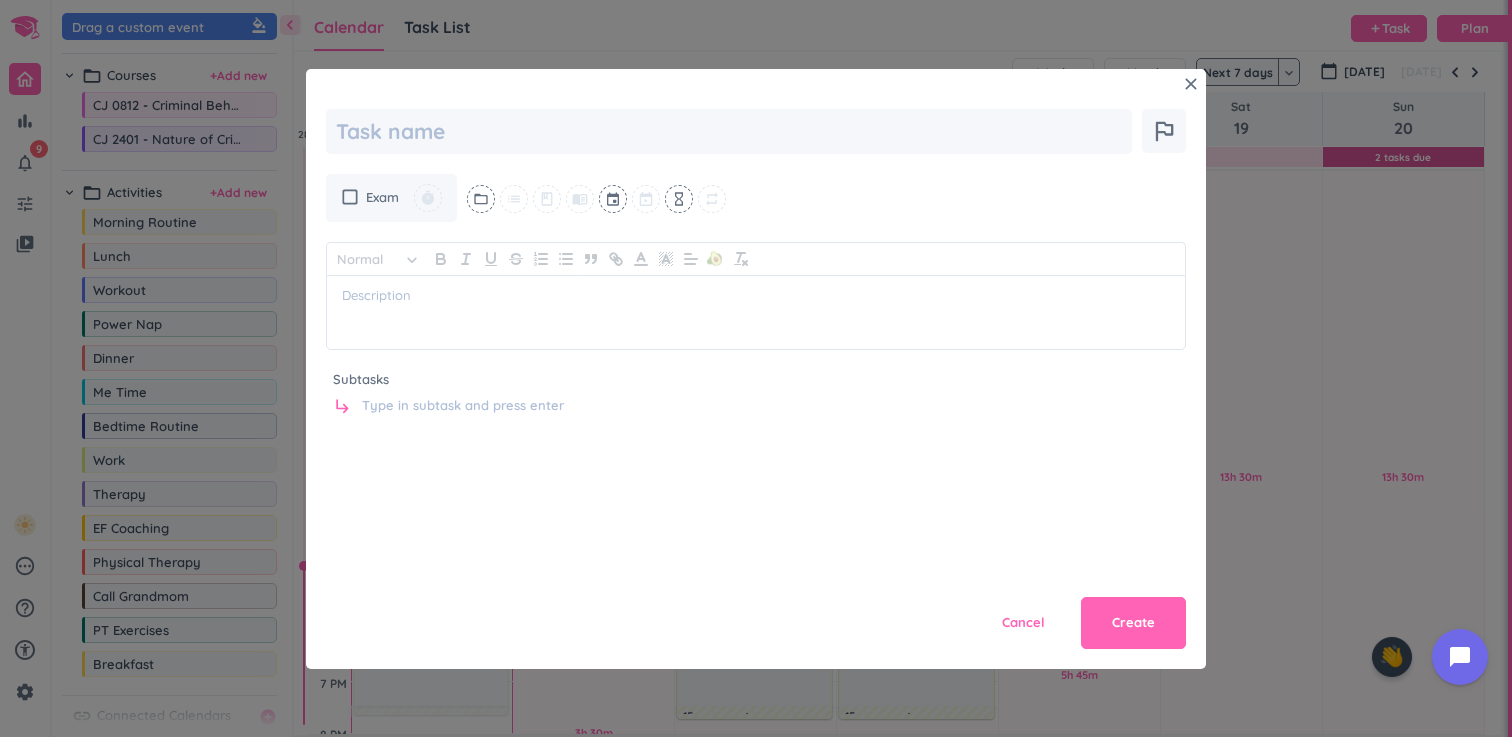 scroll, scrollTop: 0, scrollLeft: 0, axis: both 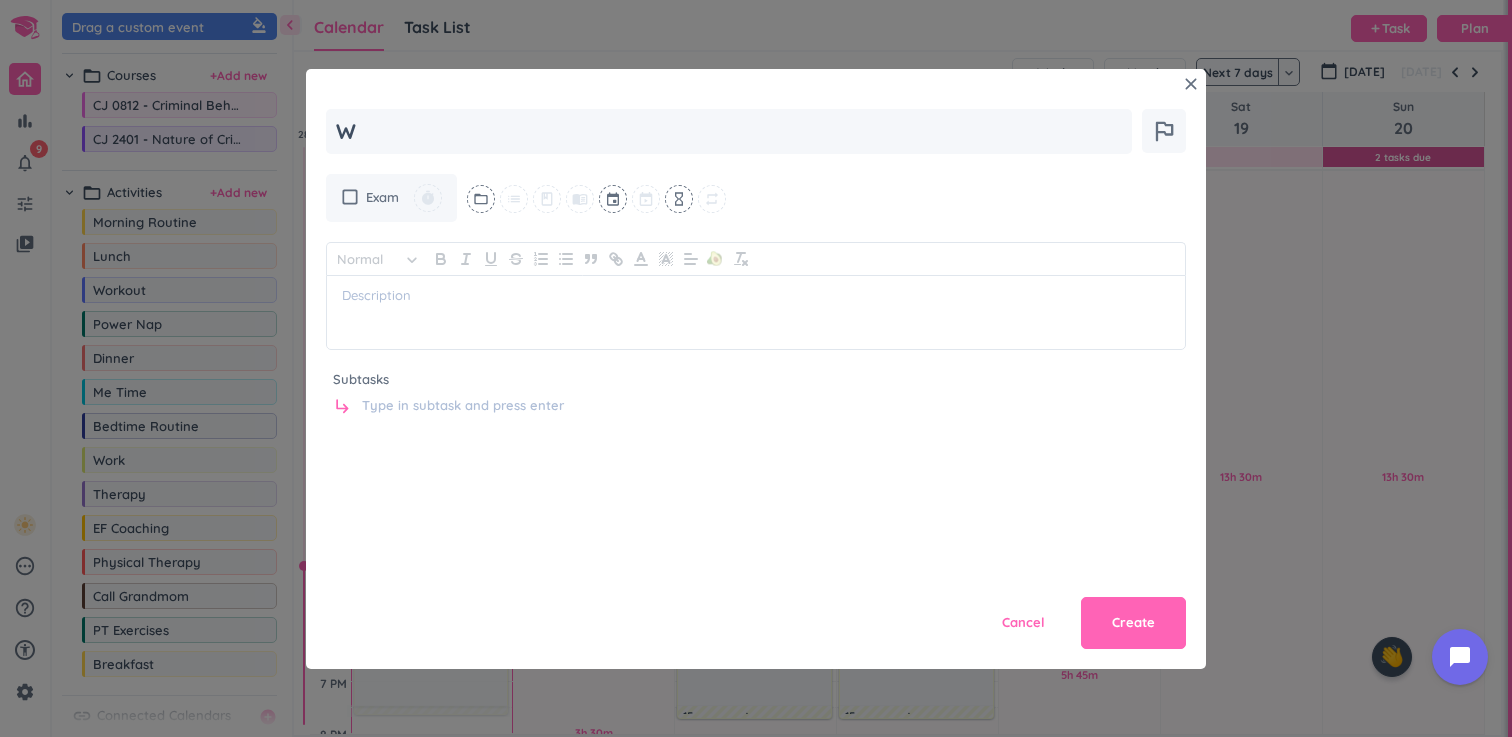 type on "x" 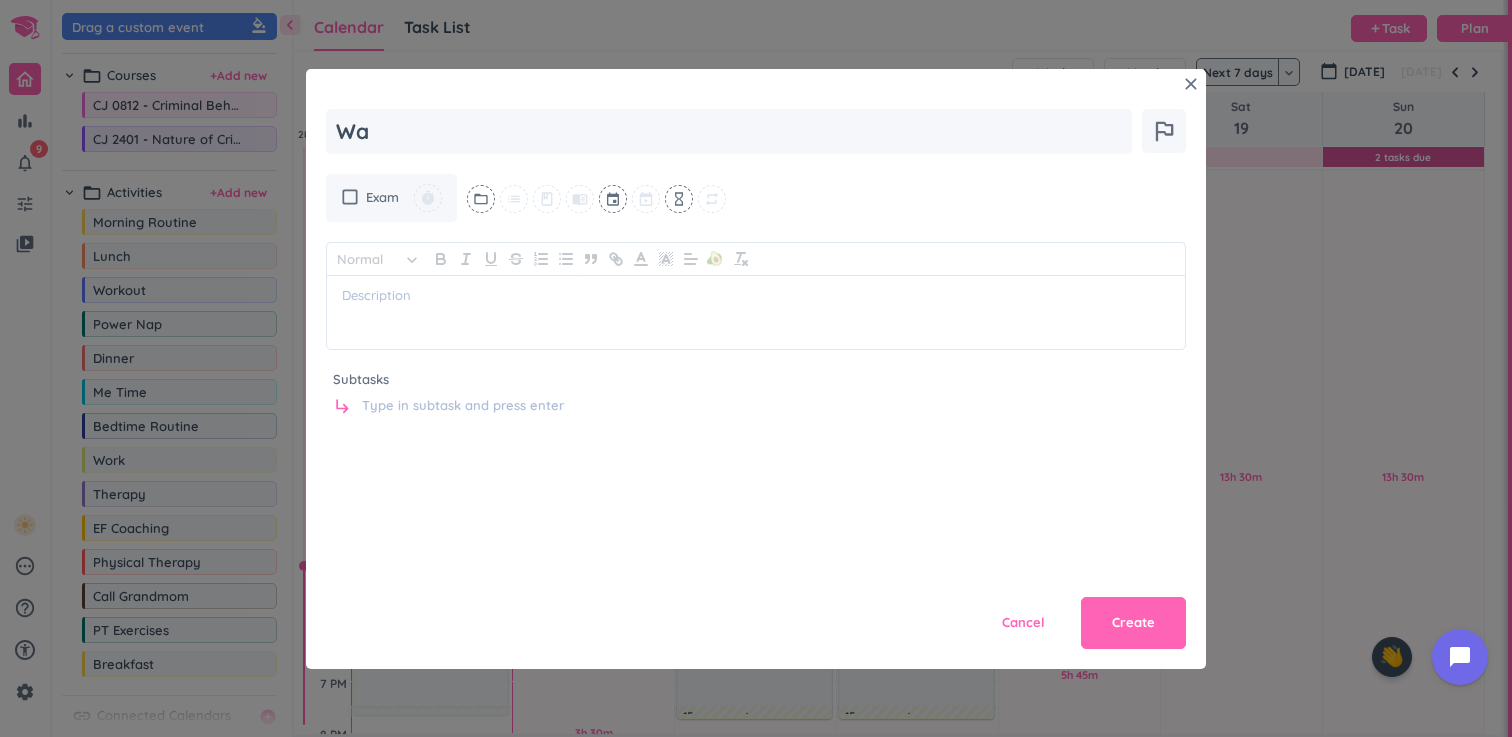 type on "x" 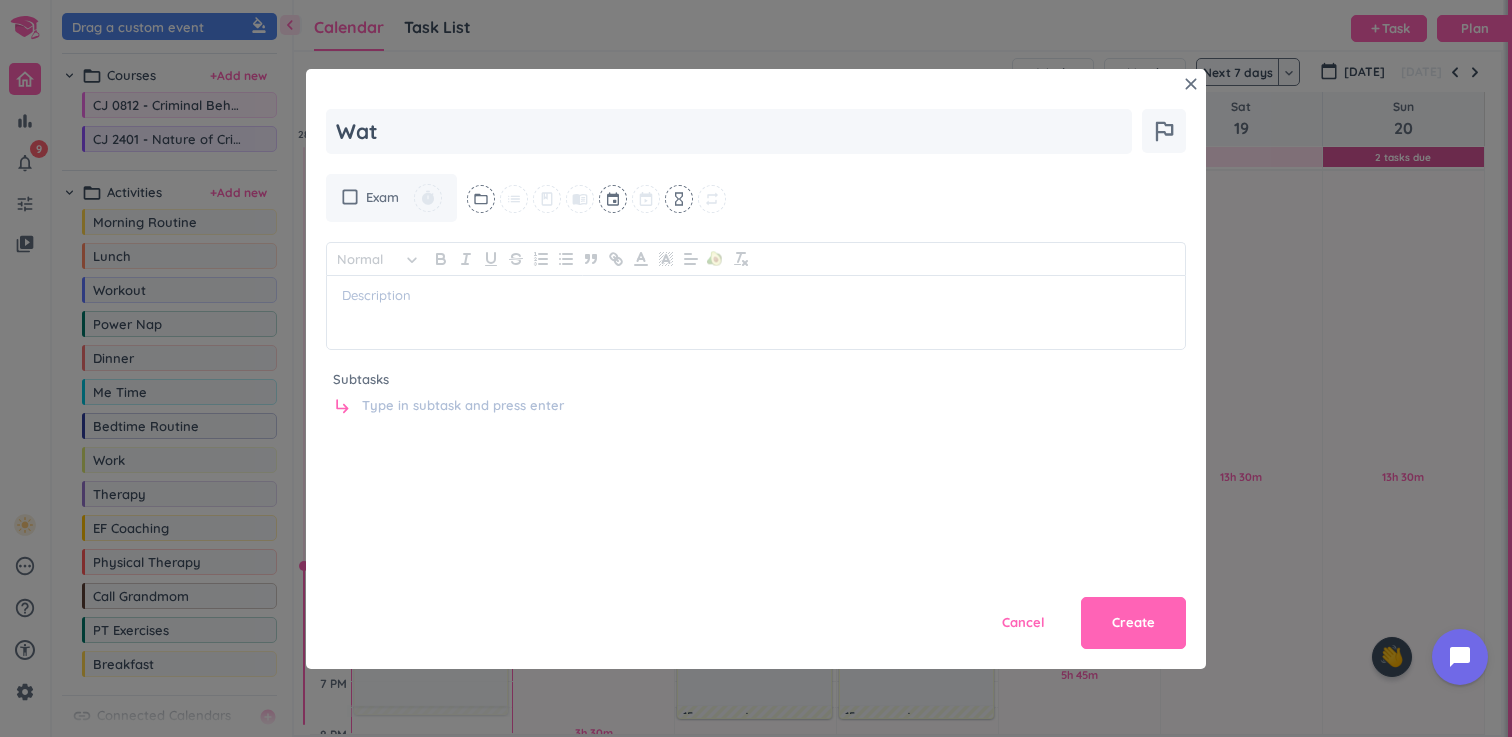 type on "x" 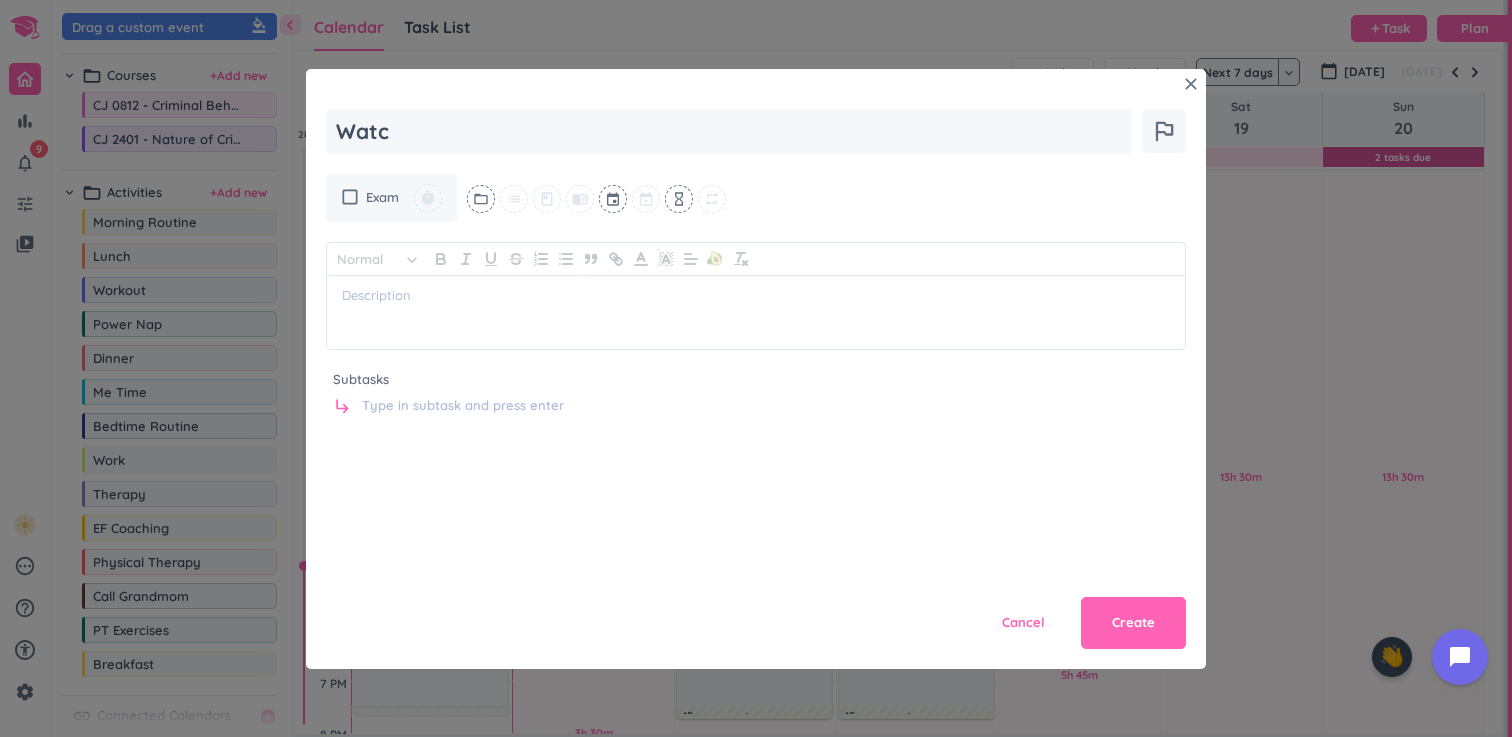 type on "x" 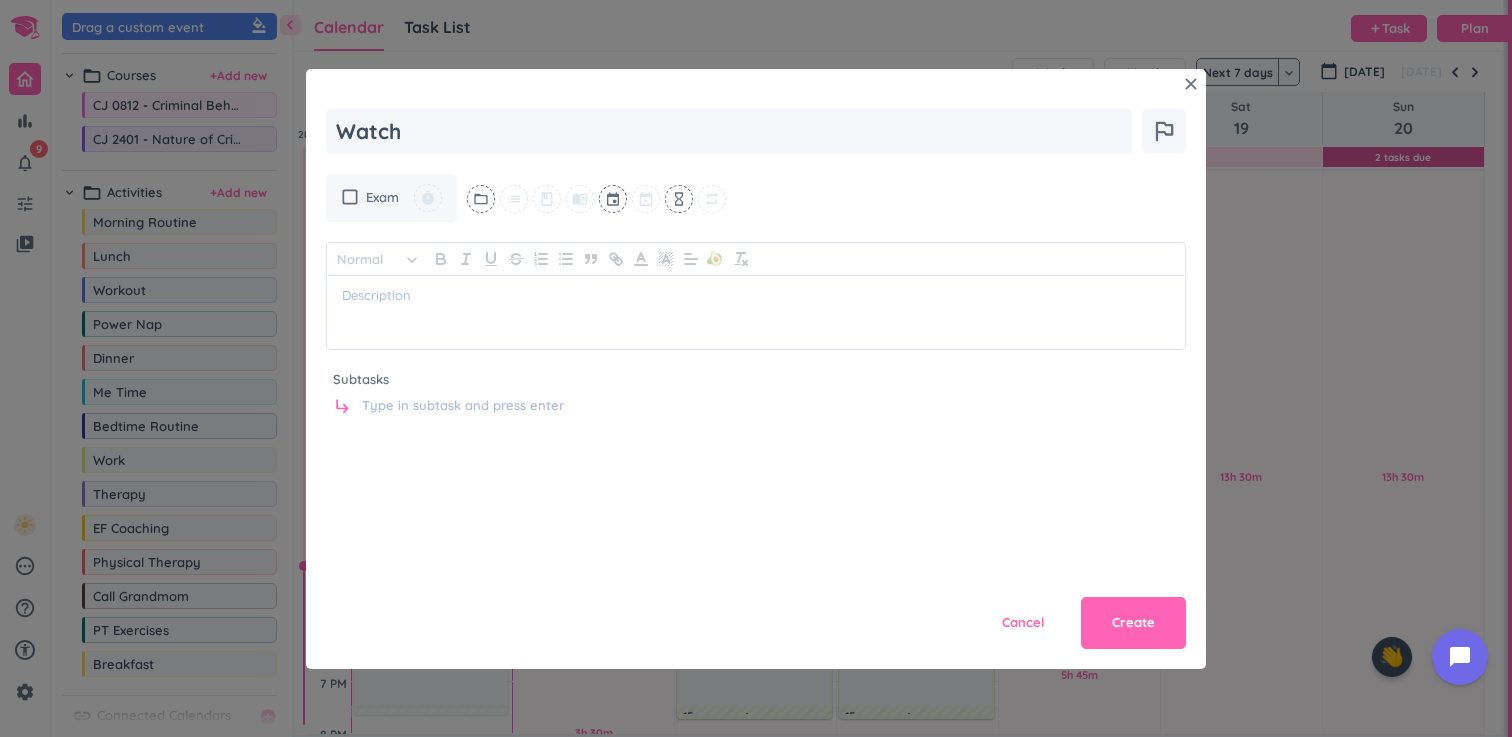 type on "x" 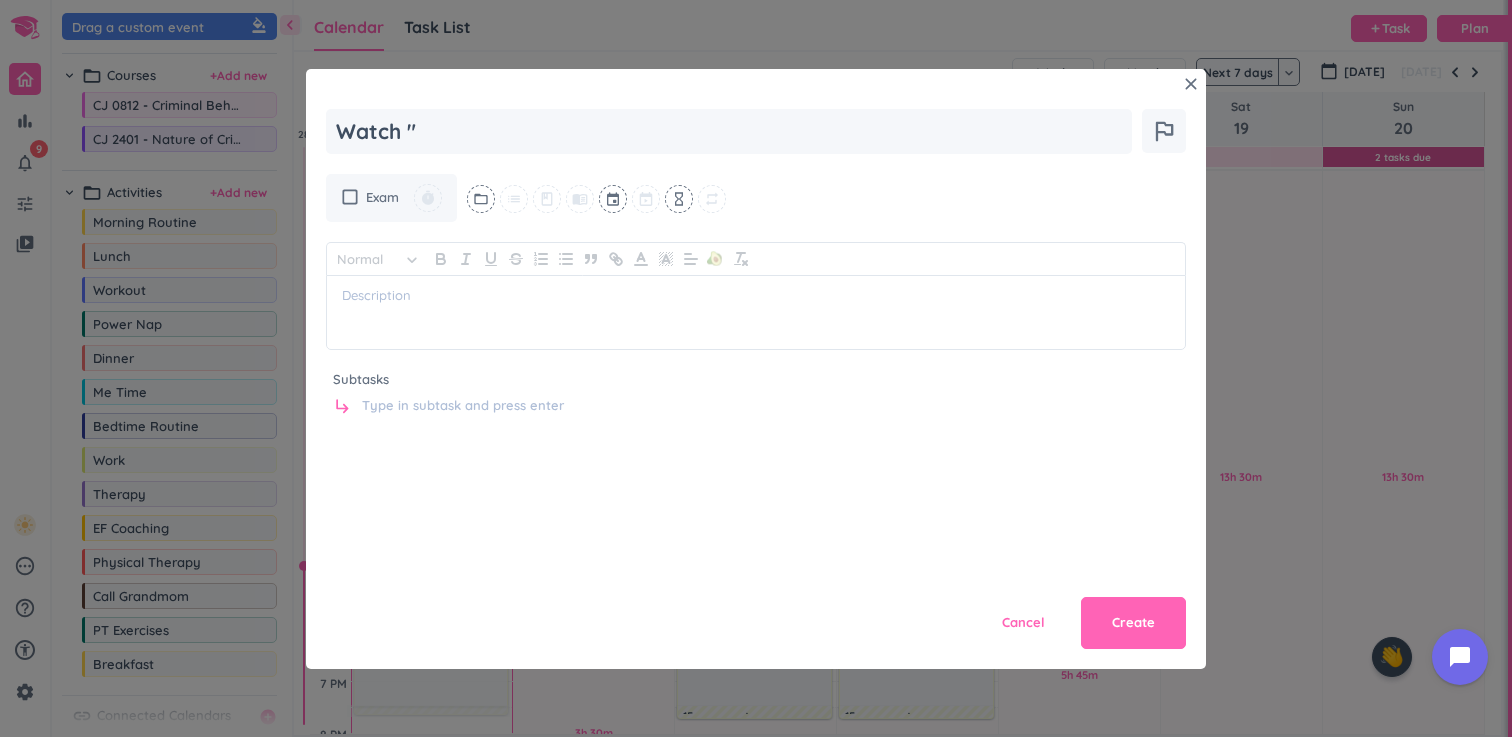 type on "x" 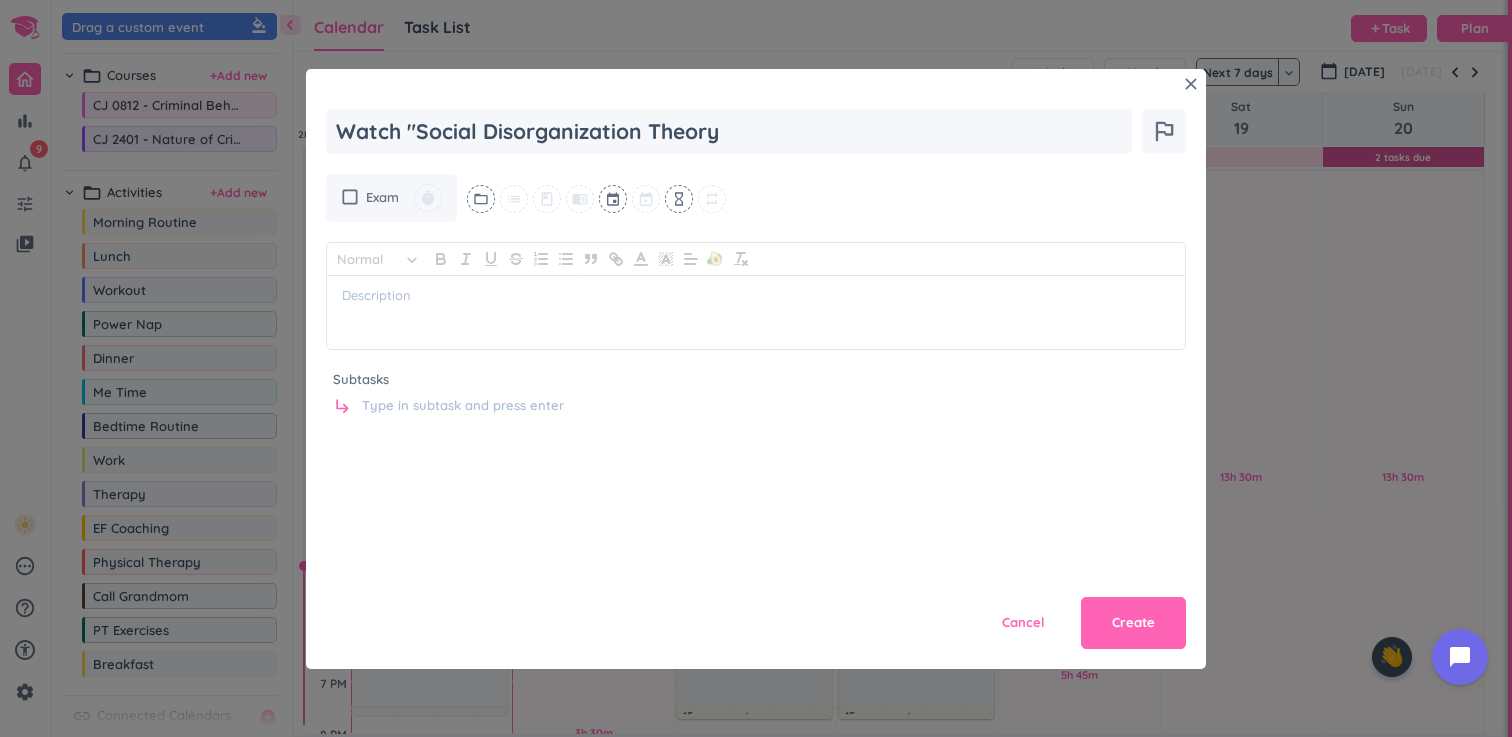 type on "x" 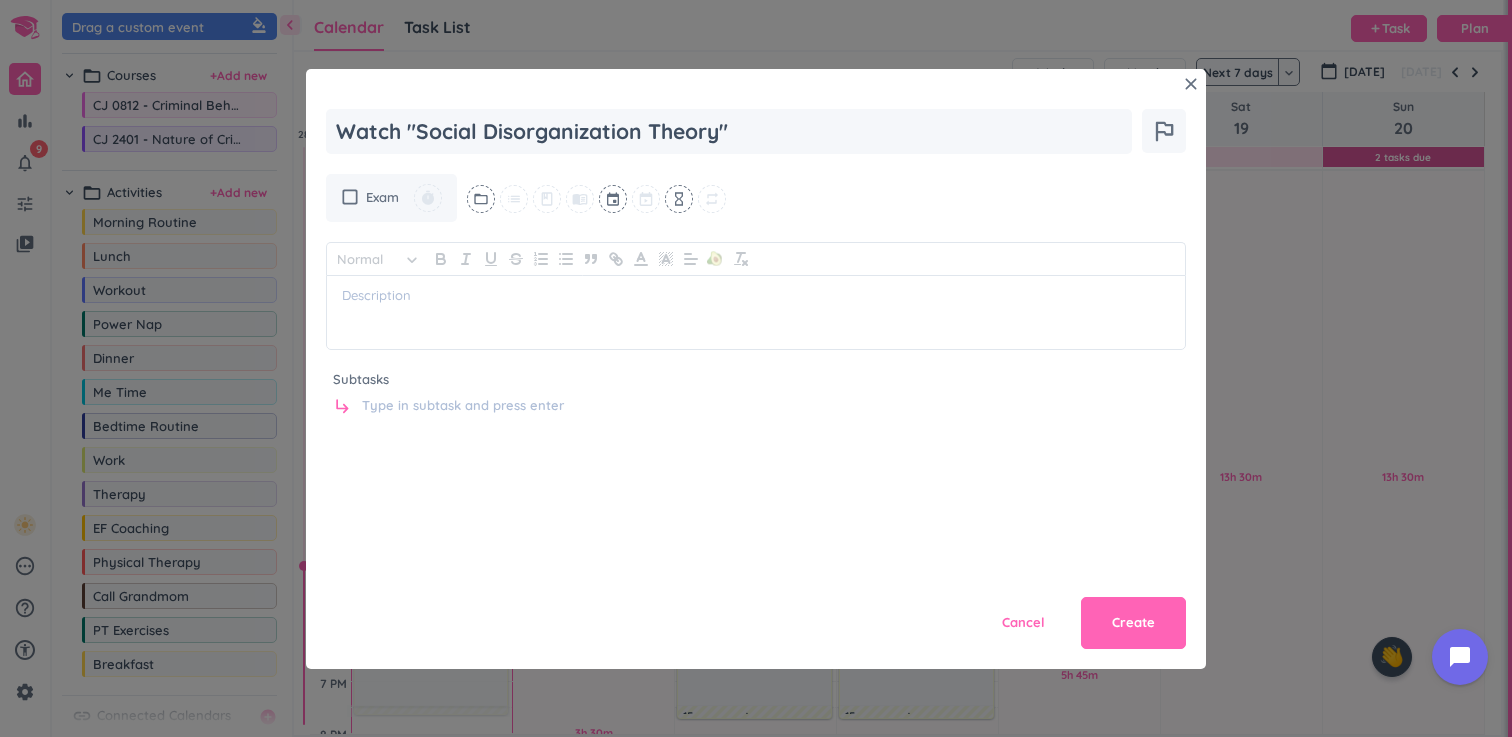 type on "x" 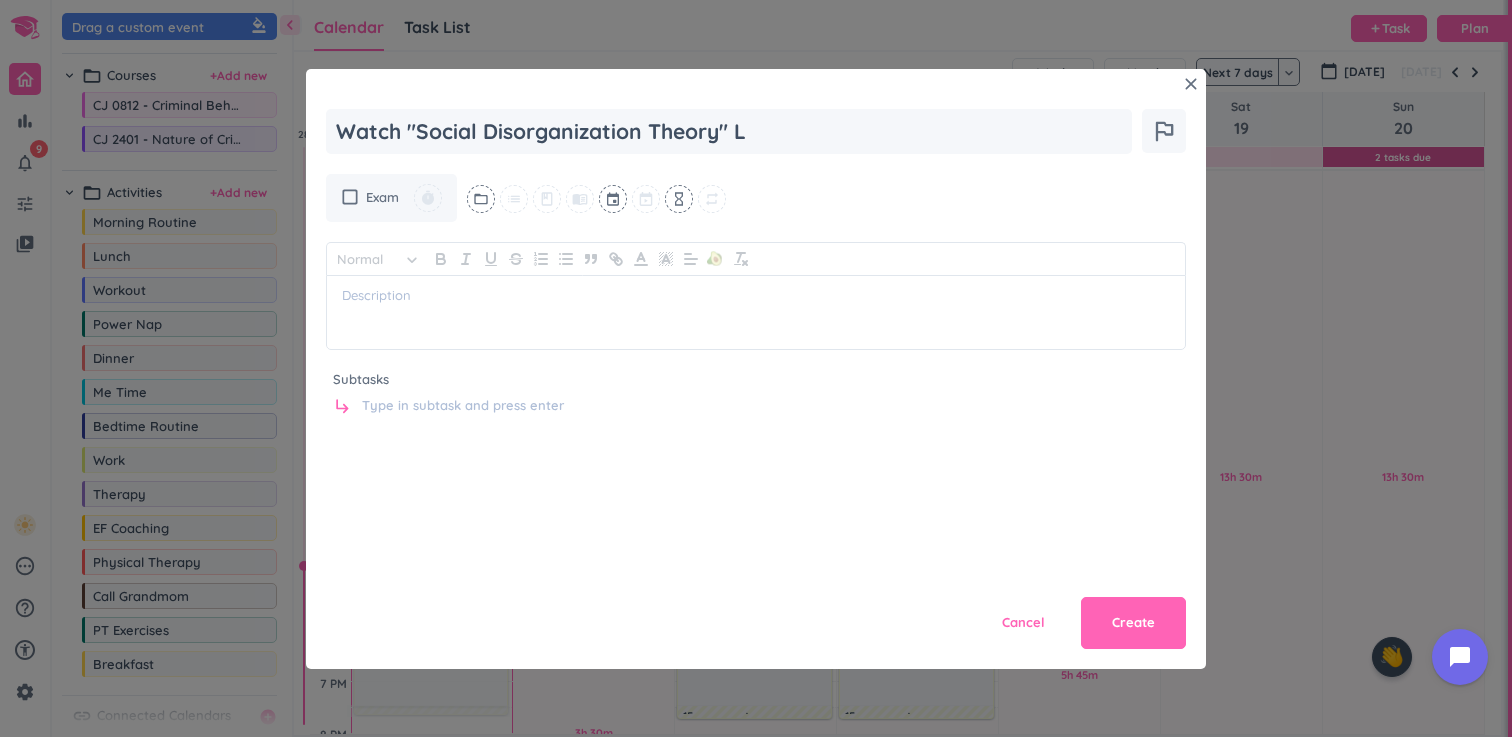 type on "x" 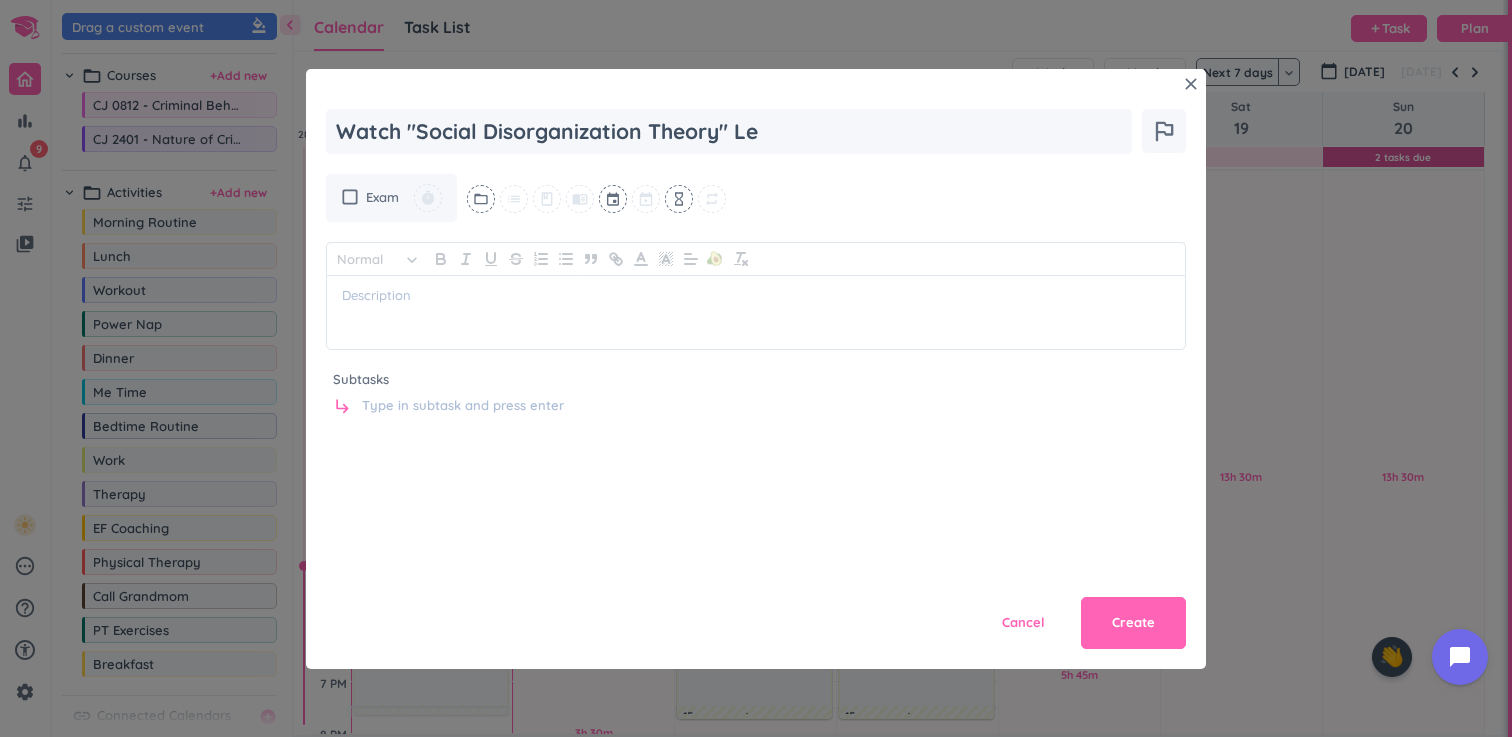 type on "x" 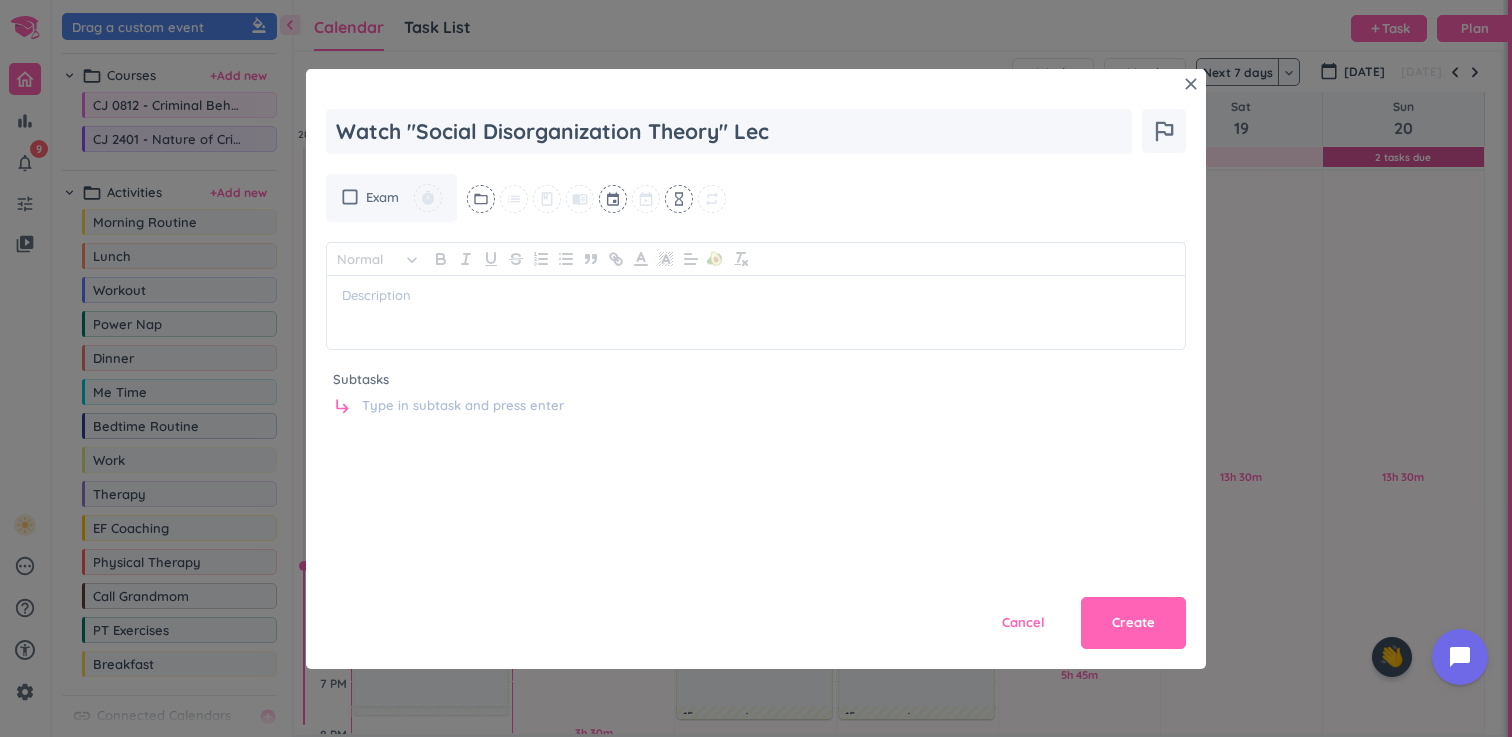 type on "x" 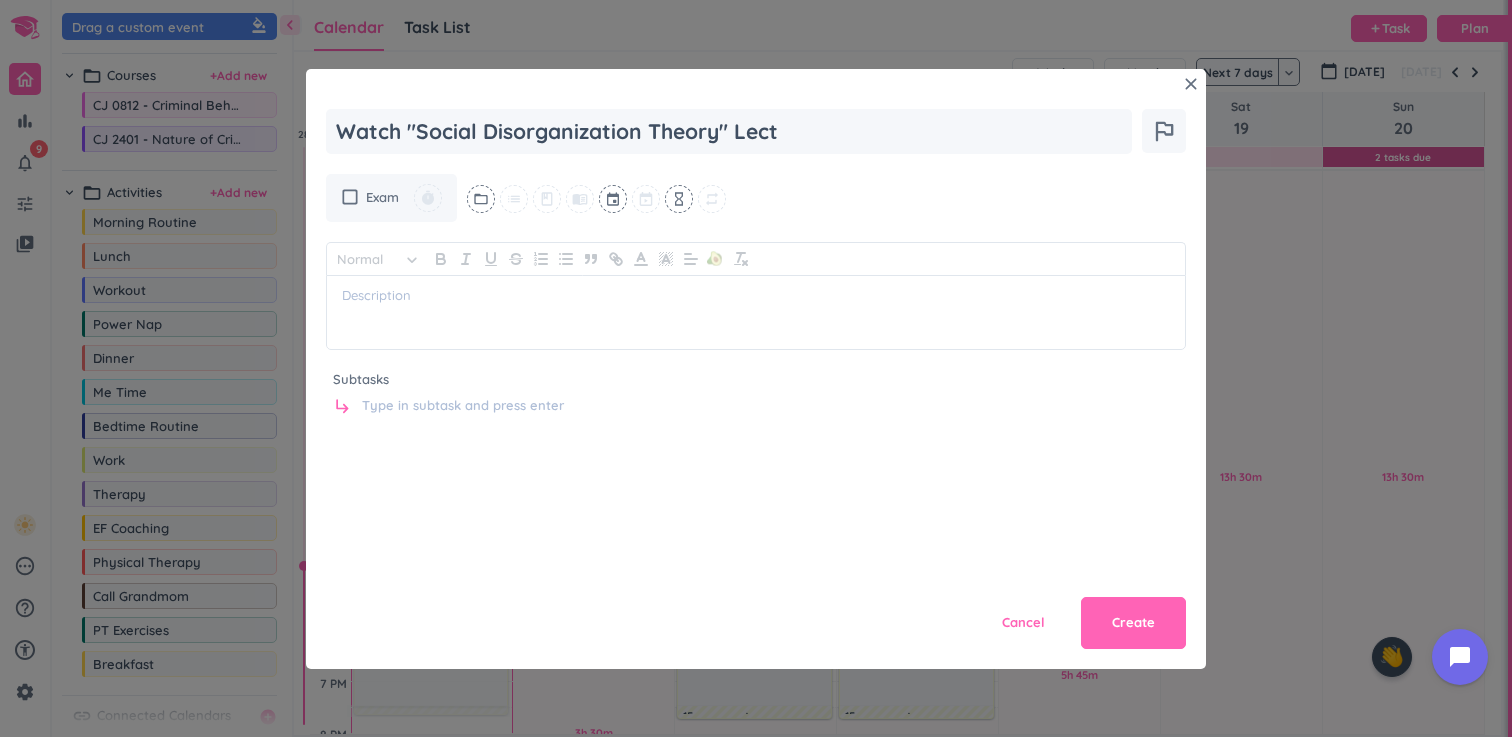 type on "x" 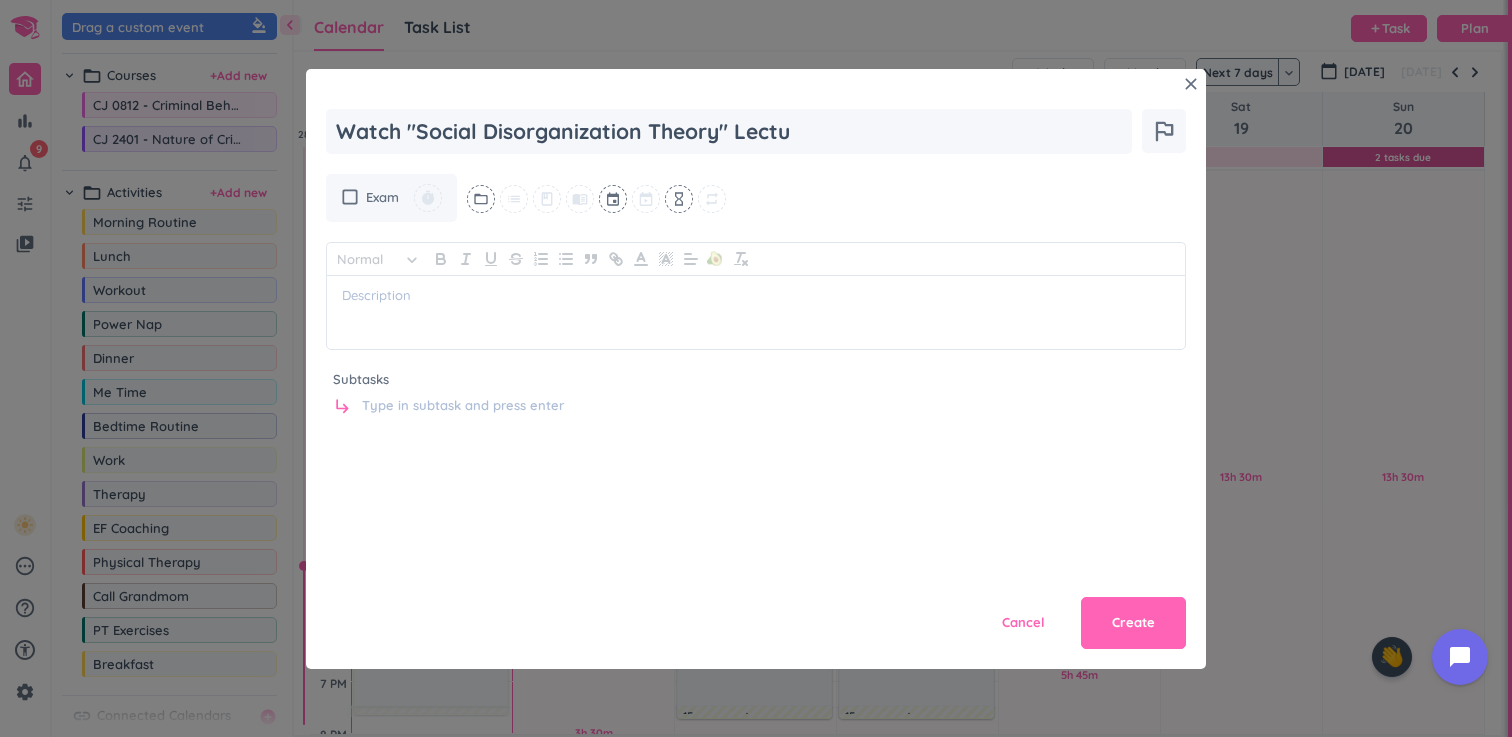 type on "Watch "Social Disorganization Theory" Lectur" 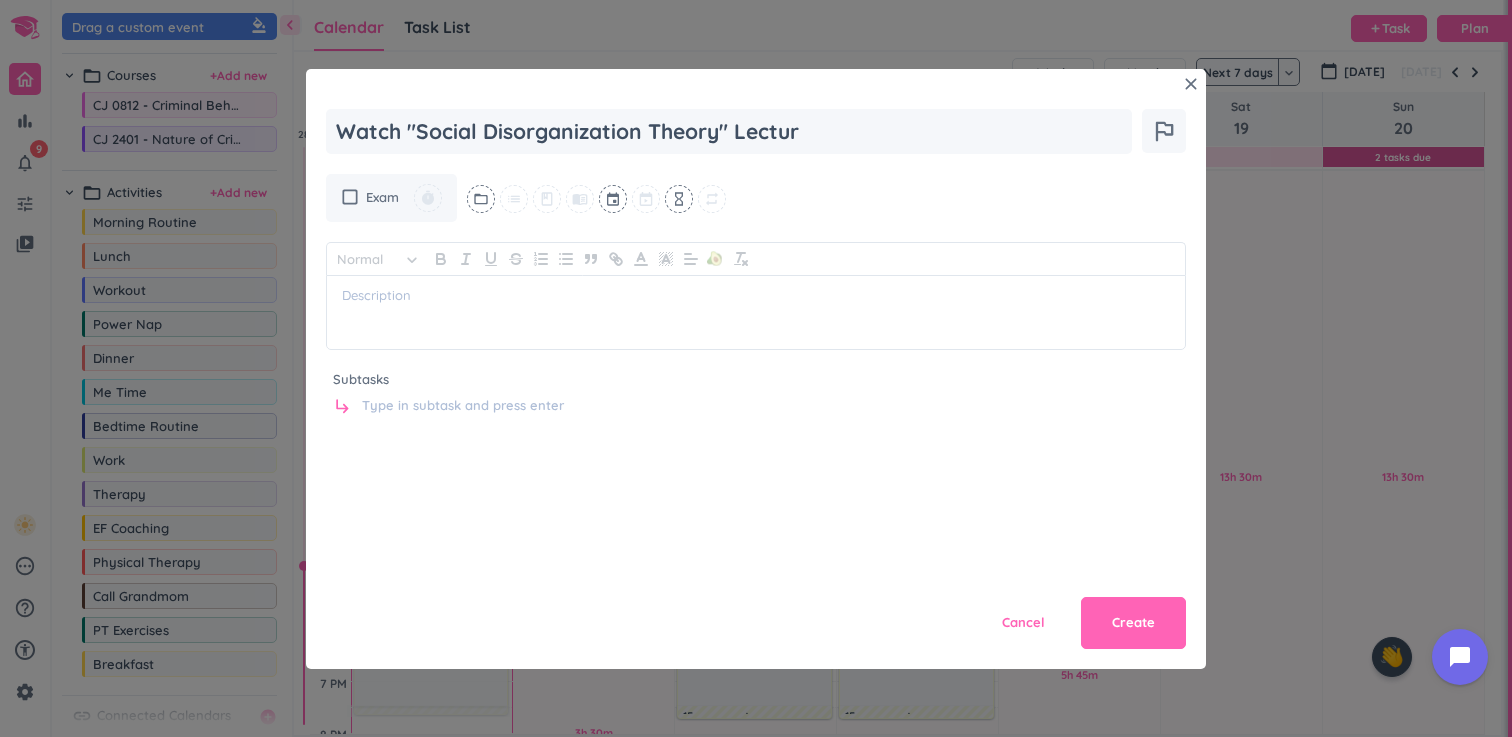 type on "x" 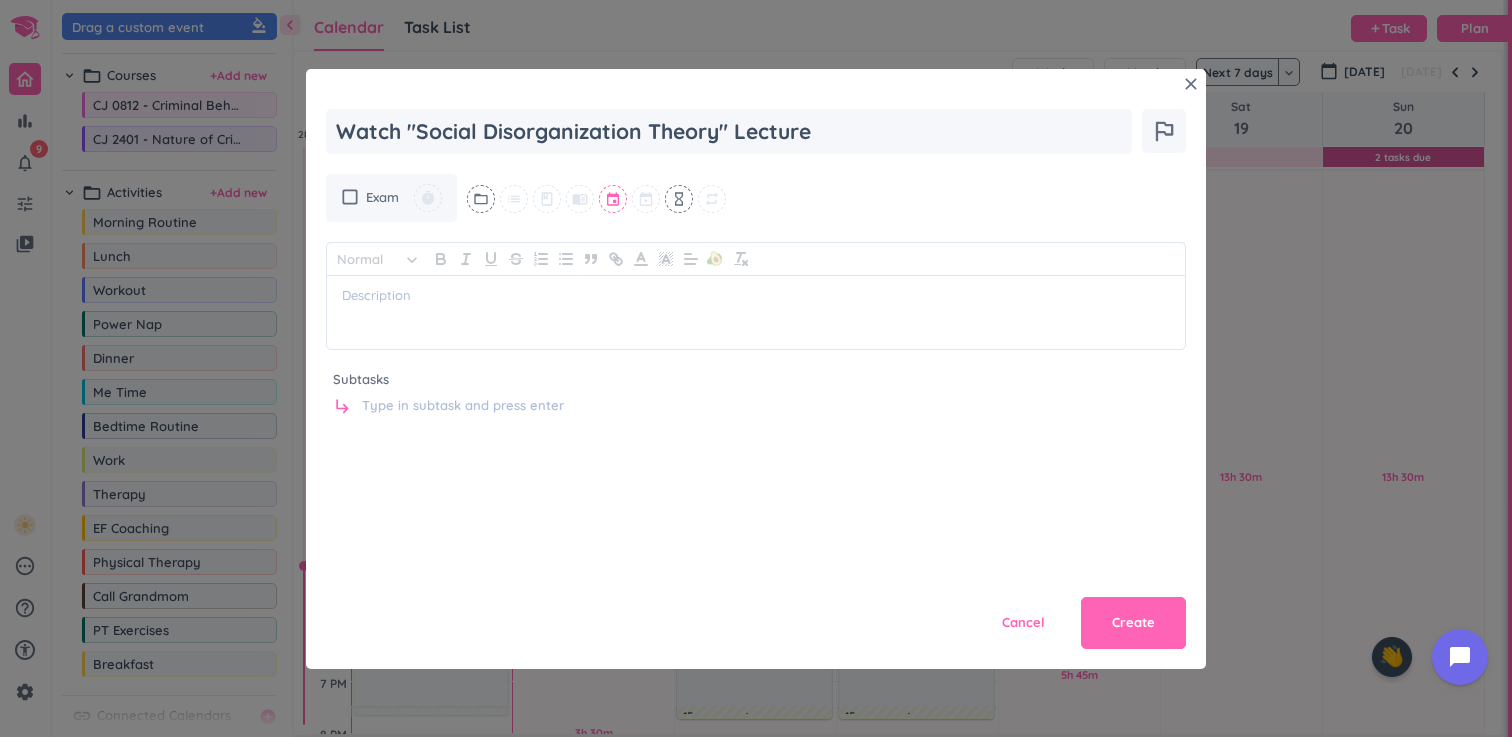 type on "Watch "Social Disorganization Theory" Lecture" 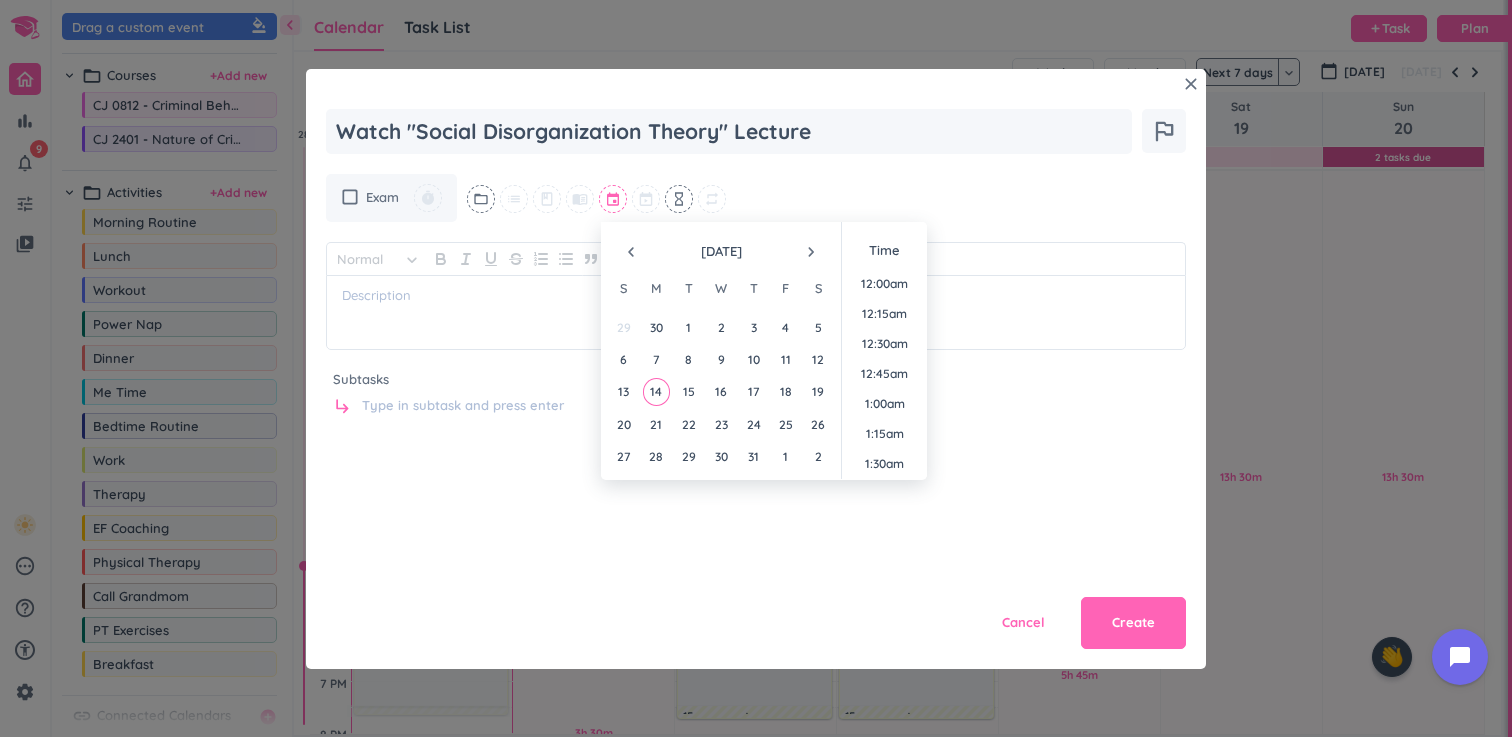 scroll, scrollTop: 2609, scrollLeft: 0, axis: vertical 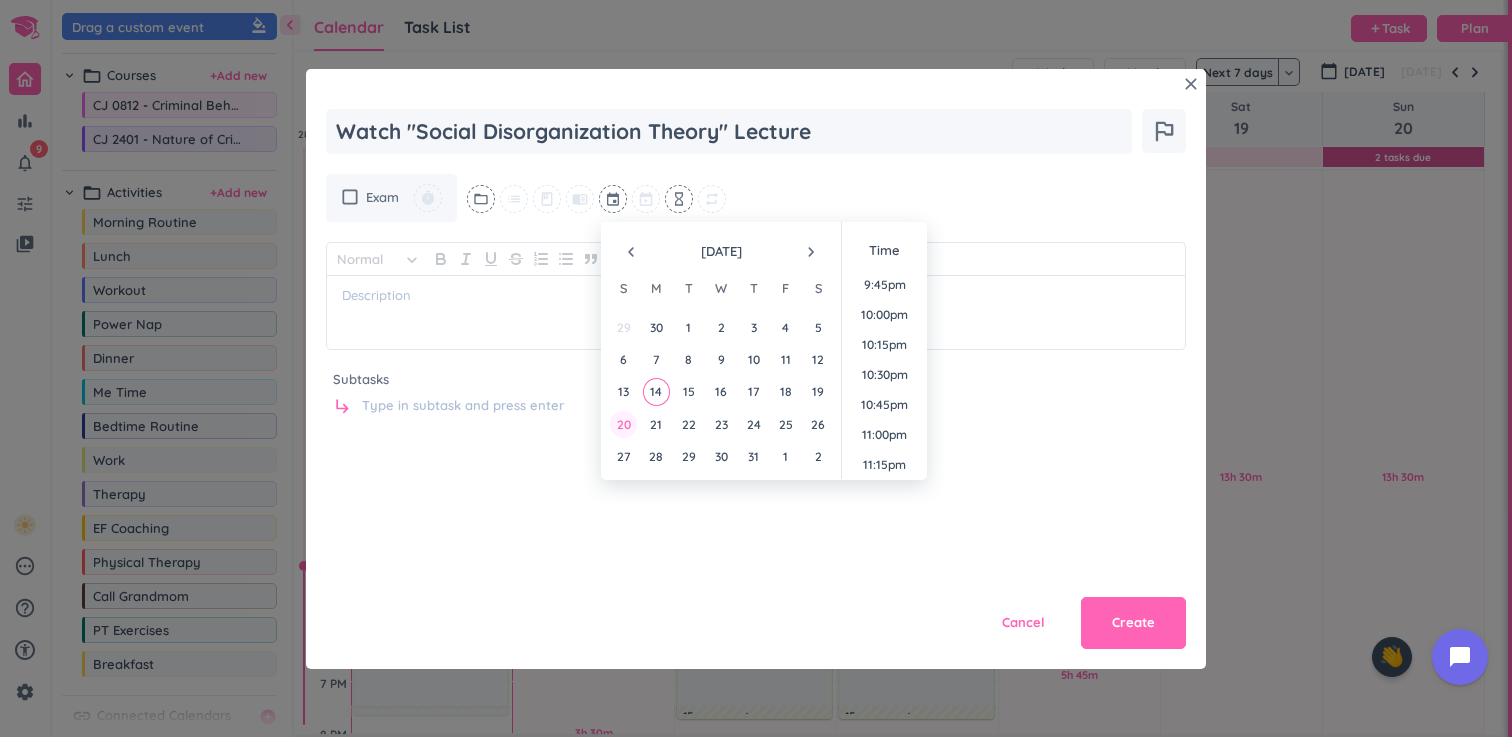 click on "20" at bounding box center [623, 424] 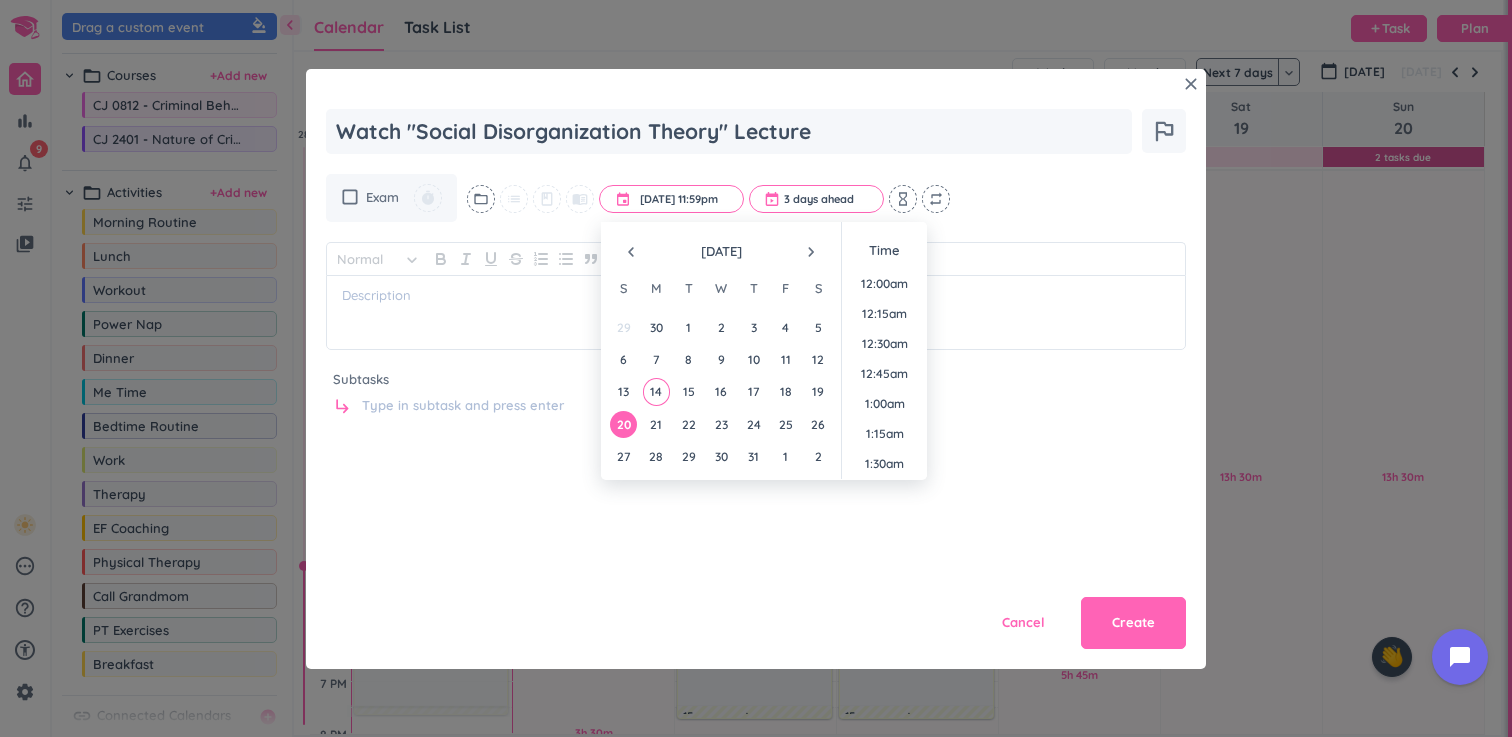 scroll, scrollTop: 2699, scrollLeft: 0, axis: vertical 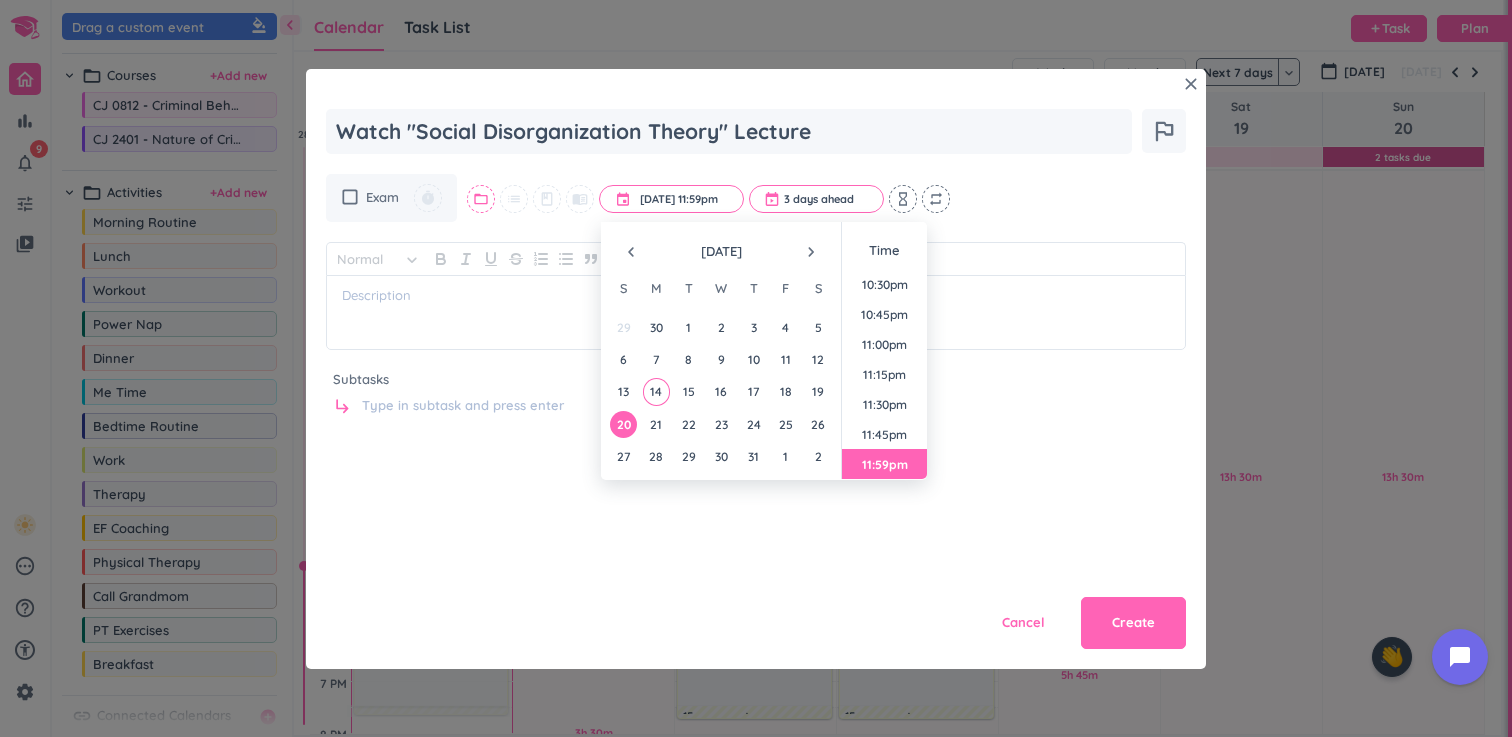 click on "folder_open" at bounding box center [481, 199] 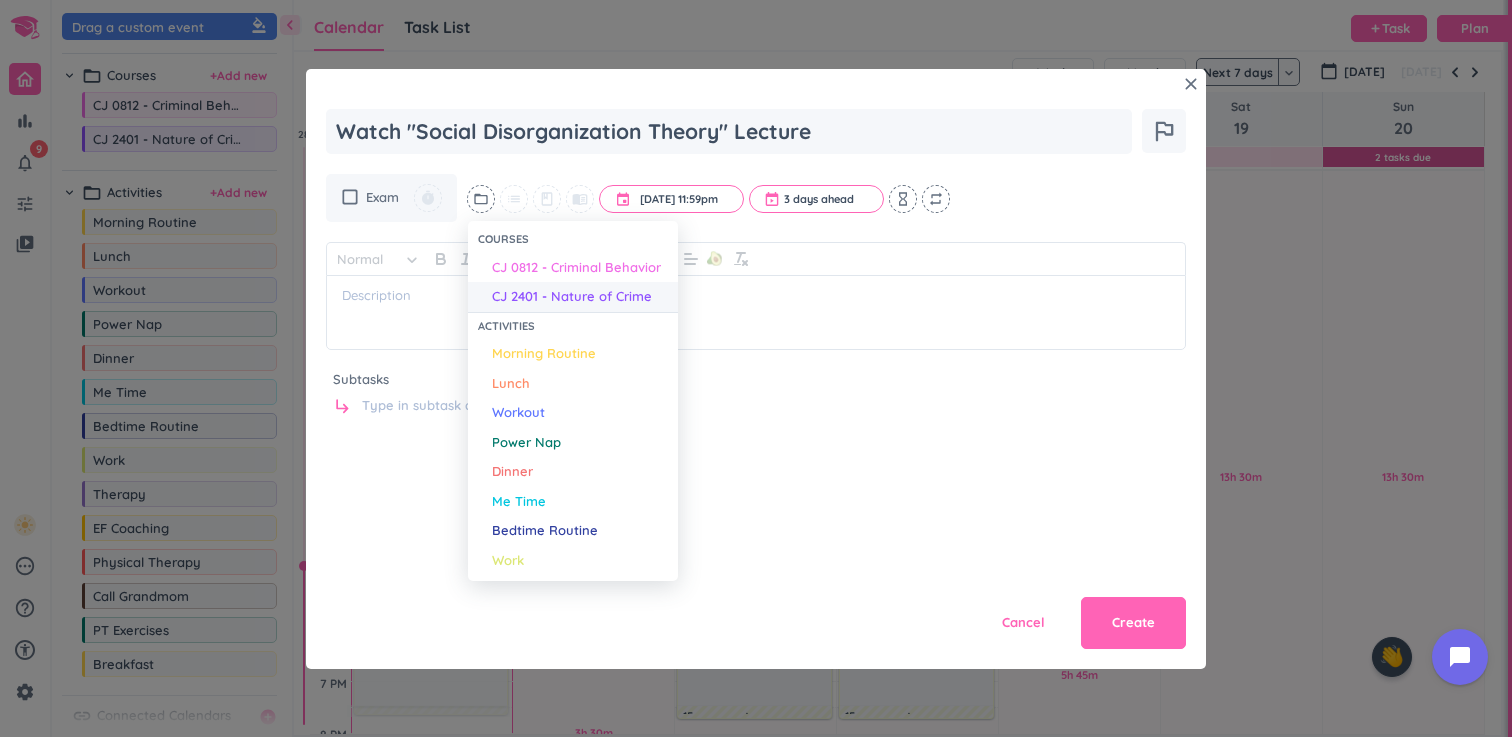 click on "CJ 2401 - Nature of Crime" at bounding box center [572, 297] 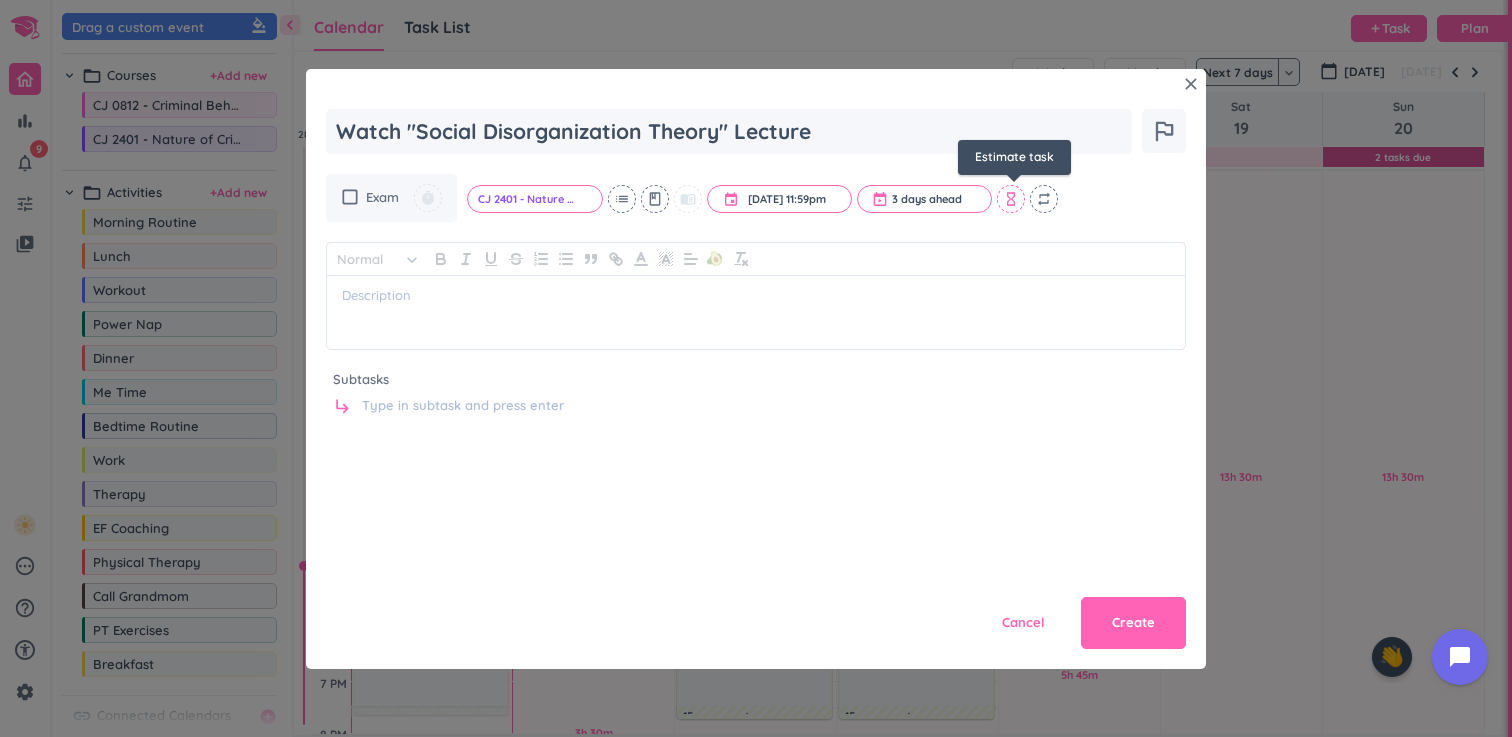click on "hourglass_empty" at bounding box center [1011, 199] 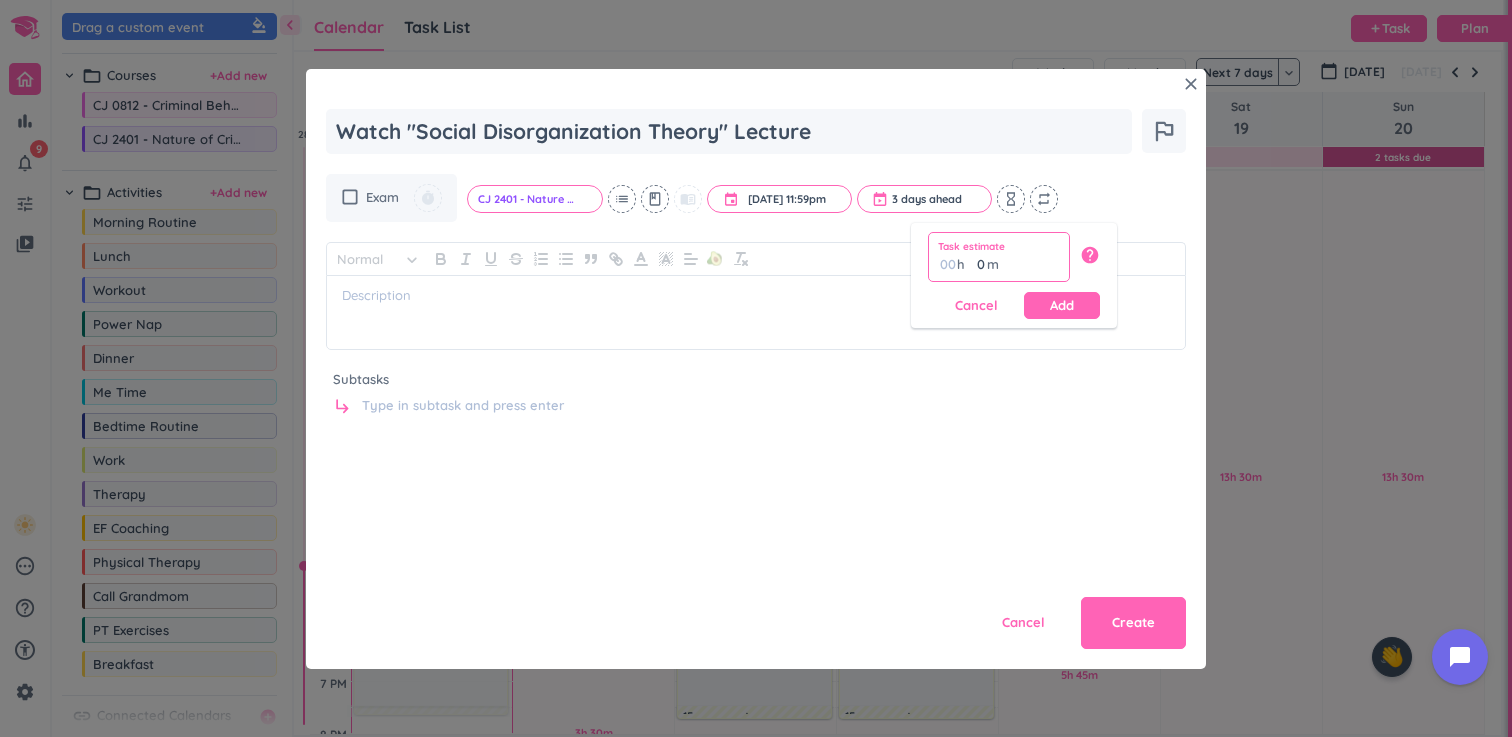 click on "0" at bounding box center [976, 264] 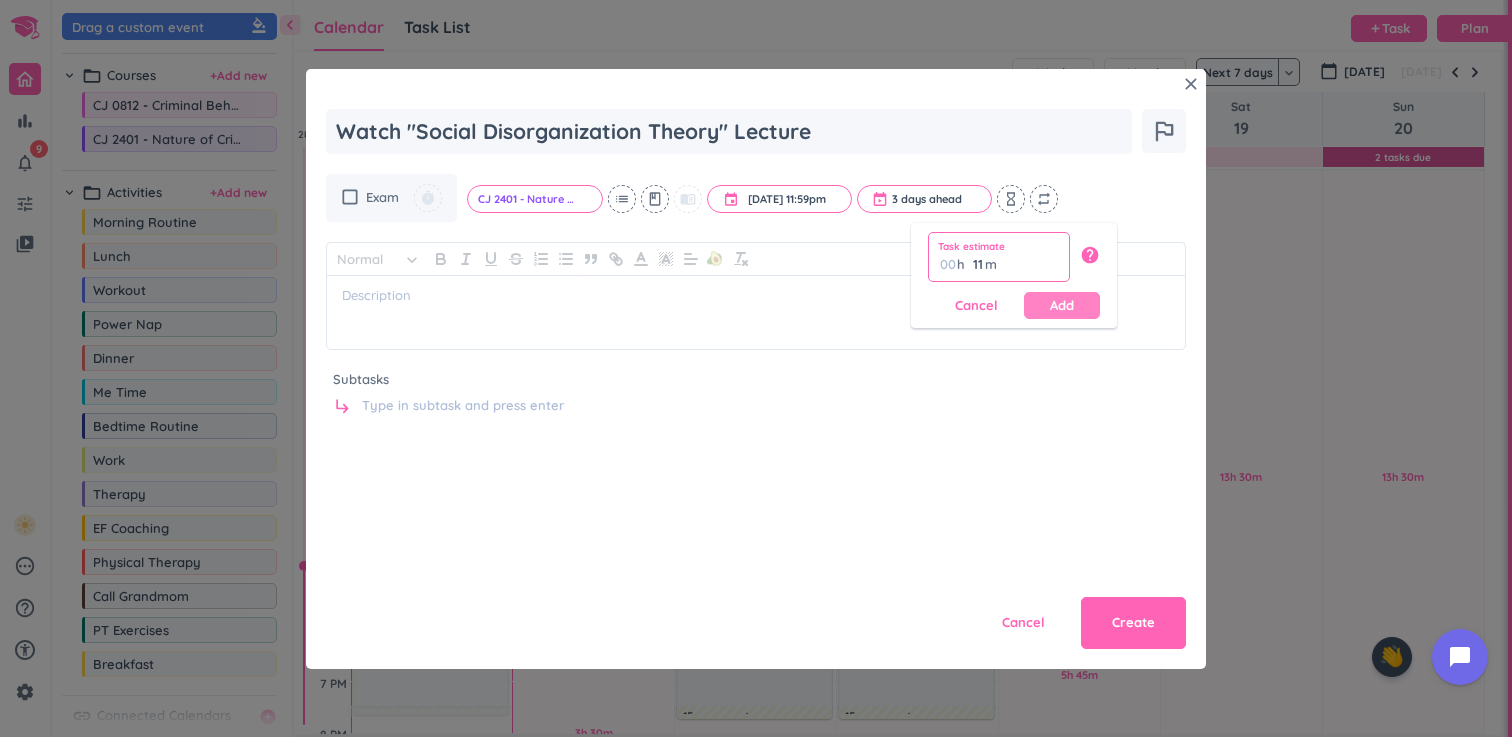 type on "1" 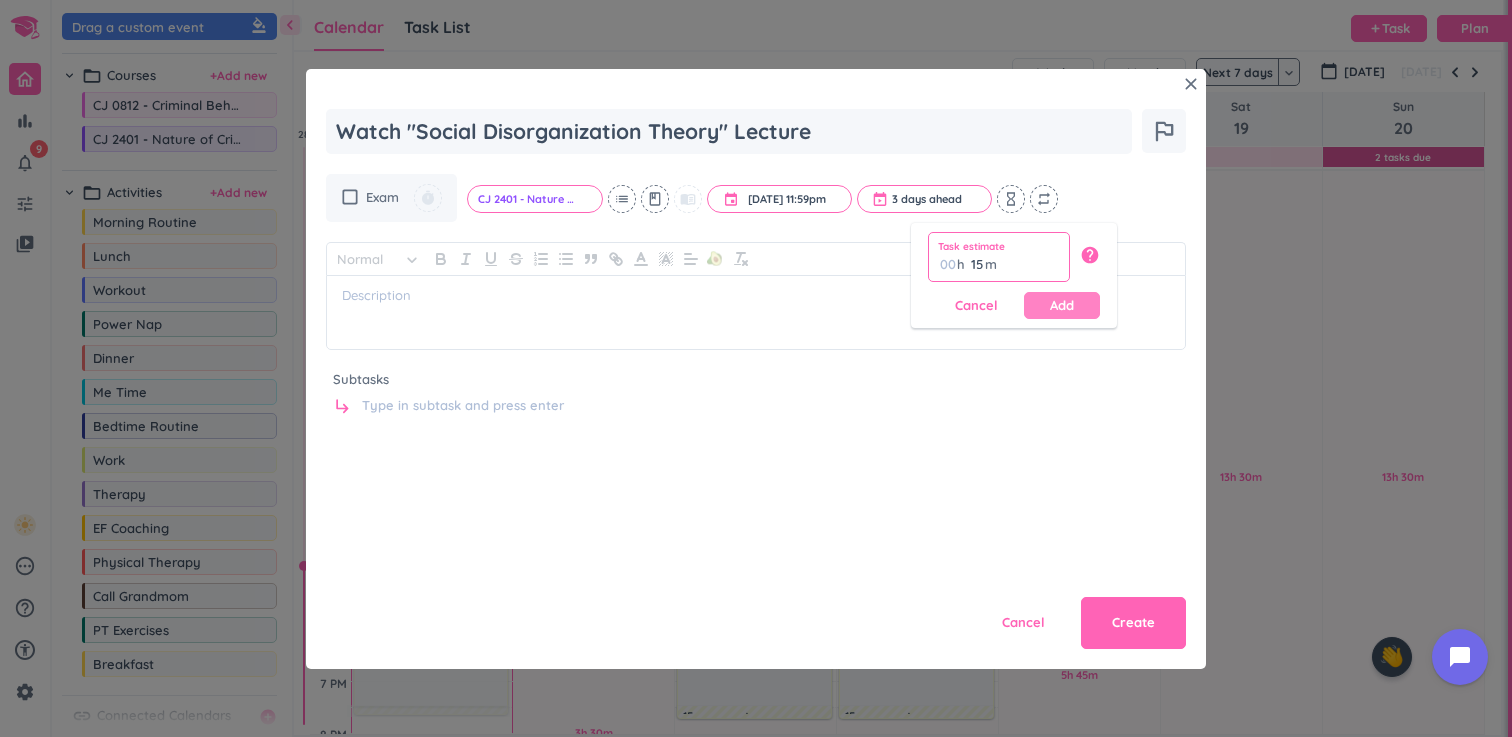 type on "15" 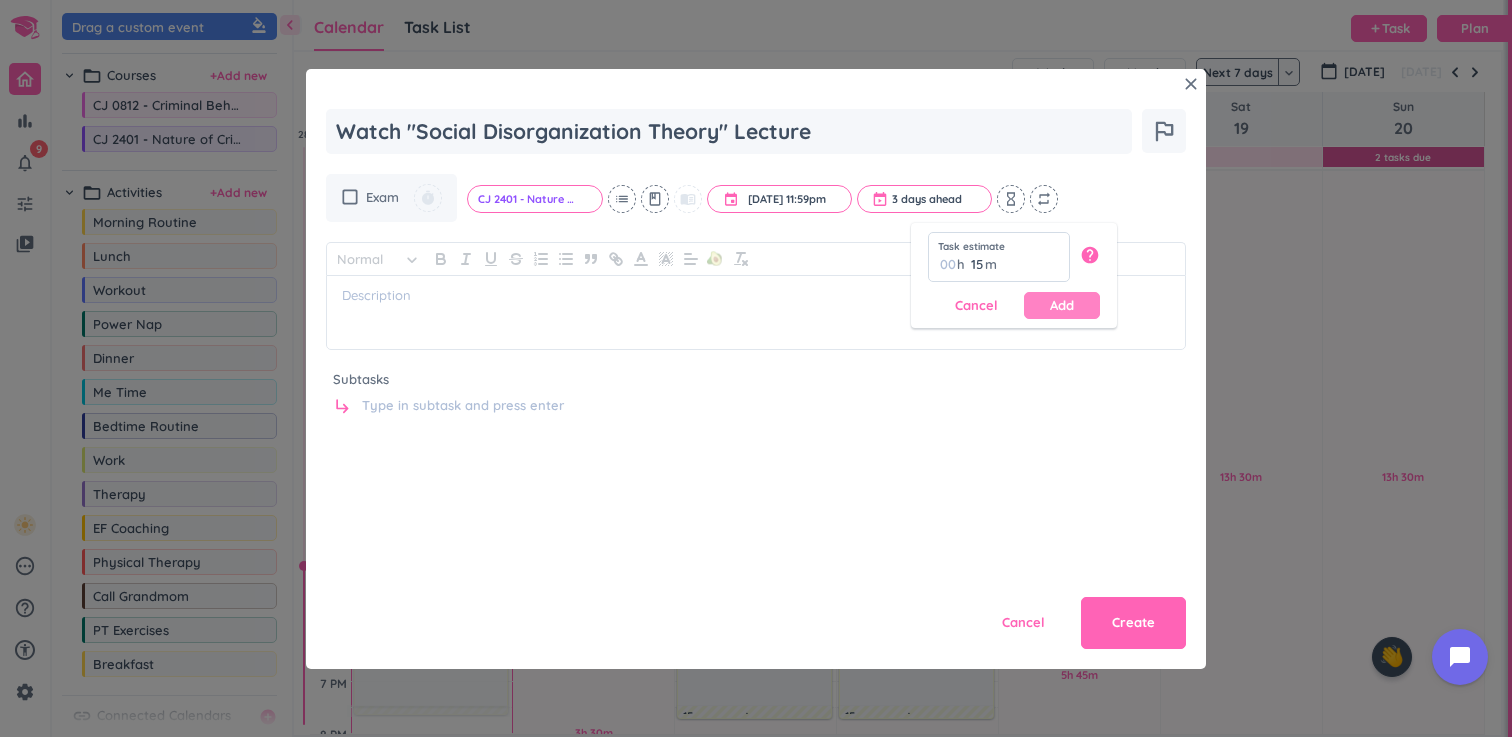 click on "Add" at bounding box center [1062, 305] 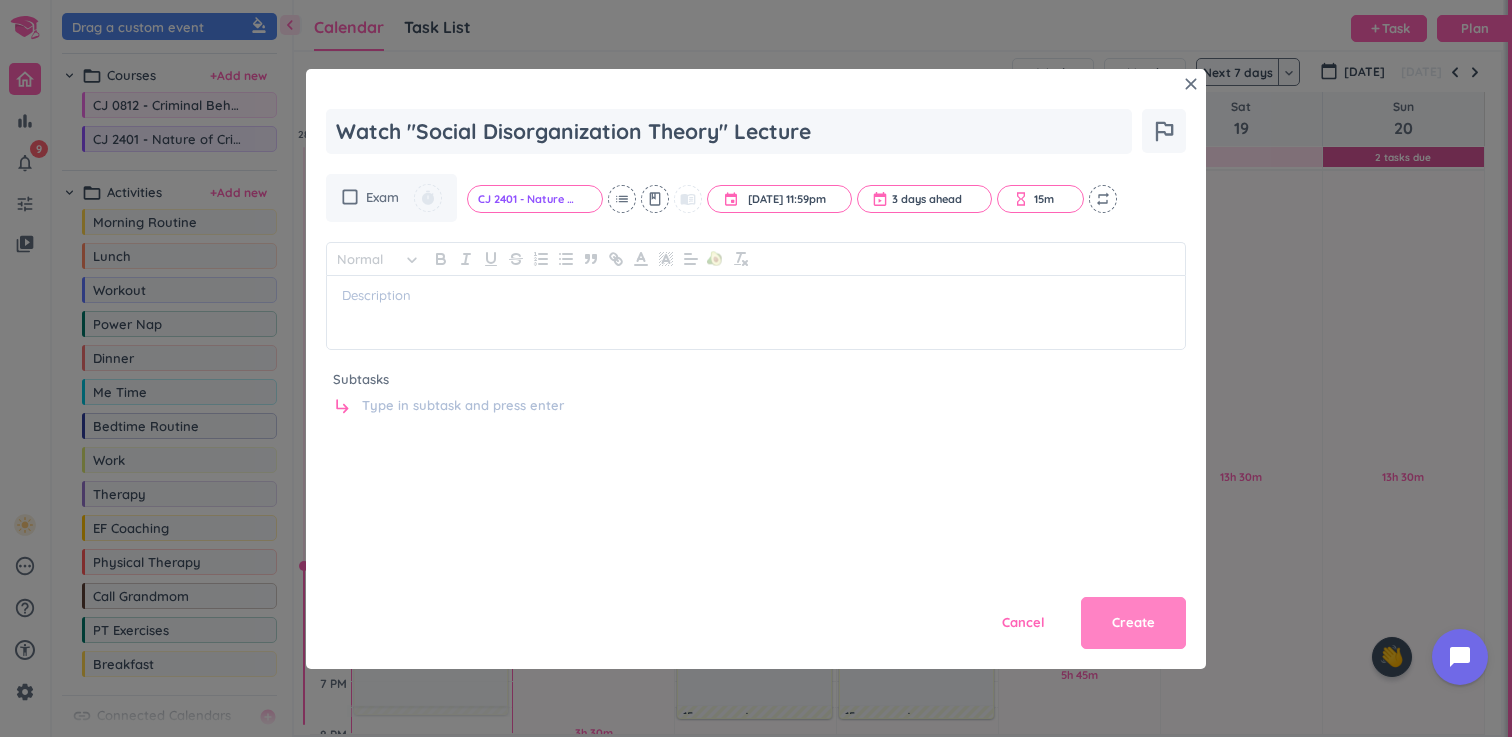 click on "Create" at bounding box center (1133, 623) 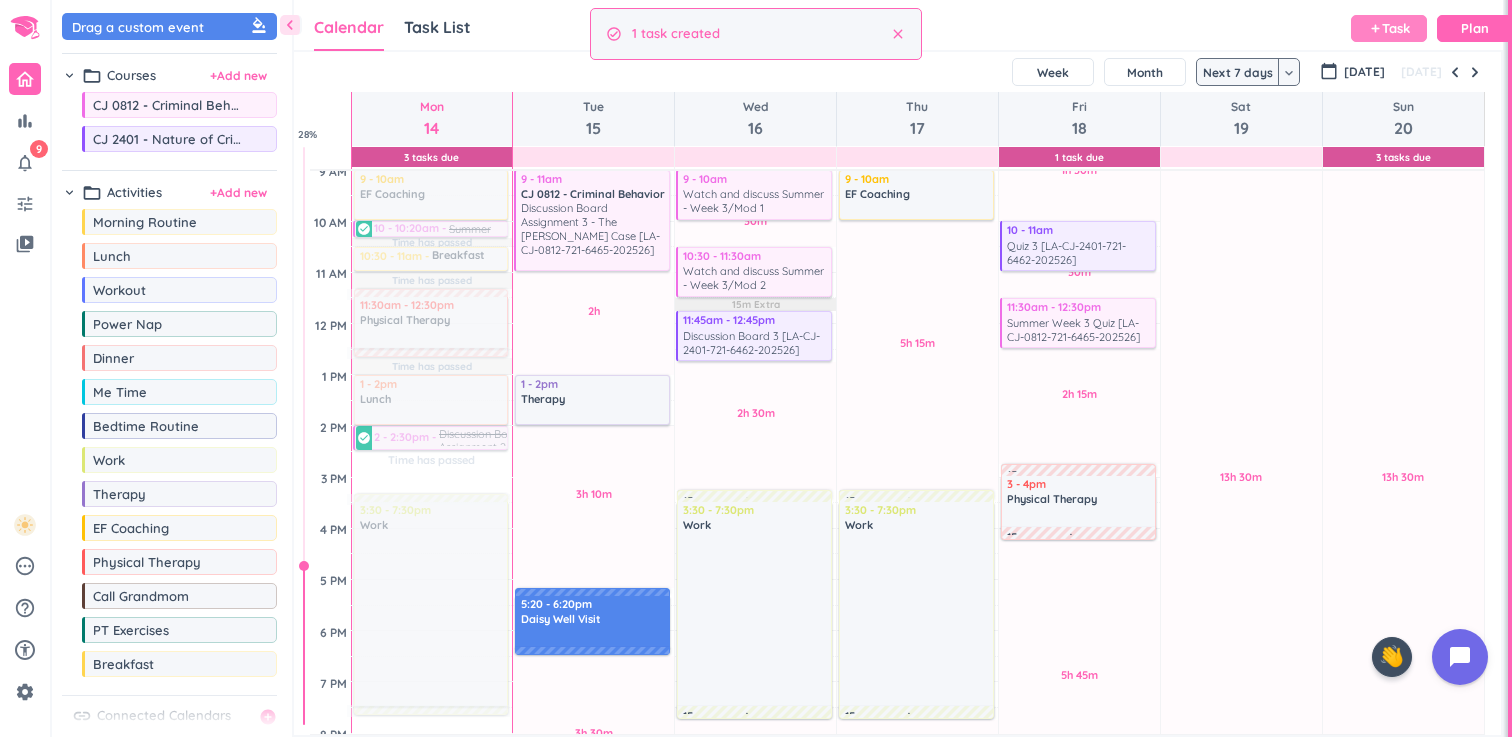 click on "add Task" at bounding box center [1389, 28] 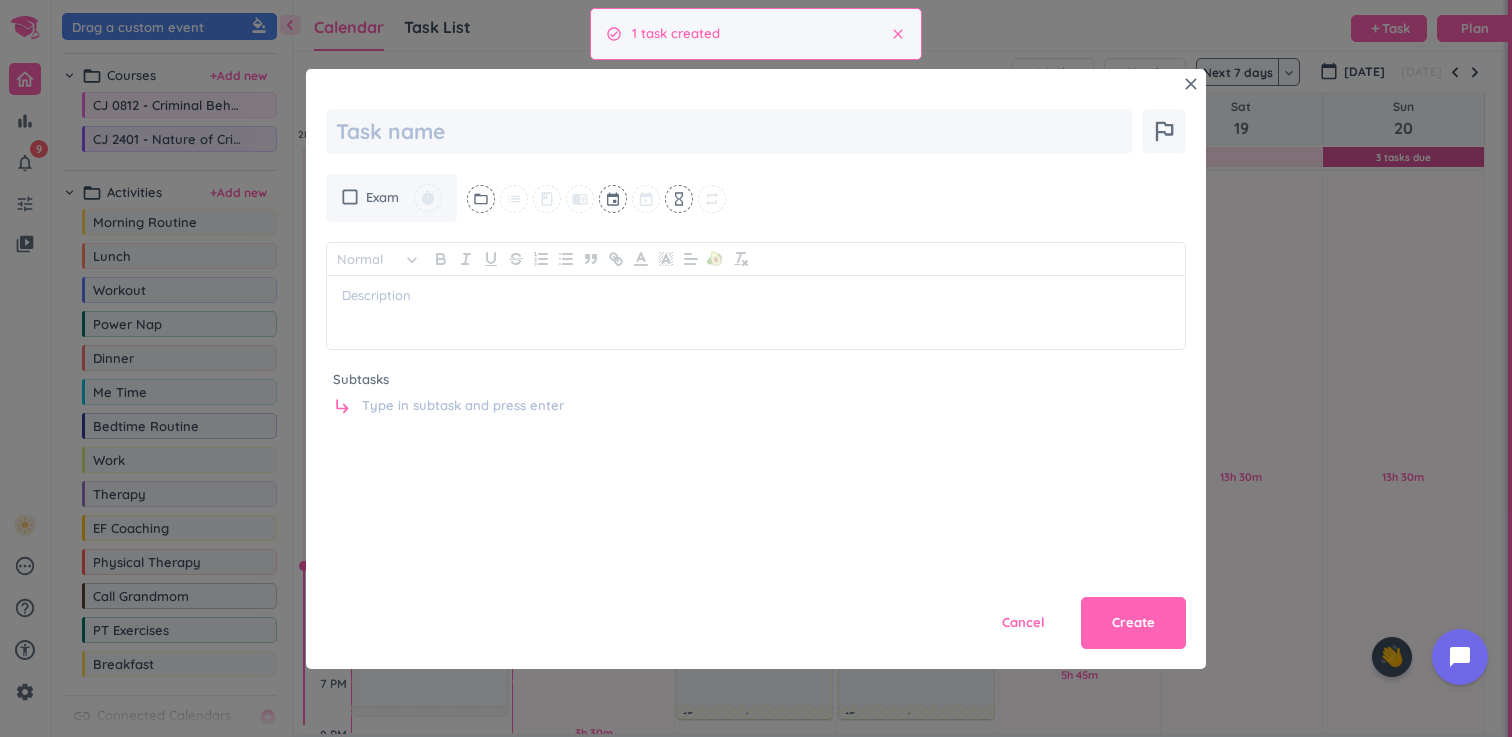 scroll, scrollTop: 0, scrollLeft: 0, axis: both 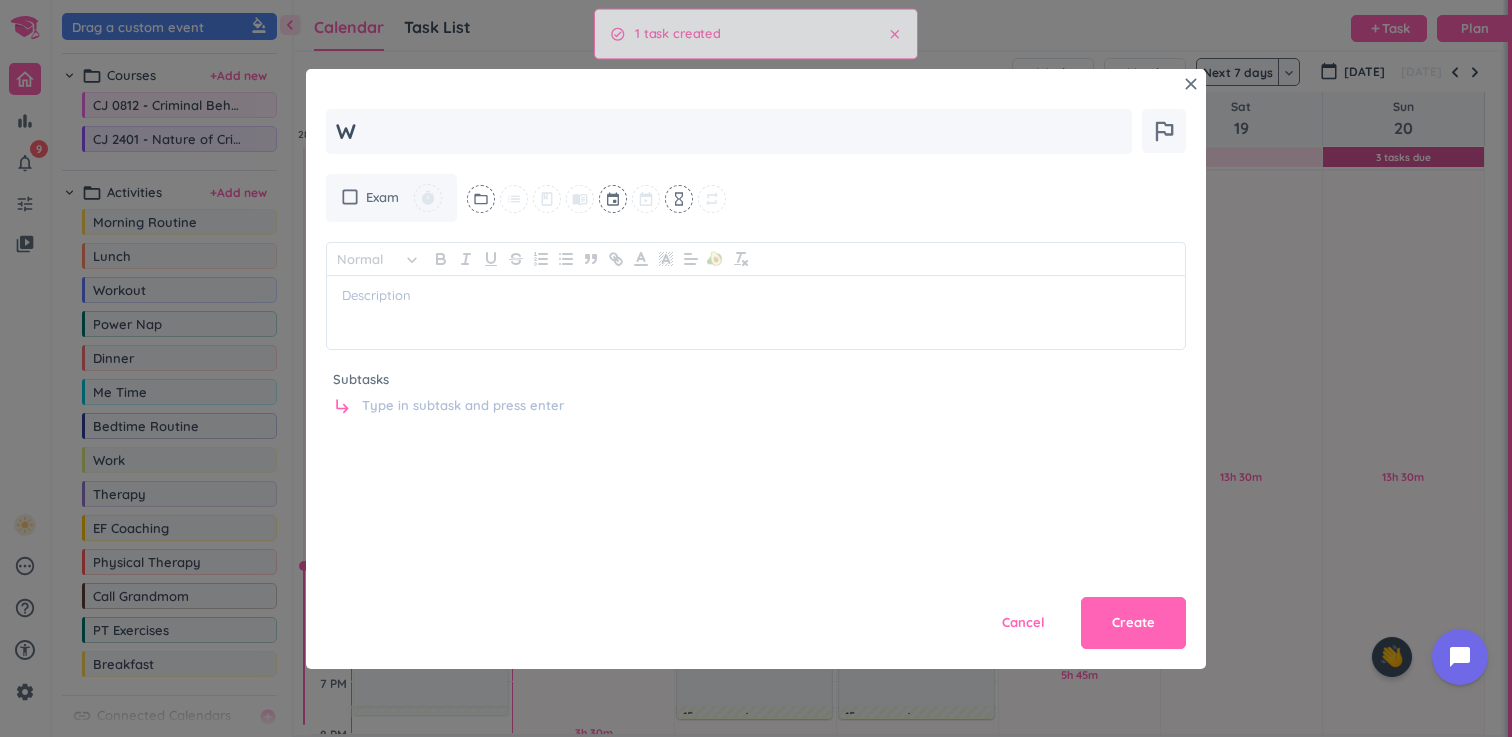 type on "x" 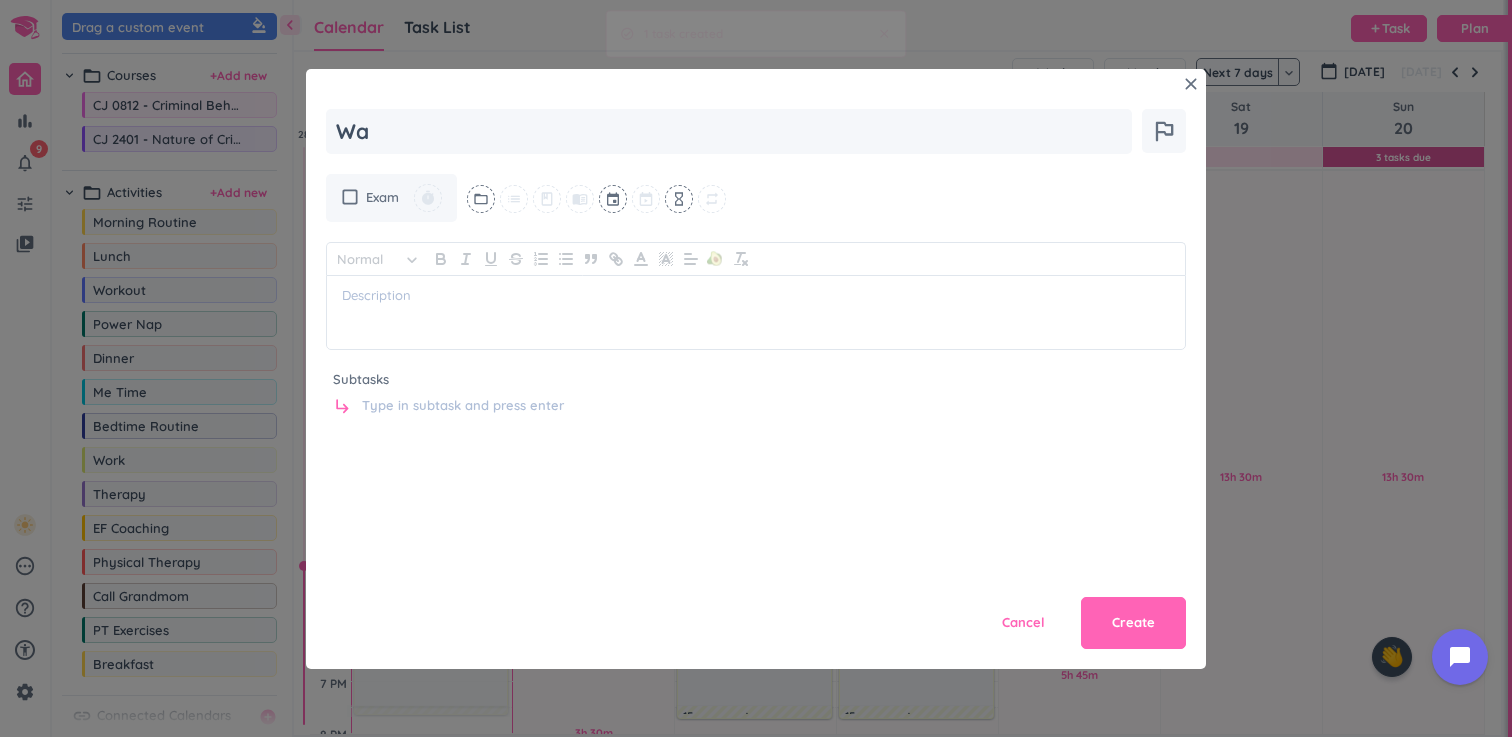 type on "x" 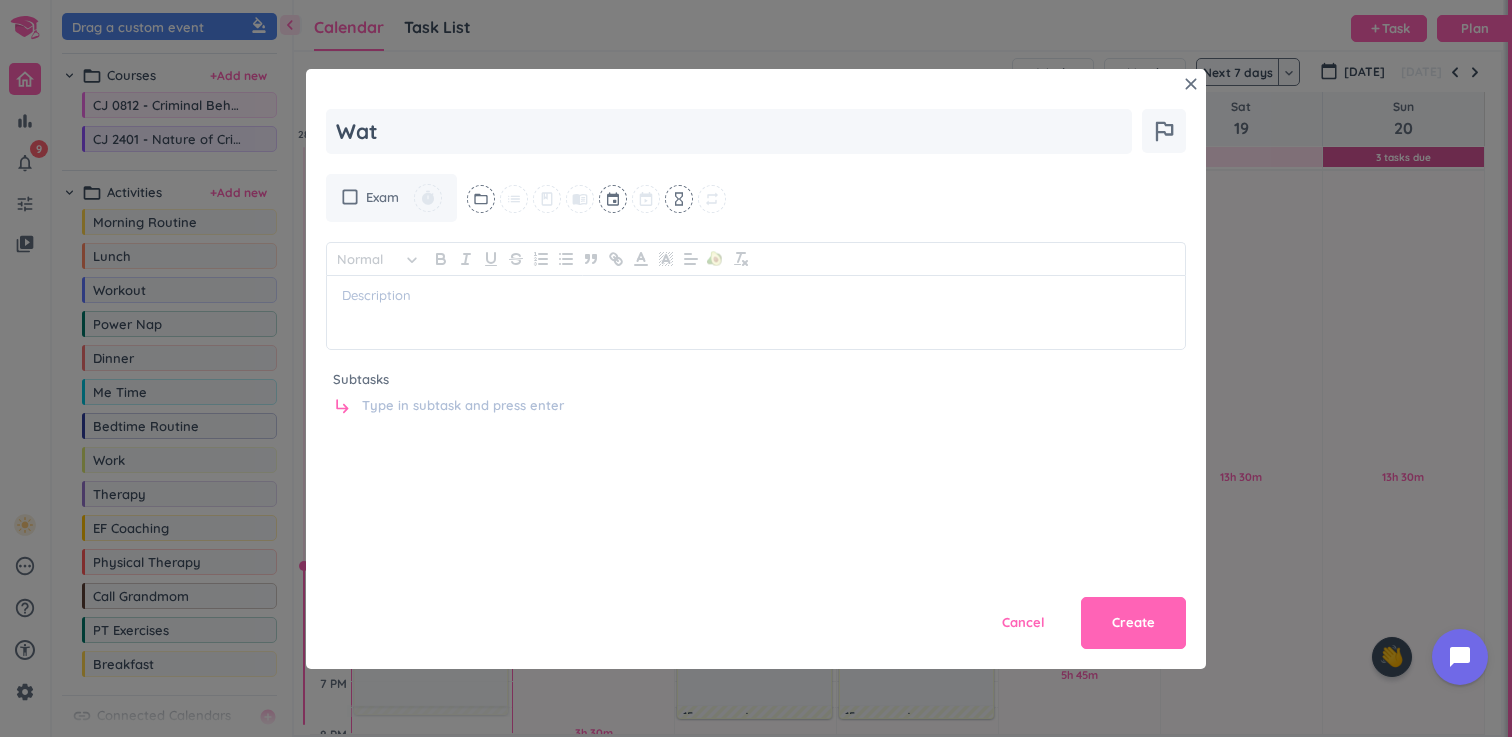type on "x" 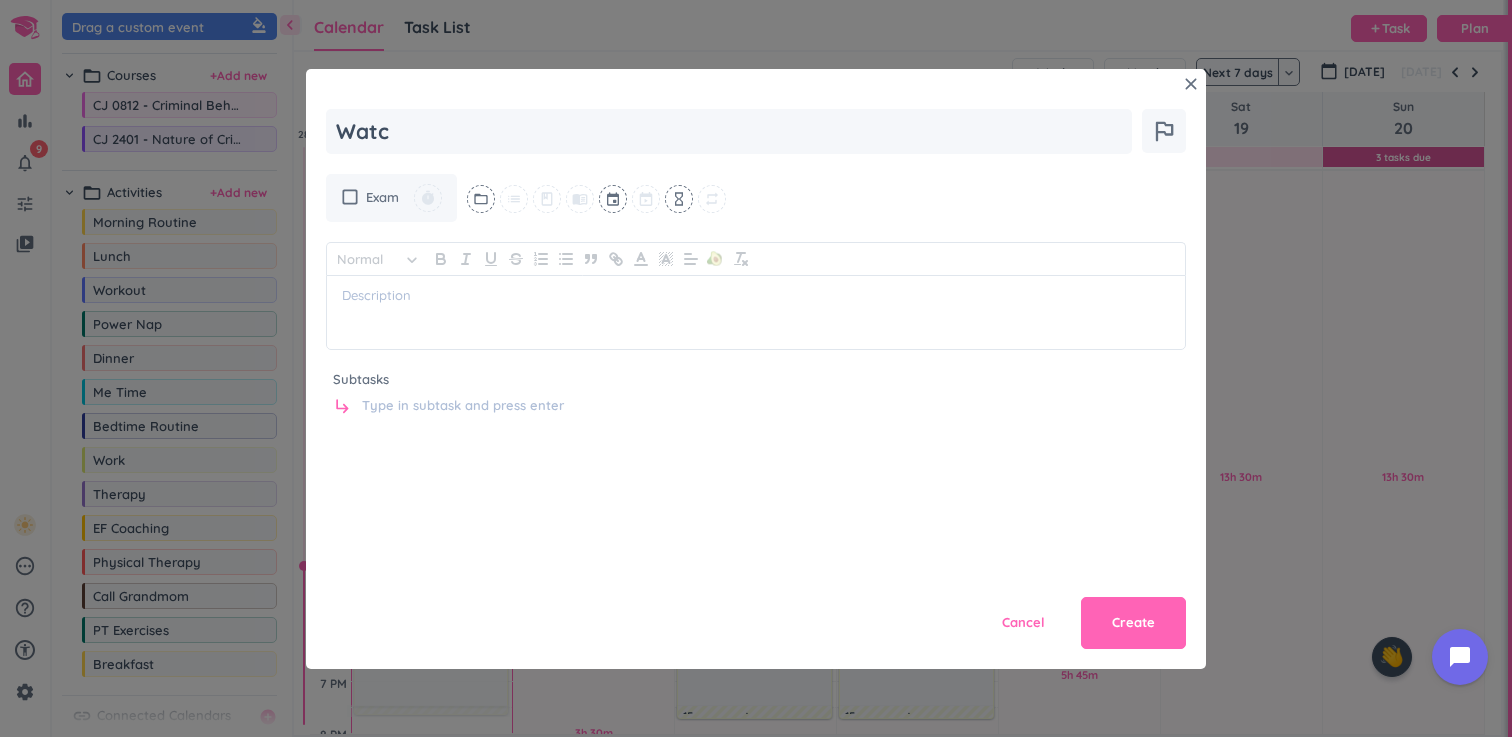 type on "Watch" 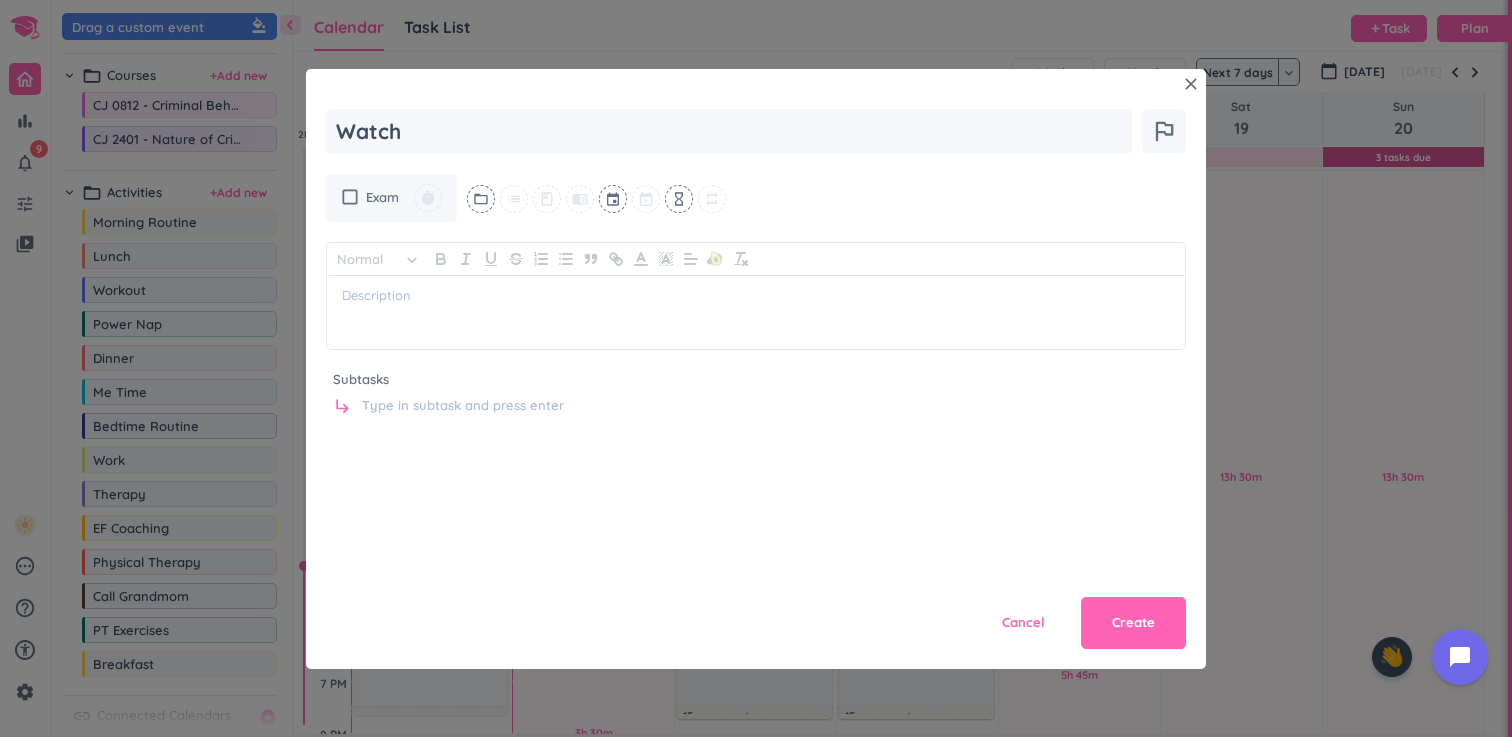 type on "x" 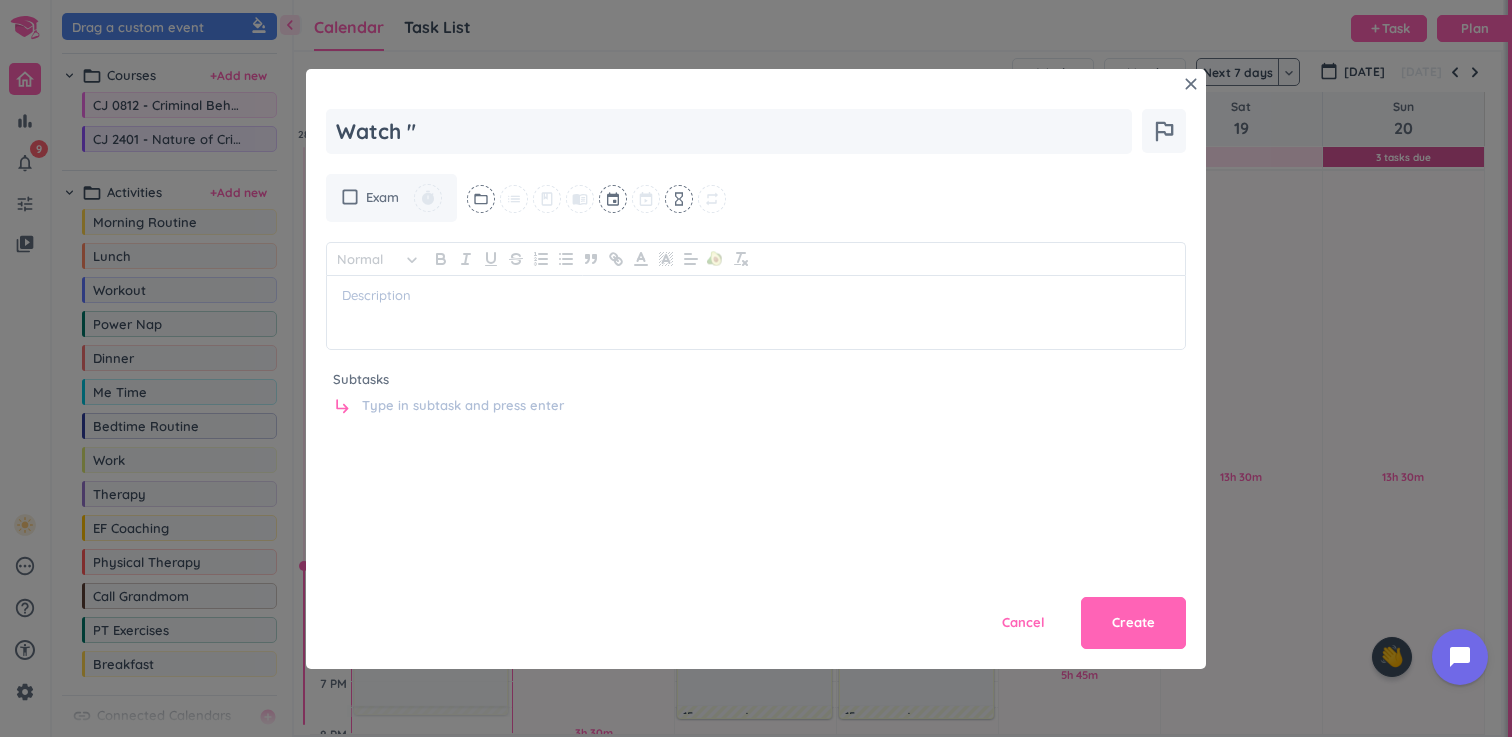 type on "Watch "" 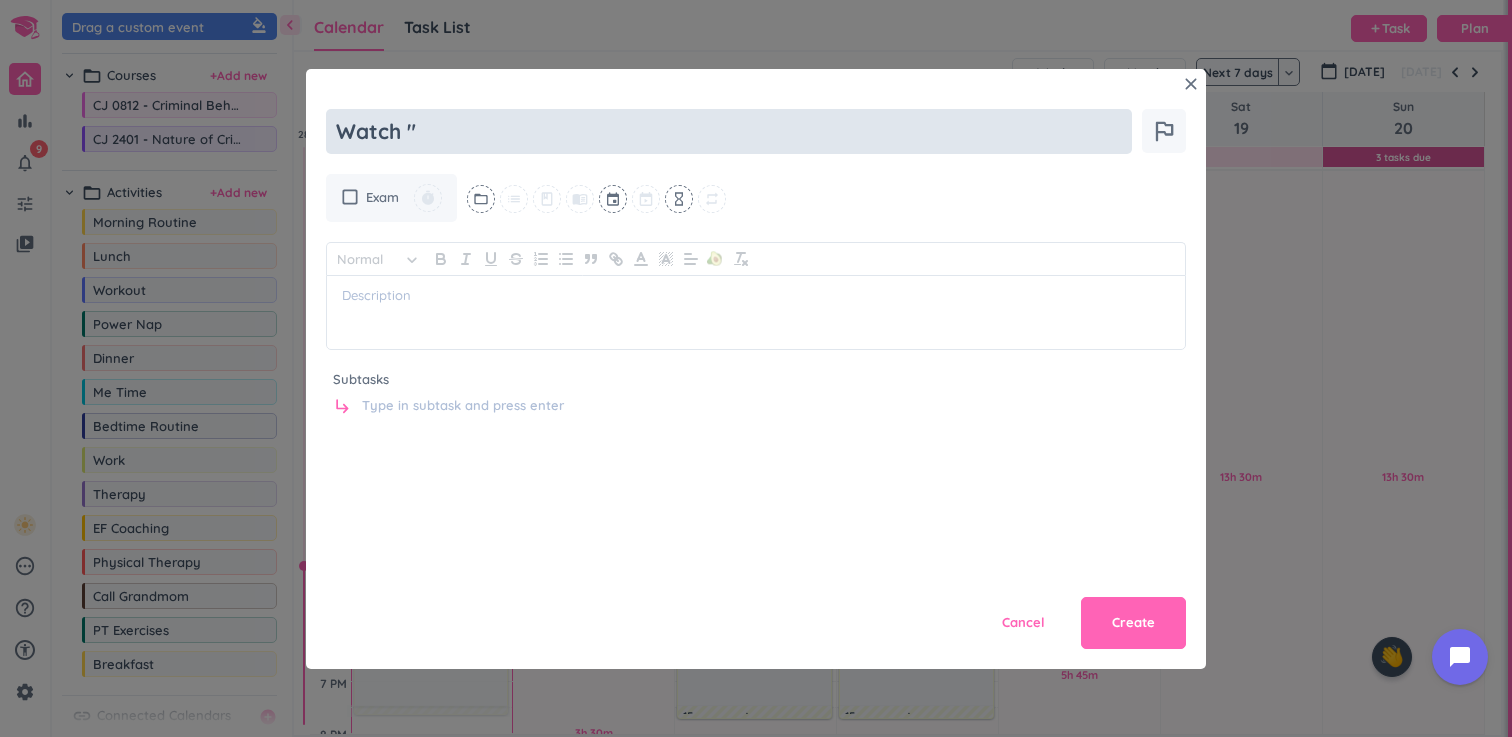 scroll, scrollTop: 0, scrollLeft: 0, axis: both 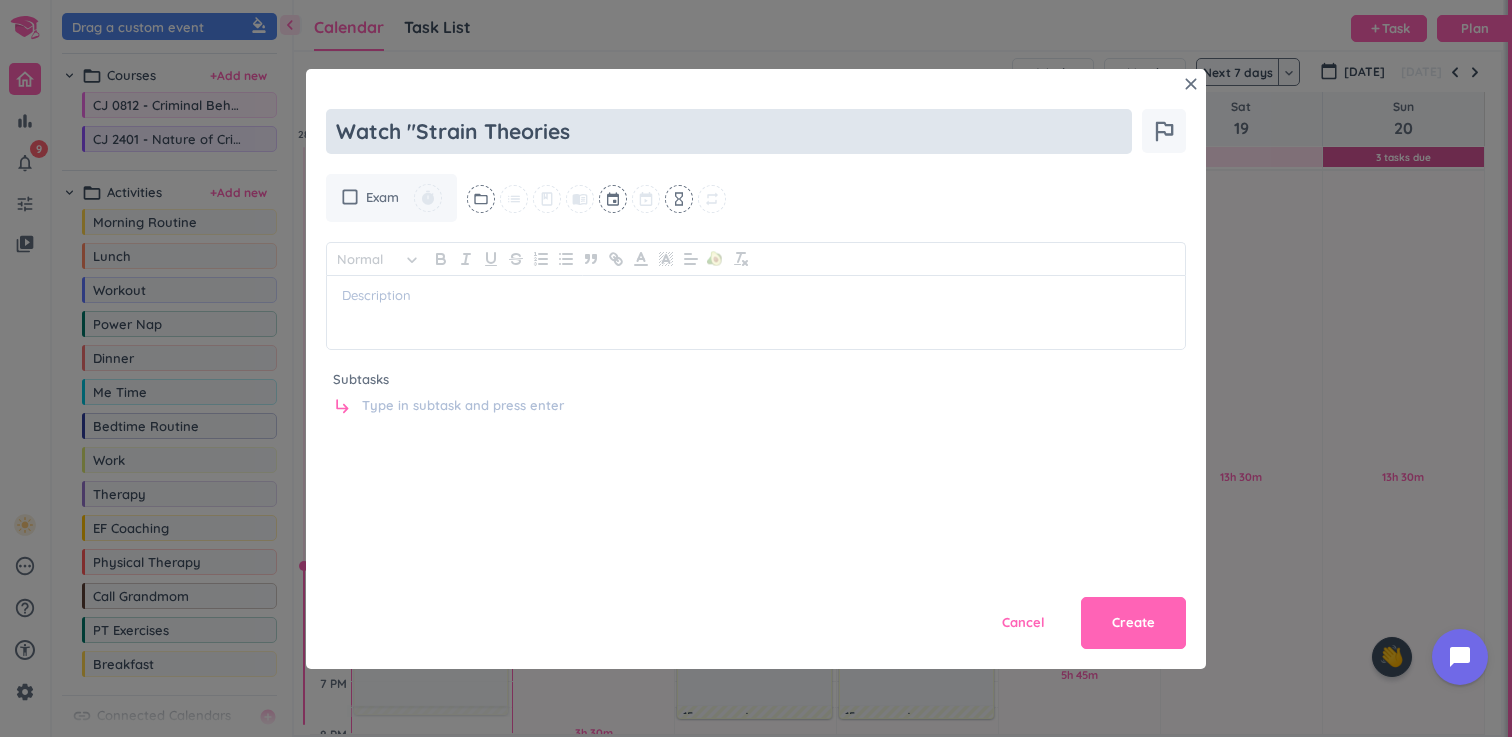 type on "x" 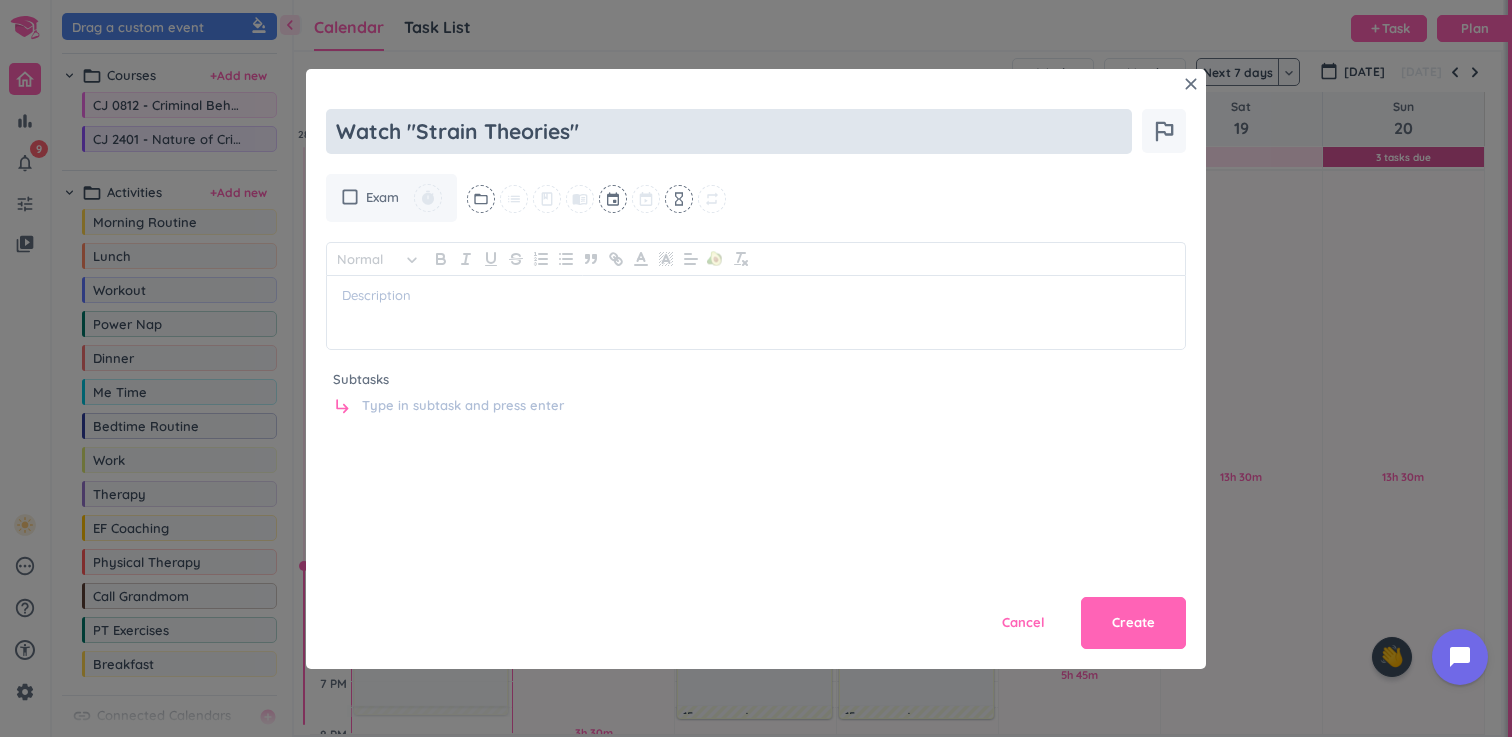 type on "x" 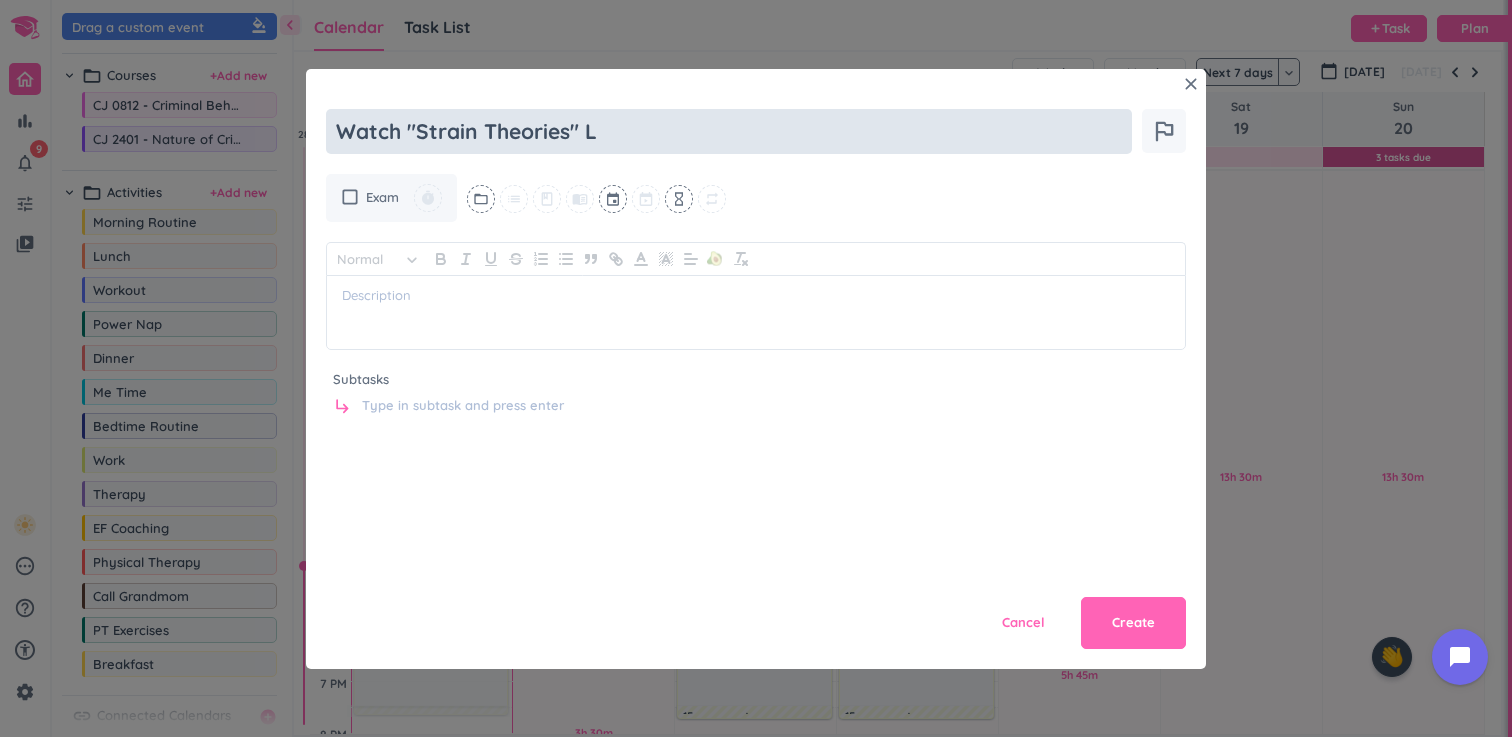 type on "x" 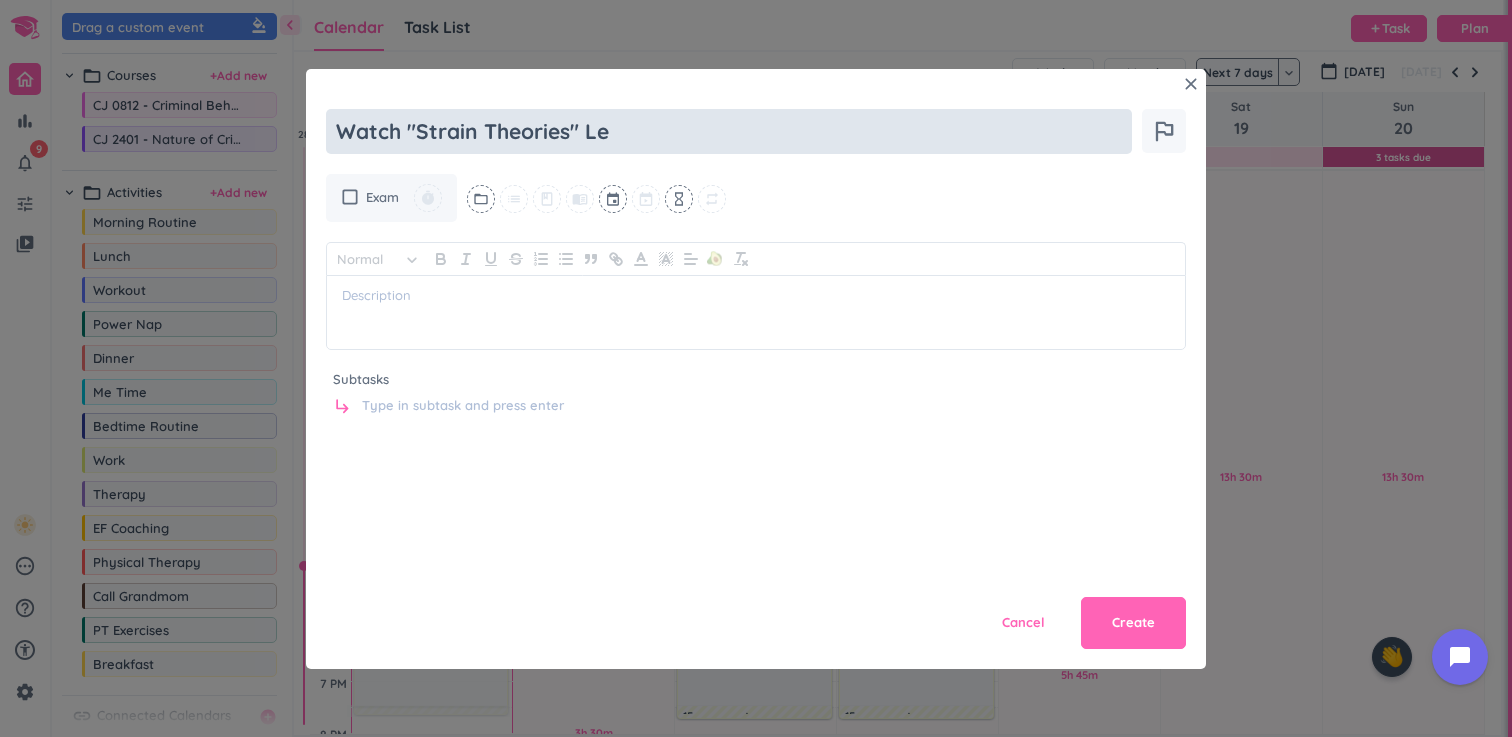 type on "x" 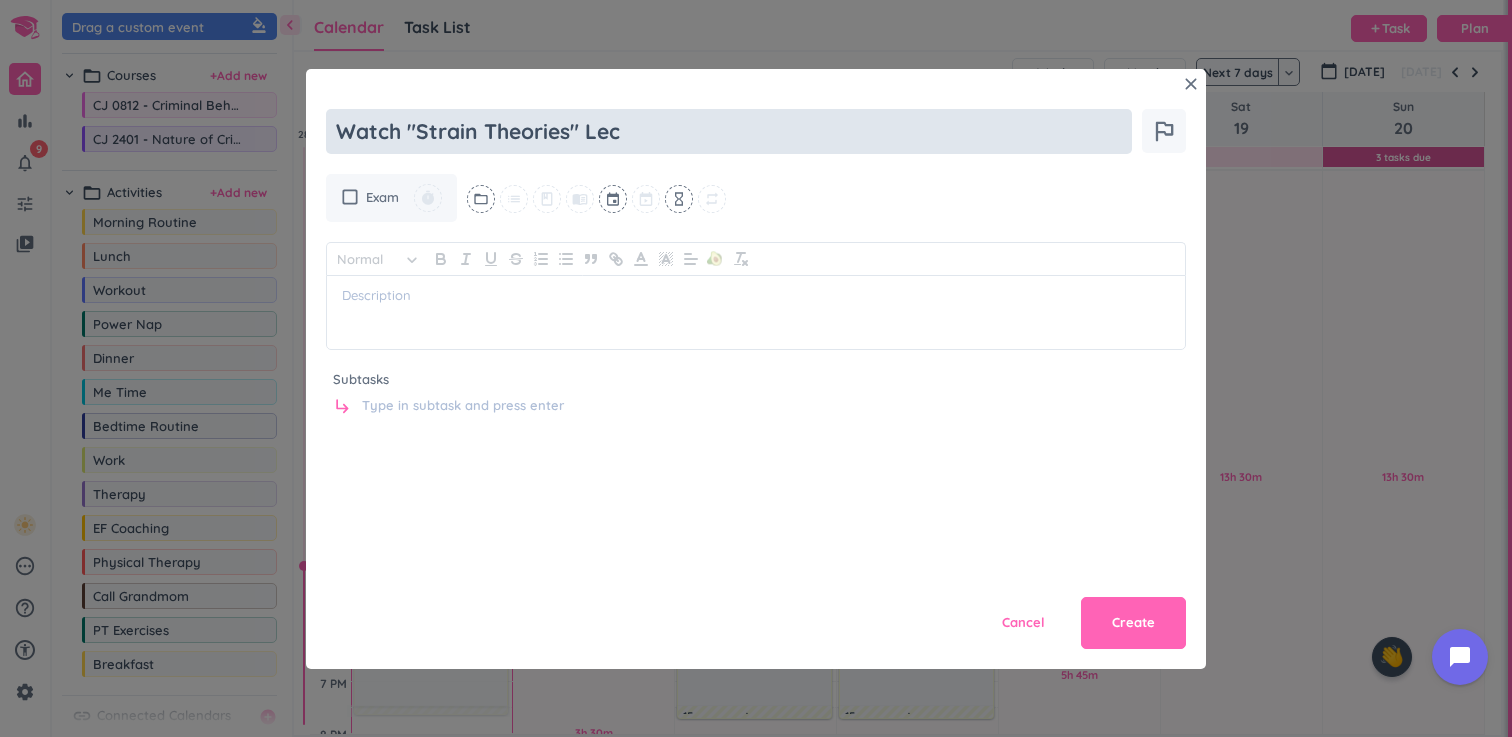 type on "x" 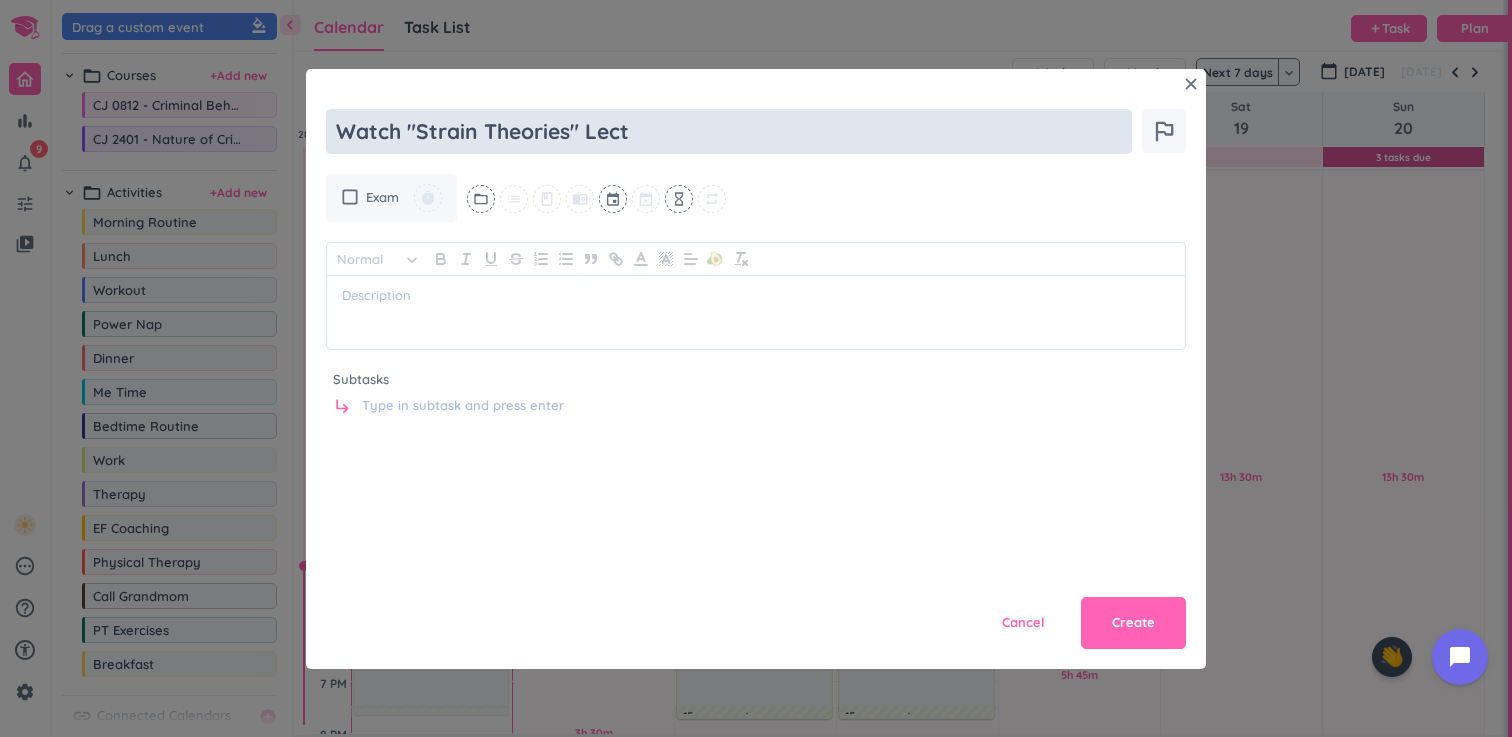 type on "x" 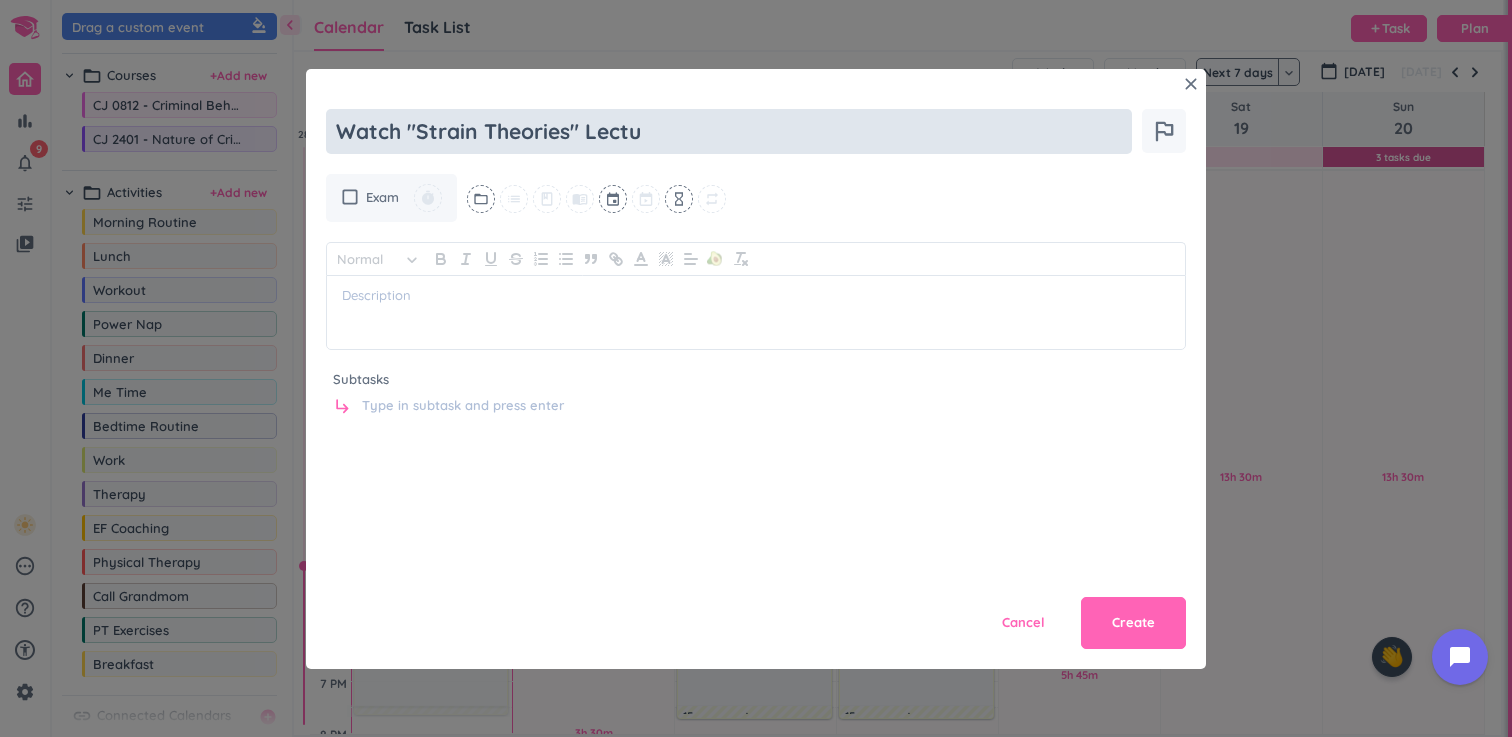 type on "x" 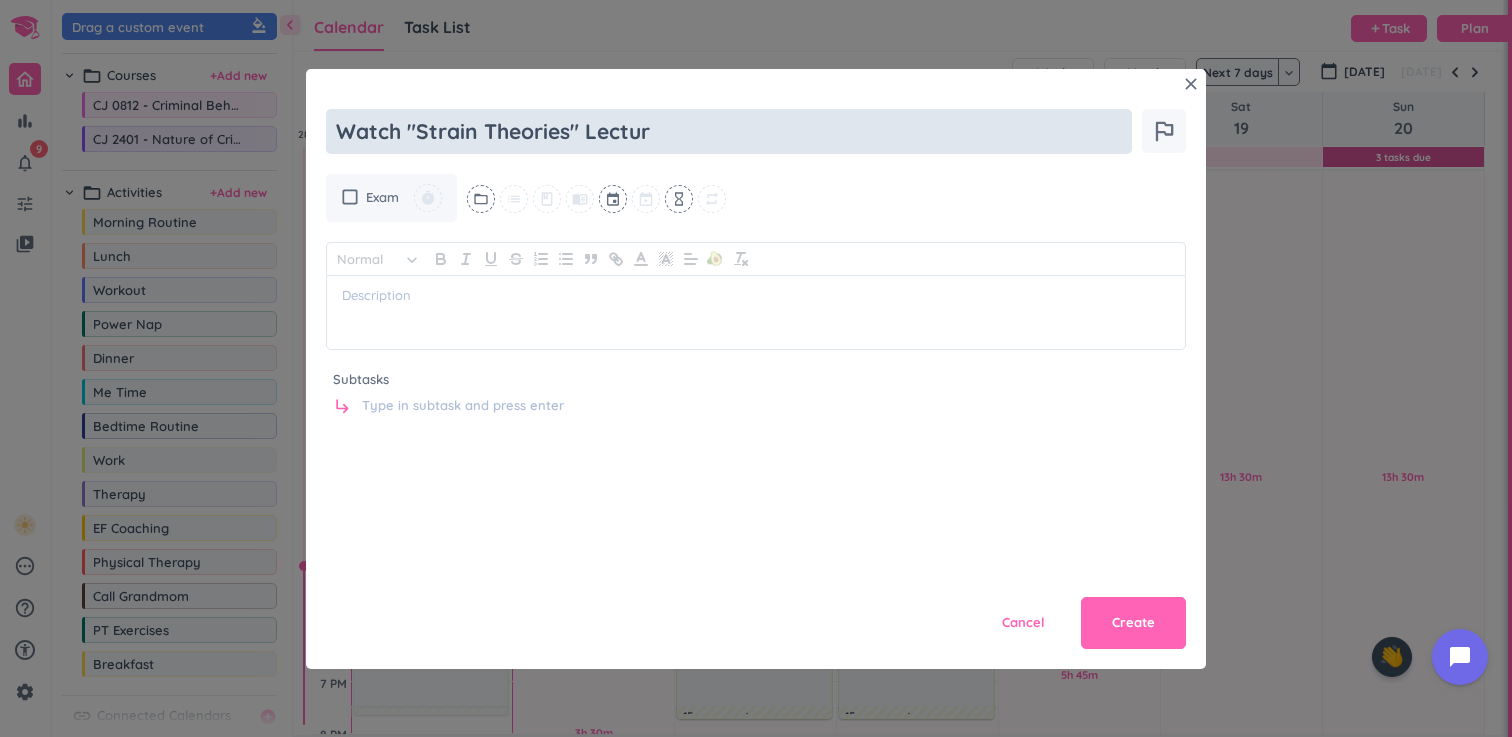 type on "x" 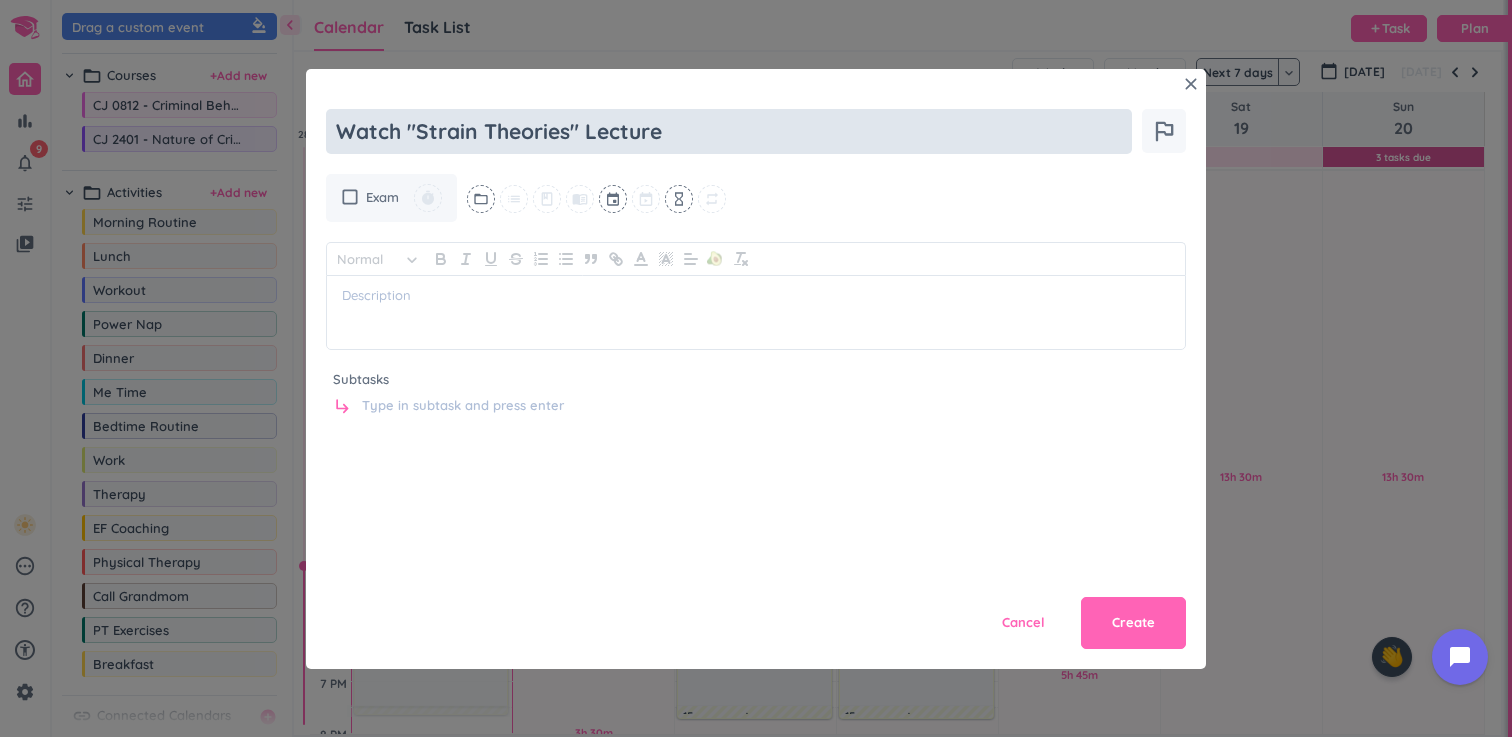 type on "x" 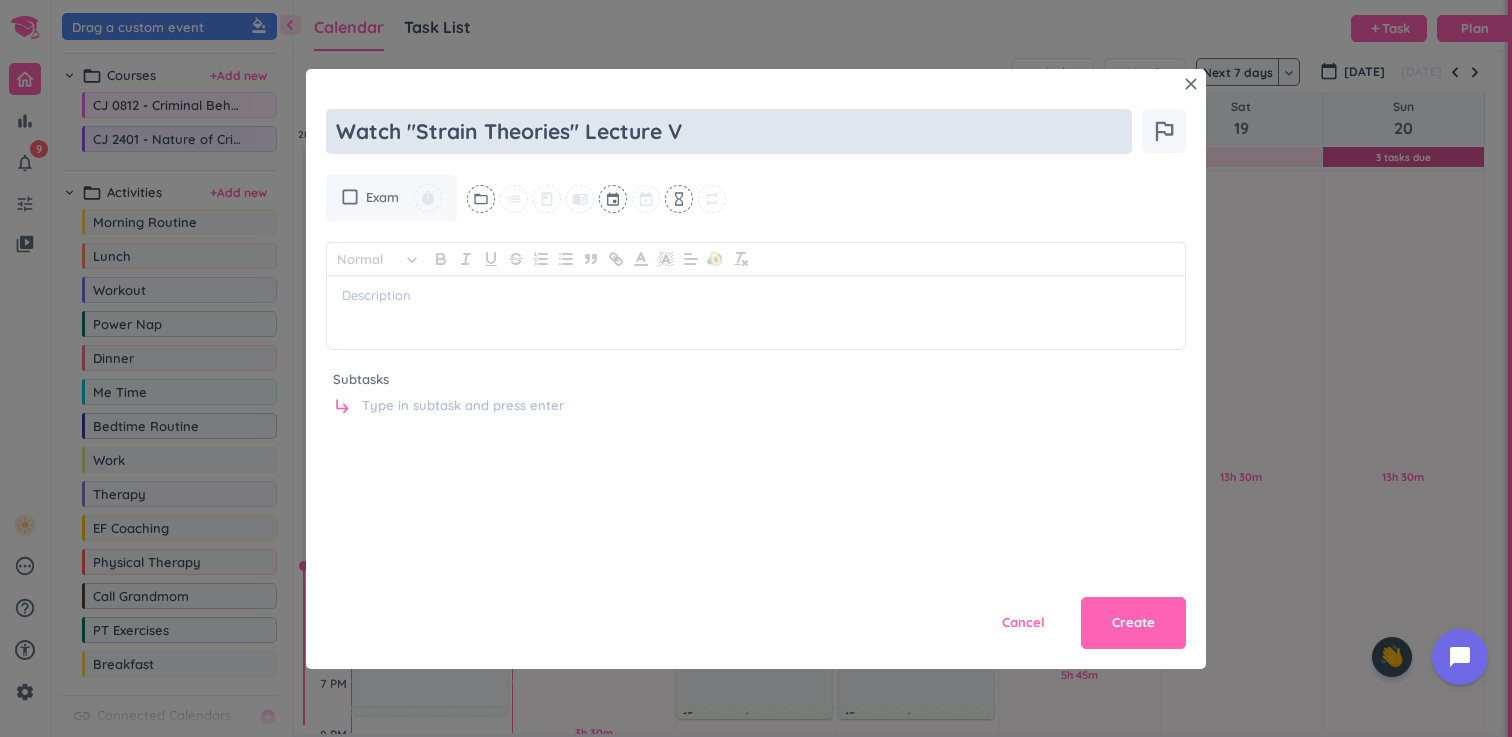 type on "x" 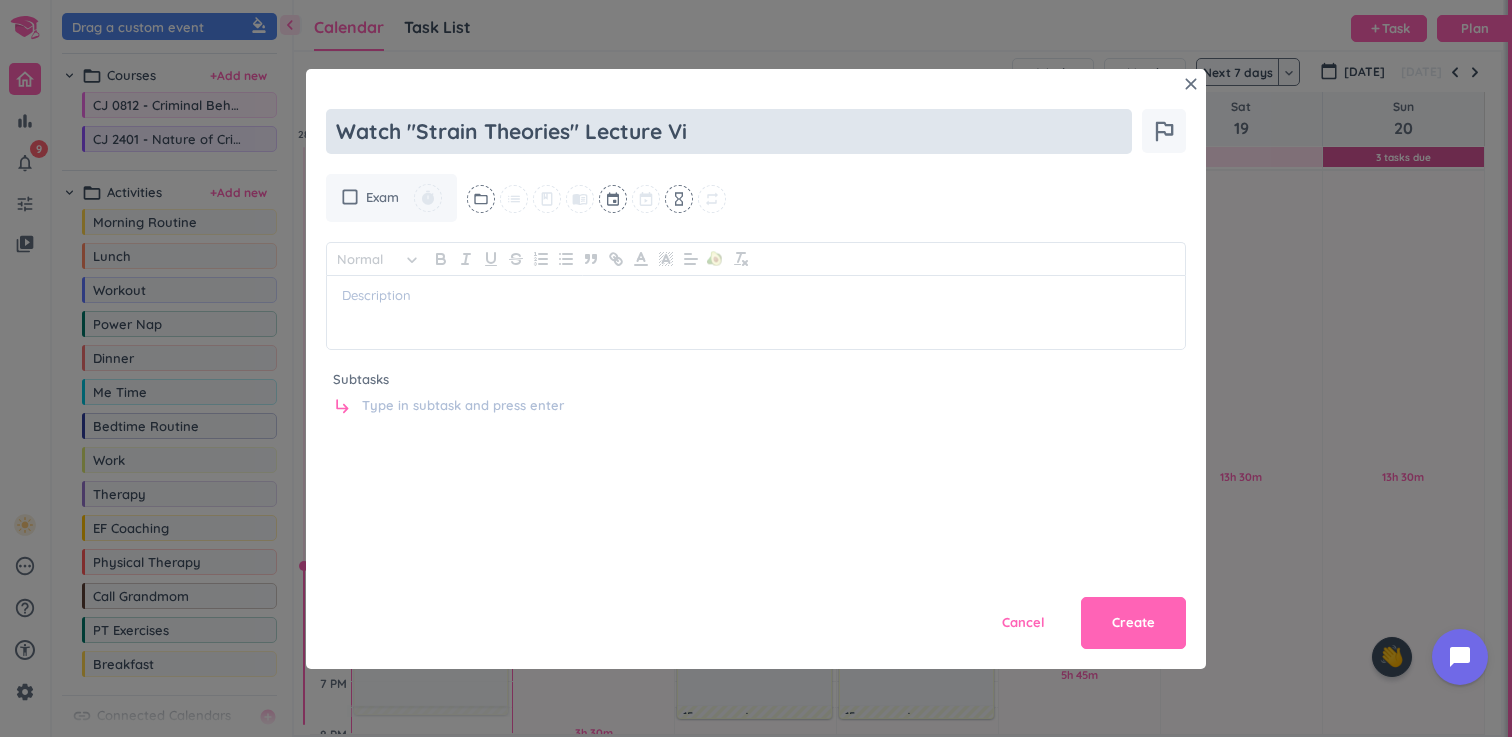 type on "x" 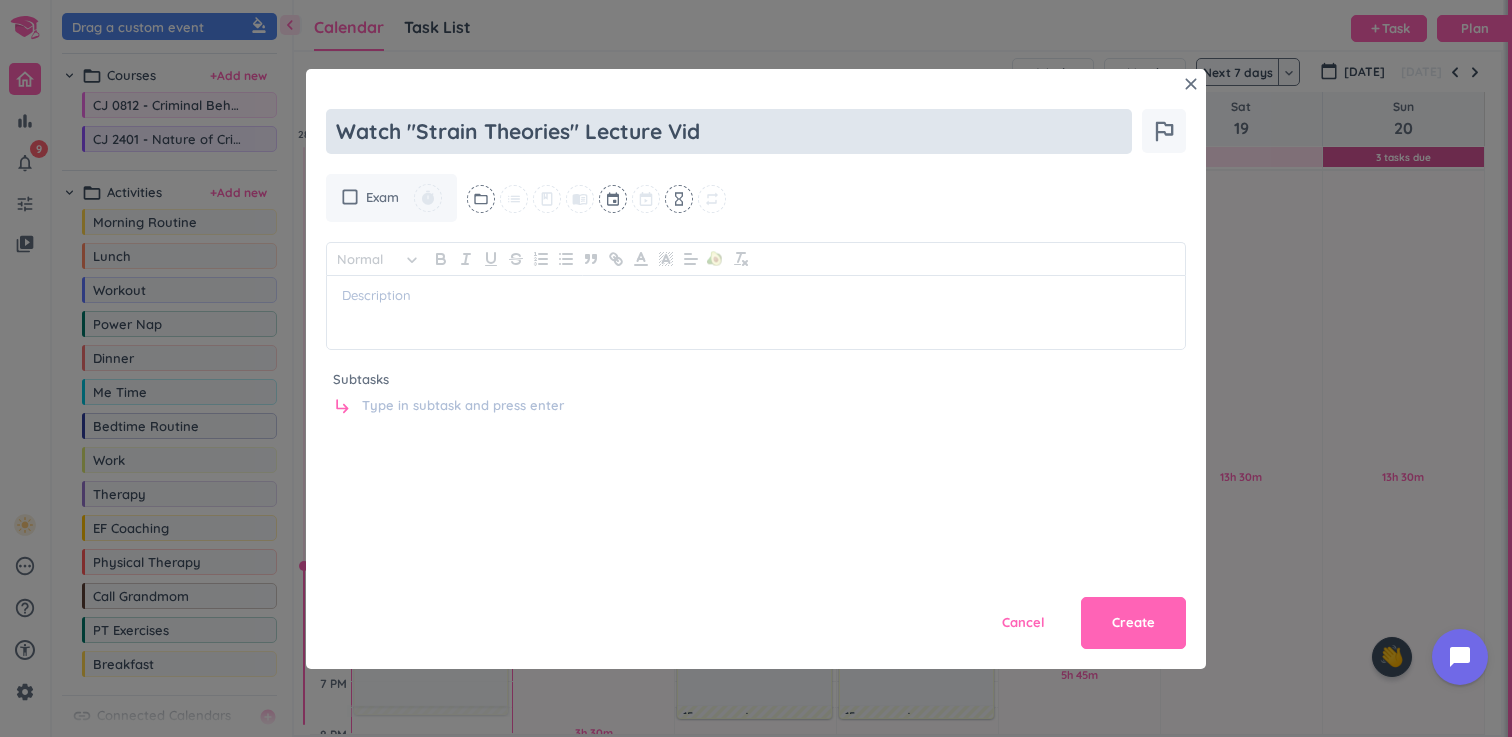 type on "x" 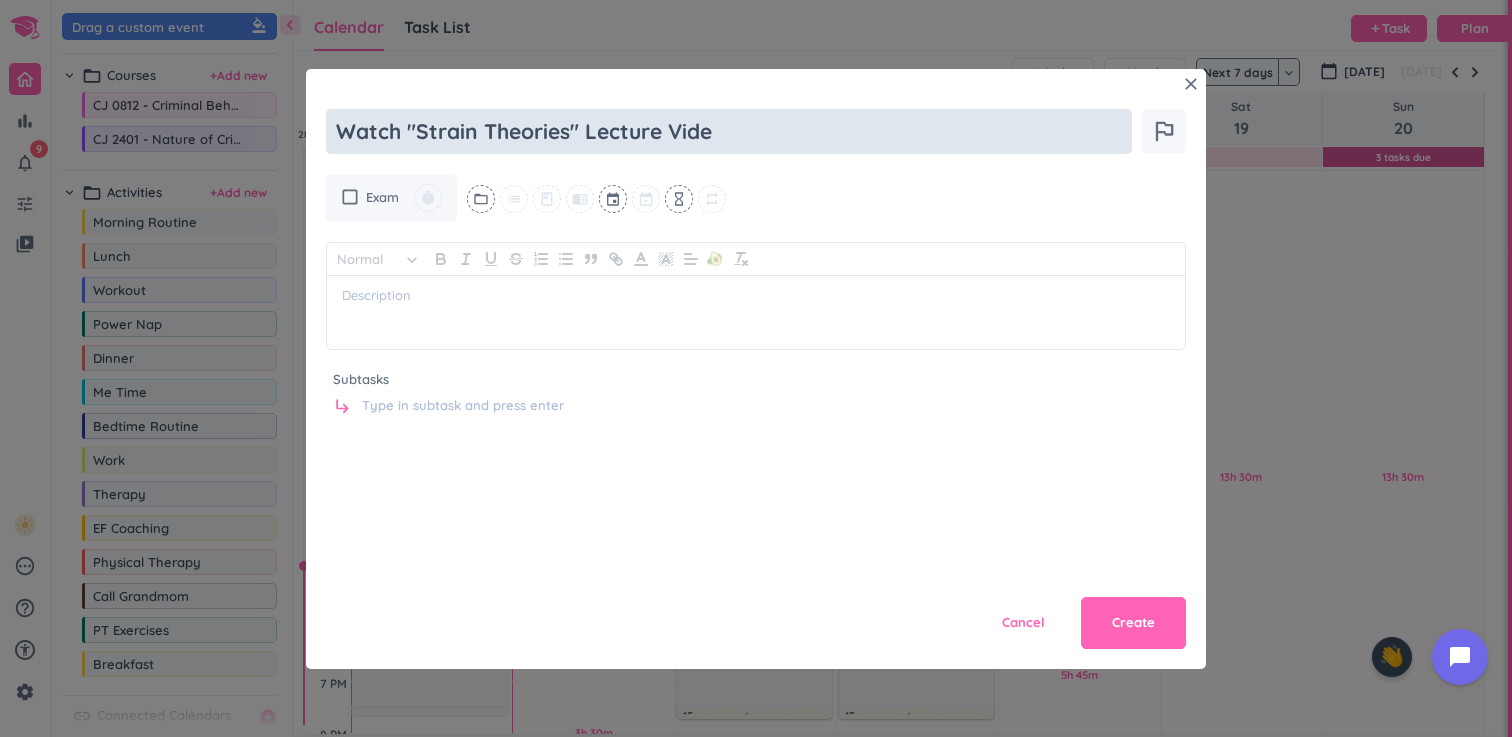 type on "x" 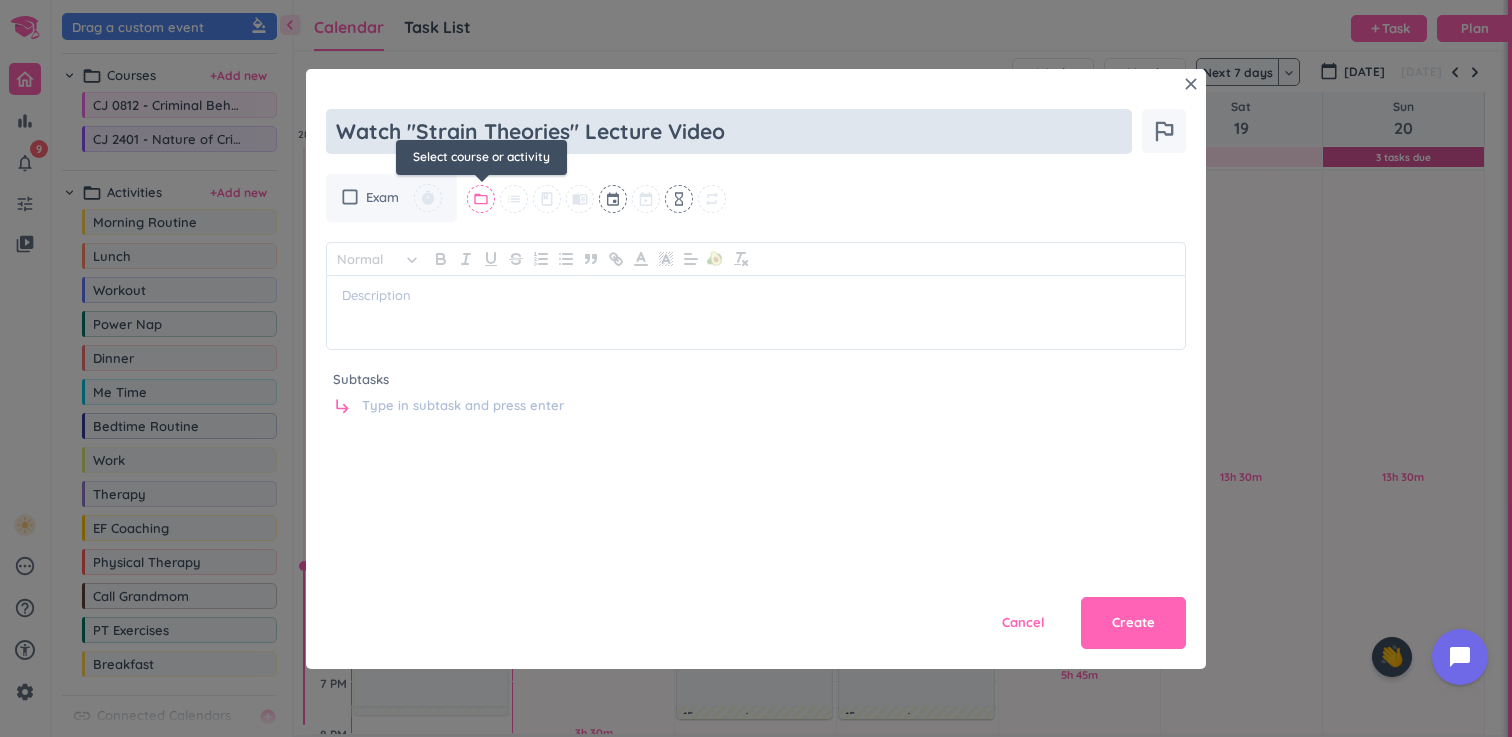 type on "Watch "Strain Theories" Lecture Video" 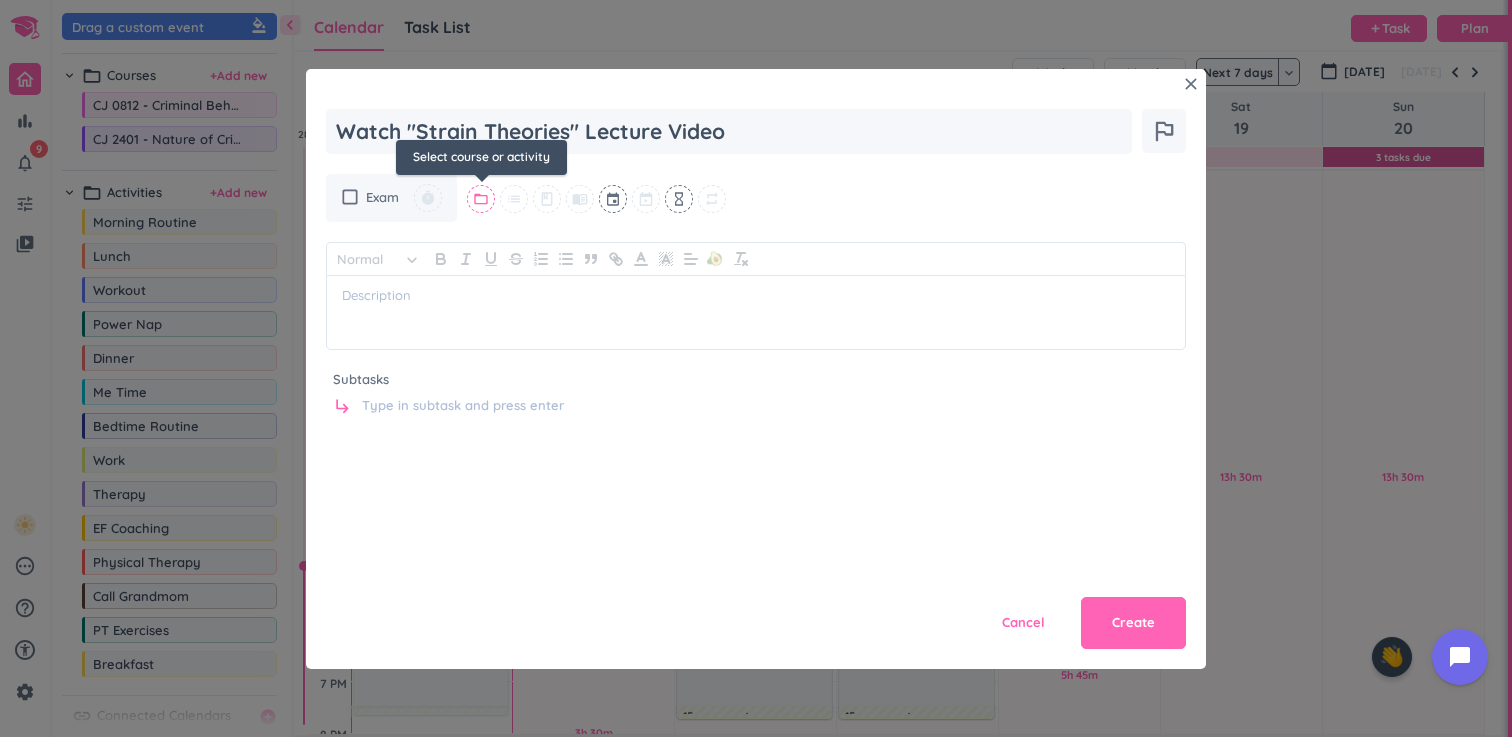 click on "folder_open" at bounding box center (481, 199) 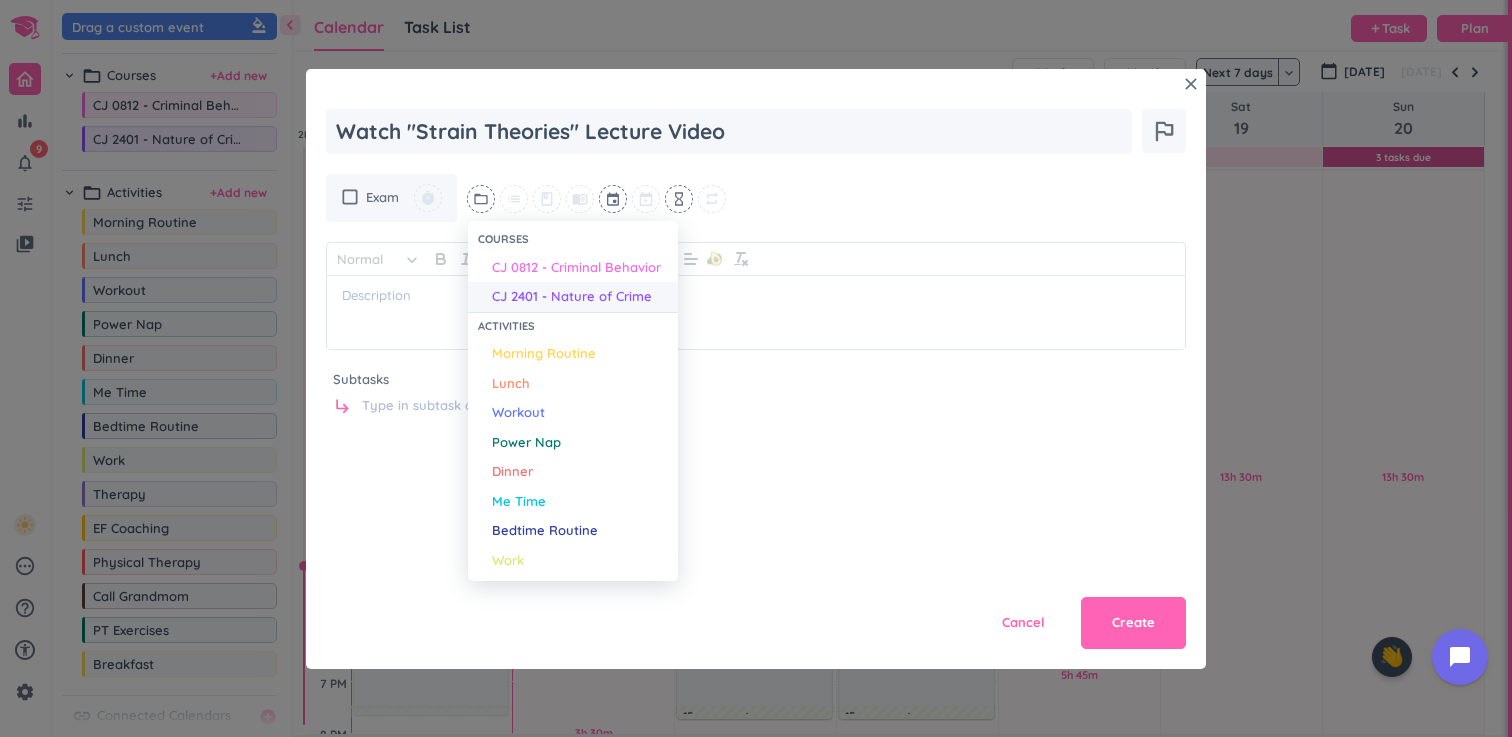 click on "CJ 2401 - Nature of Crime" at bounding box center [572, 297] 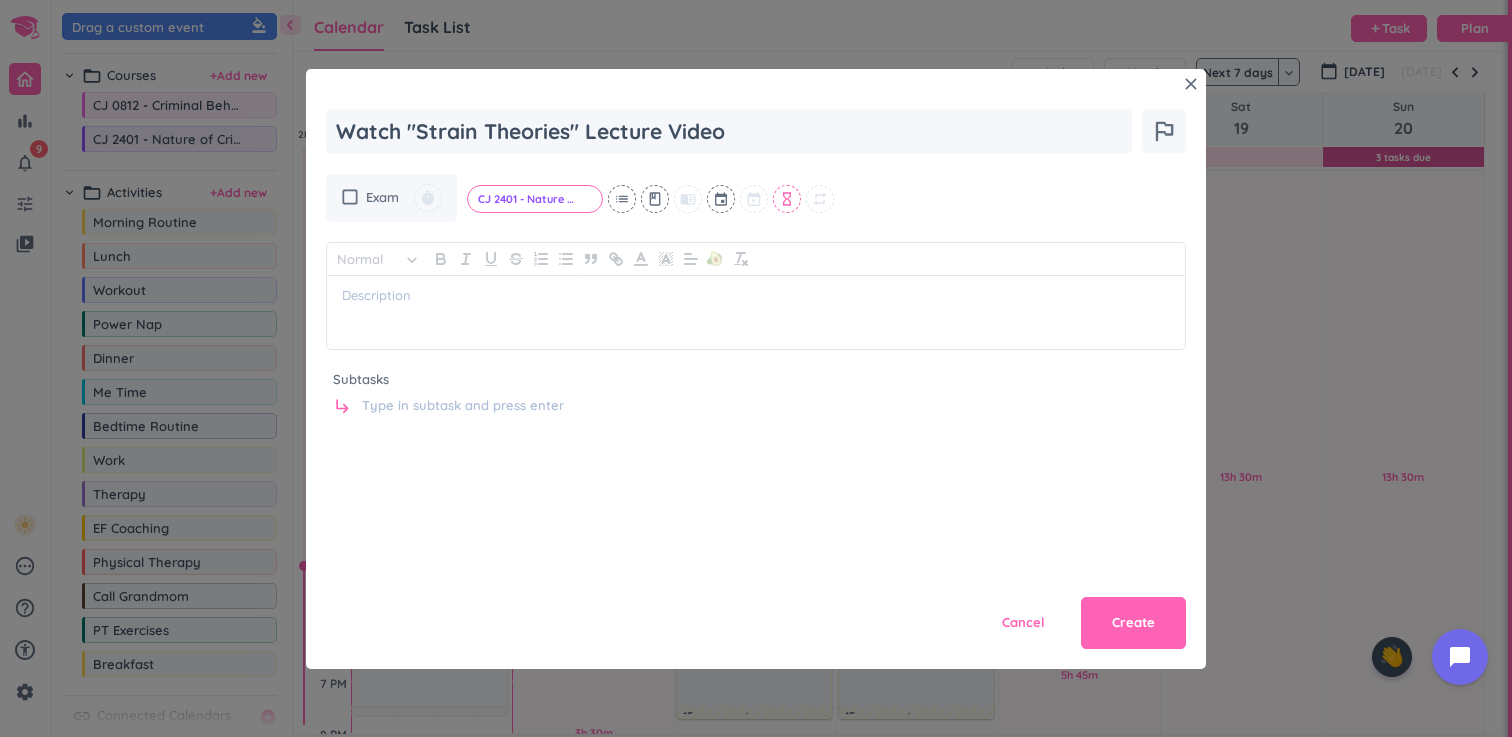 click on "hourglass_empty" at bounding box center (787, 199) 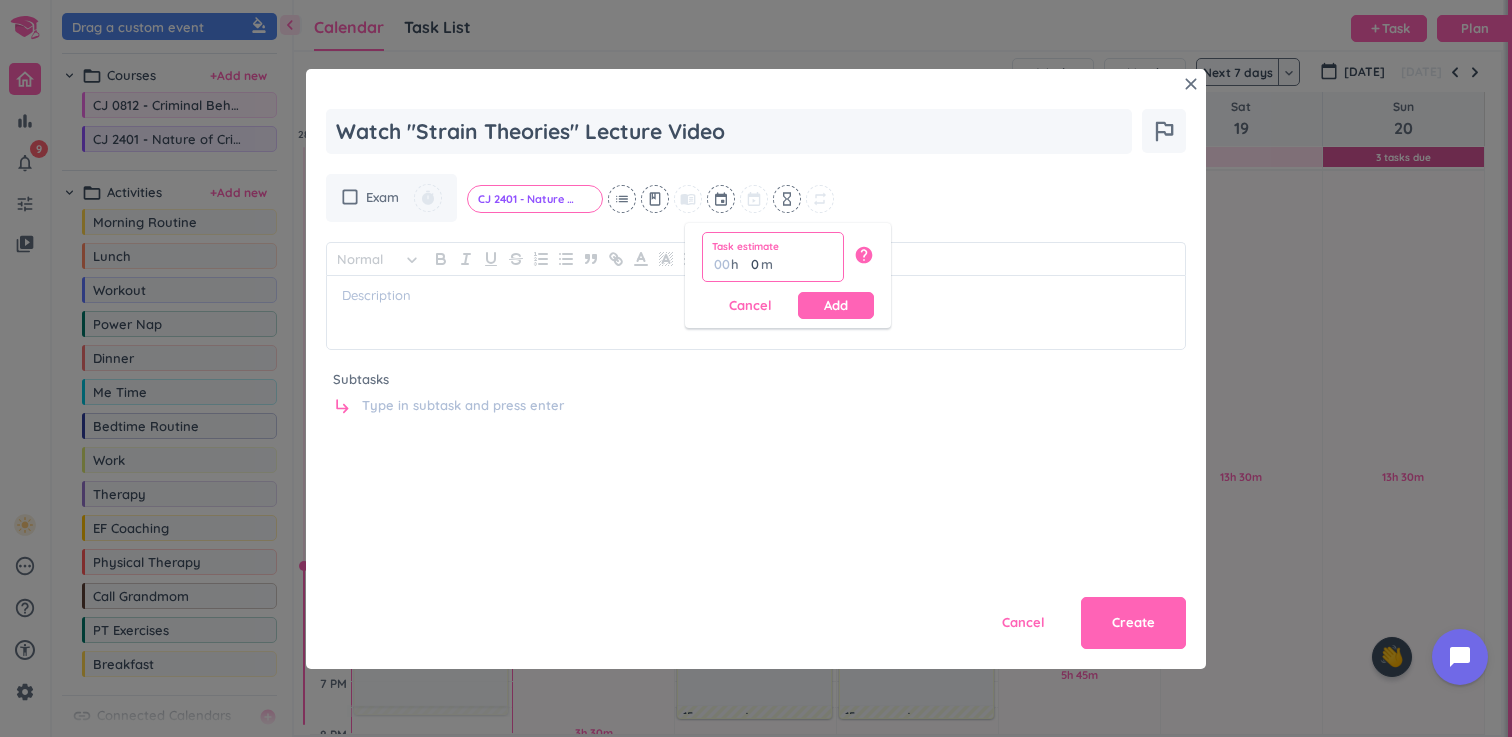 click on "0" at bounding box center (750, 264) 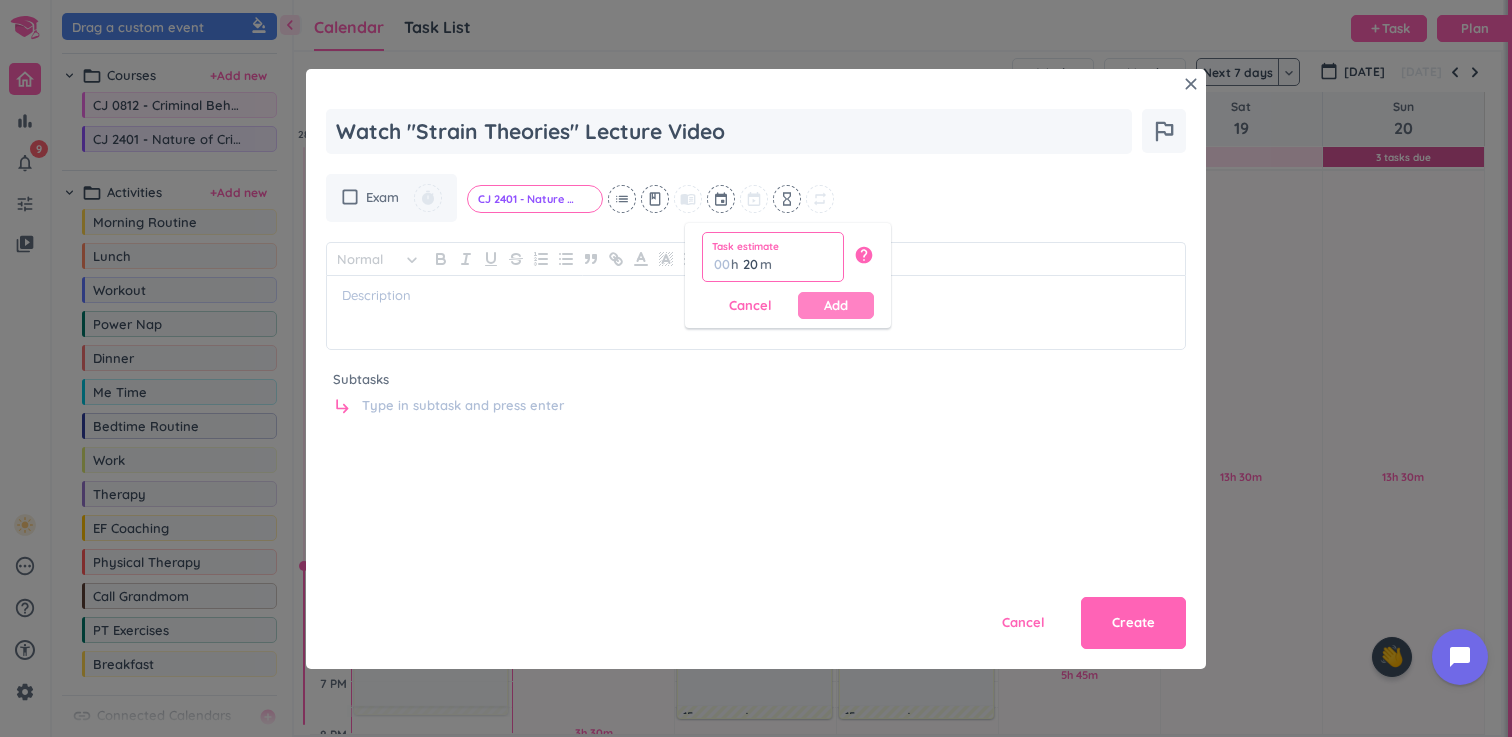 type on "20" 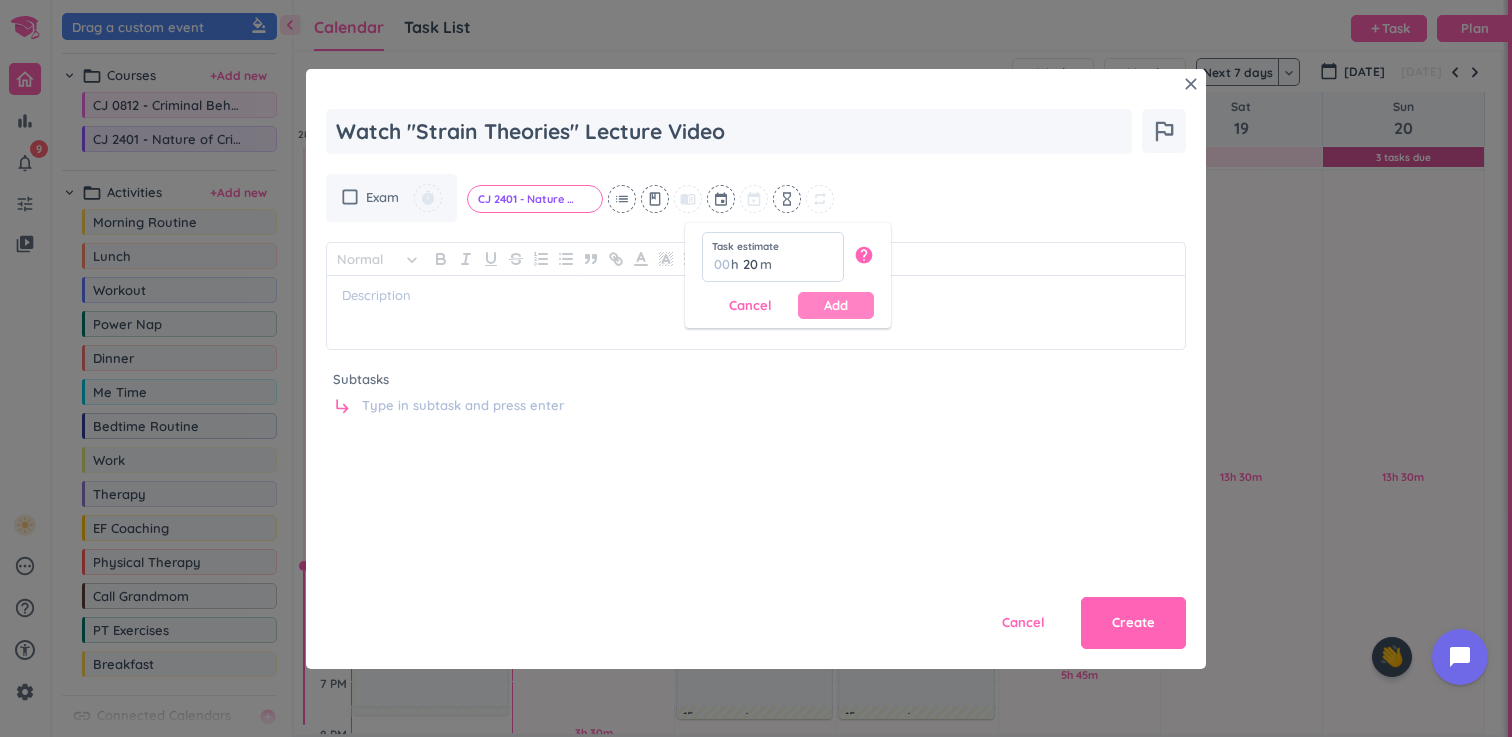 click on "Add" at bounding box center [836, 305] 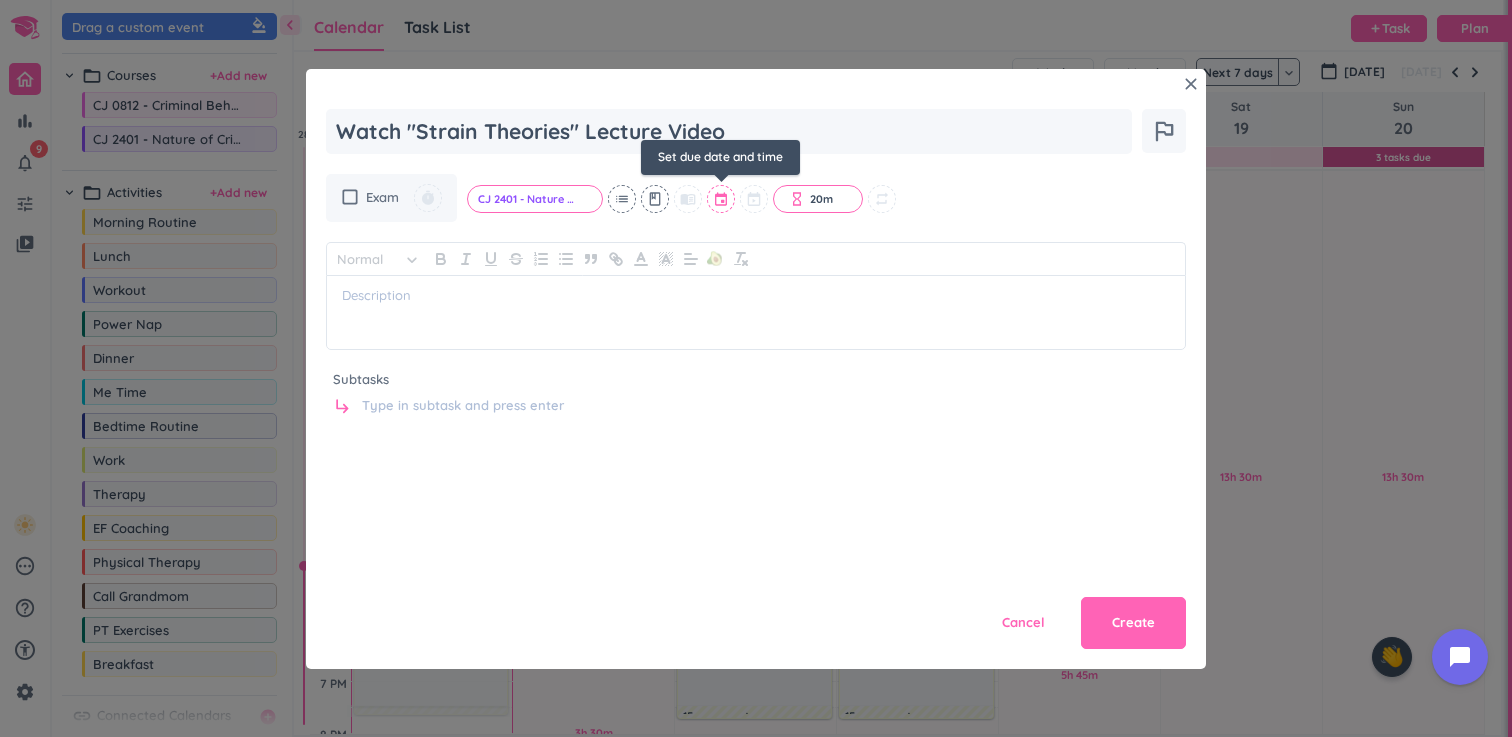 click at bounding box center (722, 199) 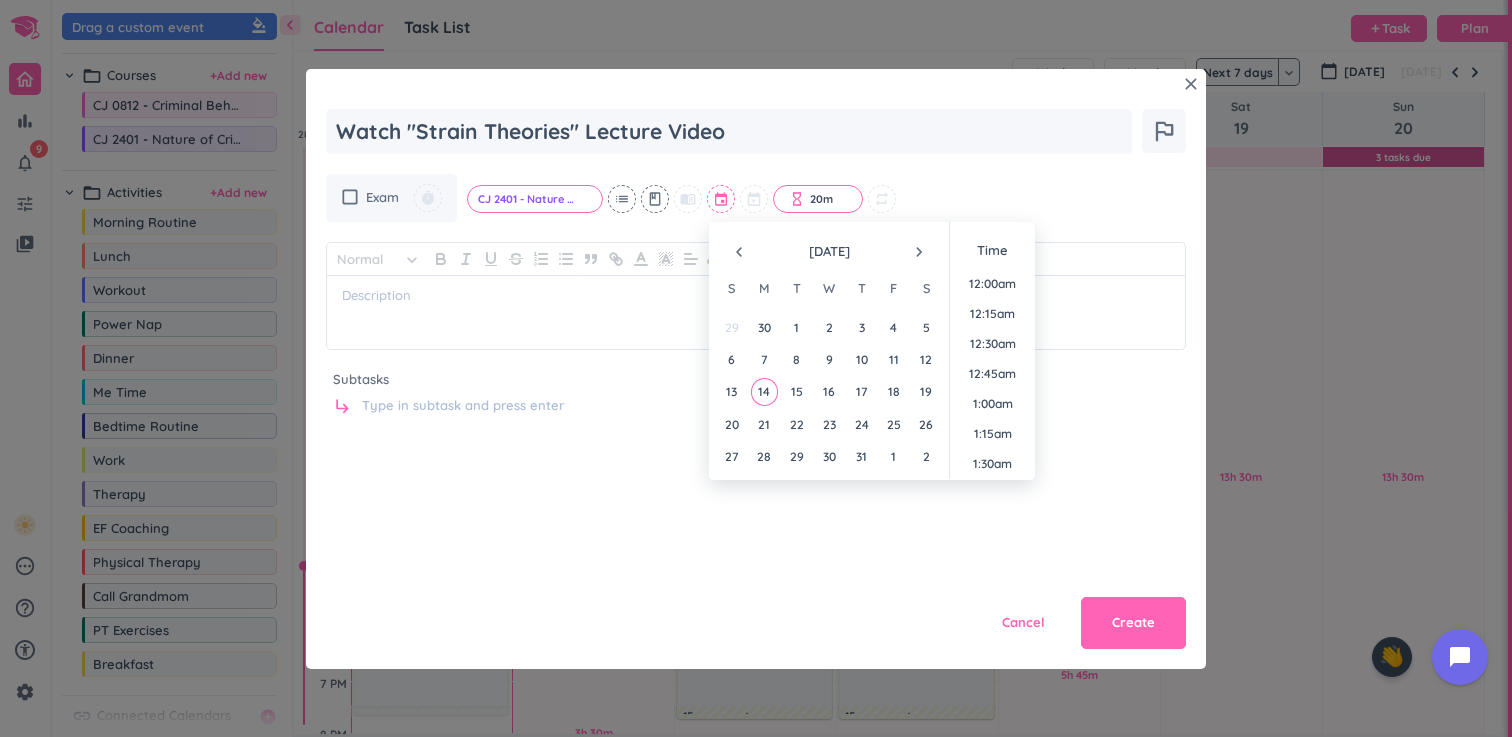 scroll, scrollTop: 2609, scrollLeft: 0, axis: vertical 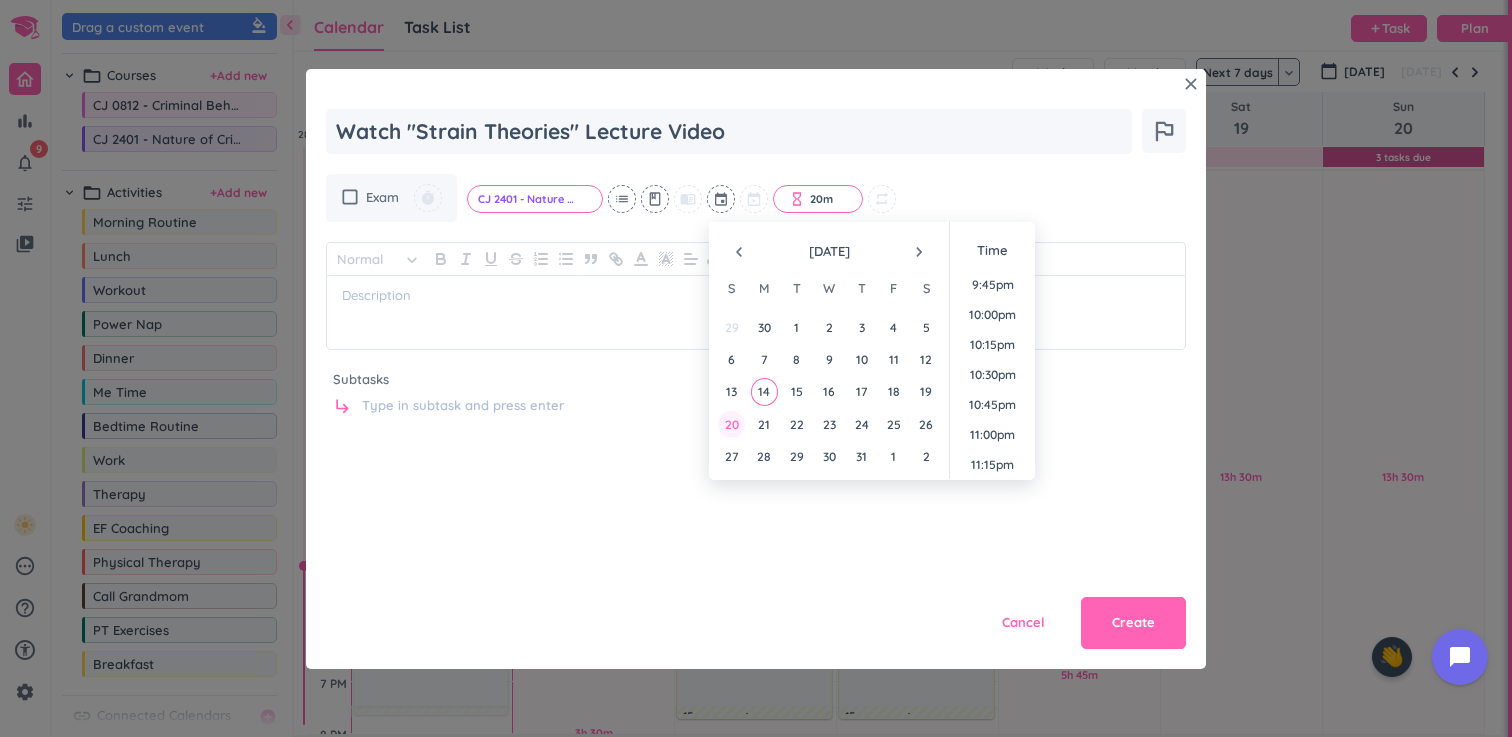 click on "20" at bounding box center (731, 424) 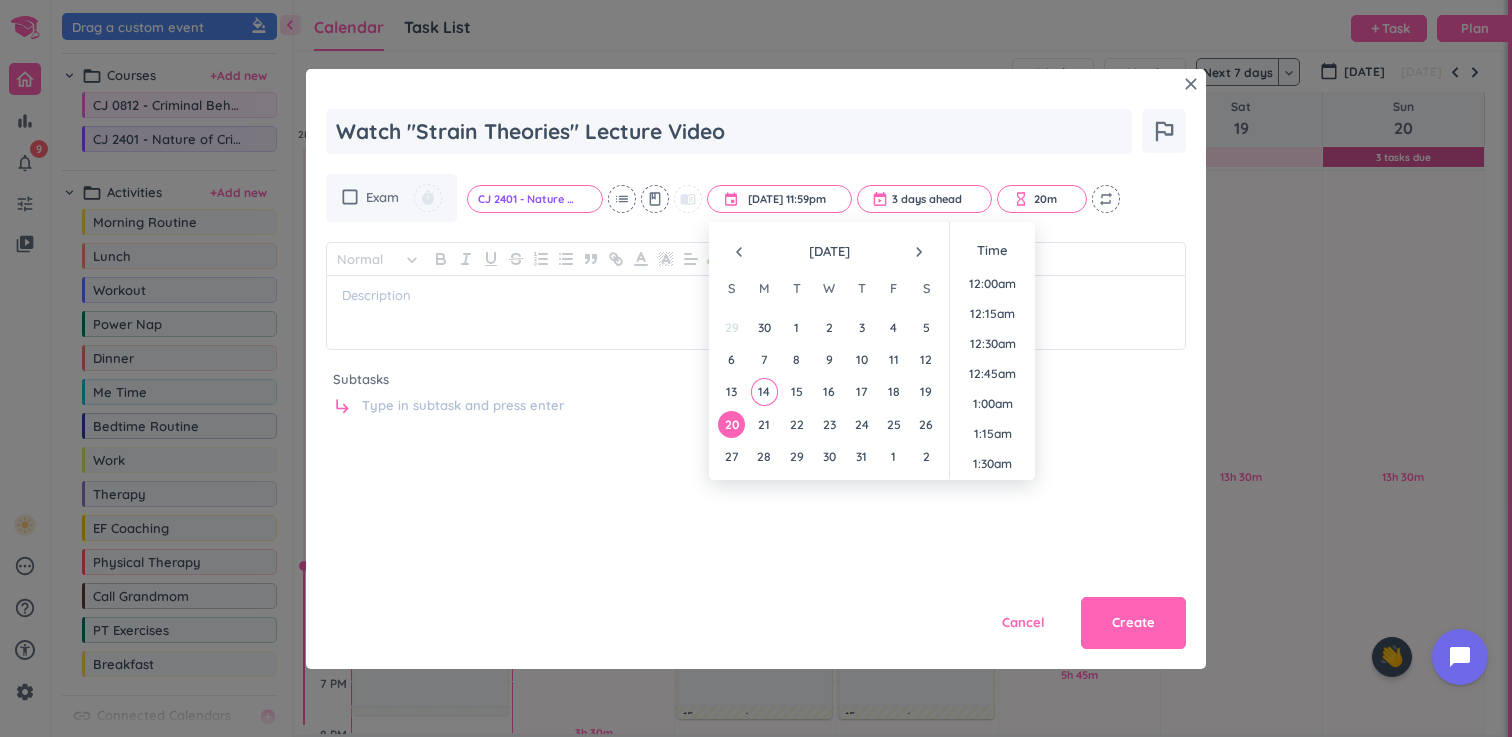 scroll, scrollTop: 2699, scrollLeft: 0, axis: vertical 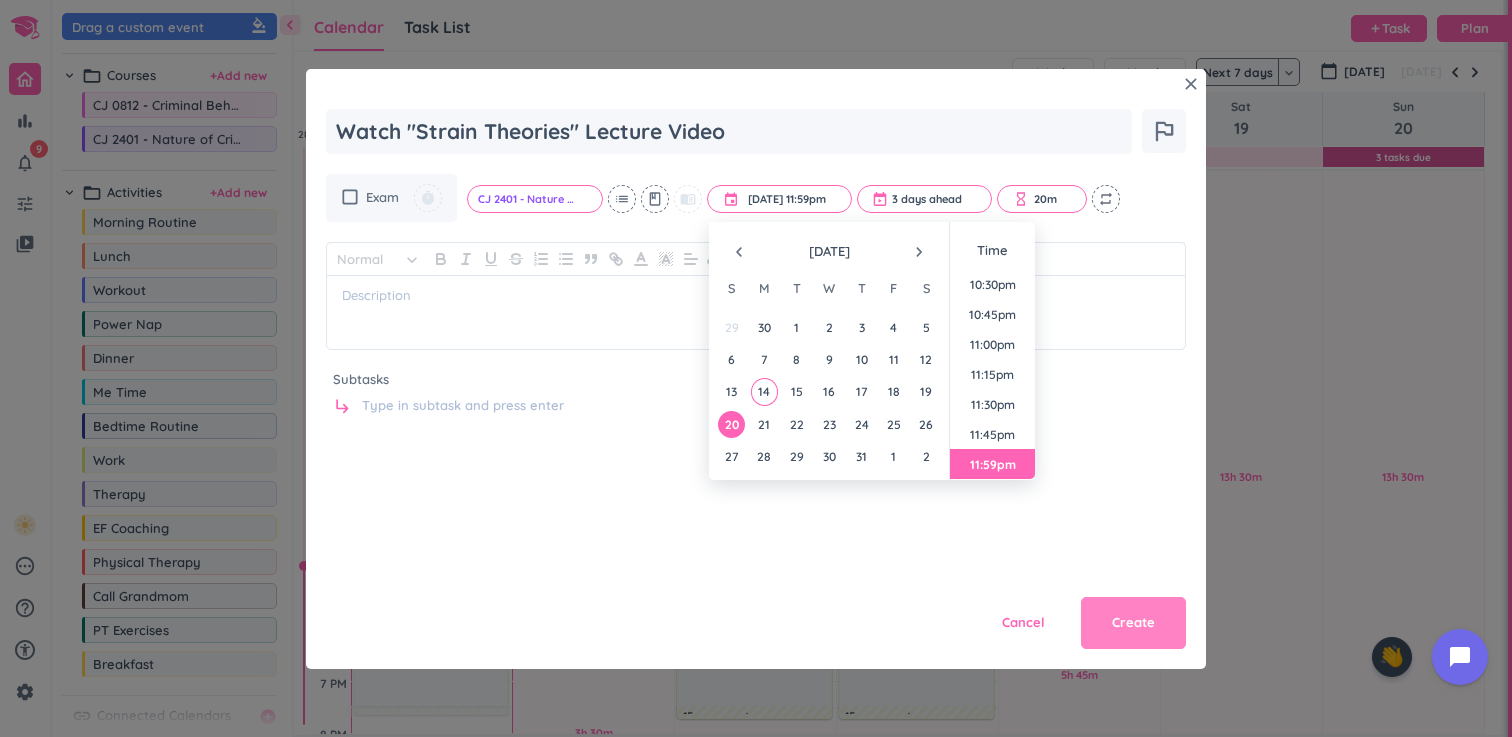 click on "Create" at bounding box center (1133, 623) 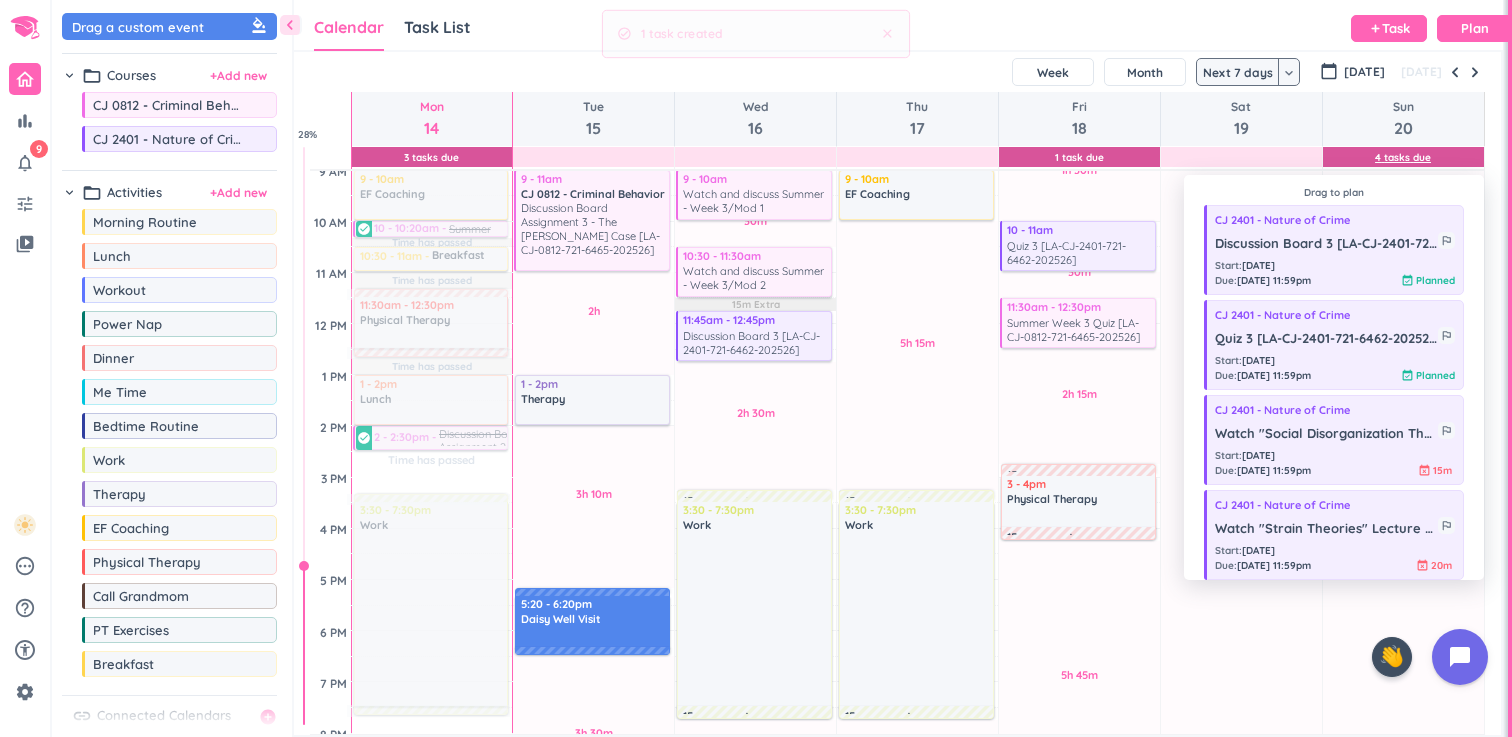 click on "4   Tasks   Due" at bounding box center (1403, 157) 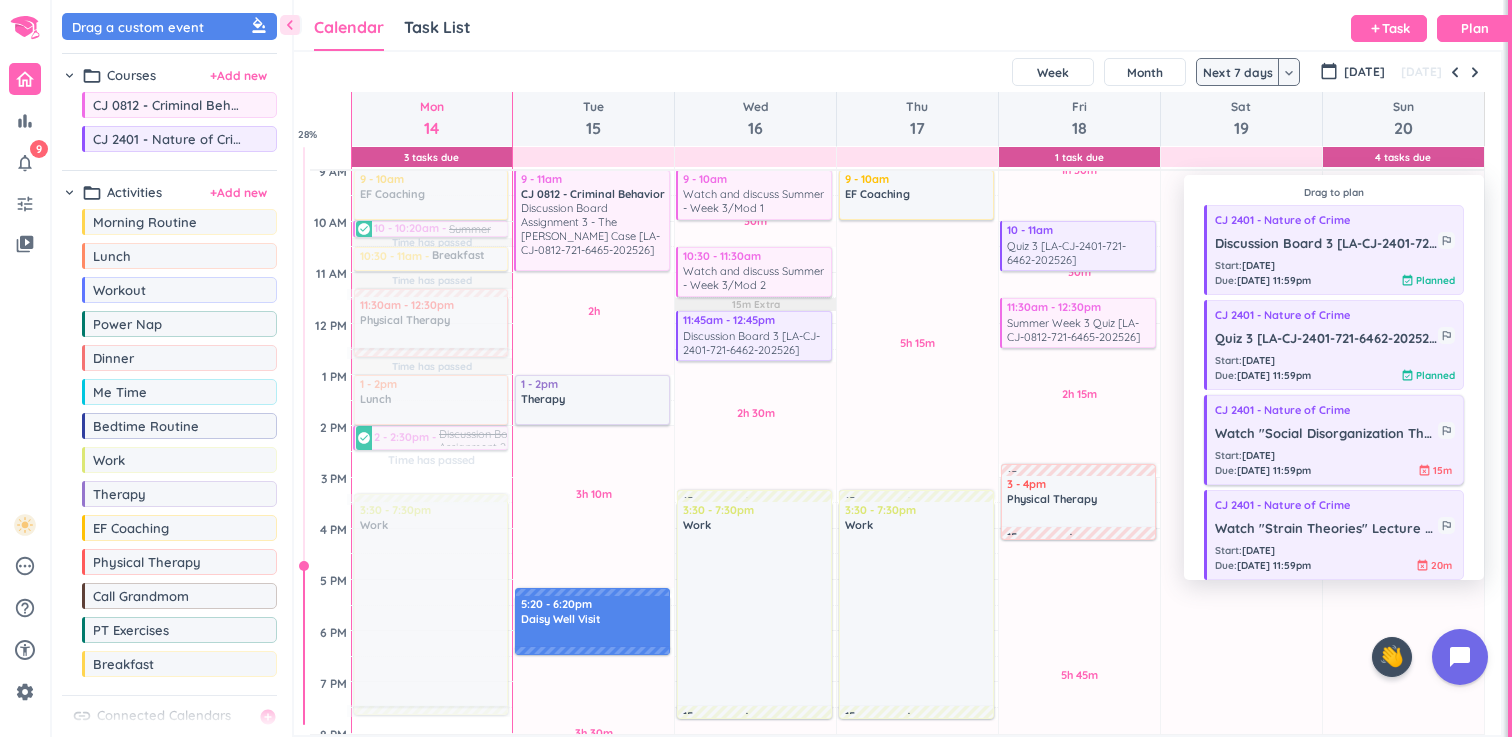 click on "Start :  [DATE] Due :  [DATE] 11:59pm event_busy 15m" at bounding box center [1335, 463] 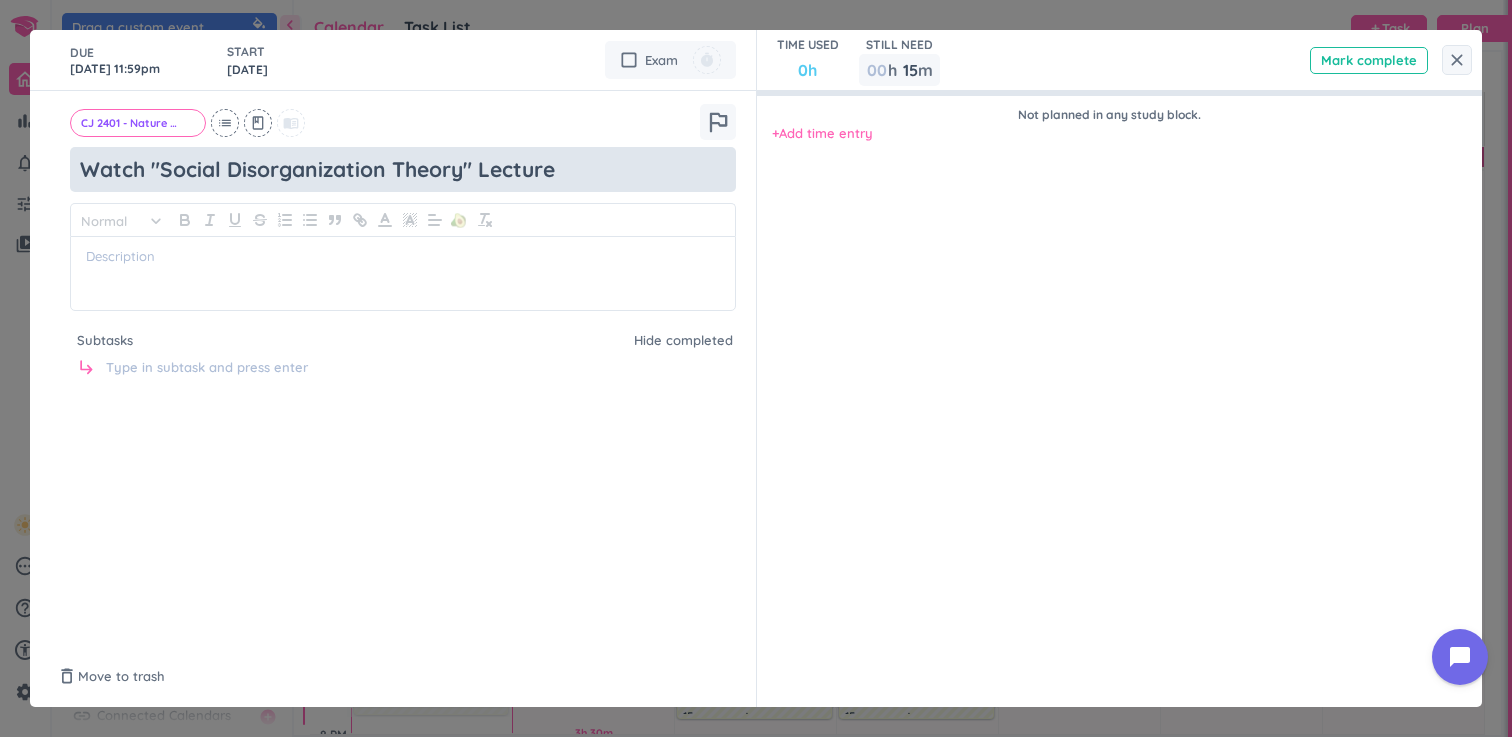 click on "Watch "Social Disorganization Theory" Lecture" at bounding box center [403, 169] 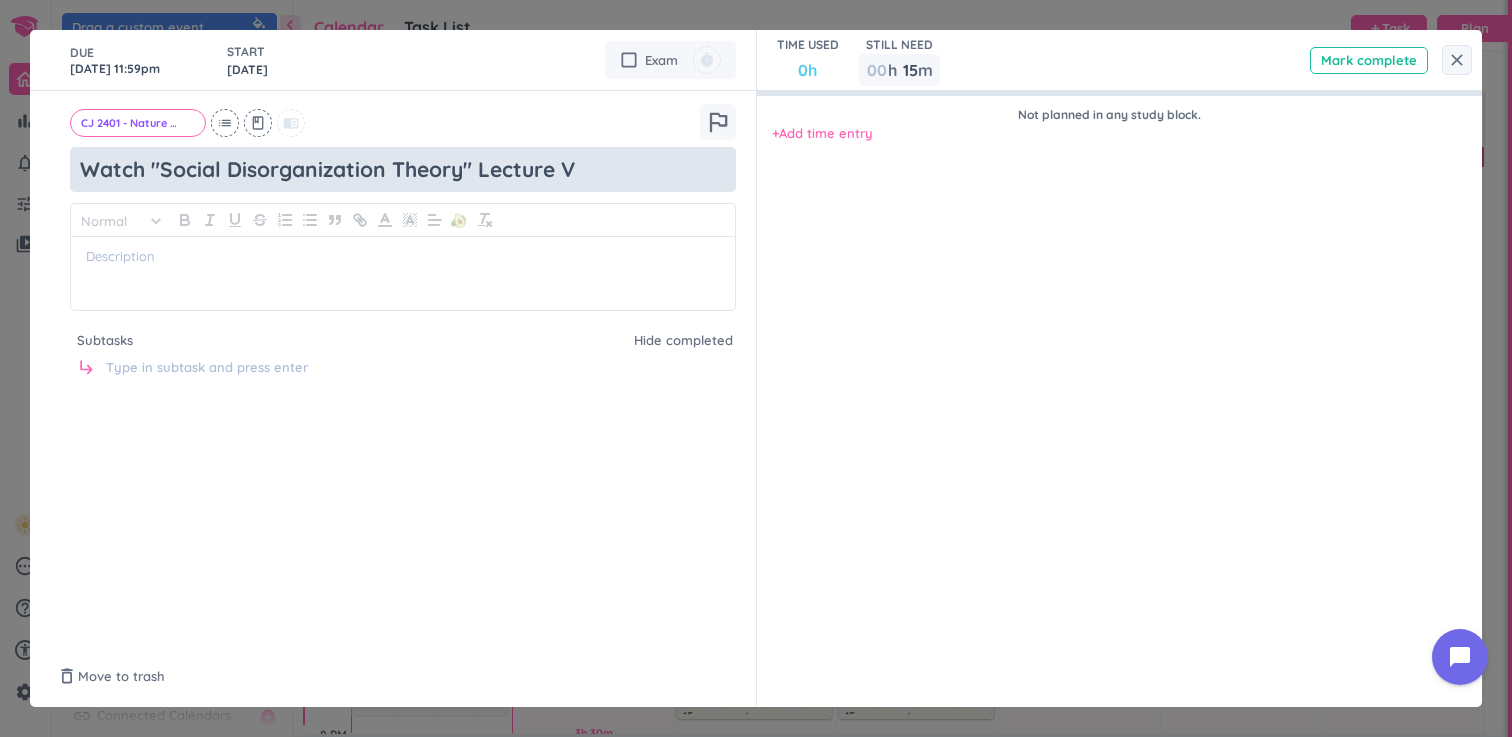 type on "x" 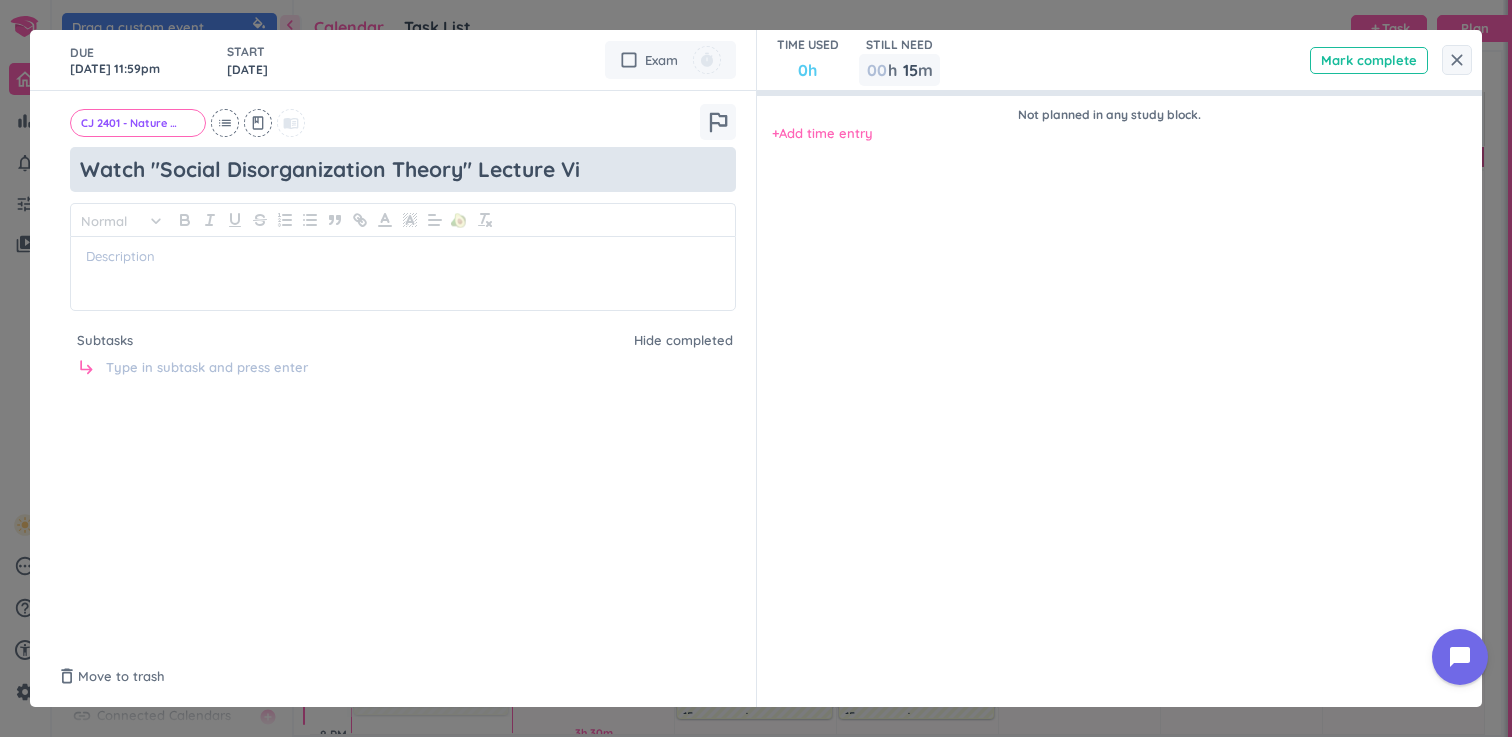 type on "x" 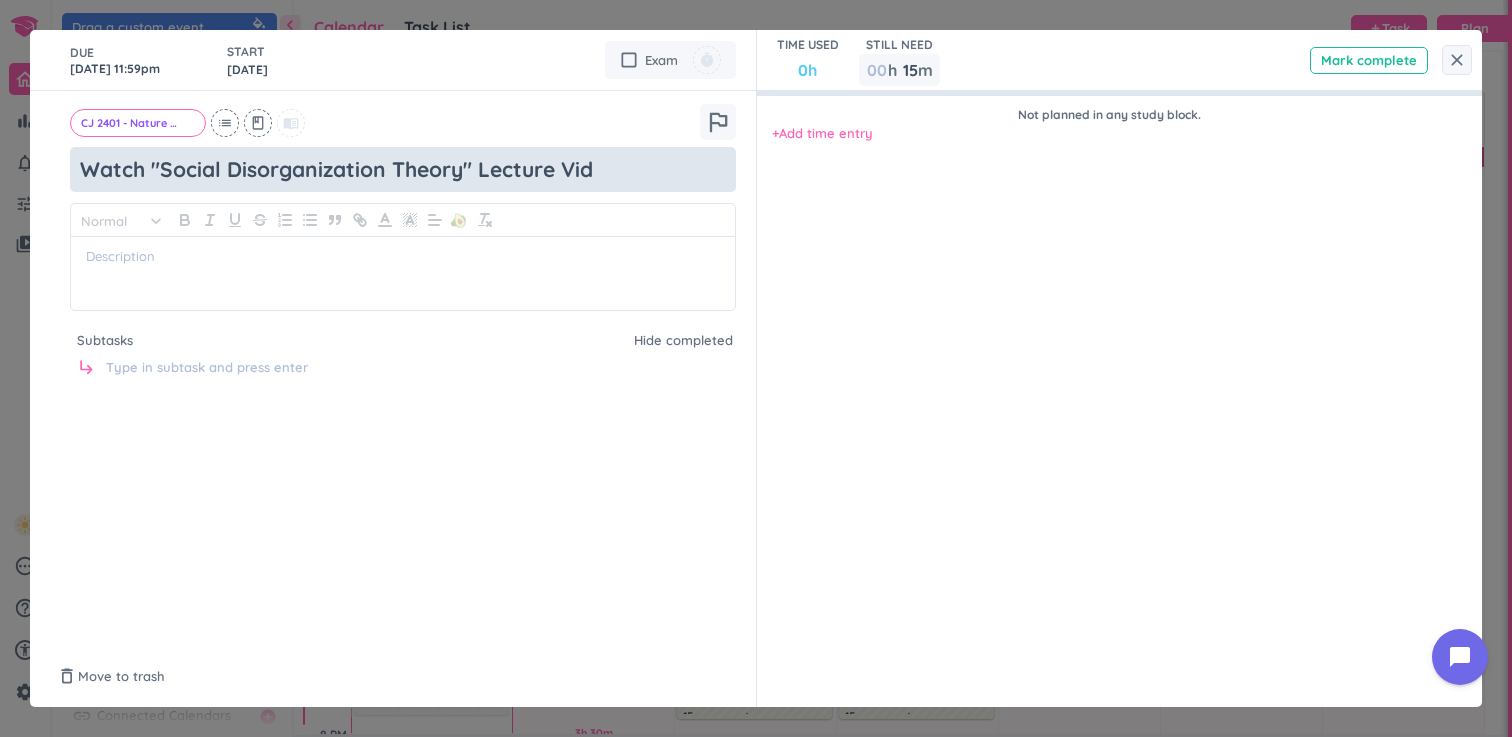 type on "x" 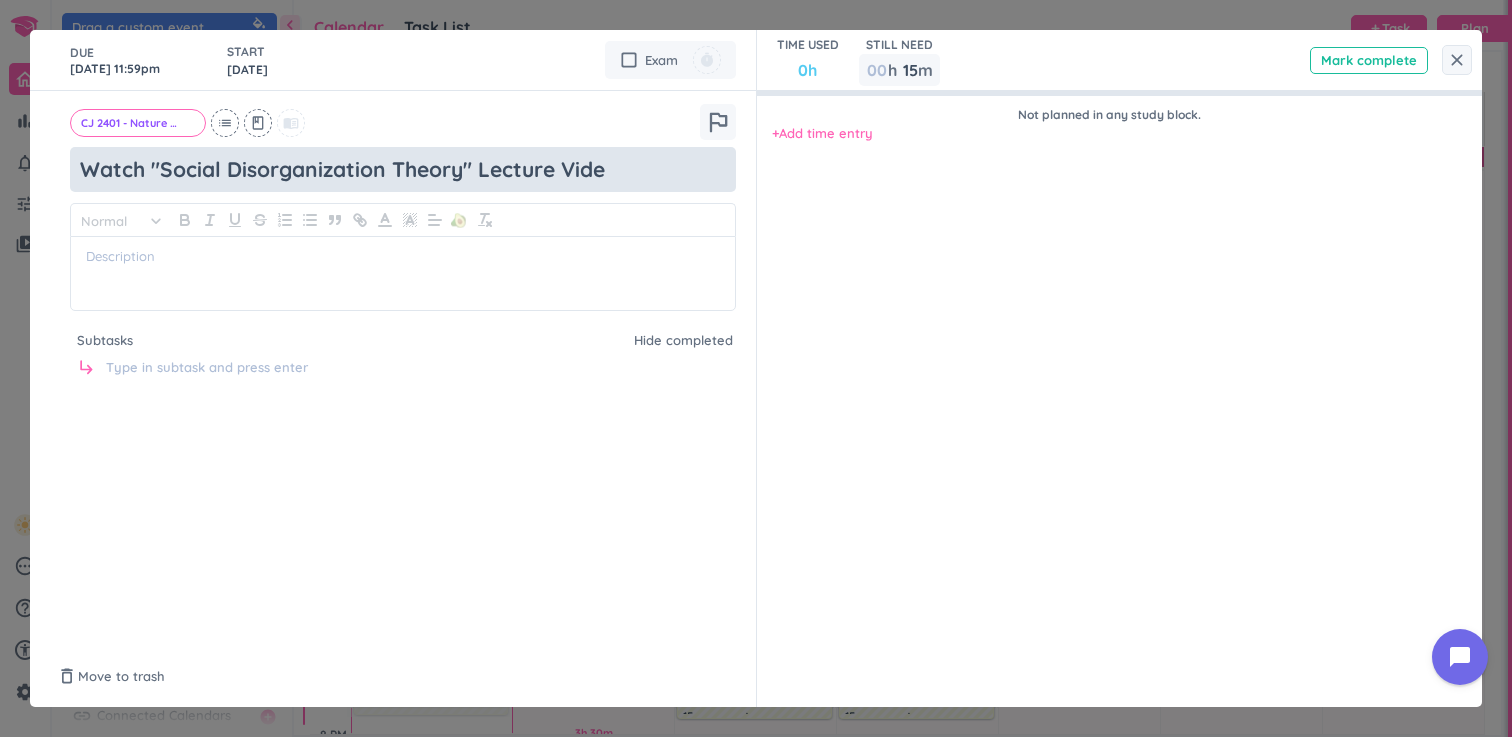 type on "x" 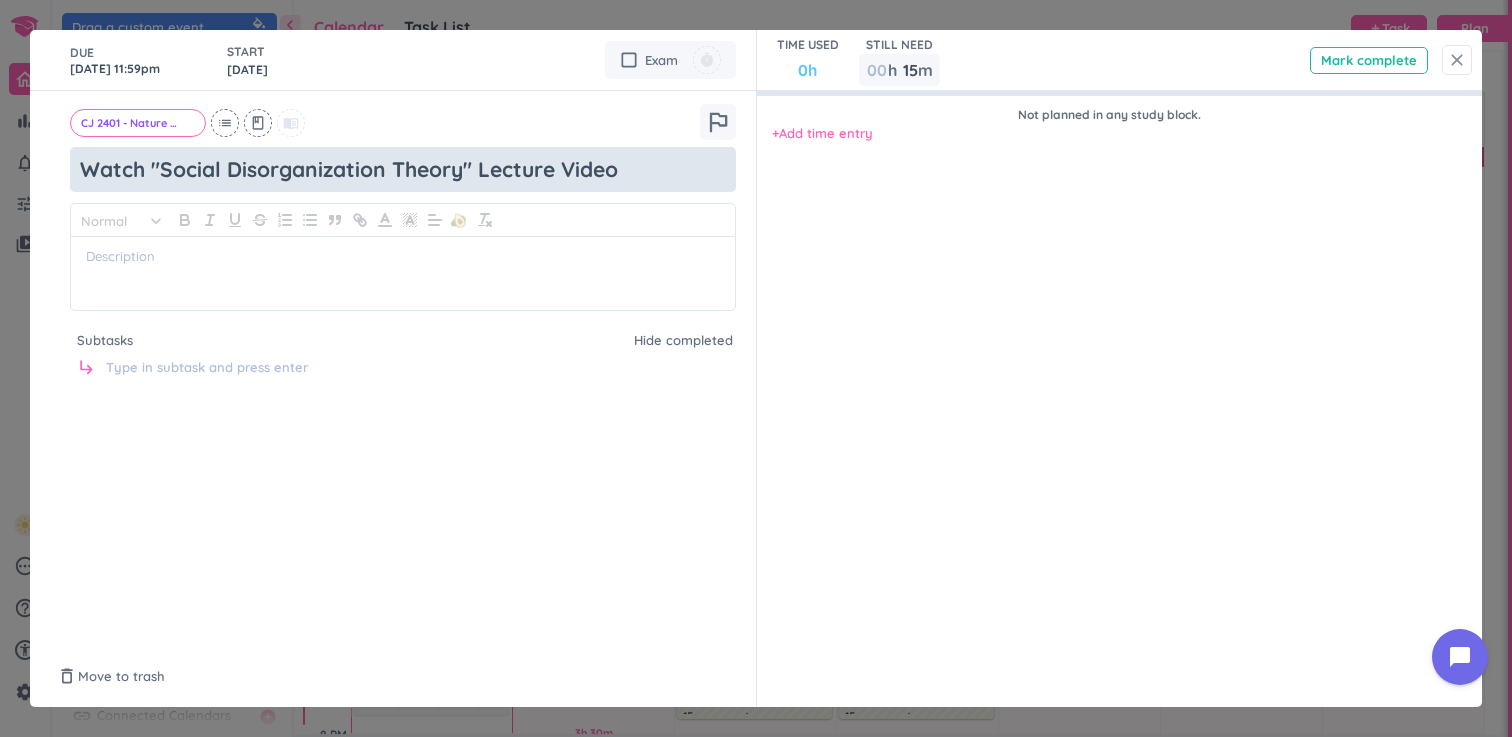 type on "Watch "Social Disorganization Theory" Lecture Video" 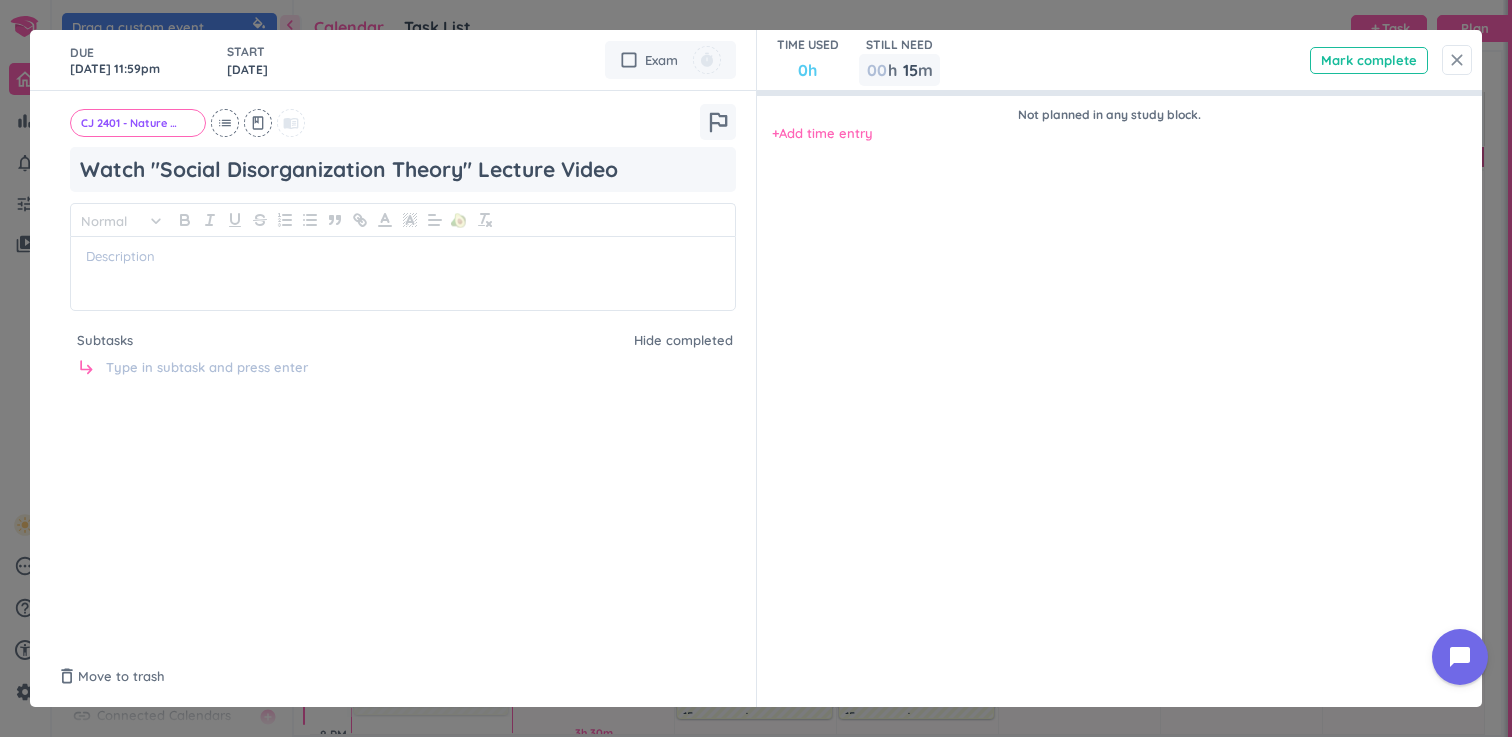 click on "close" at bounding box center [1457, 60] 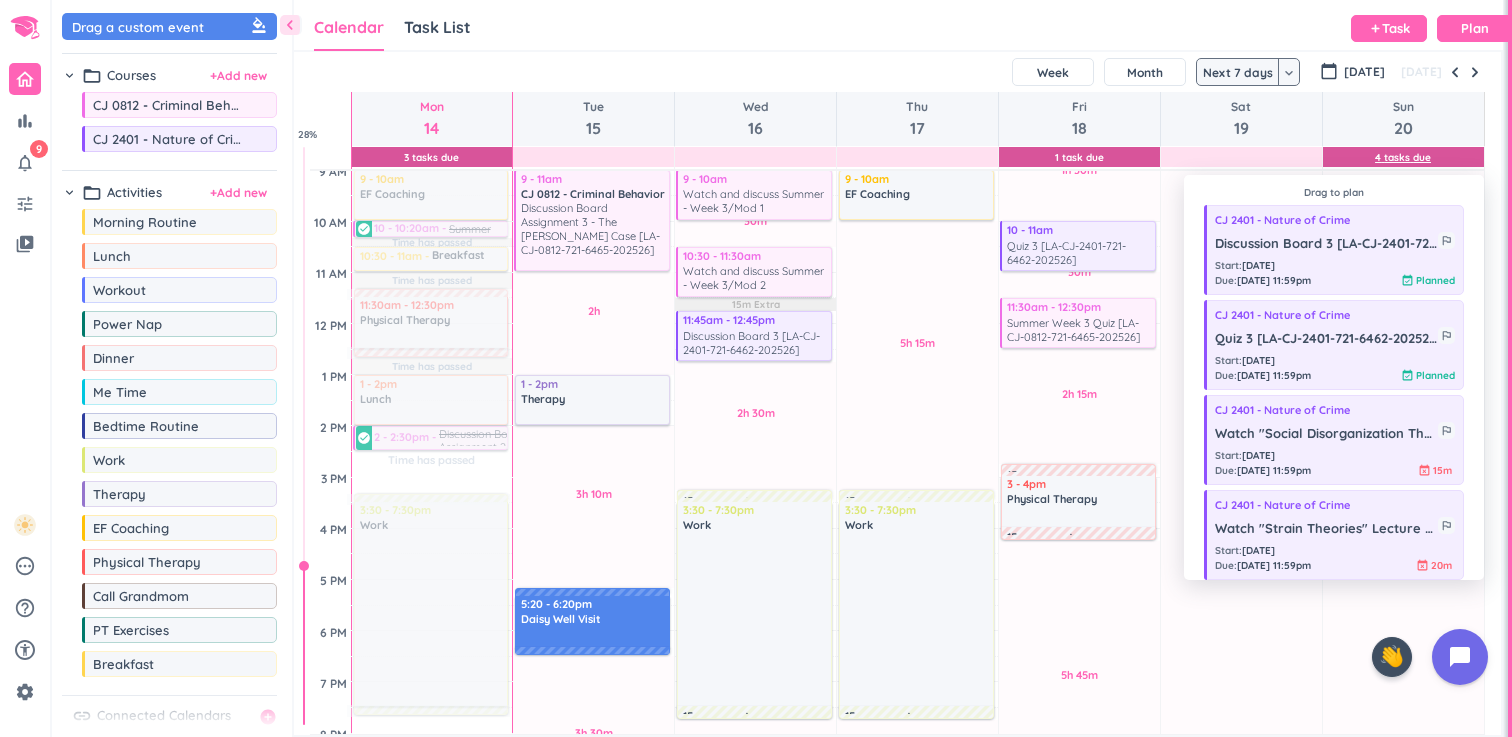 click on "4   Tasks   Due" at bounding box center (1403, 157) 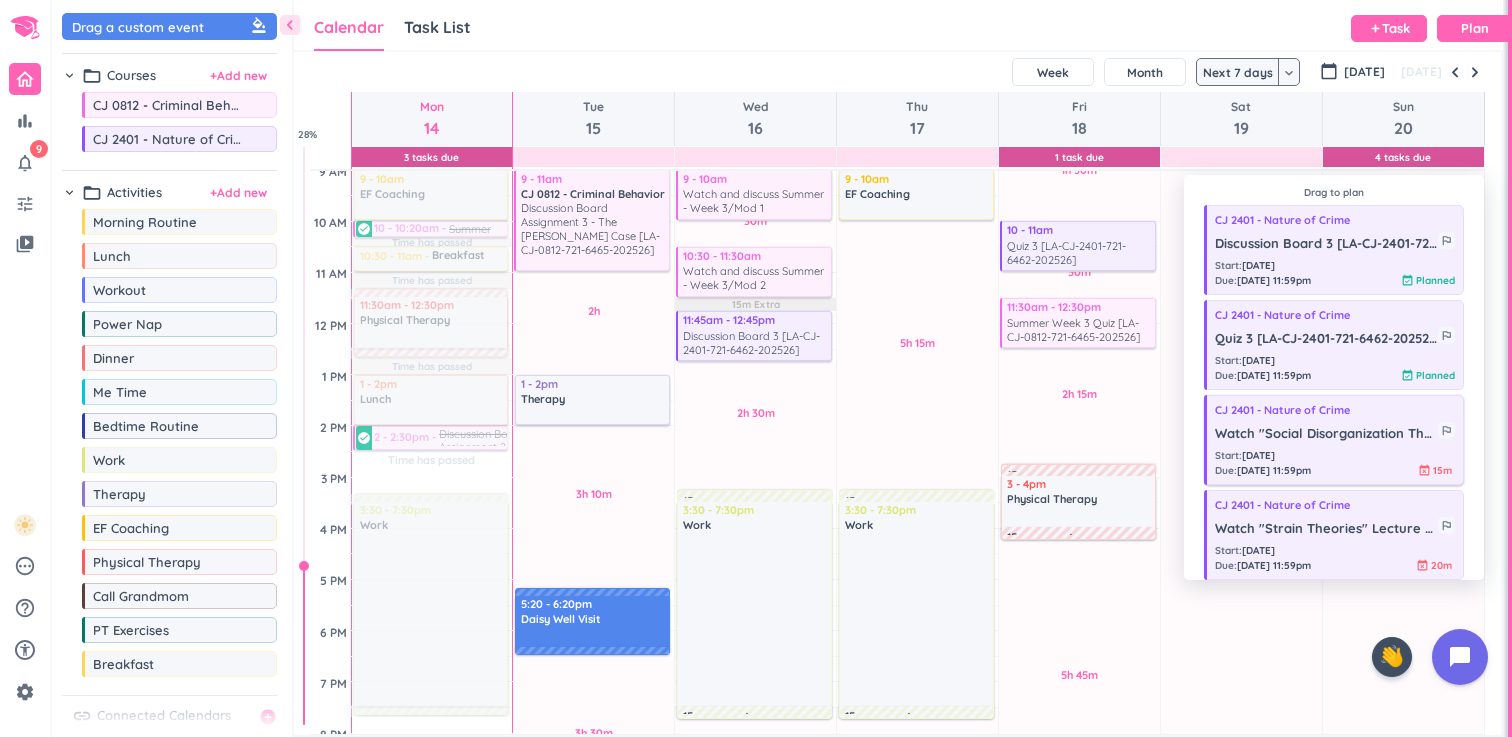 click on "CJ 2401 - Nature of Crime Watch "Social Disorganization Theory" Lecture Video outlined_flag Start :  [DATE] Due :  [DATE] 11:59pm event_busy 15m" at bounding box center [1334, 440] 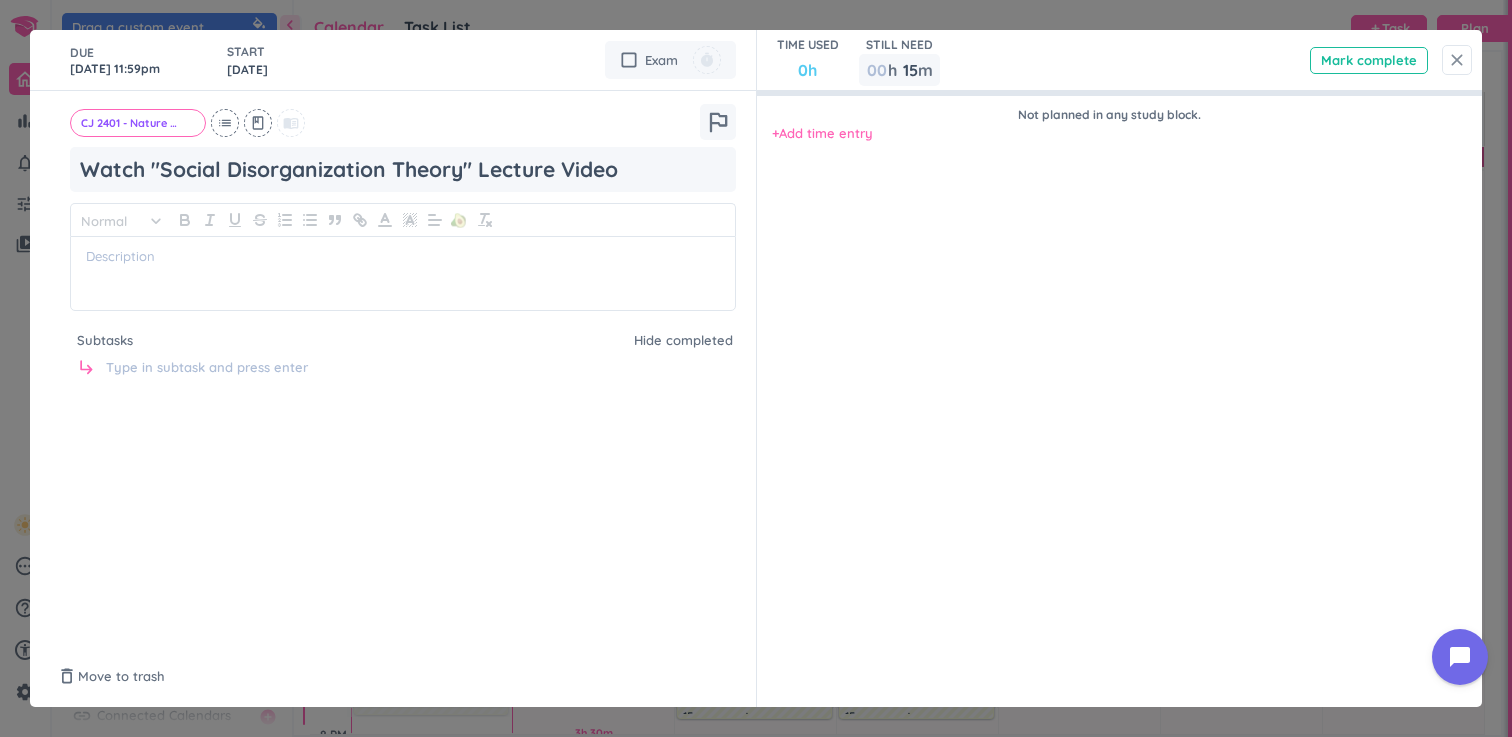 click on "close" at bounding box center [1457, 60] 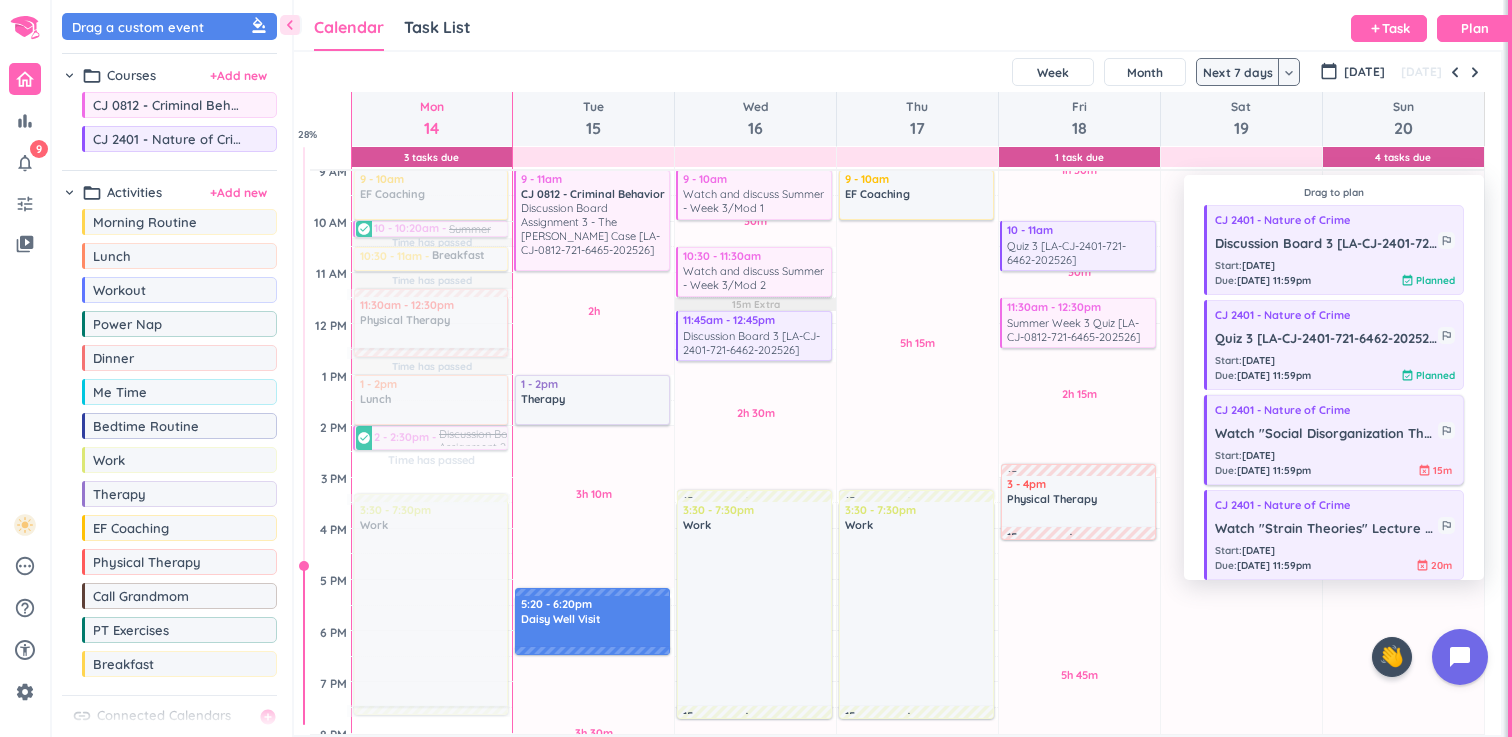 scroll, scrollTop: 15, scrollLeft: 0, axis: vertical 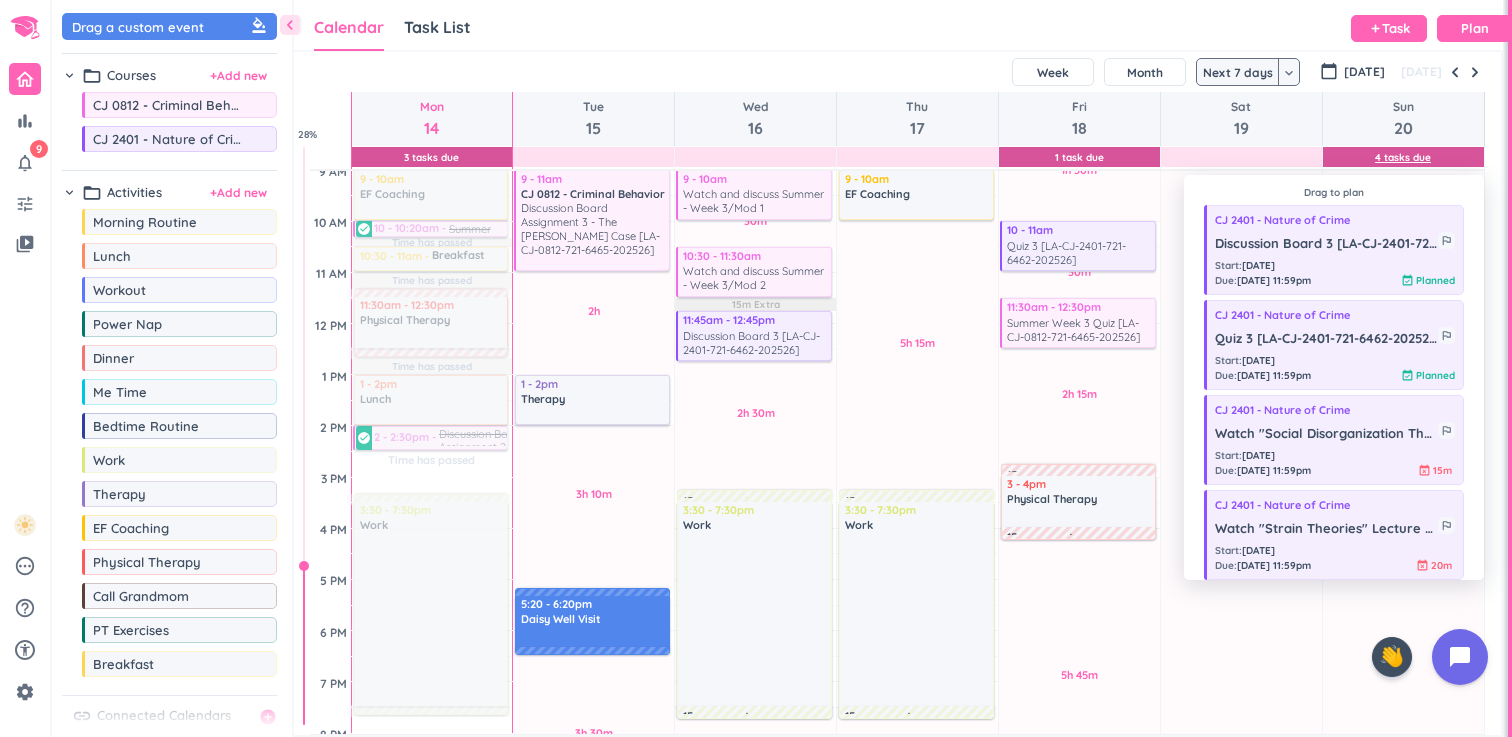 click on "4   Tasks   Due" at bounding box center (1403, 157) 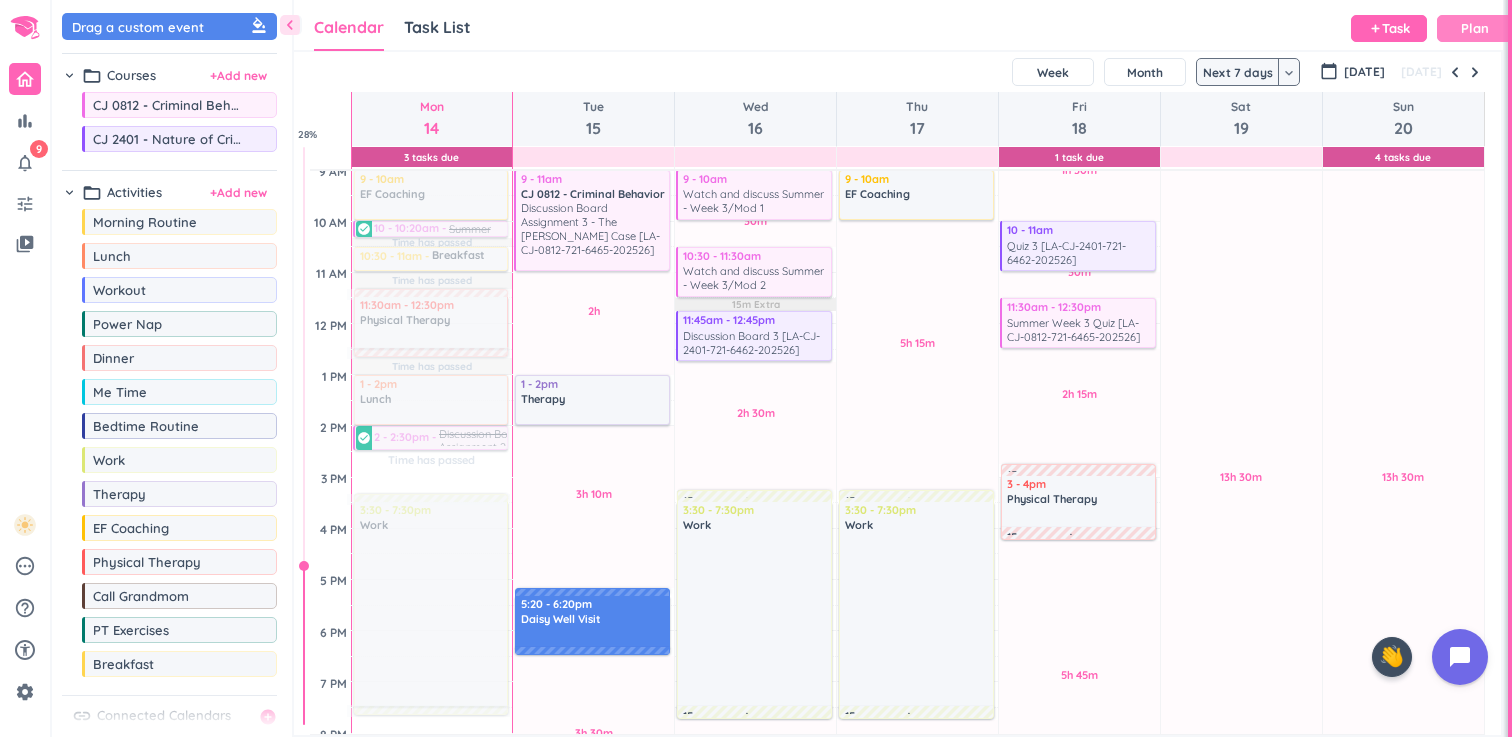 click on "Plan" at bounding box center [1475, 28] 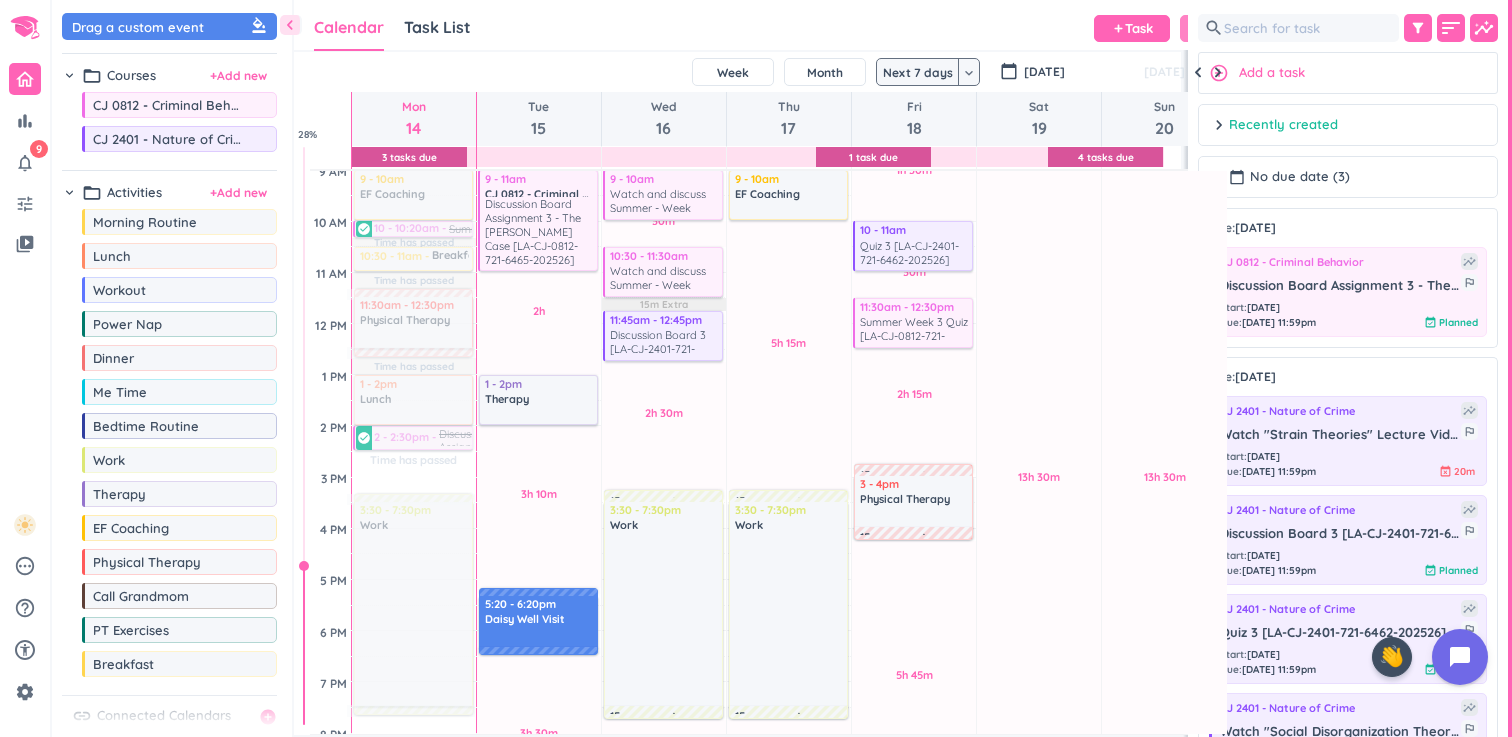 scroll, scrollTop: 50, scrollLeft: 890, axis: both 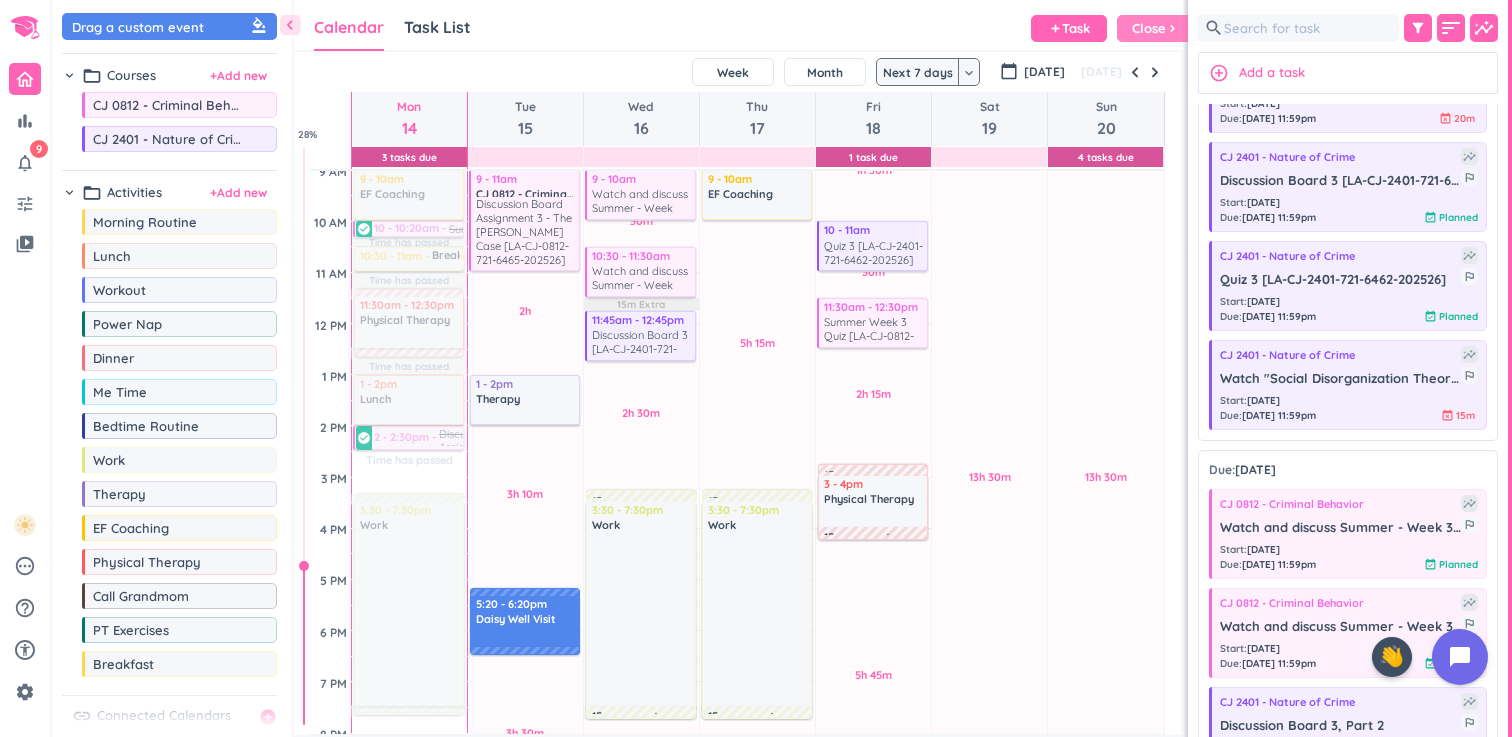 click on "Close" at bounding box center (1149, 28) 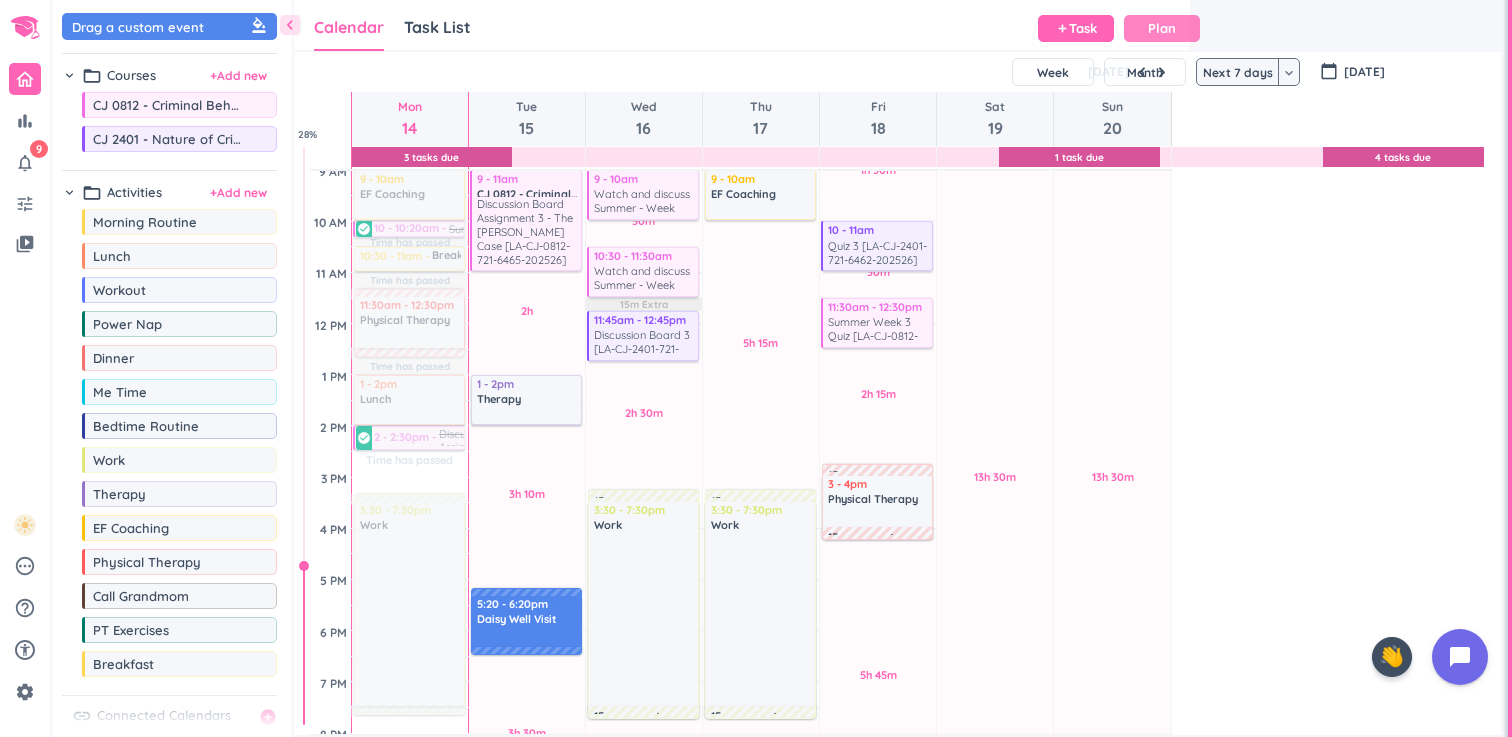 scroll, scrollTop: 1, scrollLeft: 1, axis: both 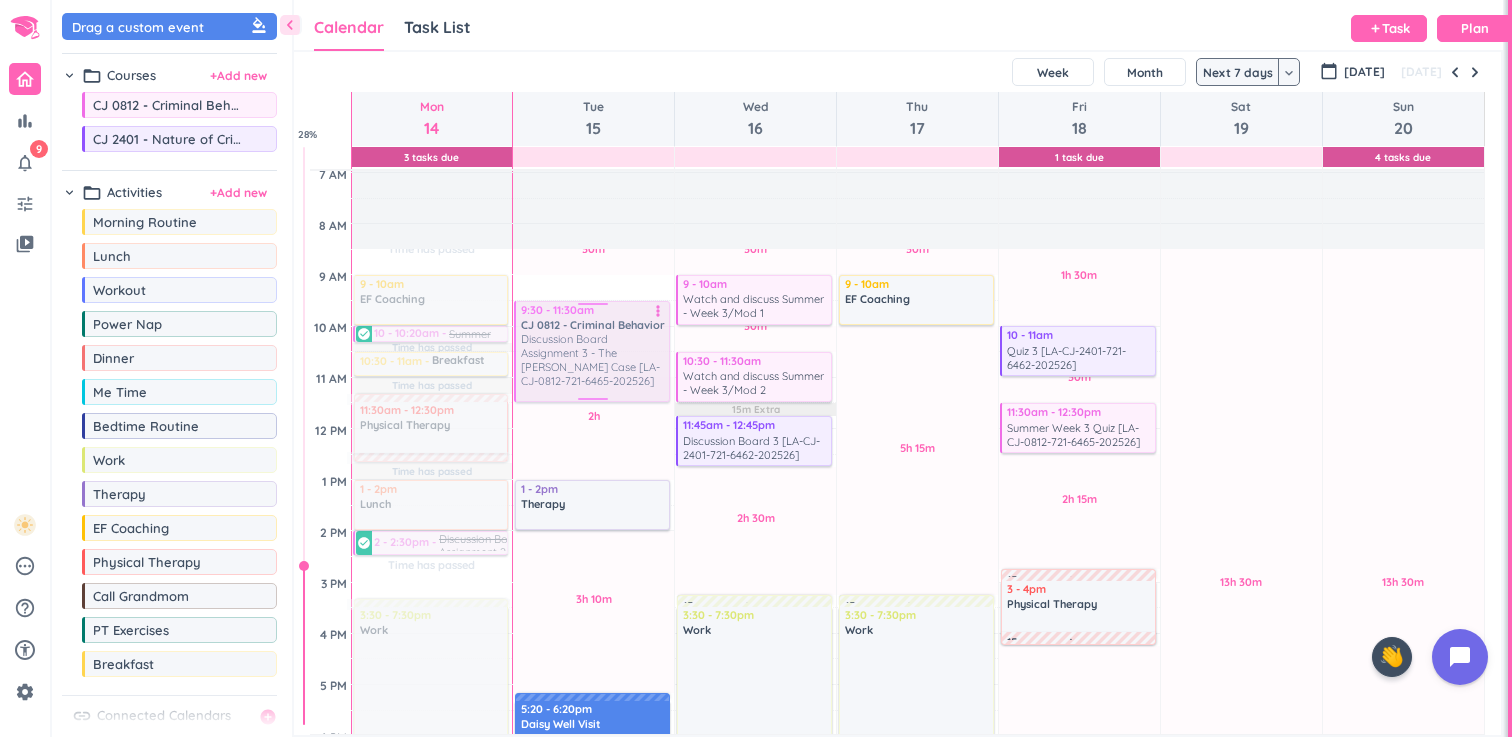 drag, startPoint x: 581, startPoint y: 333, endPoint x: 578, endPoint y: 353, distance: 20.22375 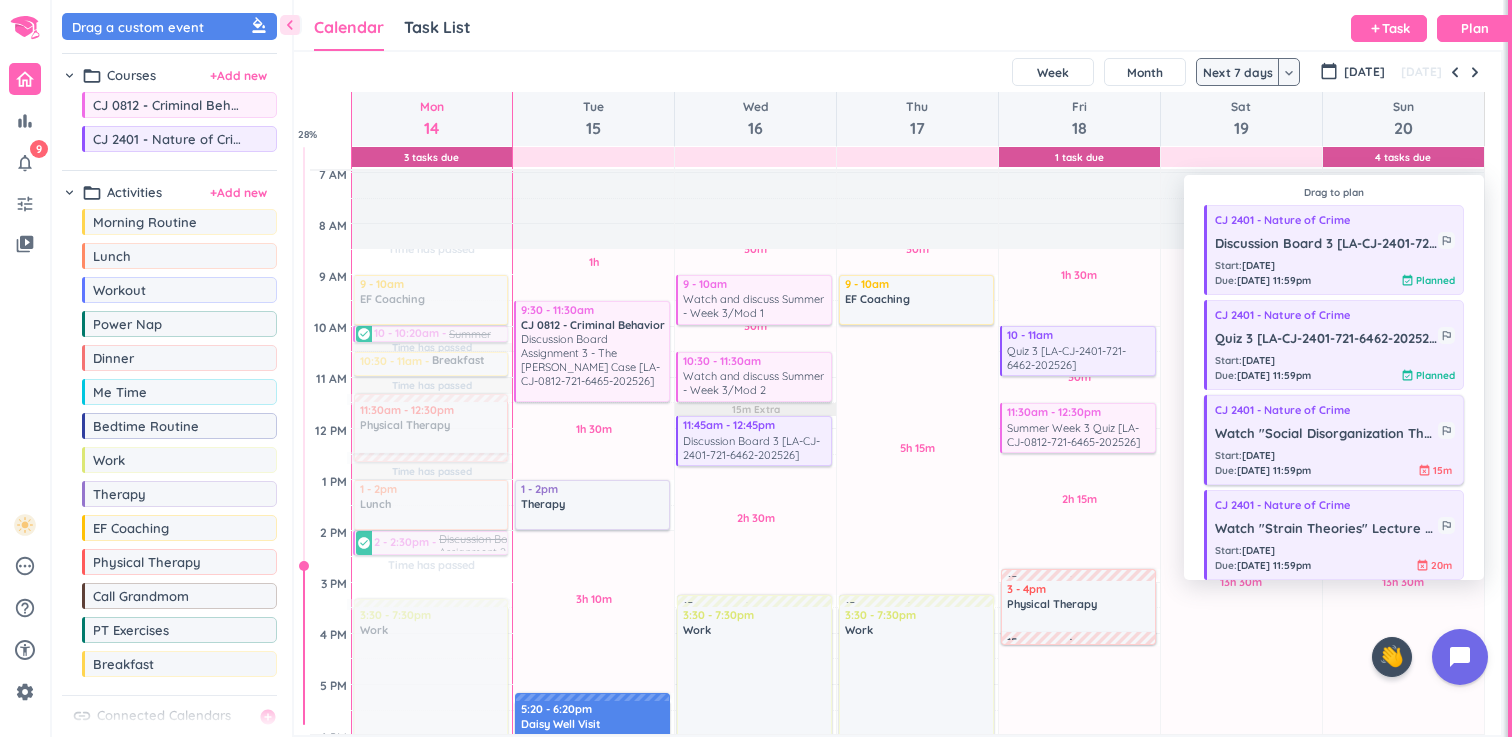 scroll, scrollTop: 15, scrollLeft: 0, axis: vertical 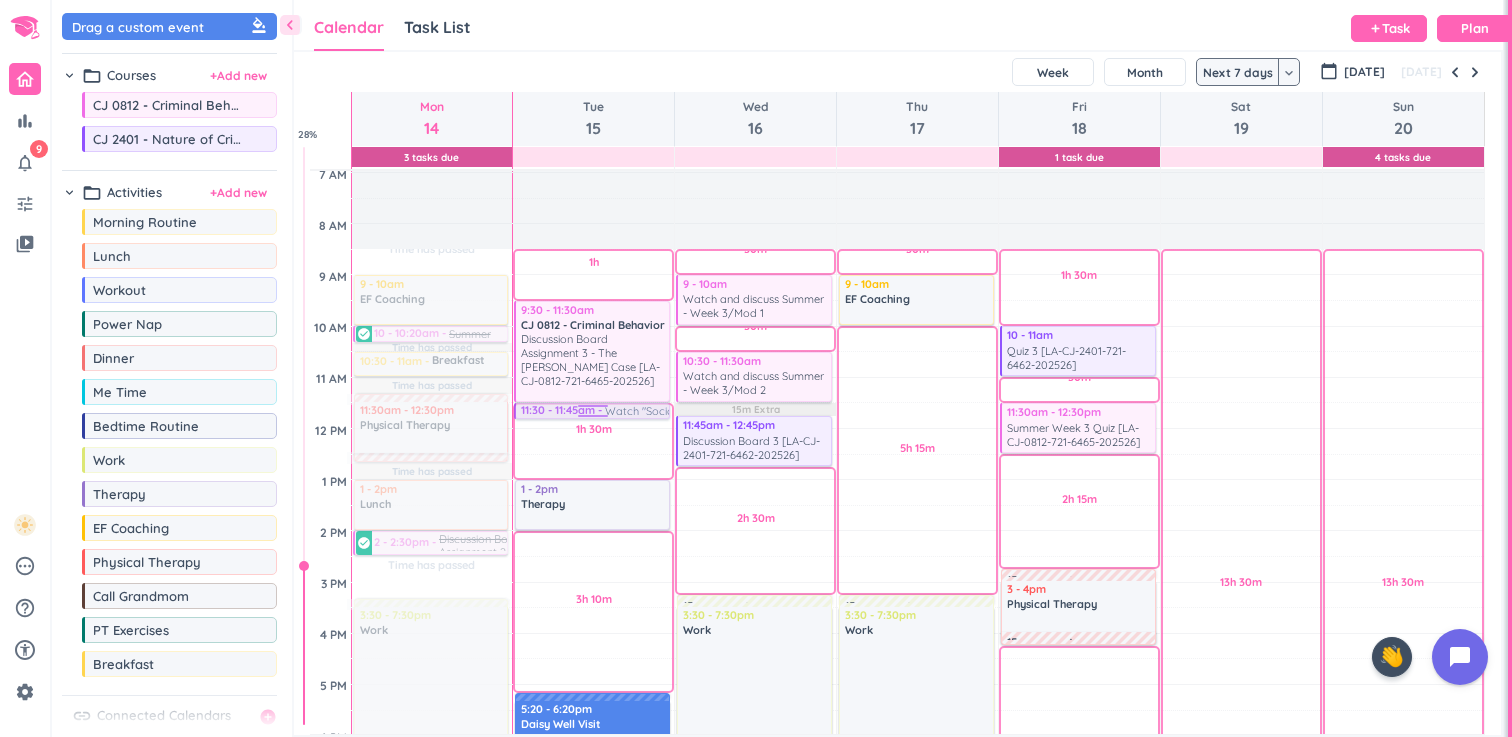drag, startPoint x: 1312, startPoint y: 428, endPoint x: 579, endPoint y: 406, distance: 733.3301 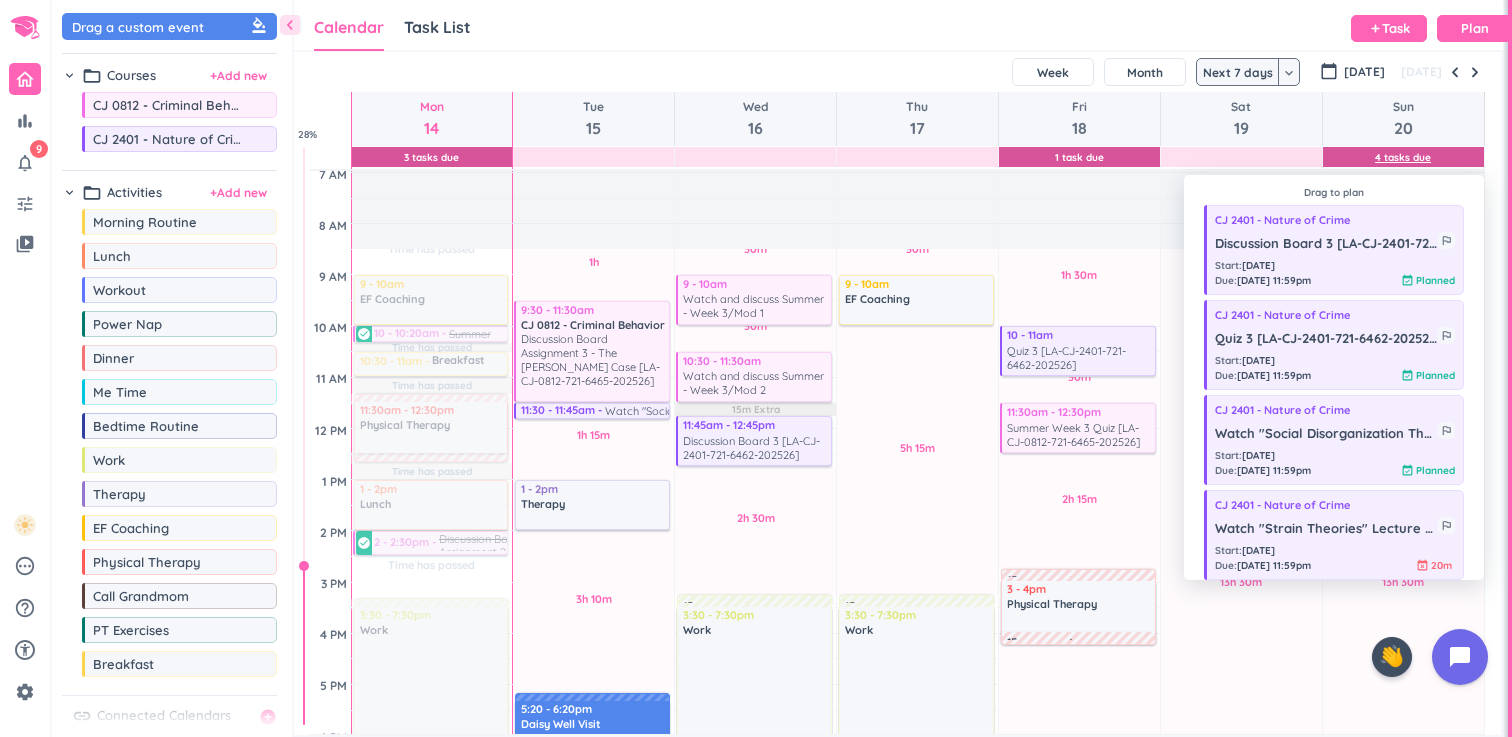 click on "4   Tasks   Due" at bounding box center [1403, 157] 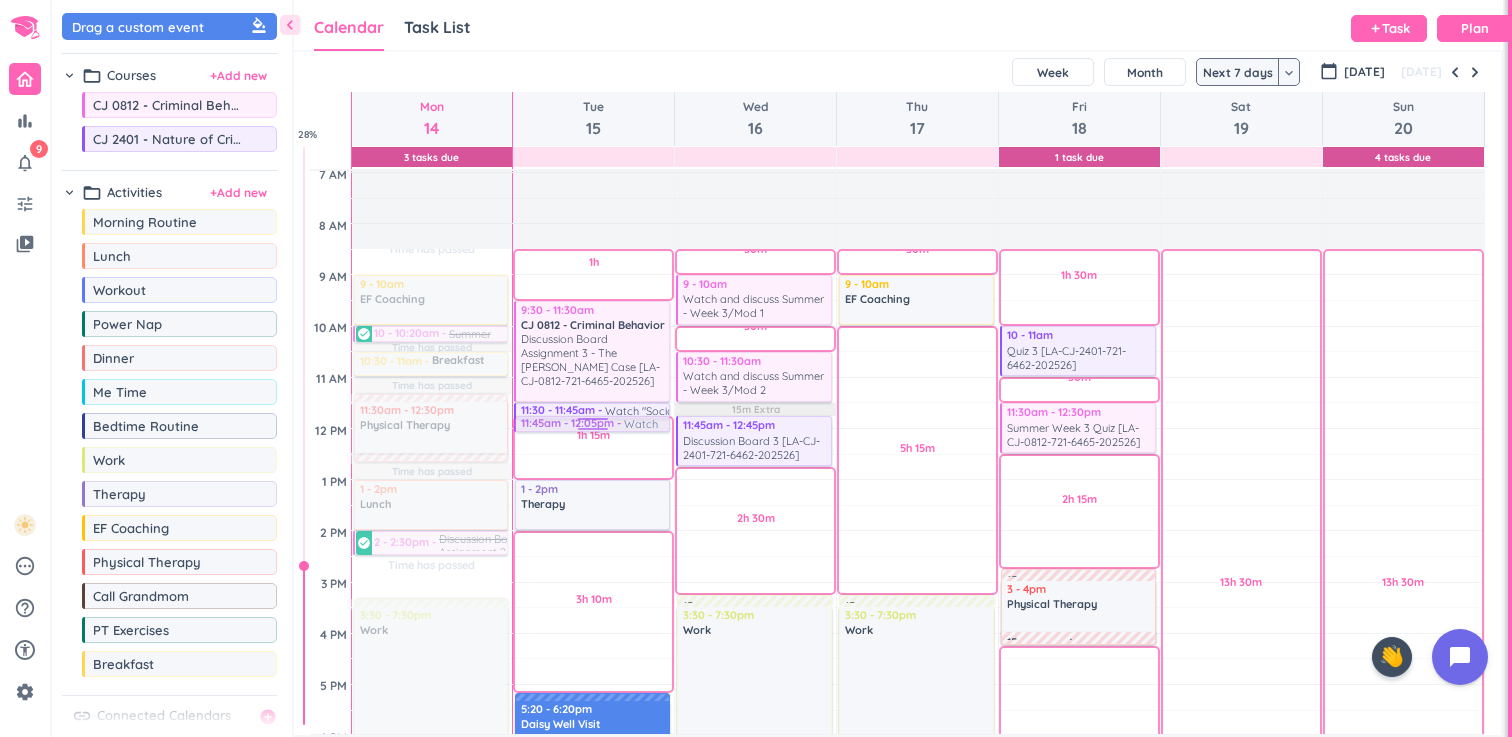 drag, startPoint x: 1338, startPoint y: 529, endPoint x: 599, endPoint y: 419, distance: 747.1419 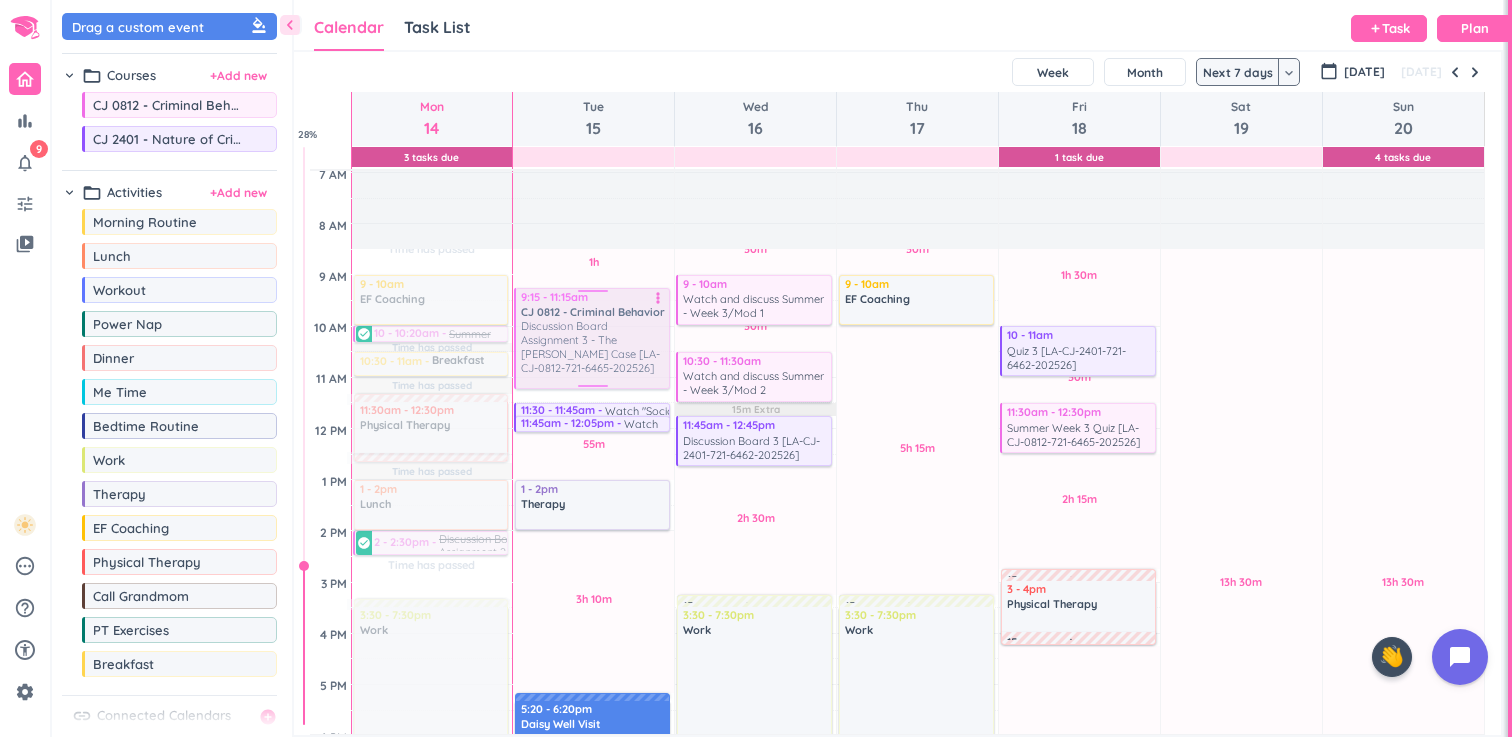 drag, startPoint x: 621, startPoint y: 382, endPoint x: 618, endPoint y: 365, distance: 17.262676 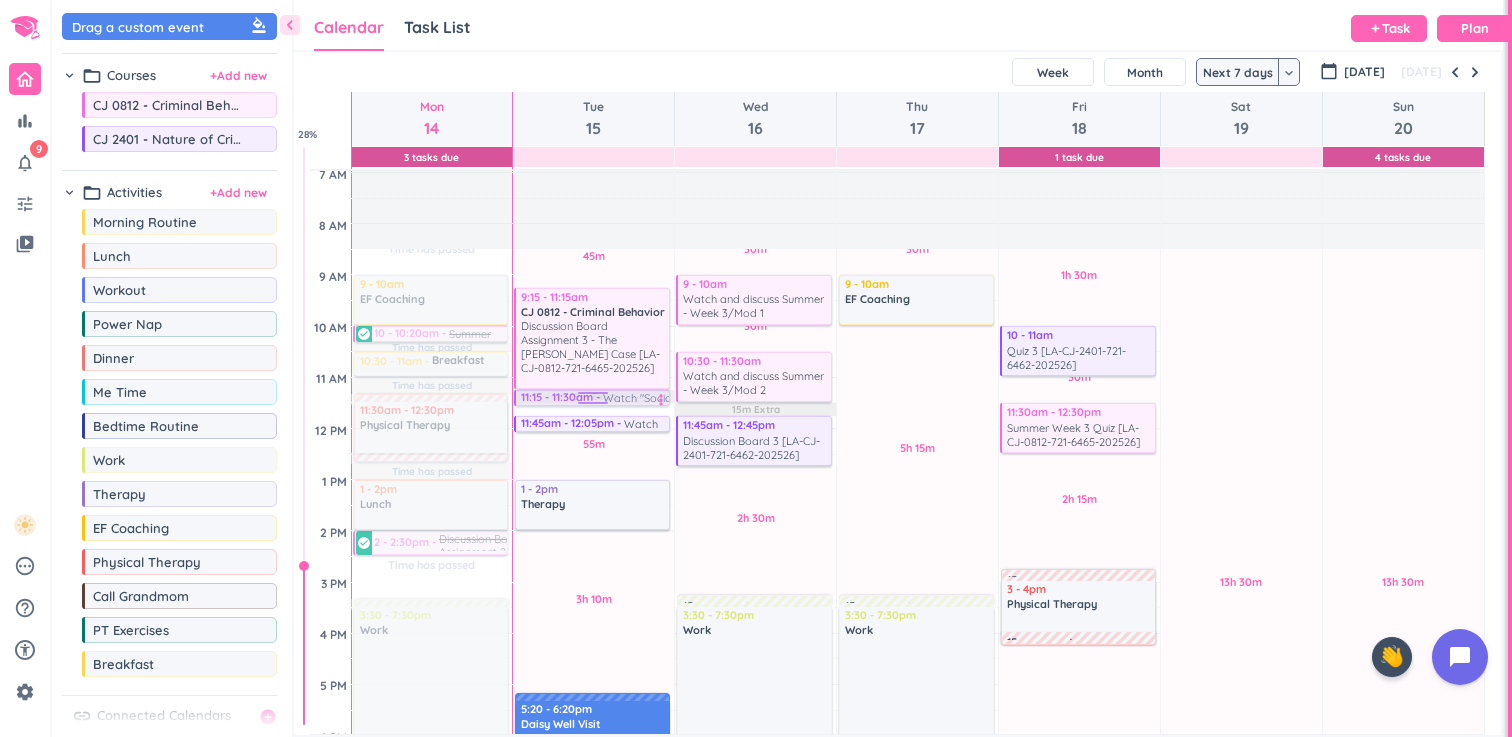 click on "45m Past due Plan 55m Past due Plan 3h 10m Past due Plan 3h 30m Past due Plan 15m Extra Adjust Awake Time Adjust Awake Time 9:15 - 11:15am CJ 0812 - Criminal Behavior Discussion Board Assignment 3 - The [PERSON_NAME] Case [LA-CJ-0812-721-6465-202526] more_vert 11:30 - 11:45am Watch "Social Disorganization Theory" Lecture Video more_vert 11:45am - 12:05pm Watch "Strain Theories" Lecture Video more_vert 1 - 2pm Therapy delete_outline 5:20 - 6:20pm Daisy Well Visit delete_outline 11:15 - 11:30am Watch "Social Disorganization Theory" Lecture Video more_vert" at bounding box center [593, 633] 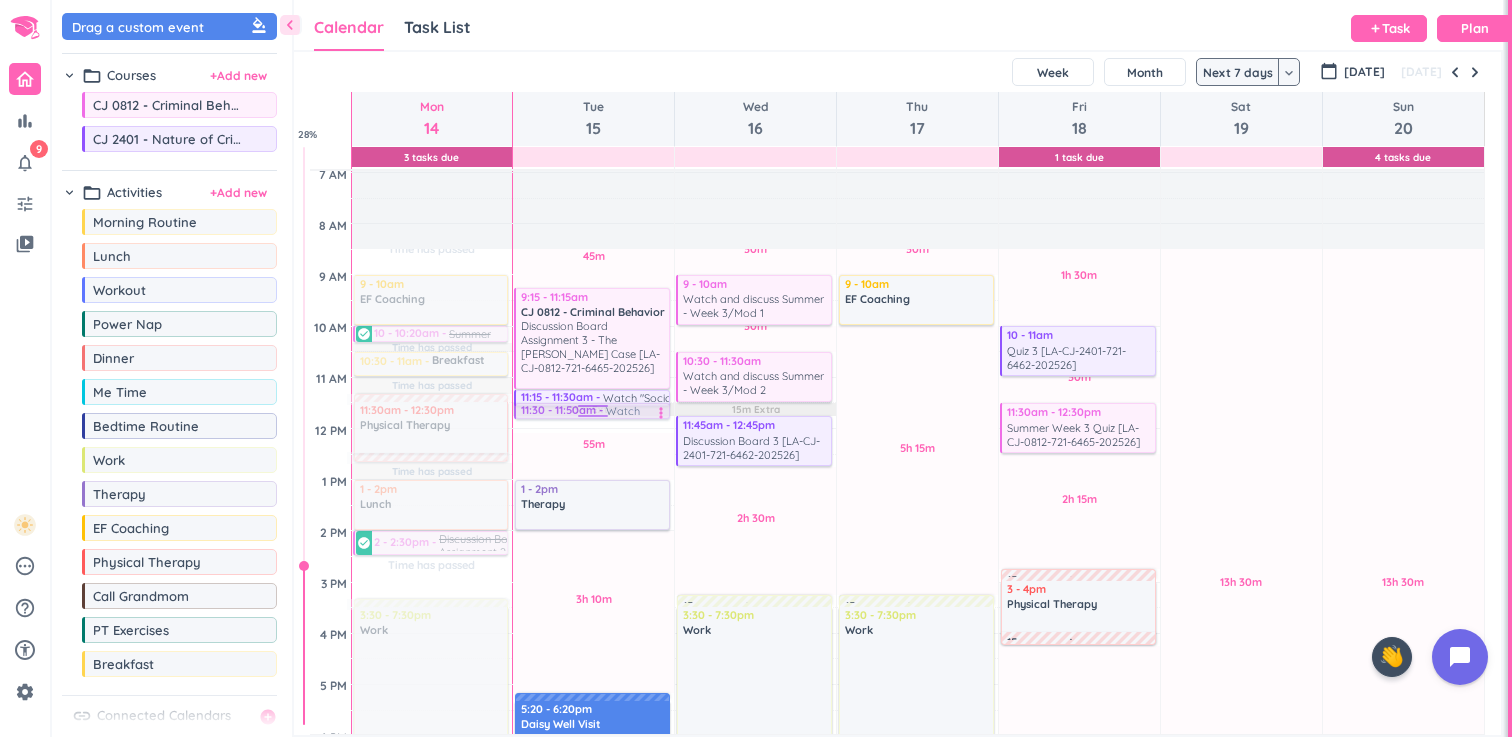 click on "45m Past due Plan 55m Past due Plan 3h 10m Past due Plan 3h 30m Past due Plan 15m Extra Adjust Awake Time Adjust Awake Time 9:15 - 11:15am CJ 0812 - Criminal Behavior Discussion Board Assignment 3 - The [PERSON_NAME] Case [LA-CJ-0812-721-6465-202526] more_vert 11:15 - 11:30am Watch "Social Disorganization Theory" Lecture Video more_vert 11:45am - 12:05pm Watch "Strain Theories" Lecture Video more_vert 1 - 2pm Therapy delete_outline 5:20 - 6:20pm Daisy Well Visit delete_outline 11:30 - 11:50am Watch "Strain Theories" Lecture Video more_vert" at bounding box center (593, 633) 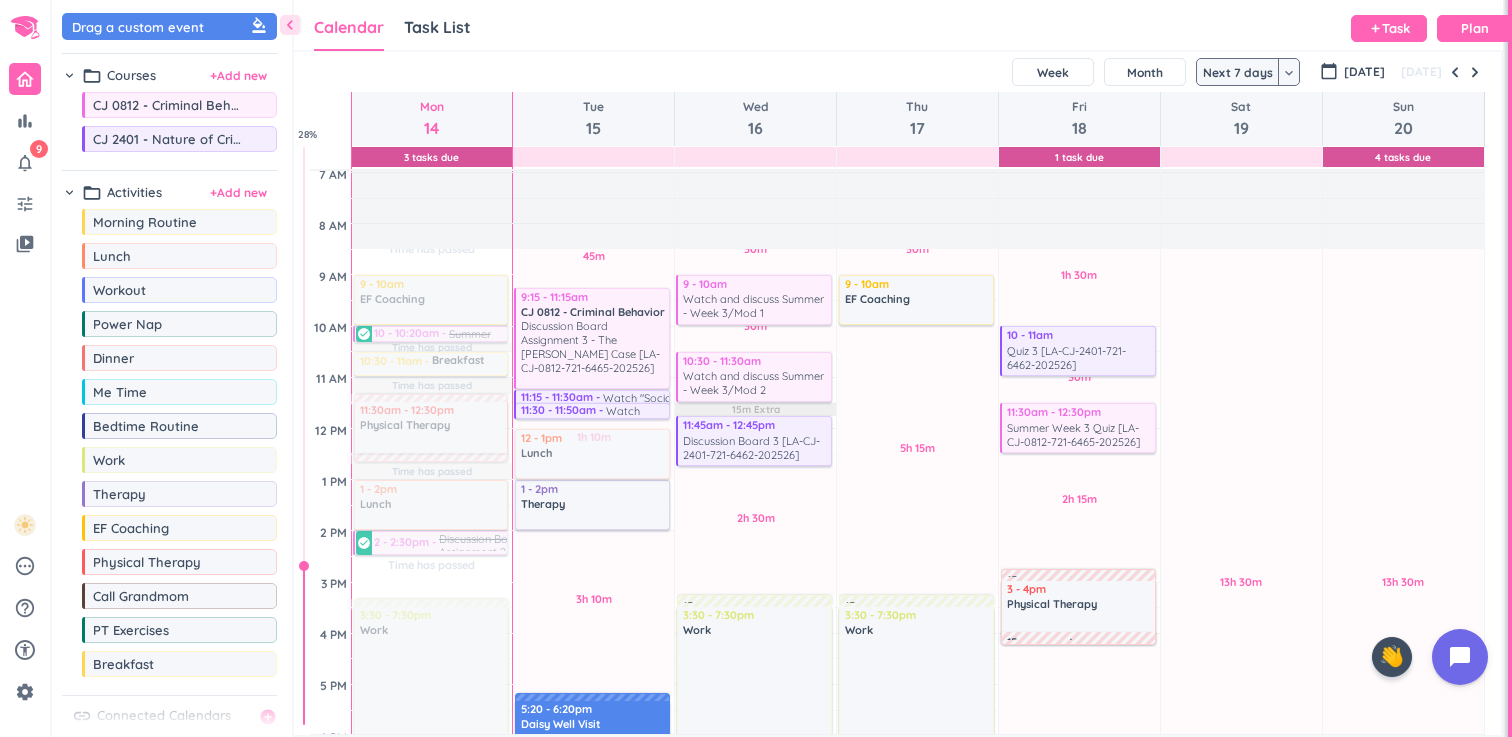 drag, startPoint x: 188, startPoint y: 269, endPoint x: 578, endPoint y: 429, distance: 421.54477 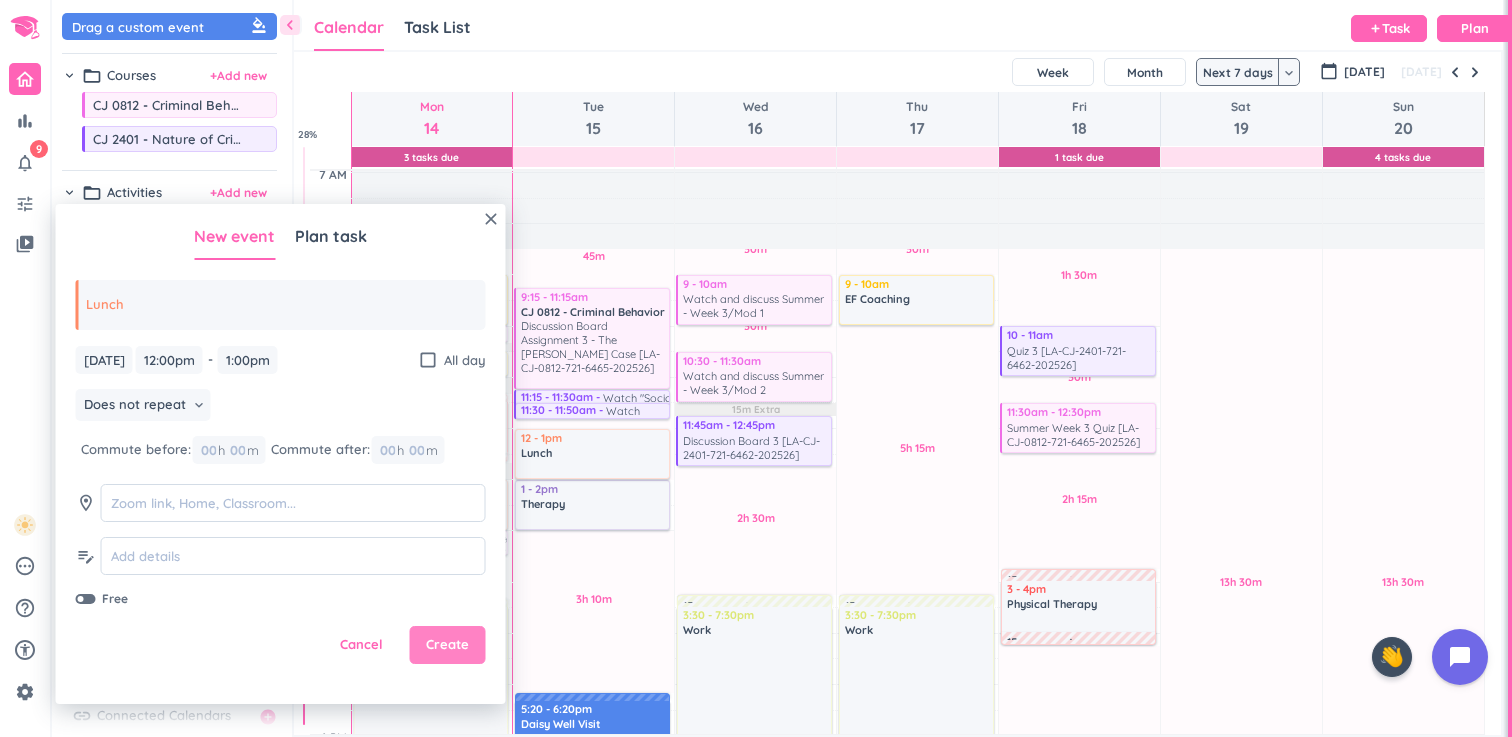 click on "Create" at bounding box center [447, 645] 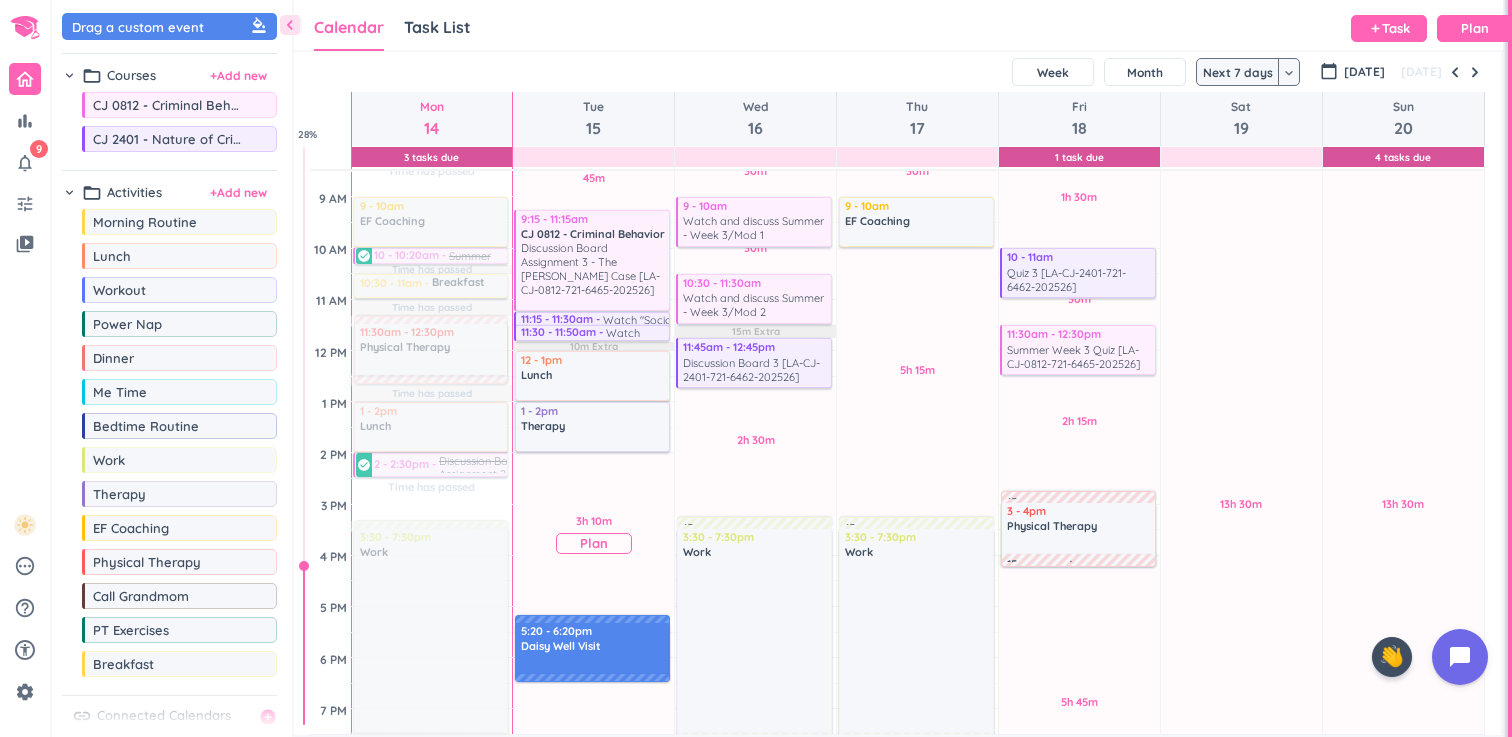 scroll, scrollTop: 234, scrollLeft: 0, axis: vertical 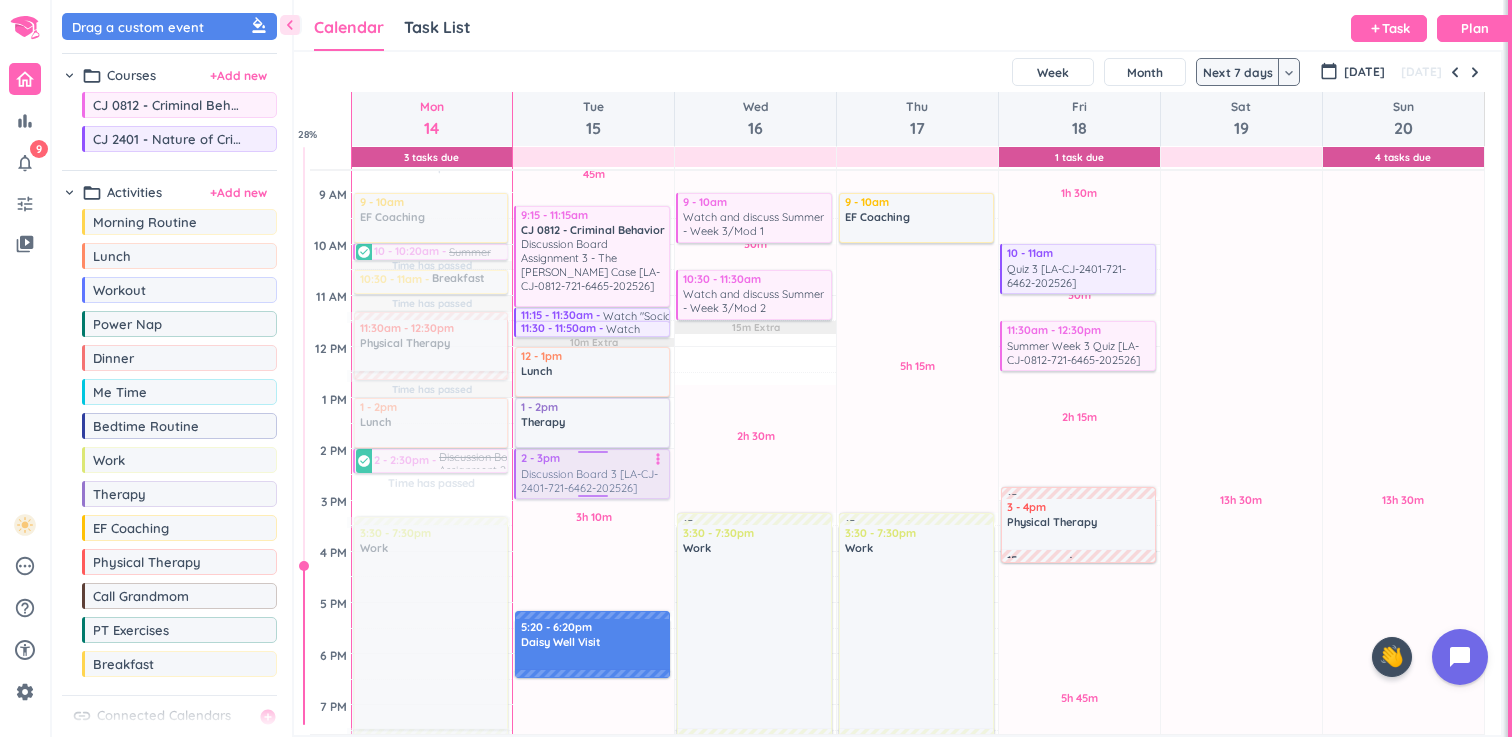 drag, startPoint x: 760, startPoint y: 365, endPoint x: 581, endPoint y: 488, distance: 217.18655 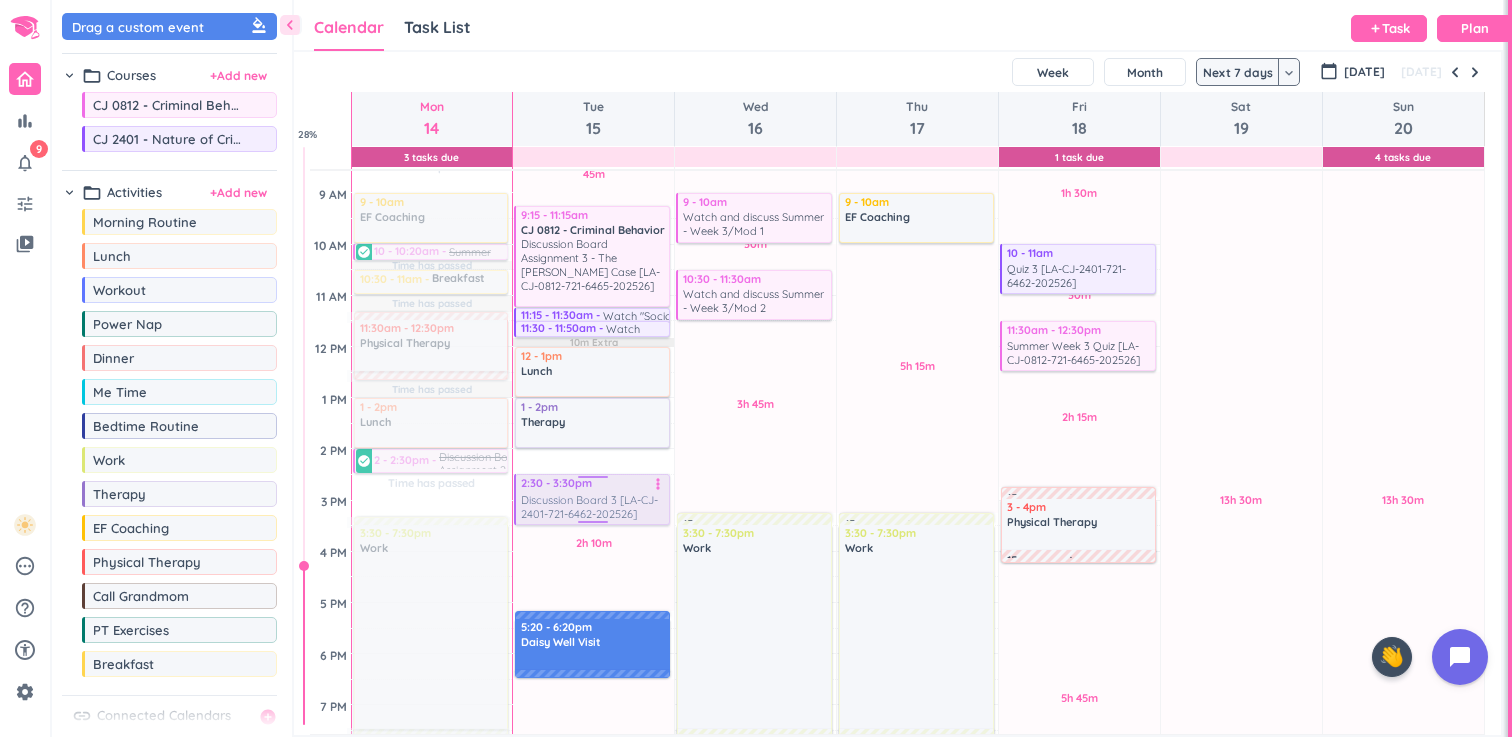 drag, startPoint x: 599, startPoint y: 474, endPoint x: 594, endPoint y: 508, distance: 34.36568 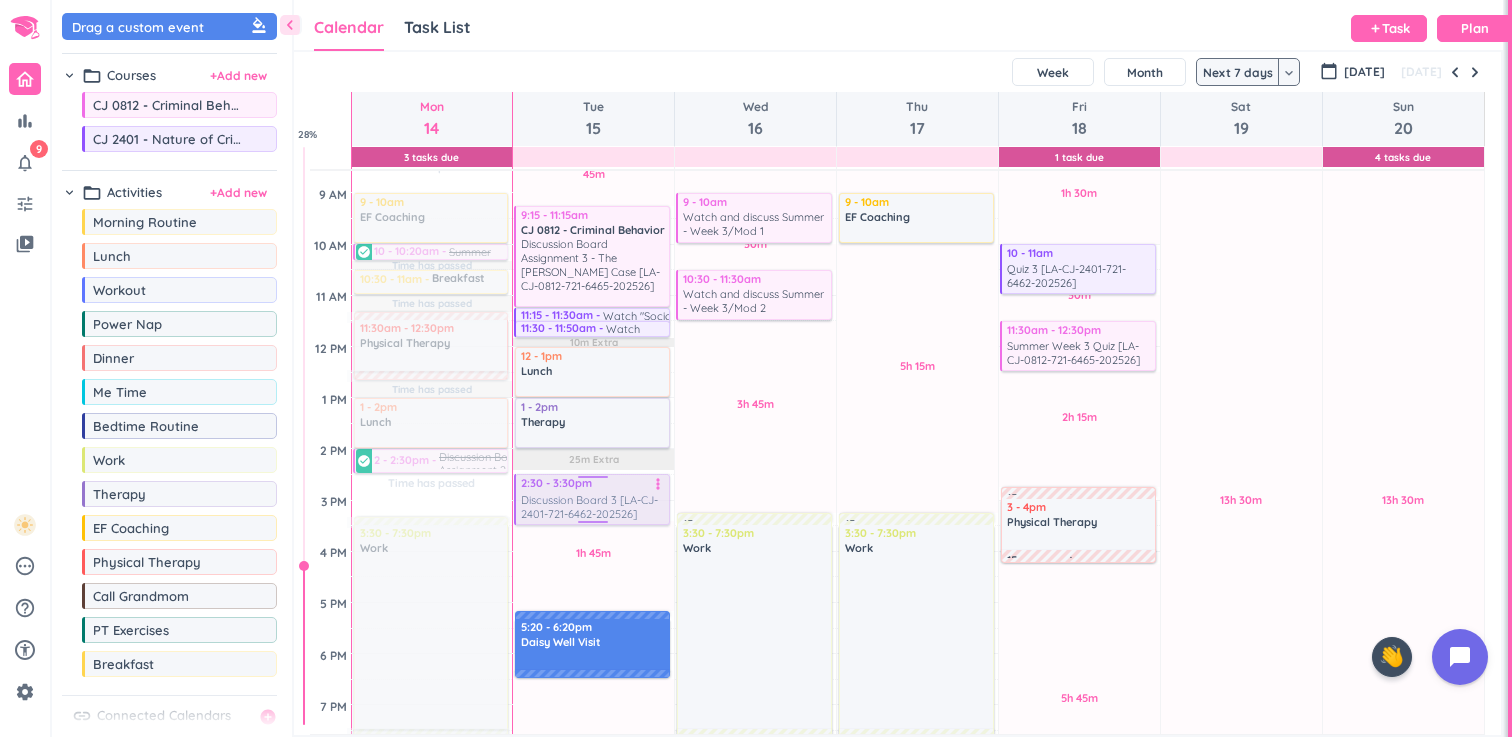drag, startPoint x: 606, startPoint y: 499, endPoint x: 603, endPoint y: 513, distance: 14.3178215 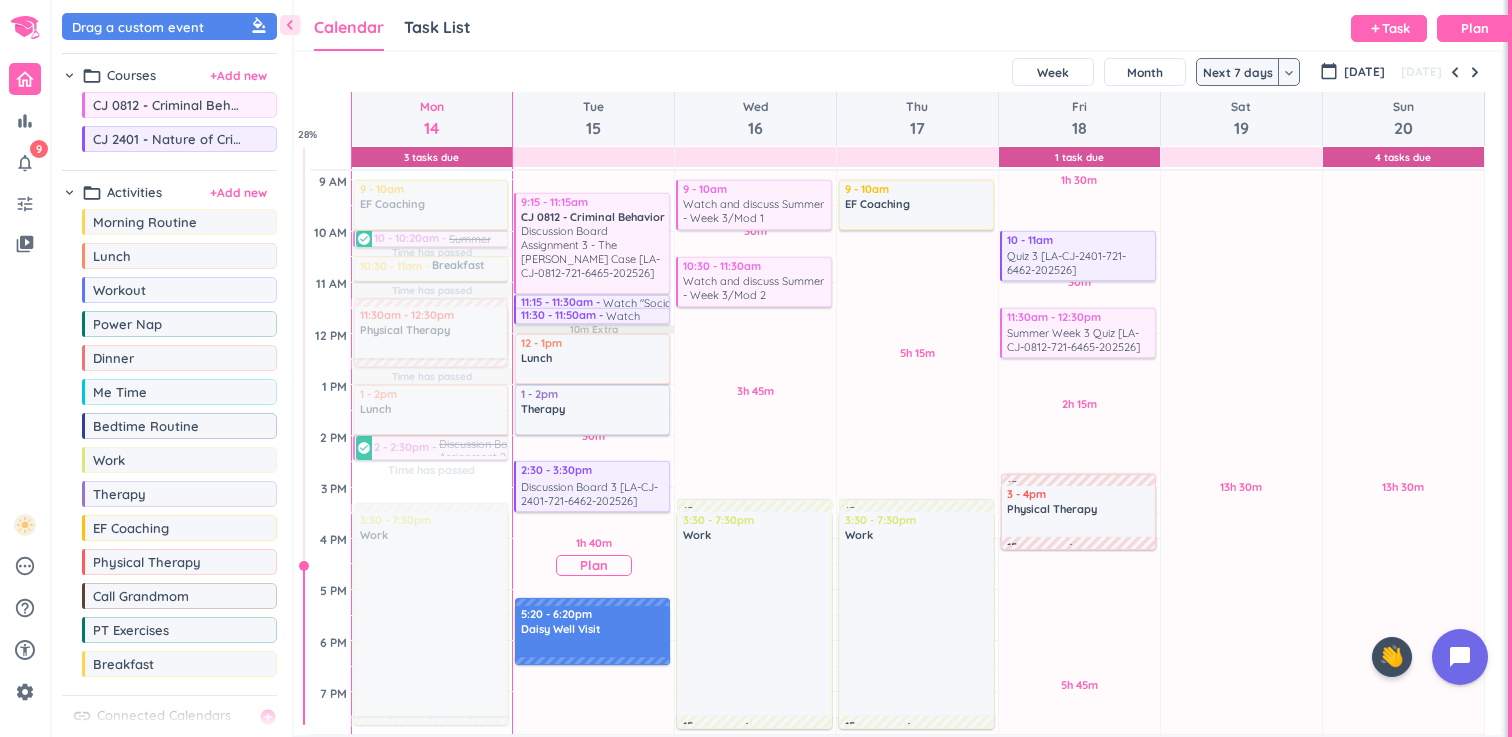 scroll, scrollTop: 227, scrollLeft: 0, axis: vertical 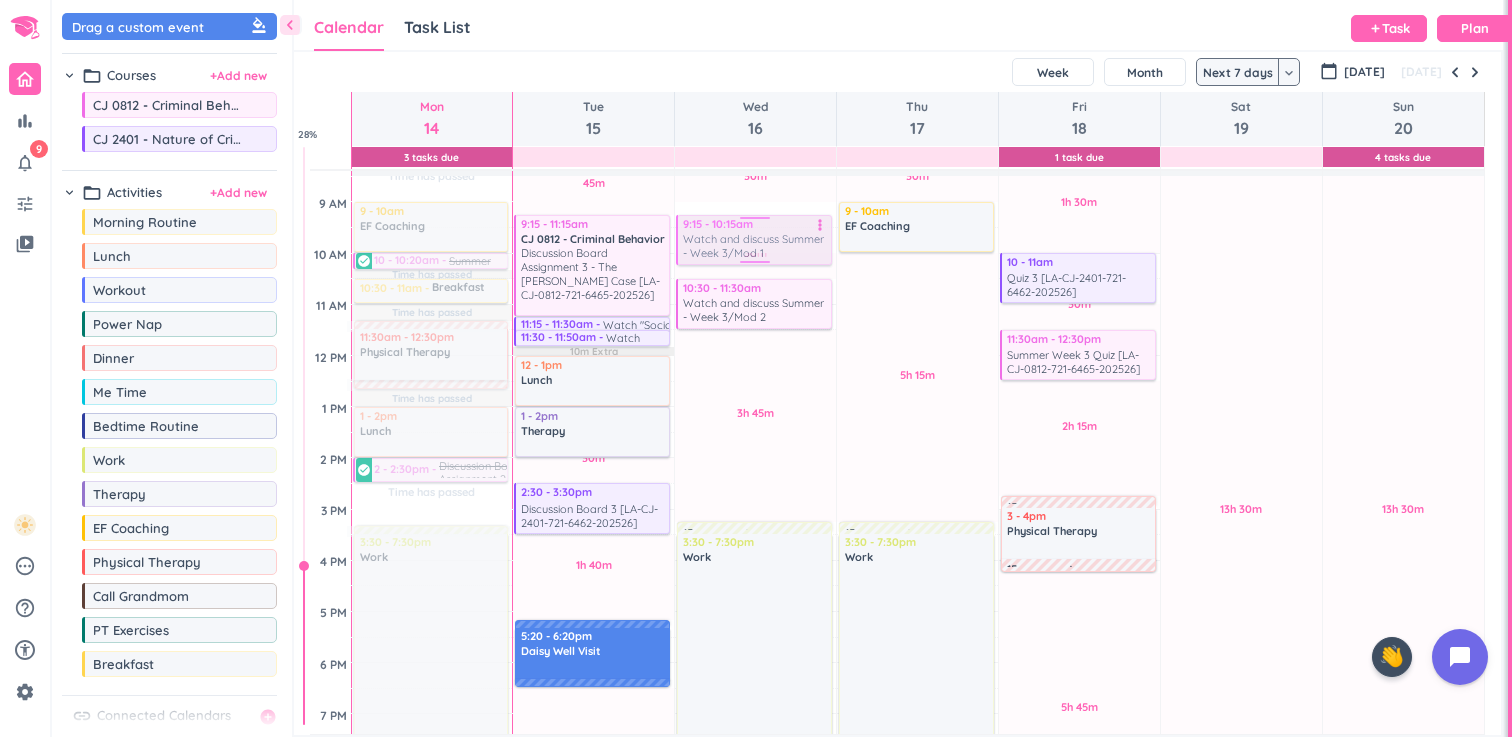 drag, startPoint x: 785, startPoint y: 225, endPoint x: 778, endPoint y: 252, distance: 27.89265 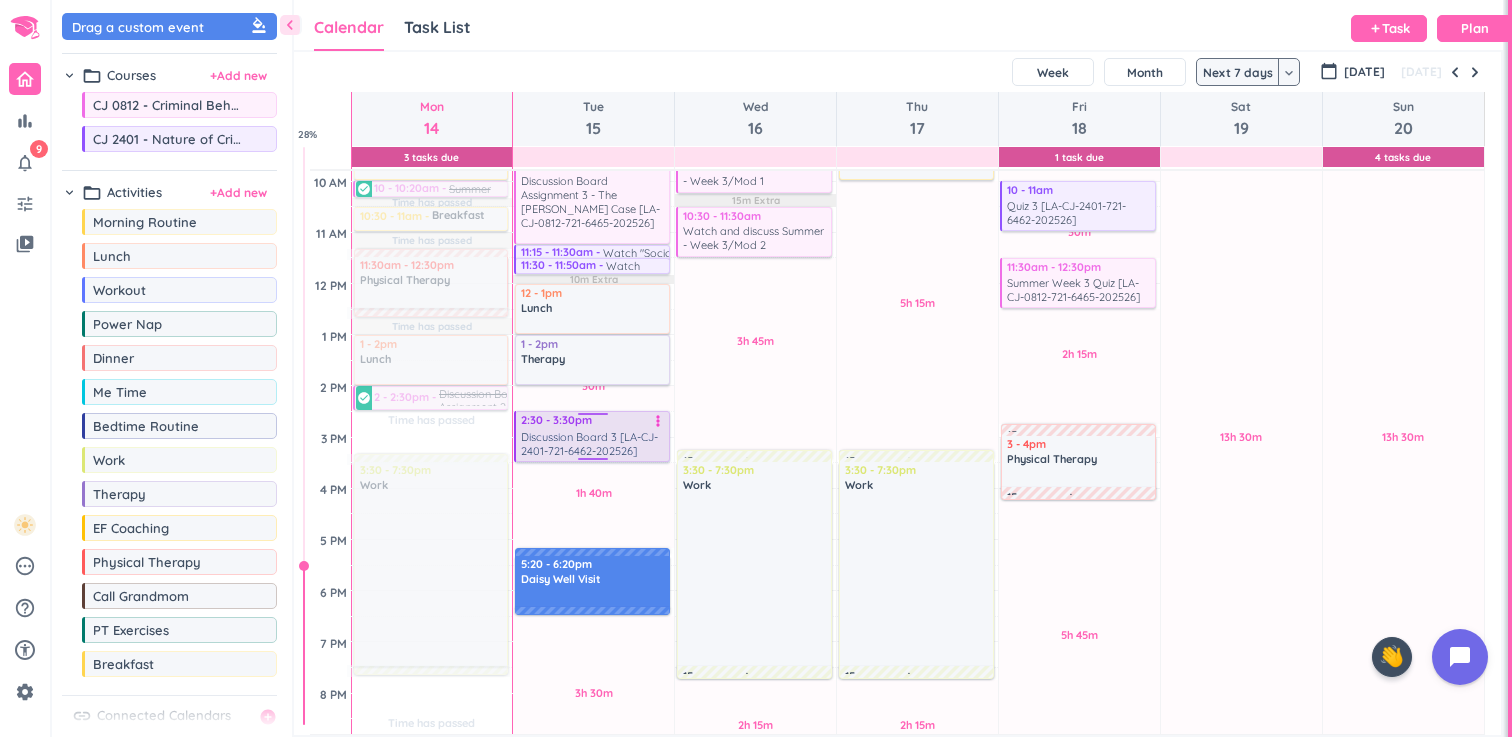 scroll, scrollTop: 264, scrollLeft: 0, axis: vertical 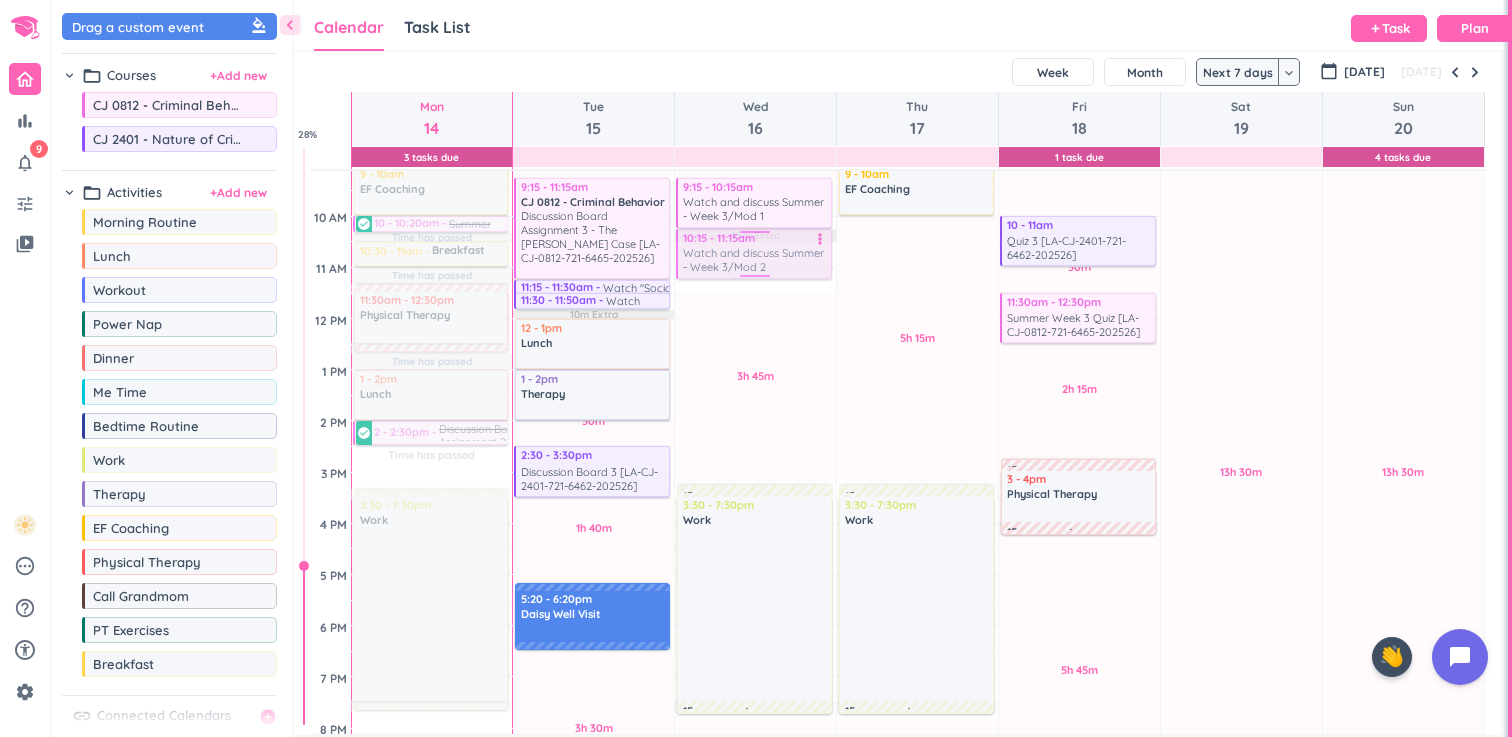 click on "45m Past due Plan 3h 45m Past due Plan 2h 15m Past due Plan 15m Extra Adjust Awake Time Adjust Awake Time 9:15 - 10:15am CJ 0812 - Criminal Behavior Watch and discuss Summer - Week 3/Mod 1 VoiceThread - Psychological Theories - Part 1 [LA-CJ-0812-721-6465-202526] more_vert 10:30 - 11:30am CJ 0812 - Criminal Behavior Watch and discuss Summer - Week 3/Mod 2 VoiceThread - Psychological Theories - Part 2 [LA-CJ-0812-721-6465-202526] more_vert 15m commute 3:30 - 7:30pm Work delete_outline 15m commute 10:15 - 11:15am CJ 0812 - Criminal Behavior Watch and discuss Summer - Week 3/Mod 2 VoiceThread - Psychological Theories - Part 2 [LA-CJ-0812-721-6465-202526] more_vert" at bounding box center [755, 523] 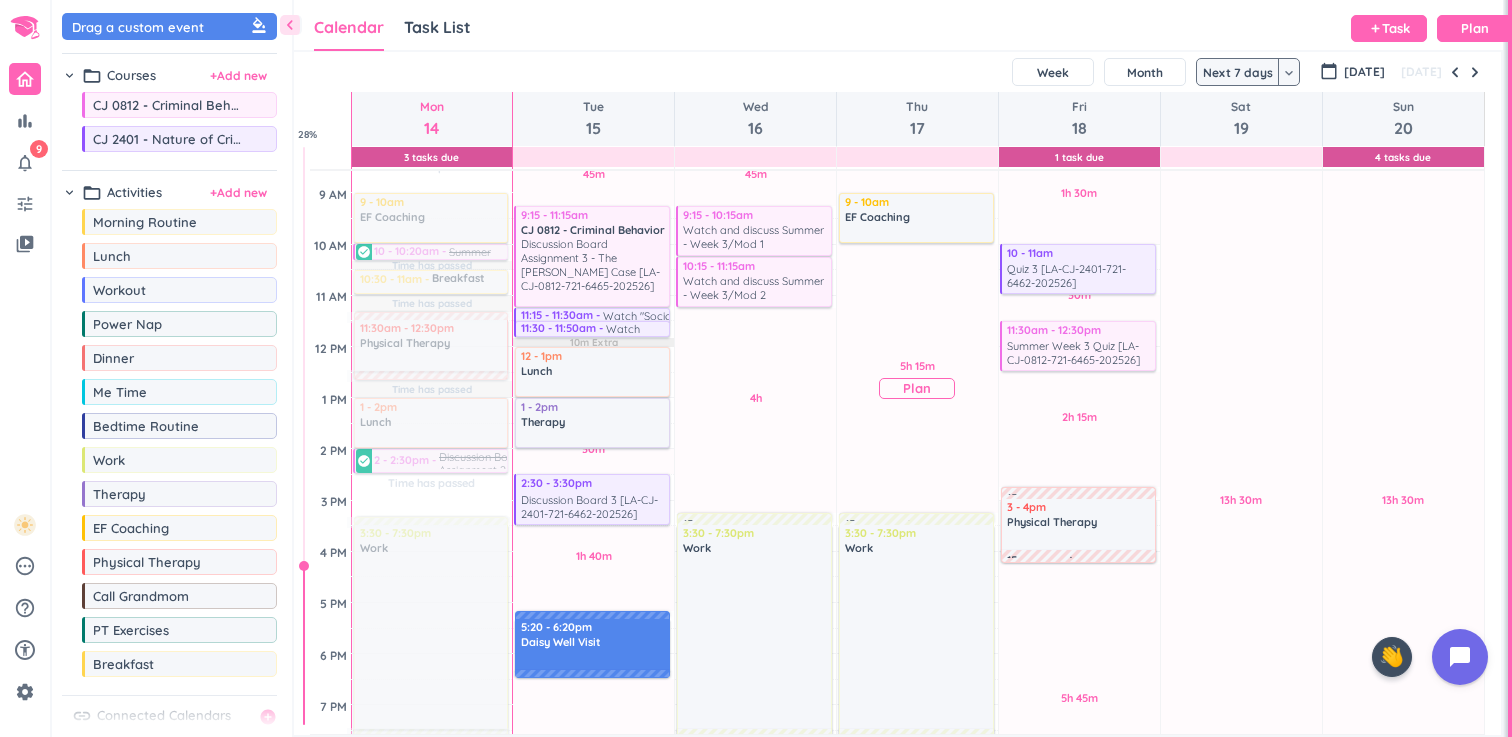 scroll, scrollTop: 227, scrollLeft: 0, axis: vertical 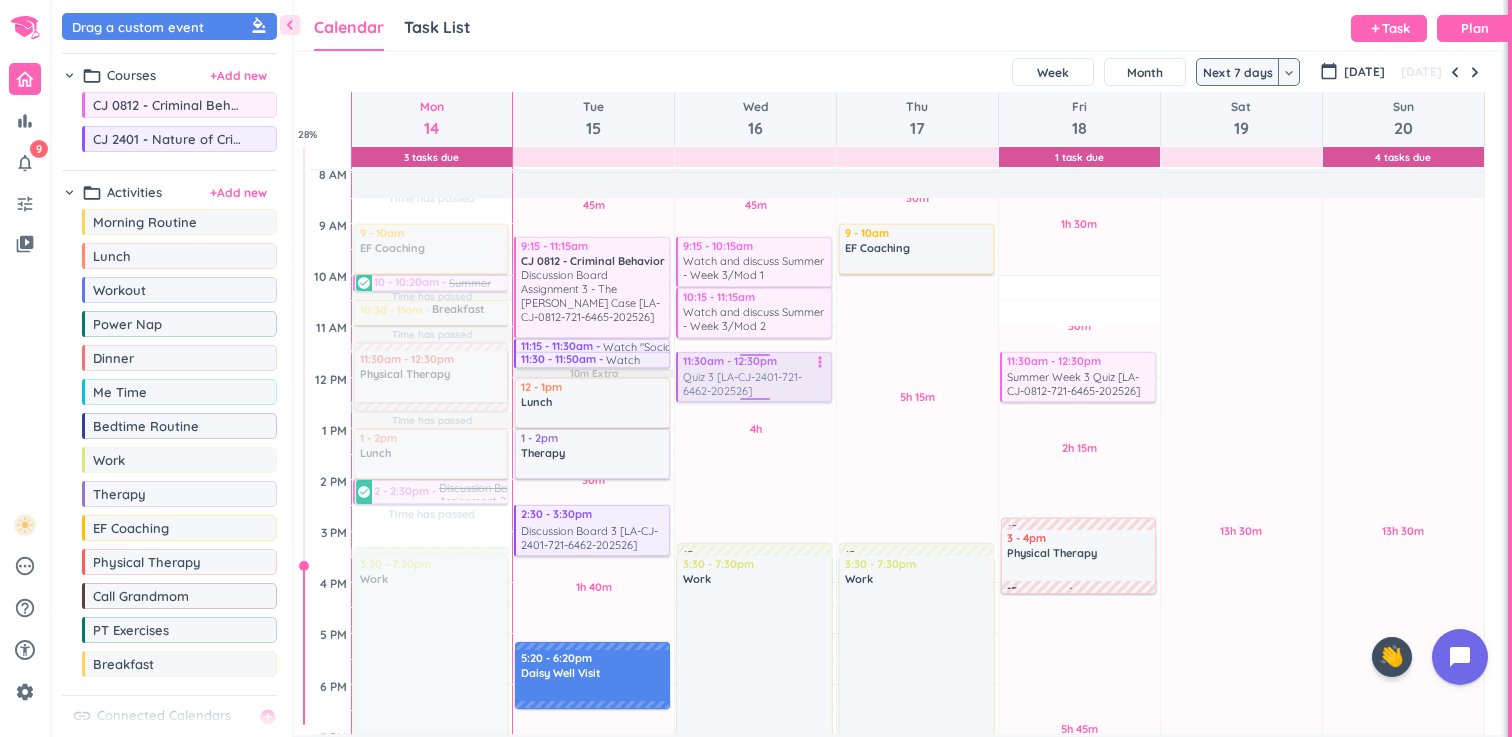 drag, startPoint x: 1070, startPoint y: 289, endPoint x: 743, endPoint y: 369, distance: 336.64374 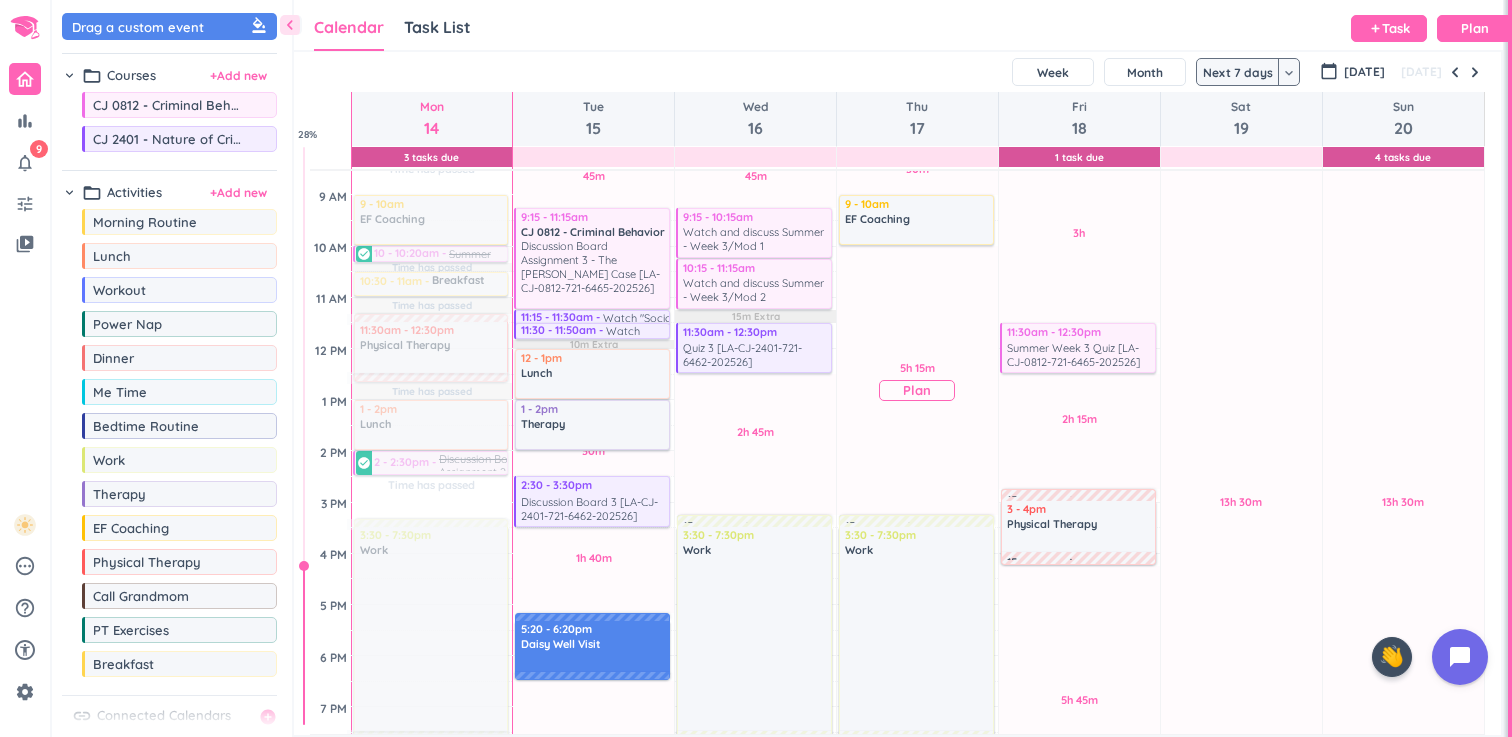 scroll, scrollTop: 224, scrollLeft: 0, axis: vertical 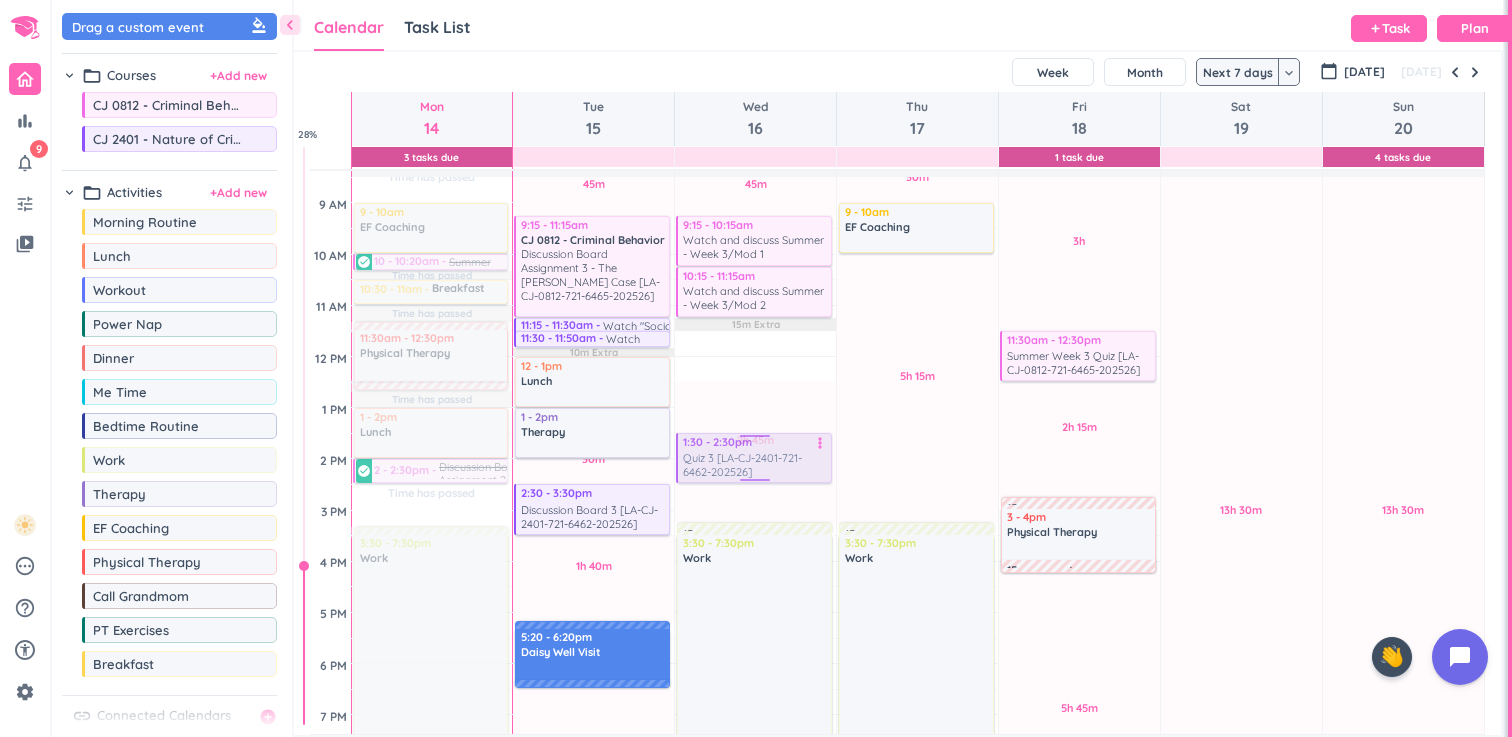 drag, startPoint x: 792, startPoint y: 361, endPoint x: 770, endPoint y: 455, distance: 96.540146 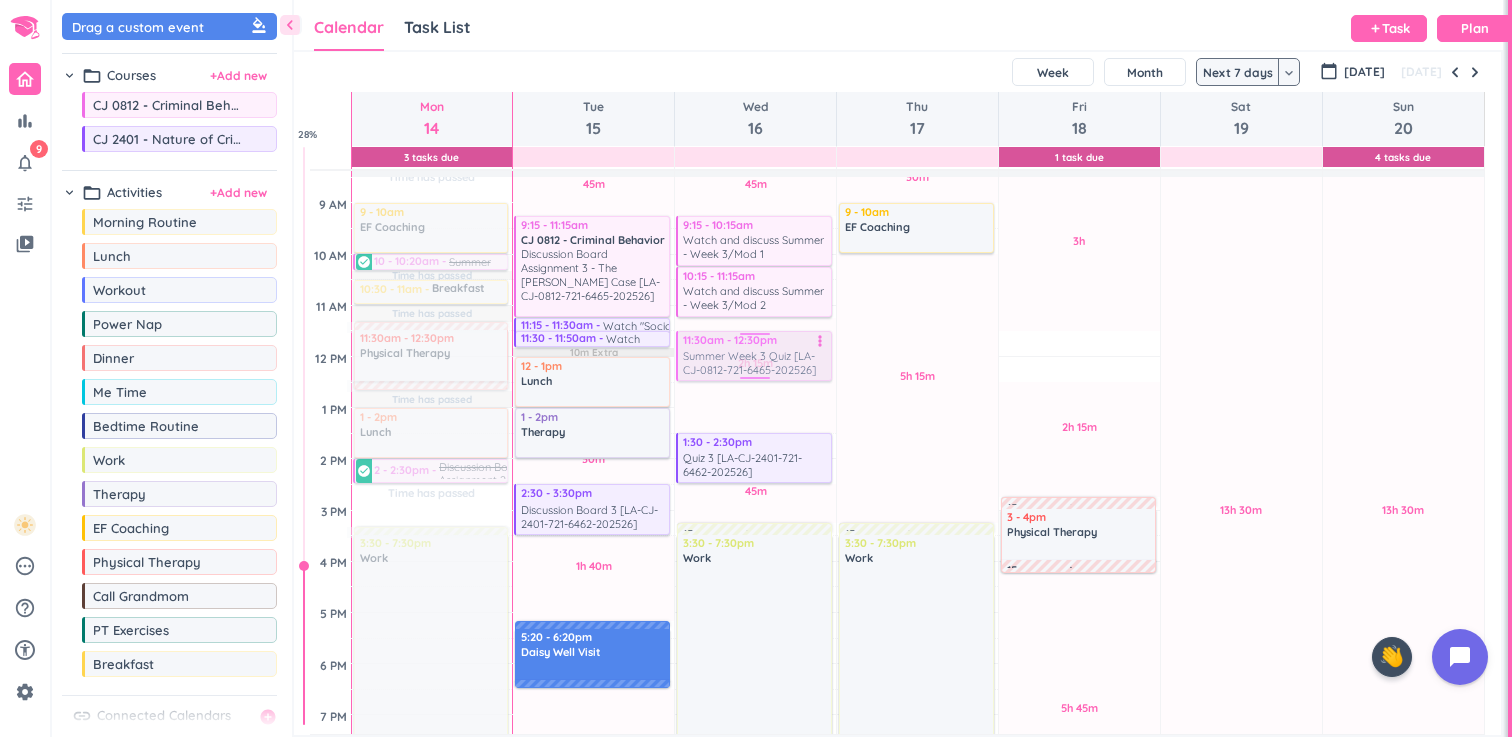 drag, startPoint x: 770, startPoint y: 455, endPoint x: 748, endPoint y: 346, distance: 111.19802 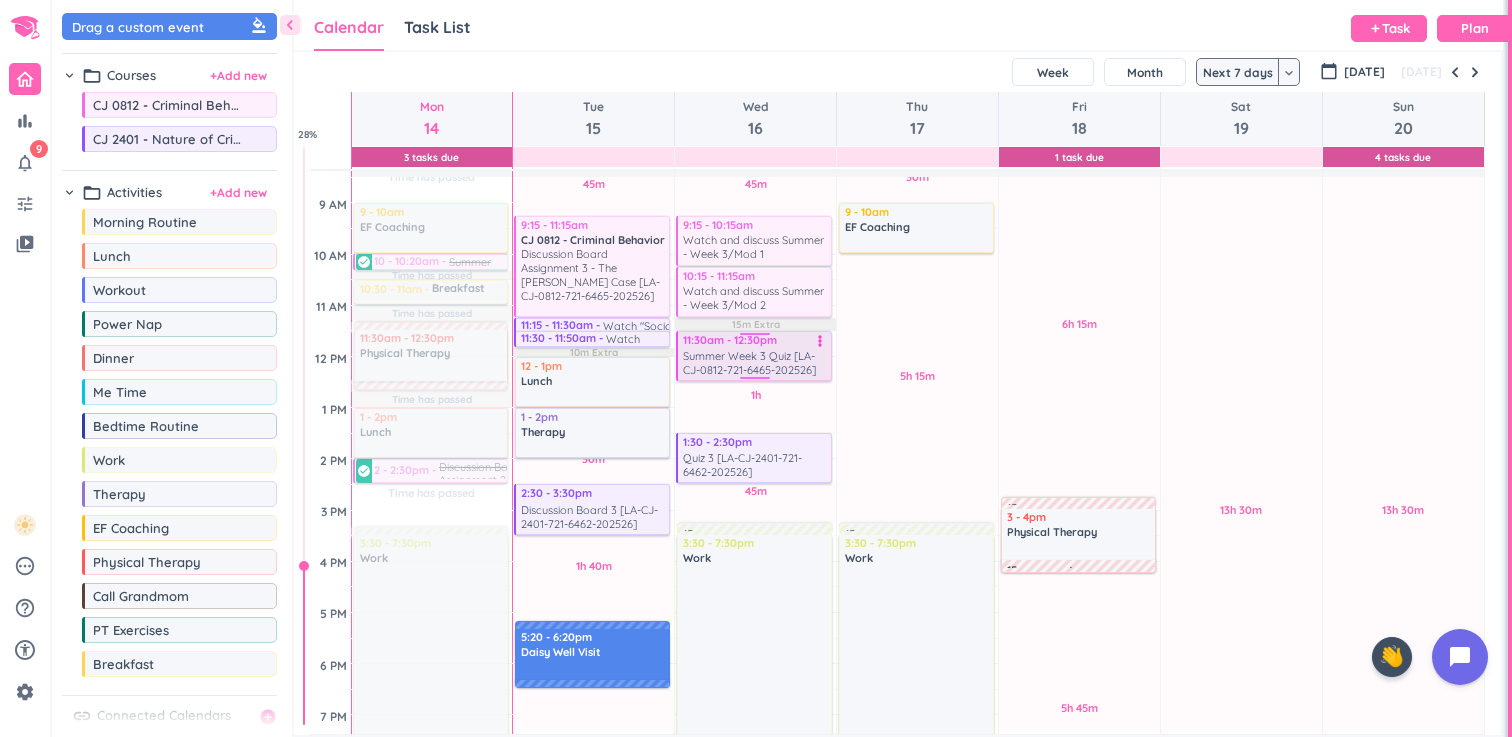 click on "Summer Week 3 Quiz   [LA-CJ-0812-721-6465-202526]" at bounding box center [755, 363] 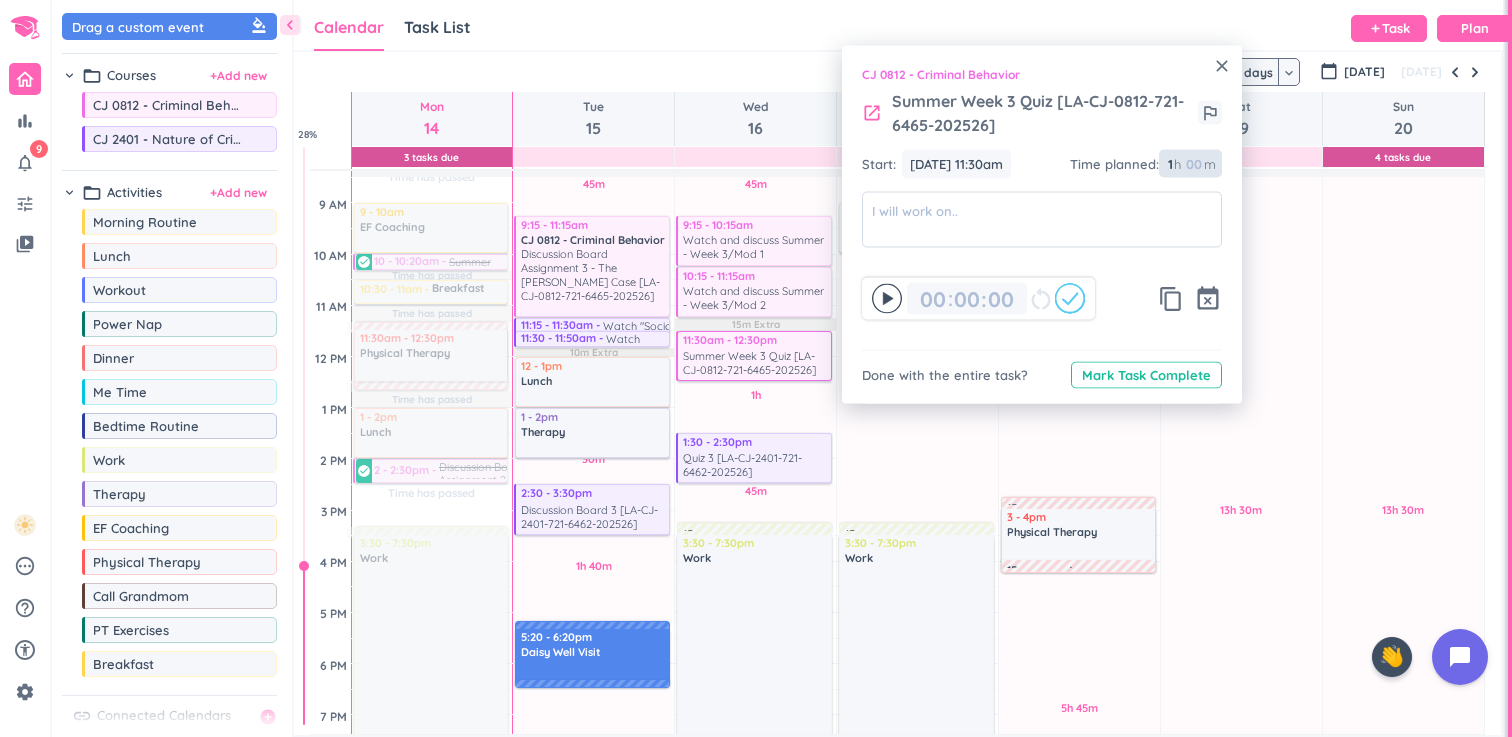 click on "1" at bounding box center (1169, 164) 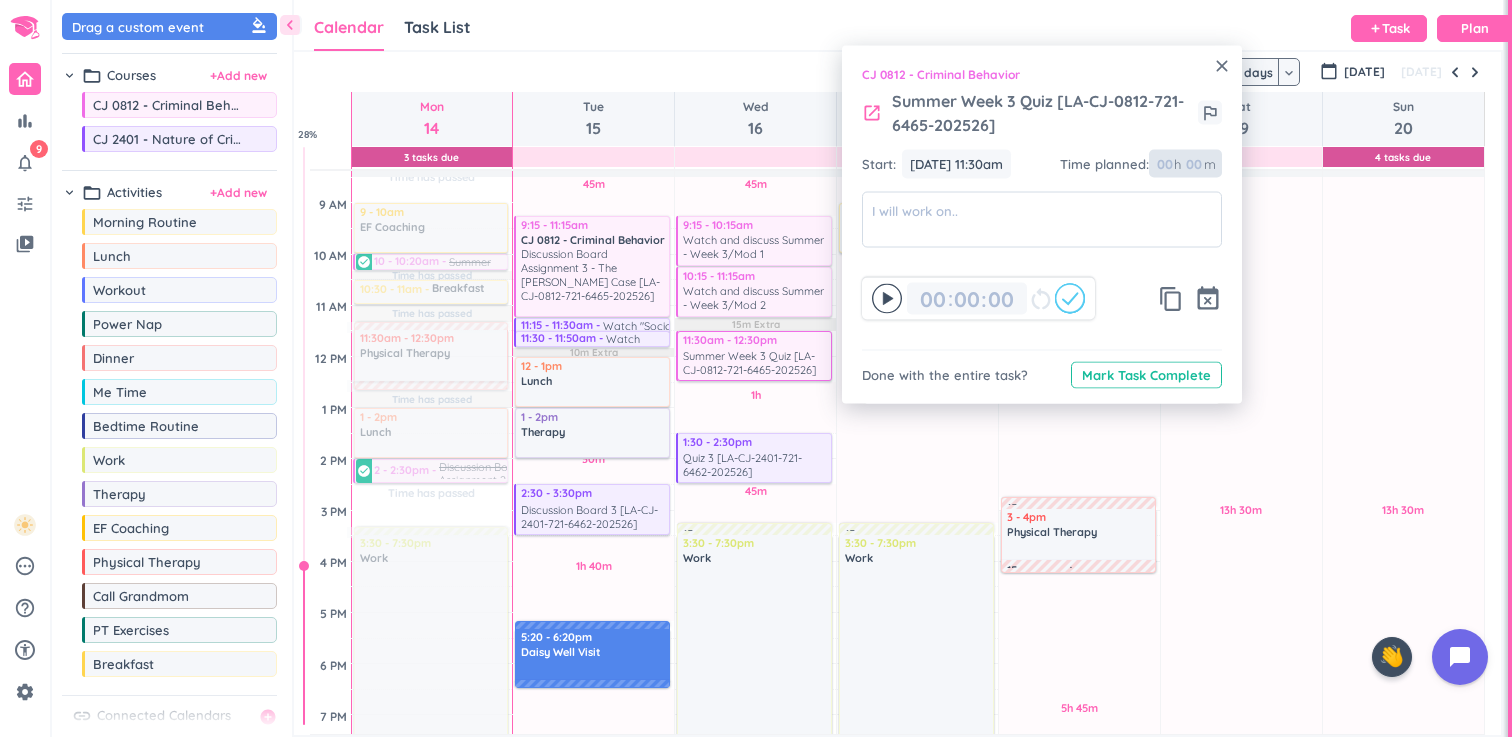type 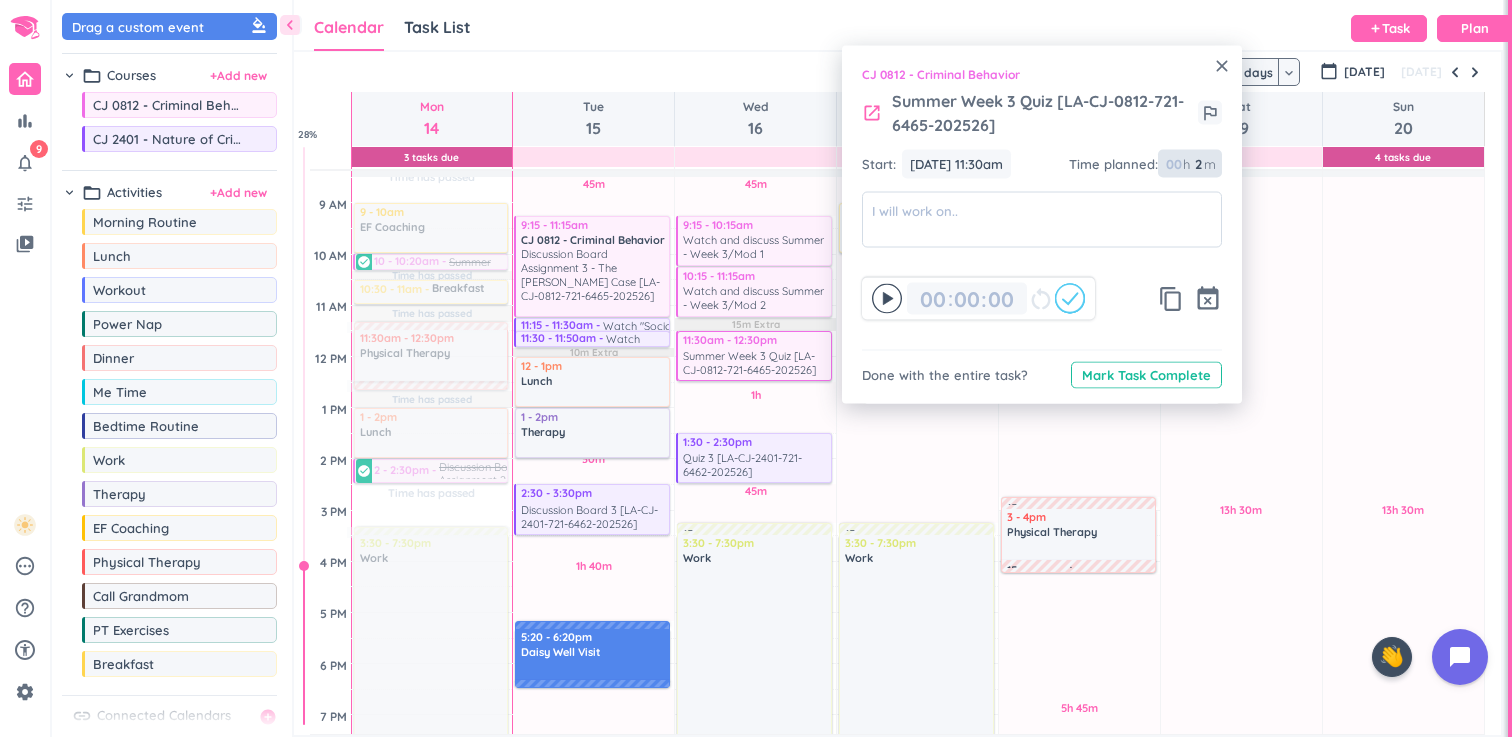type on "20" 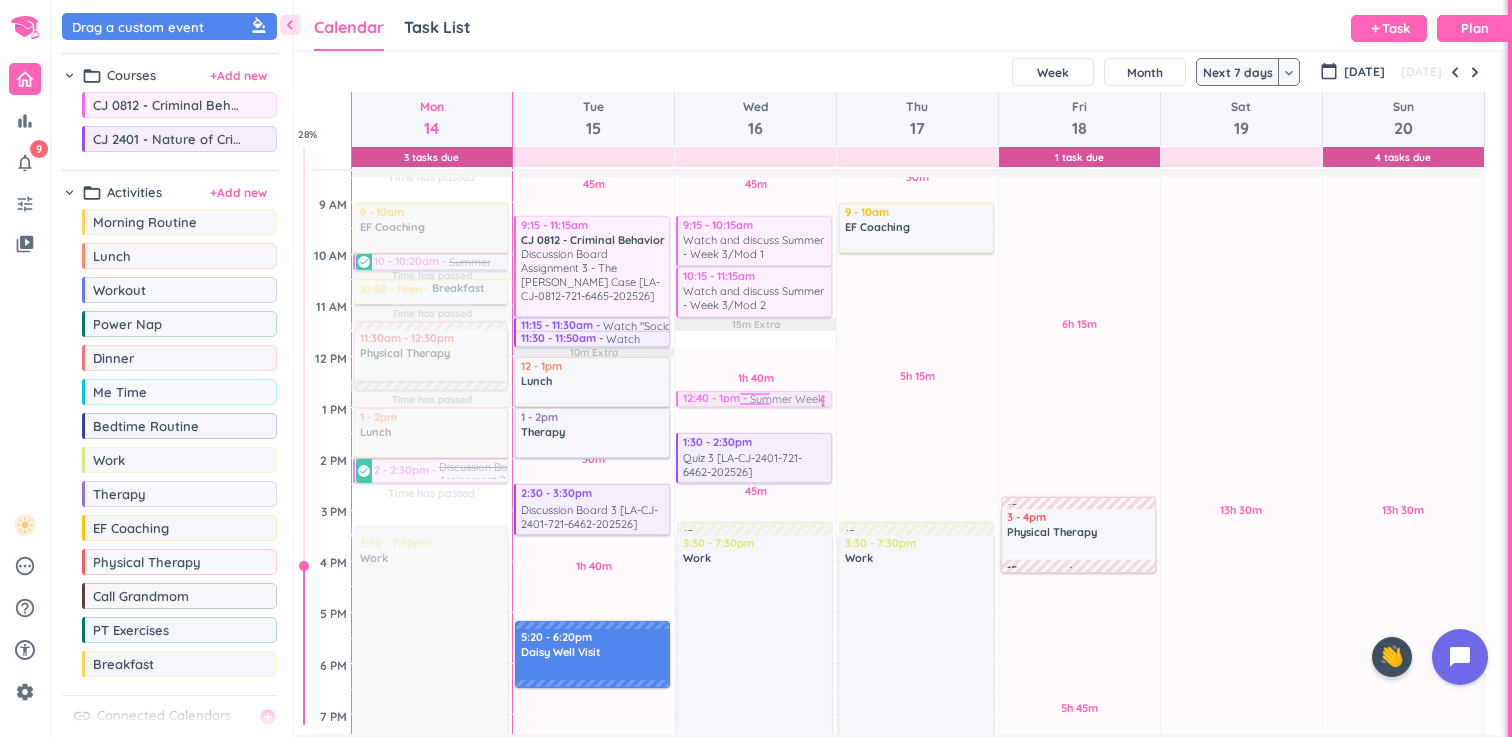 drag, startPoint x: 787, startPoint y: 341, endPoint x: 777, endPoint y: 400, distance: 59.841457 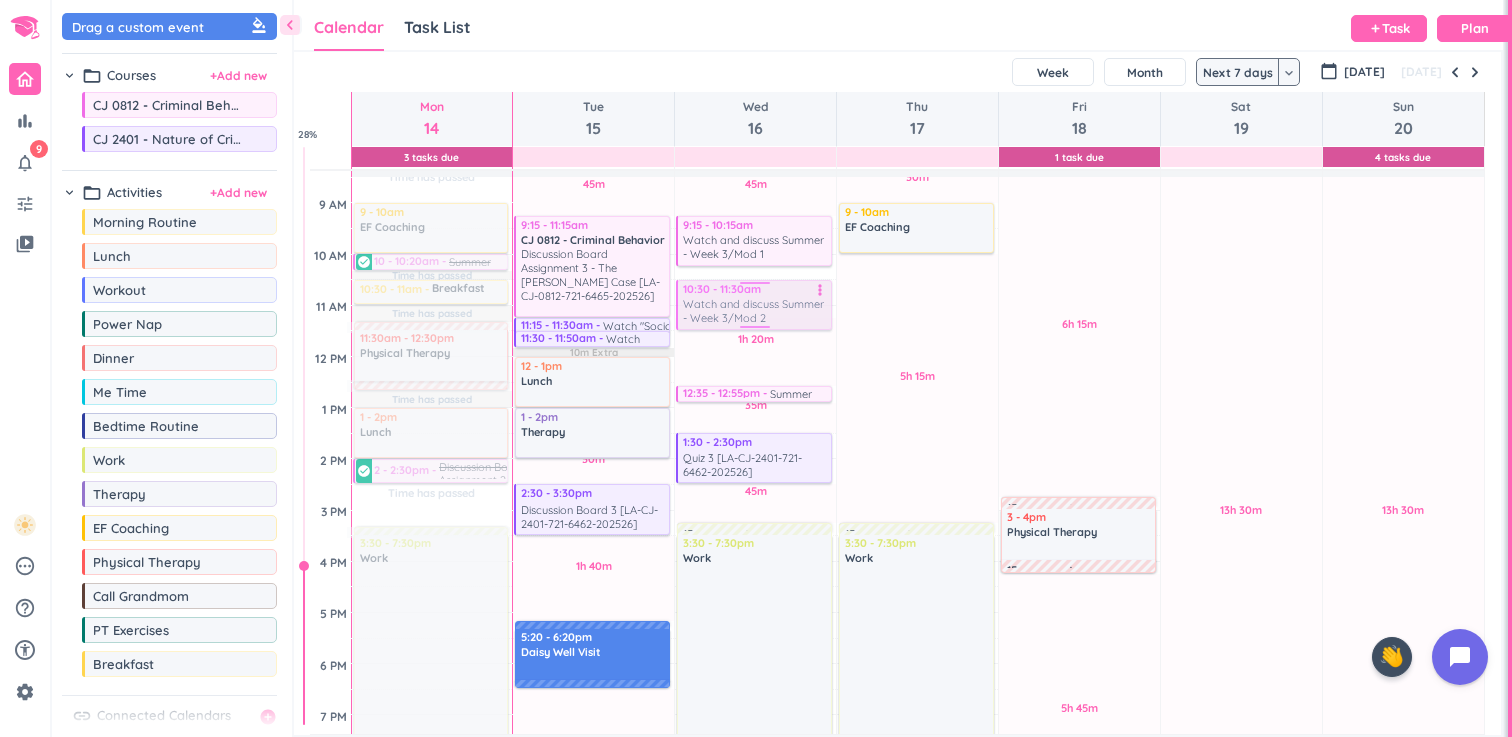 click on "45m Past due Plan 1h 20m Past due Plan 35m Past due Plan 45m Past due Plan 2h 15m Past due Plan Adjust Awake Time Adjust Awake Time 9:15 - 10:15am CJ 0812 - Criminal Behavior Watch and discuss Summer - Week 3/Mod 1 VoiceThread - Psychological Theories - Part 1 [LA-CJ-0812-721-6465-202526] more_vert 10:15 - 11:15am CJ 0812 - Criminal Behavior Watch and discuss Summer - Week 3/Mod 2 VoiceThread - Psychological Theories - Part 2 [LA-CJ-0812-721-6465-202526] more_vert 12:35 - 12:55pm Summer Week 3 Quiz   [LA-CJ-0812-721-6465-202526] more_vert 1:30 - 2:30pm CJ 2401 - Nature of Crime Quiz 3 [LA-CJ-2401-721-6462-202526] more_vert 15m commute 3:30 - 7:30pm Work delete_outline 15m commute 10:30 - 11:30am CJ 0812 - Criminal Behavior Watch and discuss Summer - Week 3/Mod 2 VoiceThread - Psychological Theories - Part 2 [LA-CJ-0812-721-6465-202526] more_vert" at bounding box center (755, 561) 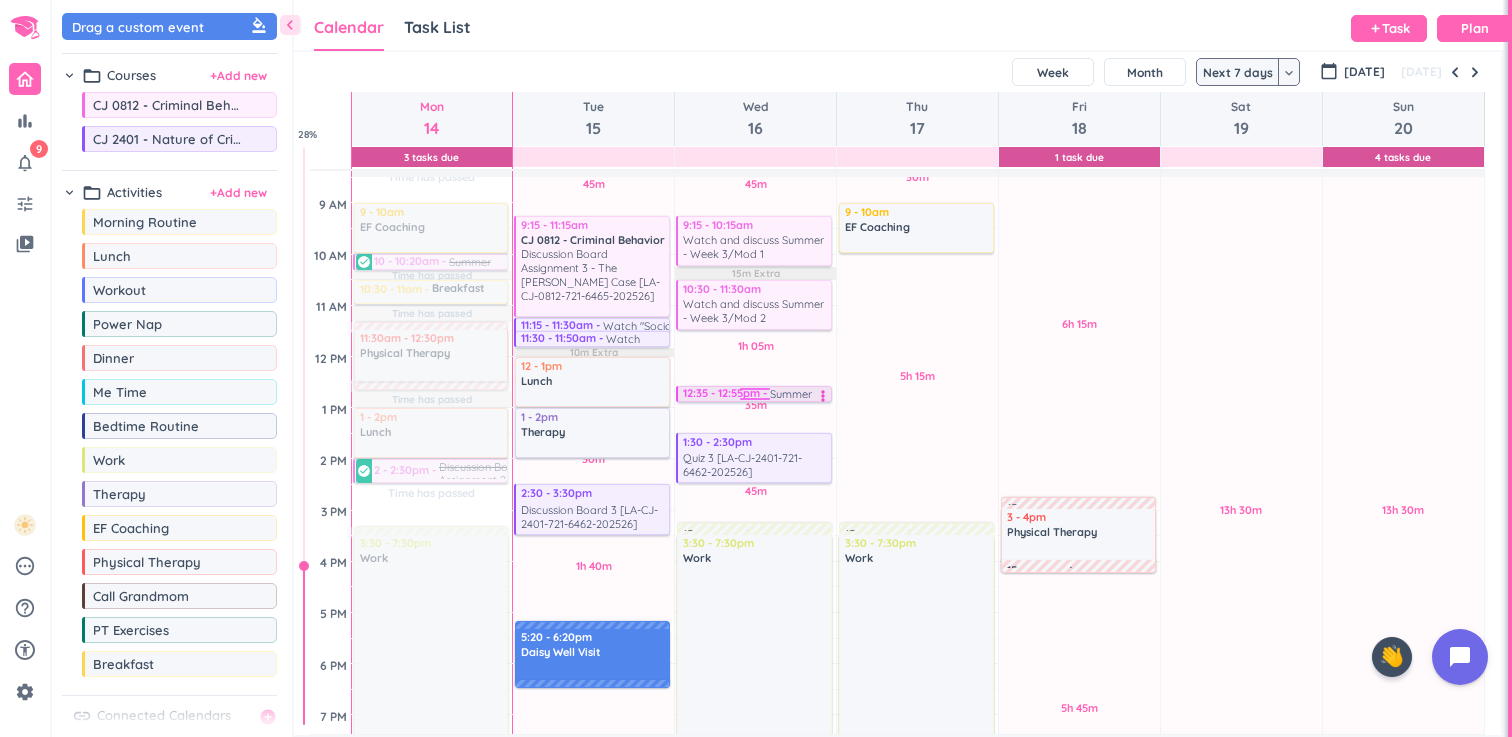 click at bounding box center [754, 392] 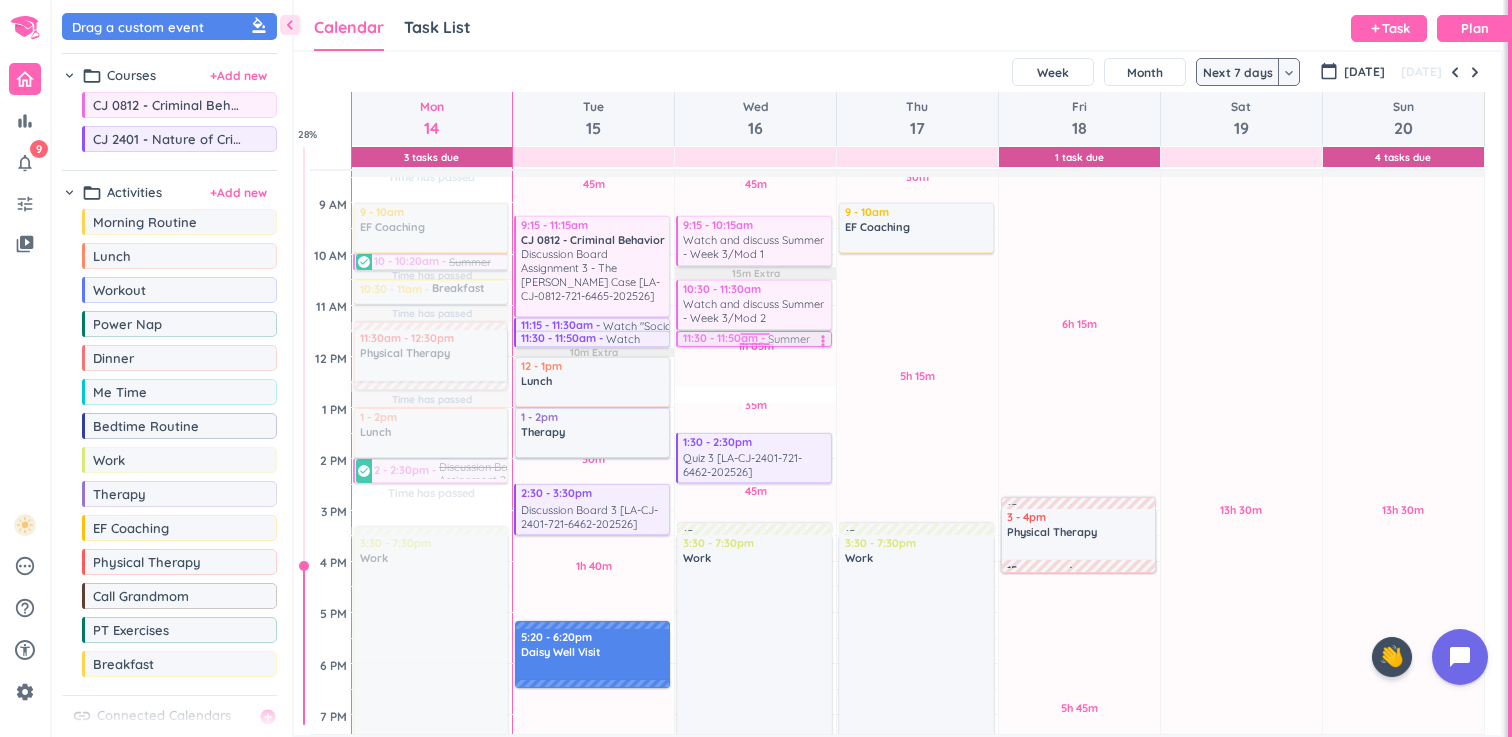 drag, startPoint x: 797, startPoint y: 396, endPoint x: 796, endPoint y: 345, distance: 51.009804 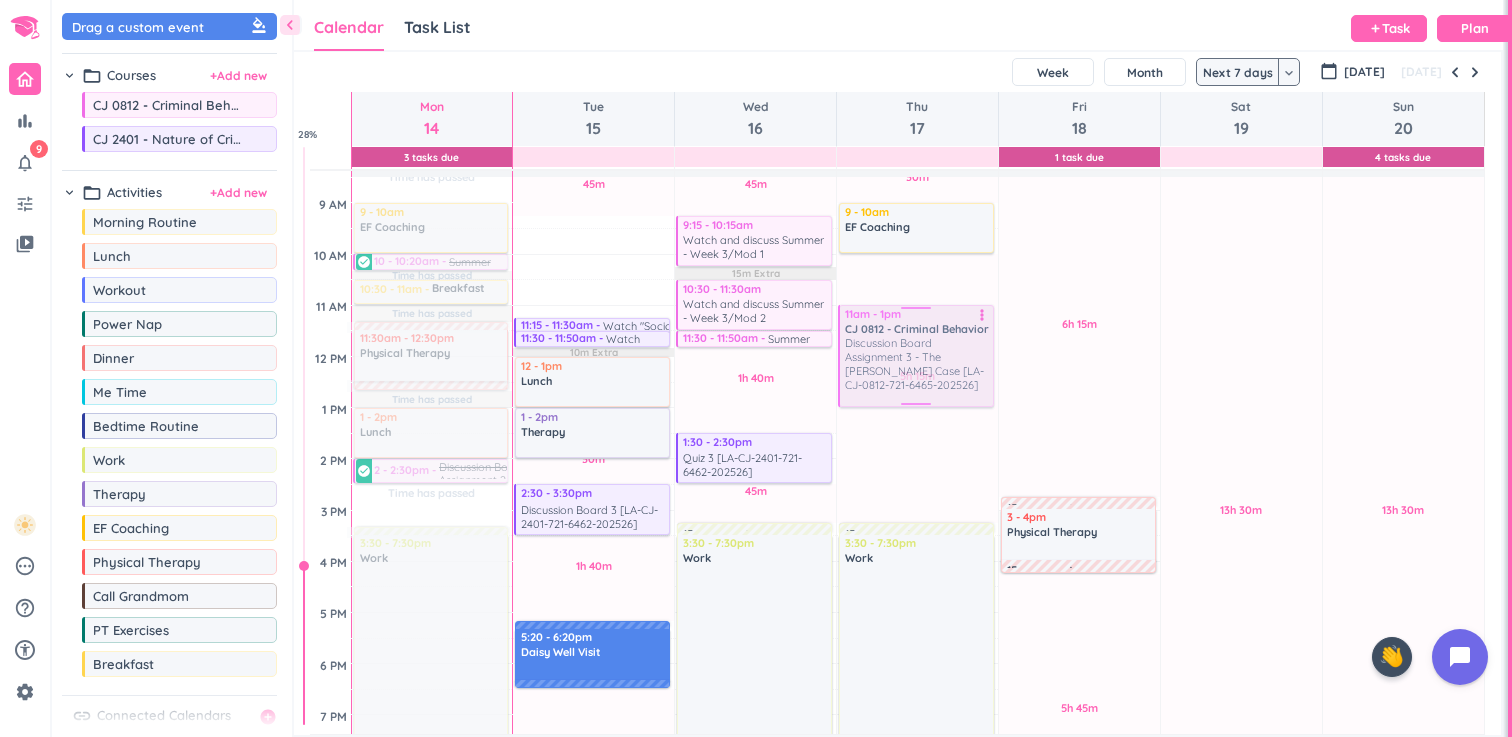 drag, startPoint x: 634, startPoint y: 256, endPoint x: 955, endPoint y: 335, distance: 330.57828 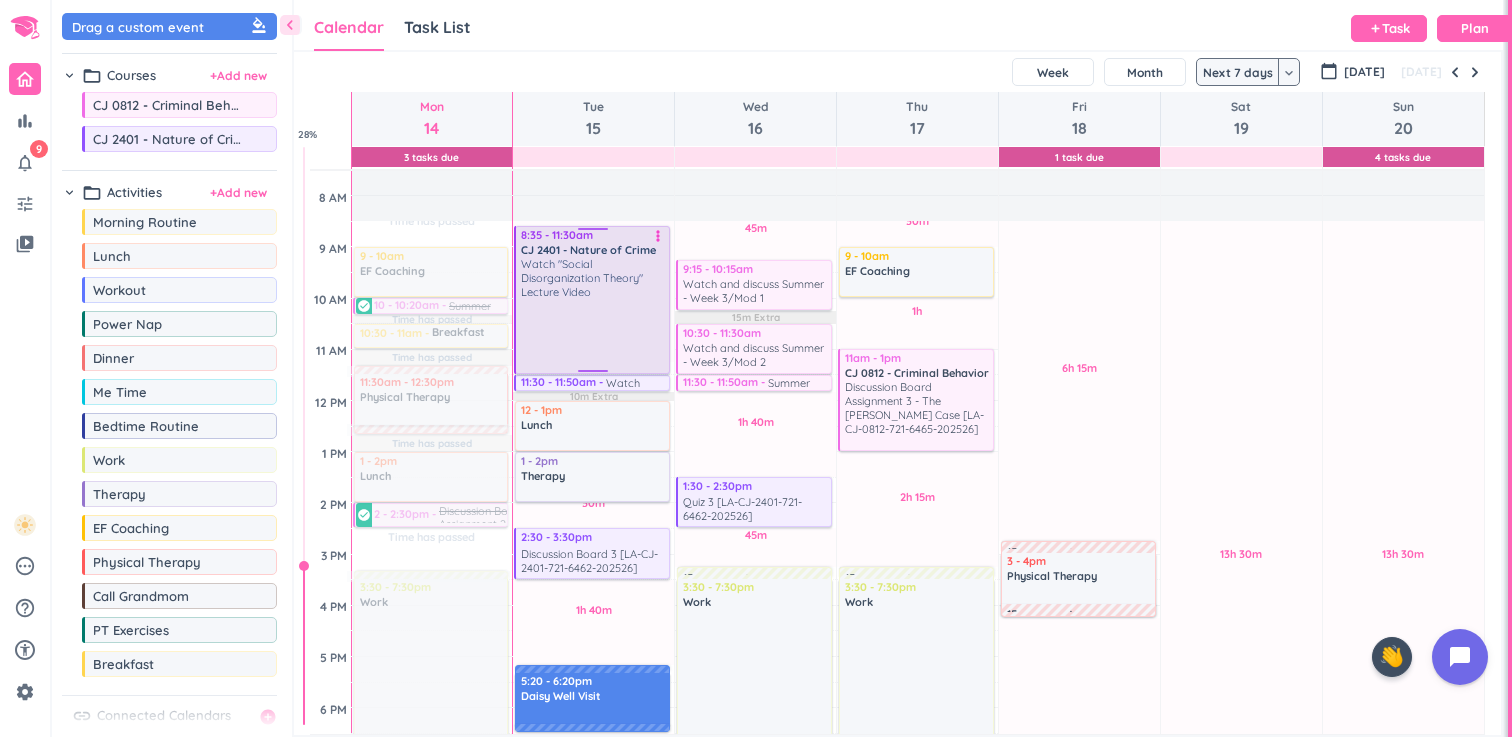 scroll, scrollTop: 180, scrollLeft: 0, axis: vertical 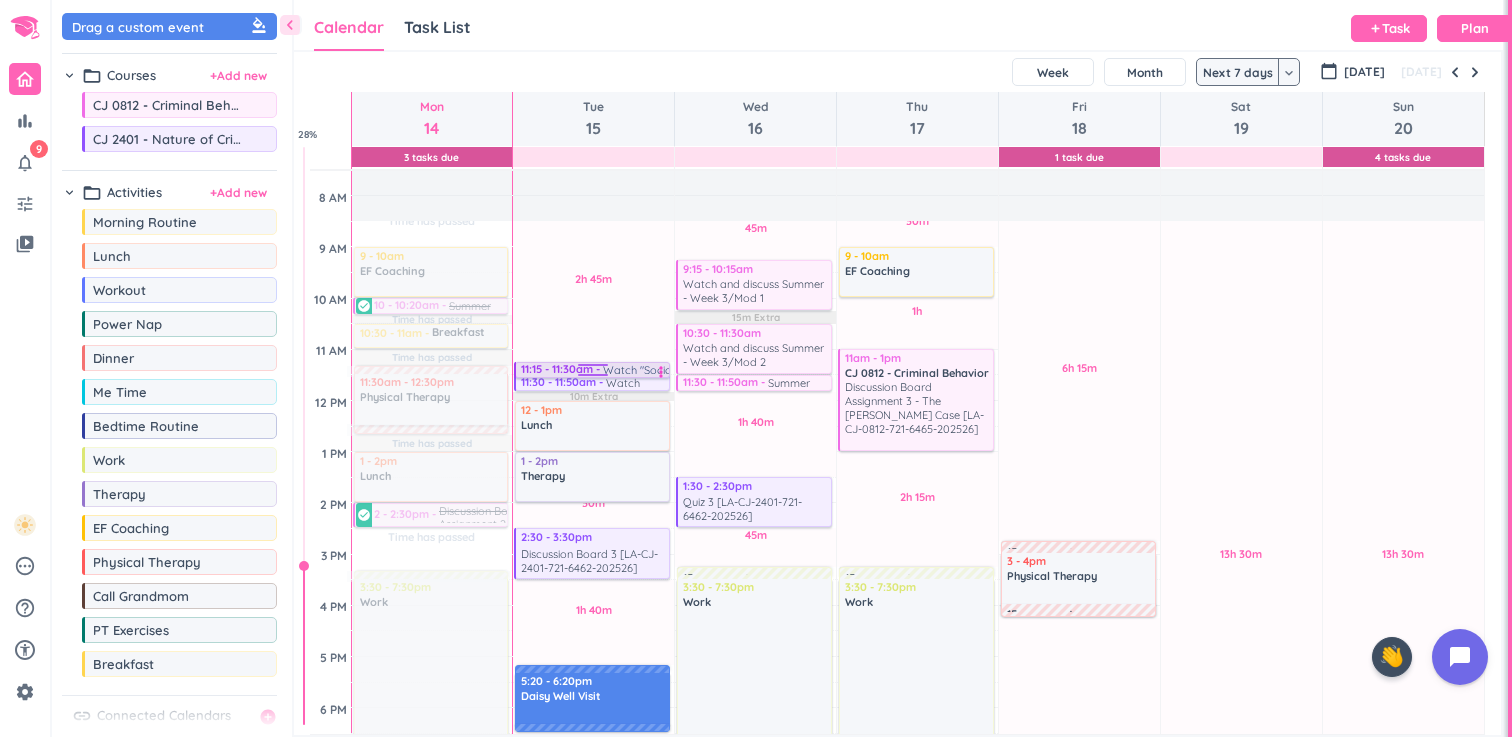 drag, startPoint x: 619, startPoint y: 327, endPoint x: 608, endPoint y: 372, distance: 46.32494 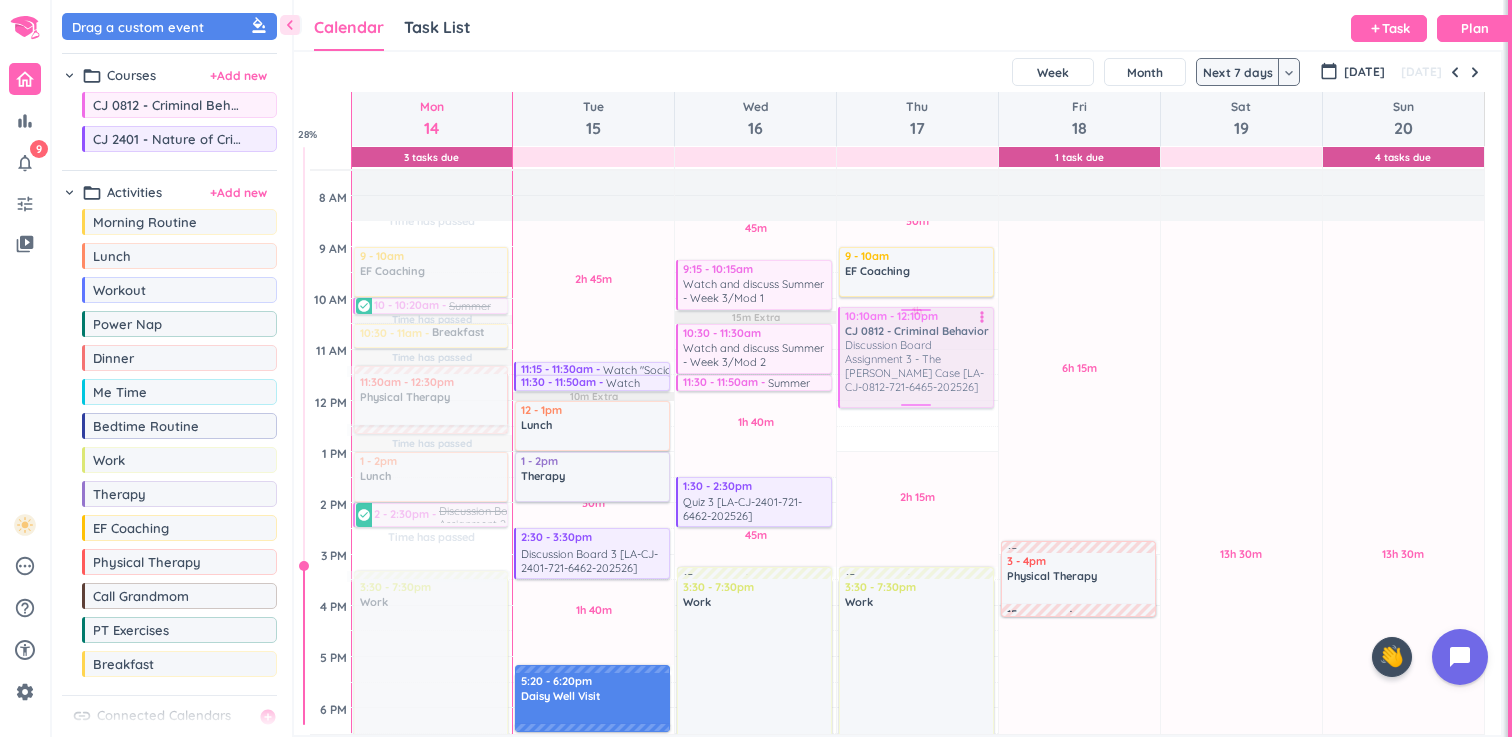 drag, startPoint x: 909, startPoint y: 381, endPoint x: 924, endPoint y: 333, distance: 50.289165 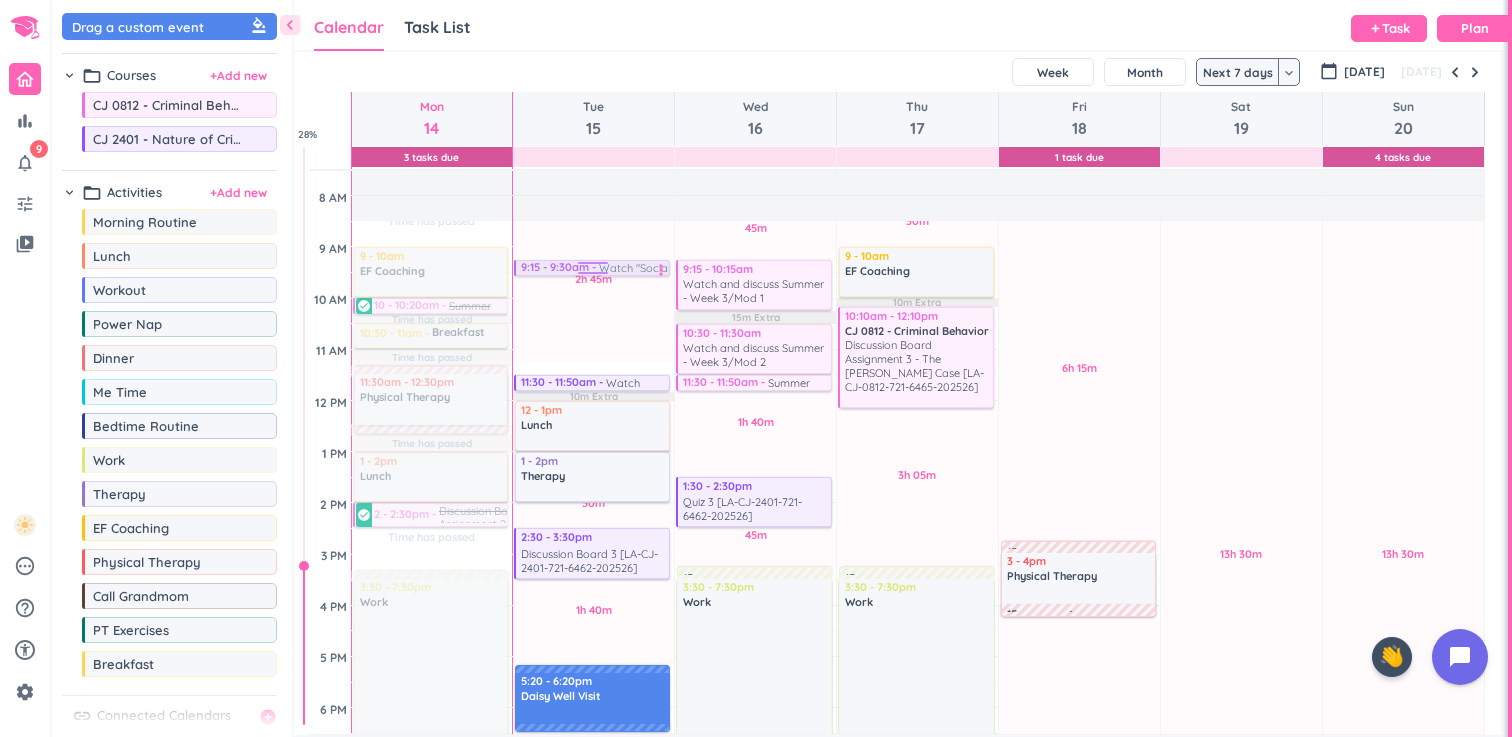 drag, startPoint x: 620, startPoint y: 372, endPoint x: 625, endPoint y: 275, distance: 97.128784 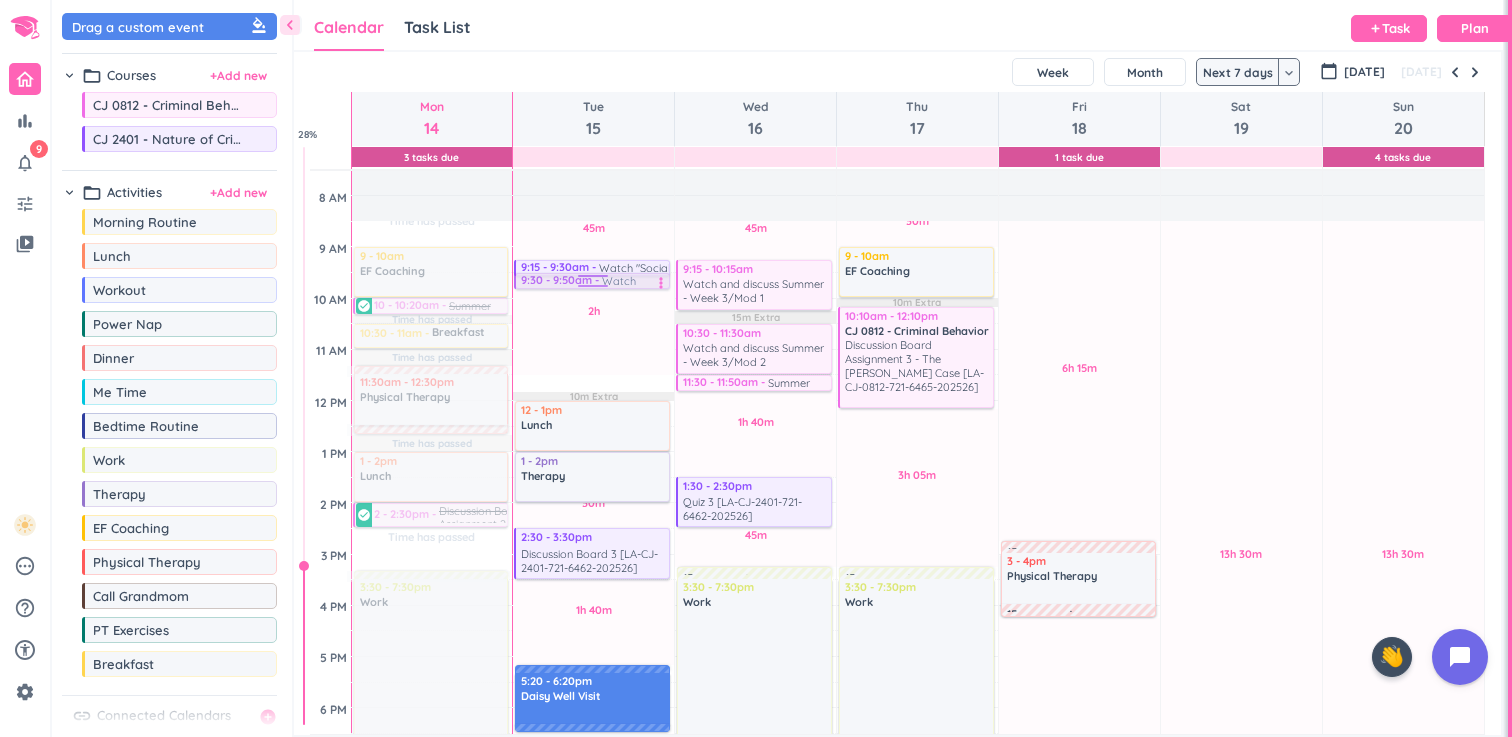 drag, startPoint x: 615, startPoint y: 385, endPoint x: 611, endPoint y: 287, distance: 98.0816 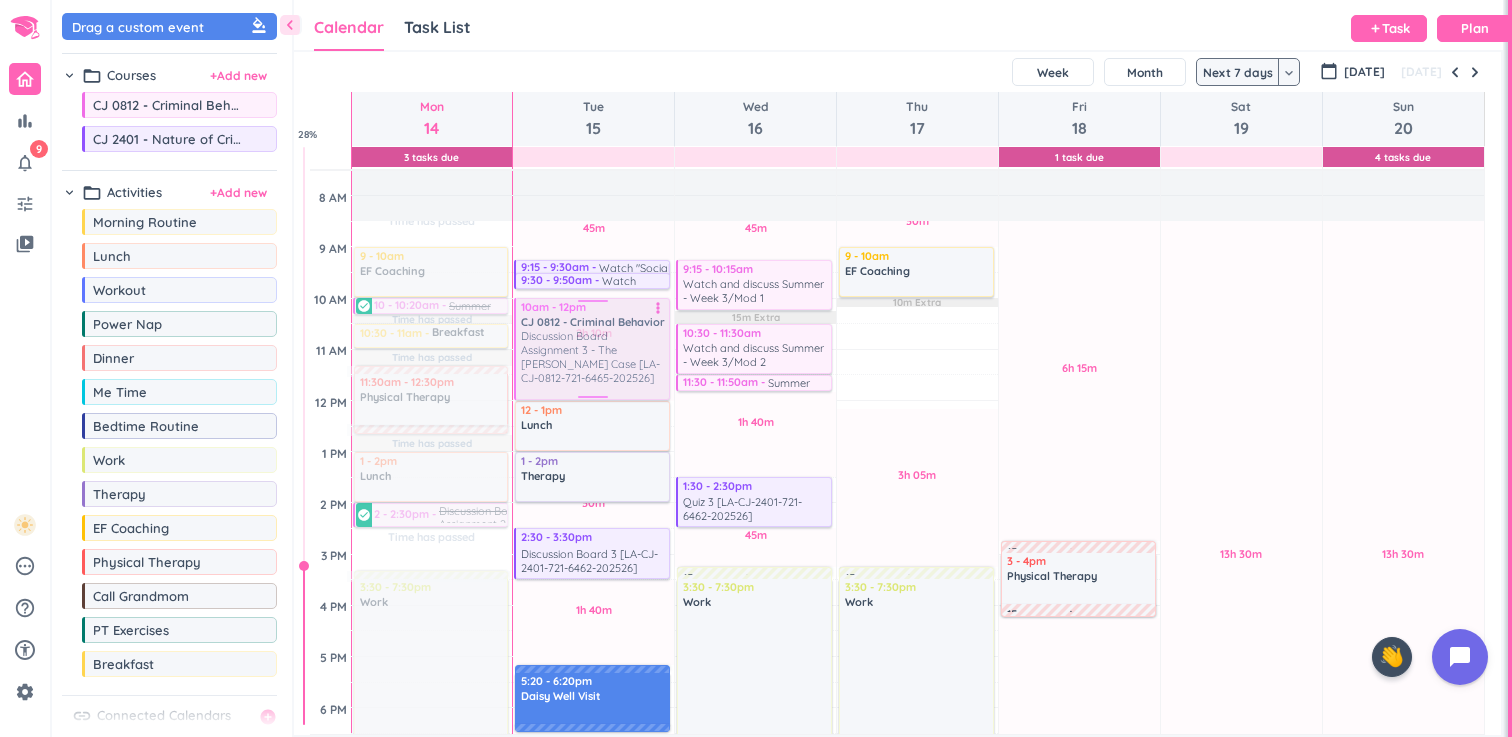 drag, startPoint x: 910, startPoint y: 374, endPoint x: 582, endPoint y: 375, distance: 328.00153 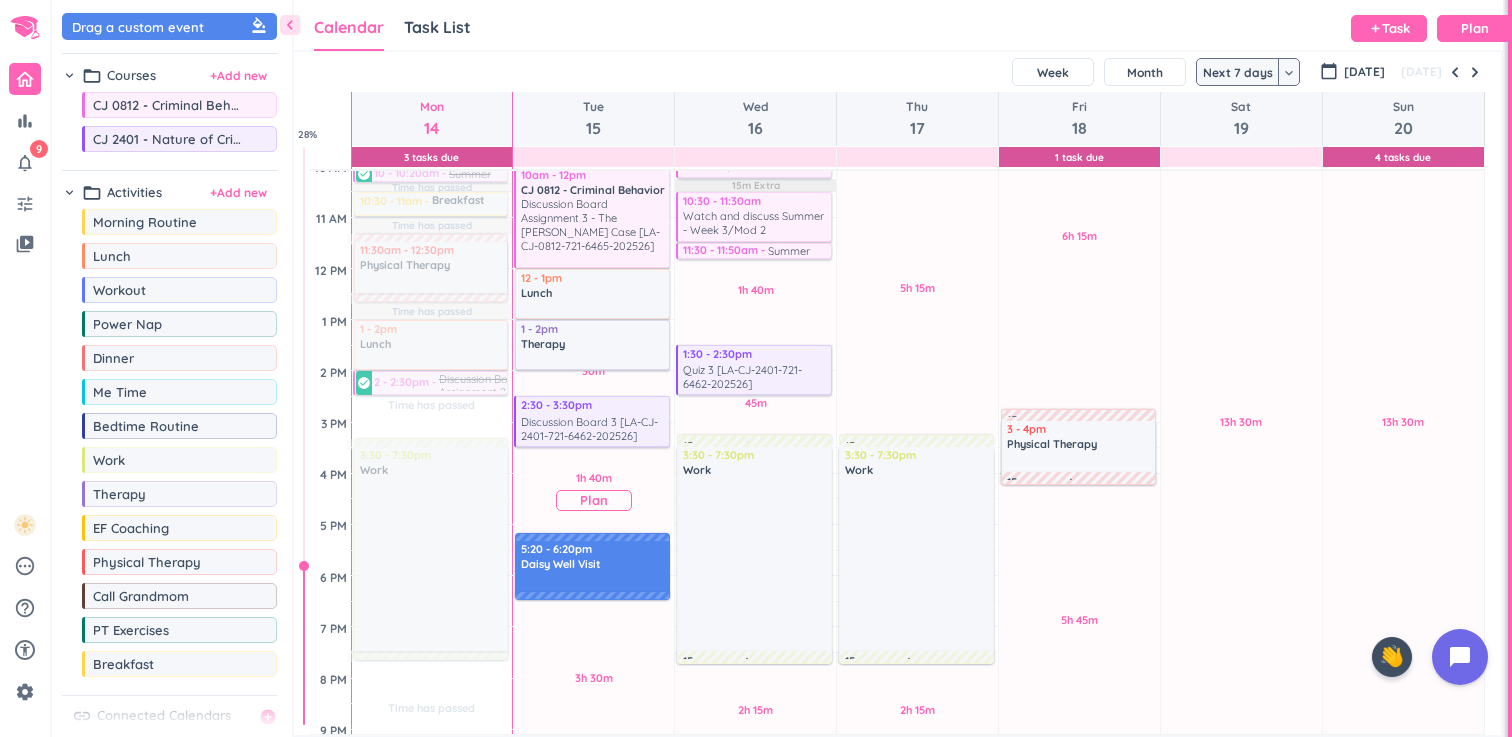 scroll, scrollTop: 309, scrollLeft: 0, axis: vertical 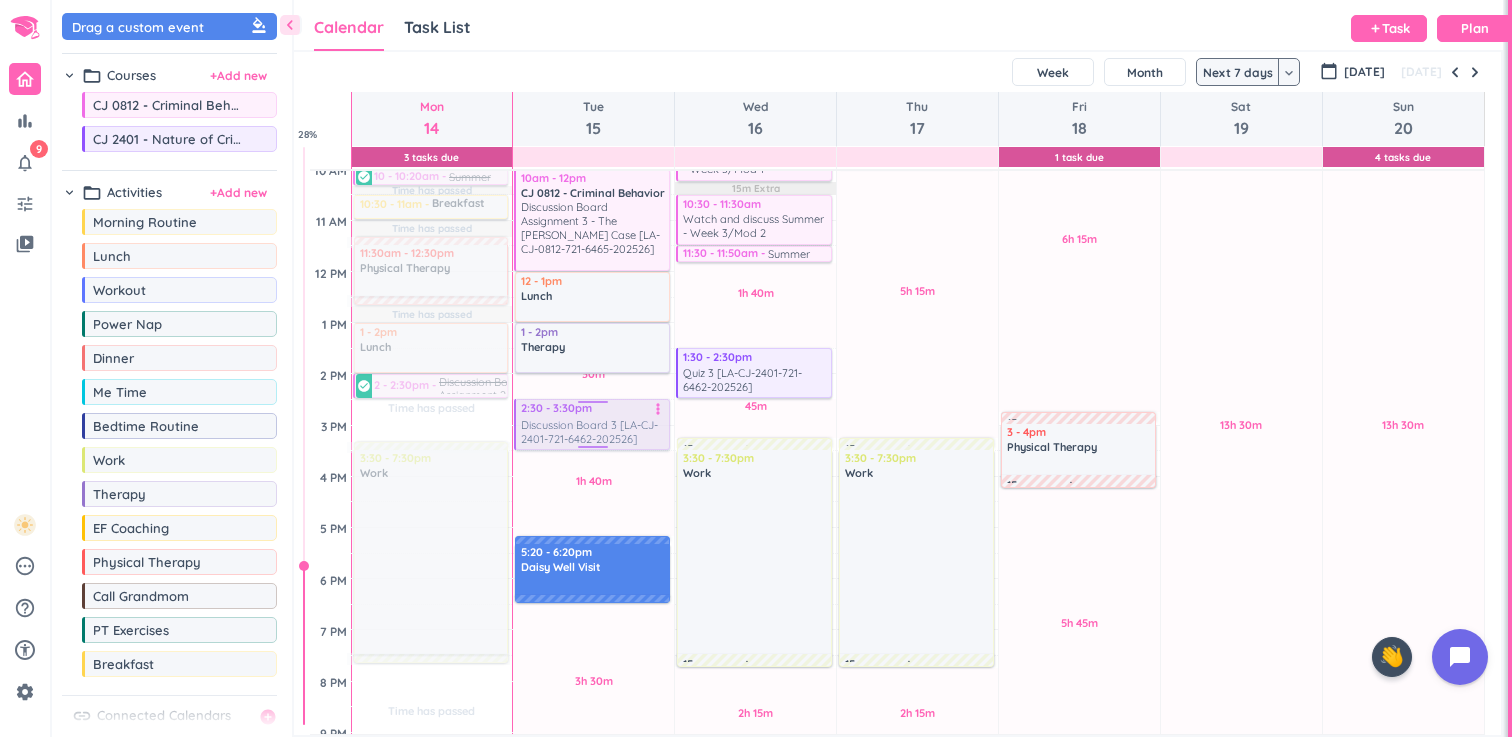 click on "45m Past due Plan 30m Past due Plan 1h 40m Past due Plan 3h 30m Past due Plan 10m Extra Adjust Awake Time Adjust Awake Time 9:15 - 9:30am Watch "Social Disorganization Theory" Lecture Video more_vert 9:30 - 9:50am Watch "Strain Theories" Lecture Video more_vert 10am - 12pm CJ 0812 - Criminal Behavior Discussion Board Assignment 3 - The [PERSON_NAME] Case [LA-CJ-0812-721-6465-202526] more_vert 12 - 1pm Lunch delete_outline 1 - 2pm Therapy delete_outline 2:30 - 3:30pm CJ 2401 - Nature of Crime Discussion Board 3 [LA-CJ-2401-721-6462-202526] more_vert 5:20 - 6:20pm Daisy Well Visit delete_outline 2:30 - 3:30pm CJ 2401 - Nature of Crime Discussion Board 3 [LA-CJ-2401-721-6462-202526] more_vert" at bounding box center (593, 476) 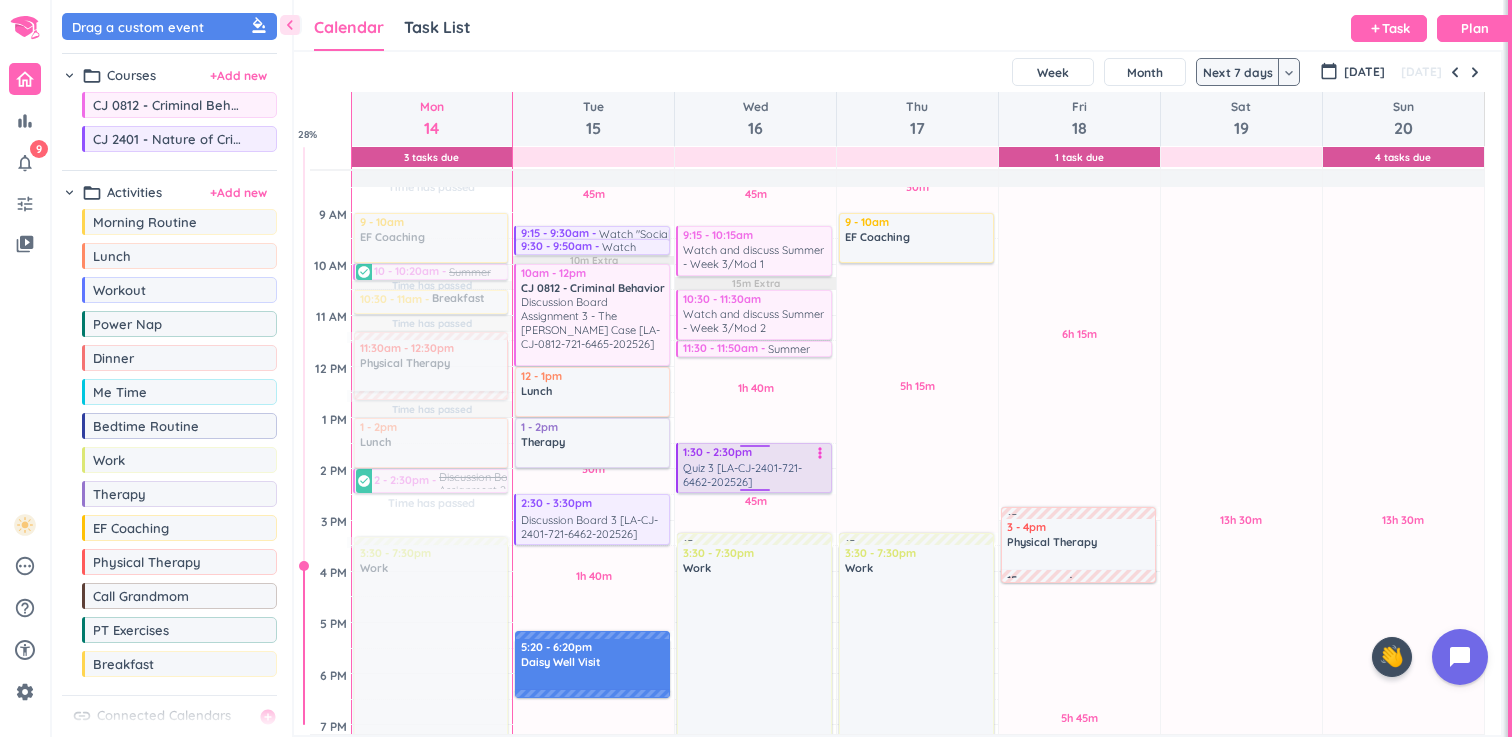 scroll, scrollTop: 182, scrollLeft: 0, axis: vertical 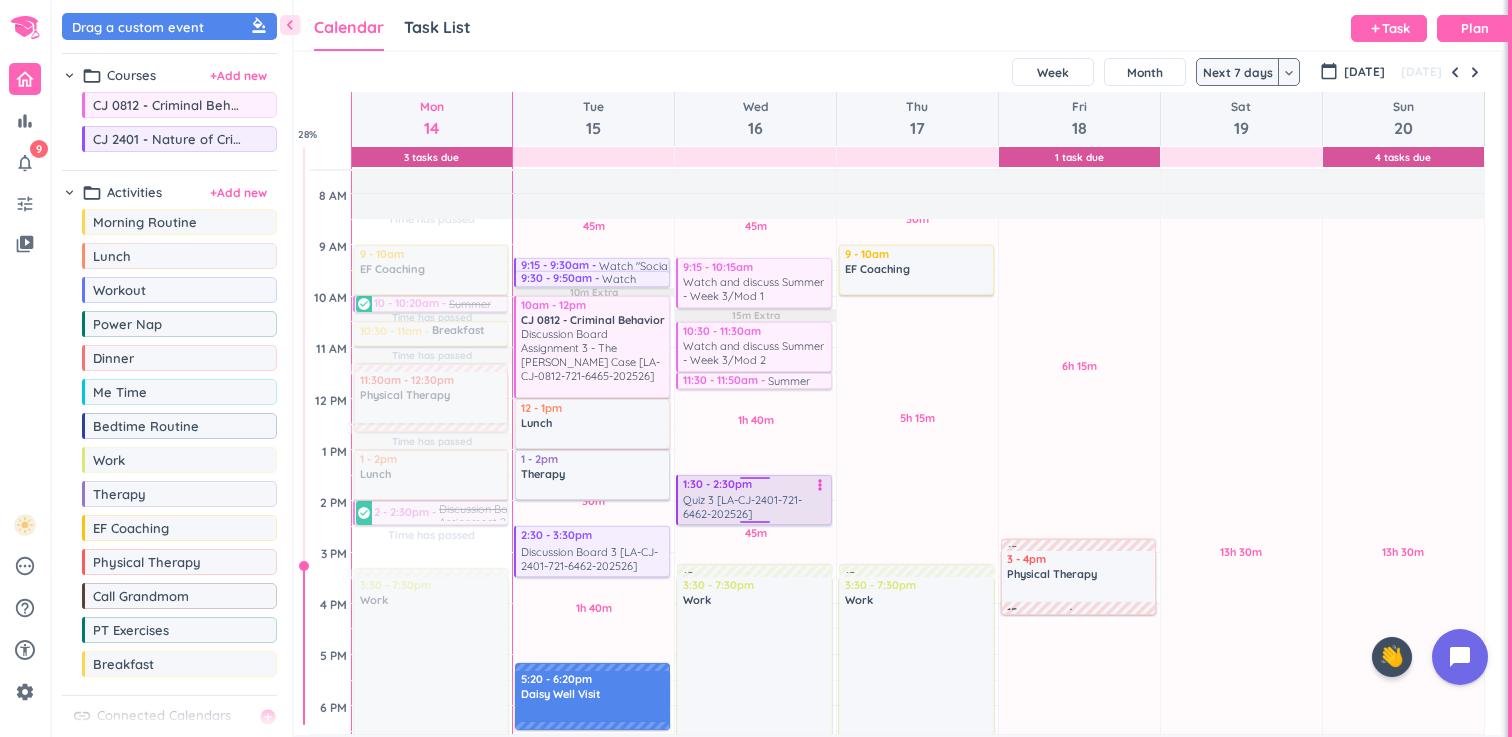 click on "Quiz 3 [LA-CJ-2401-721-6462-202526]" at bounding box center (755, 507) 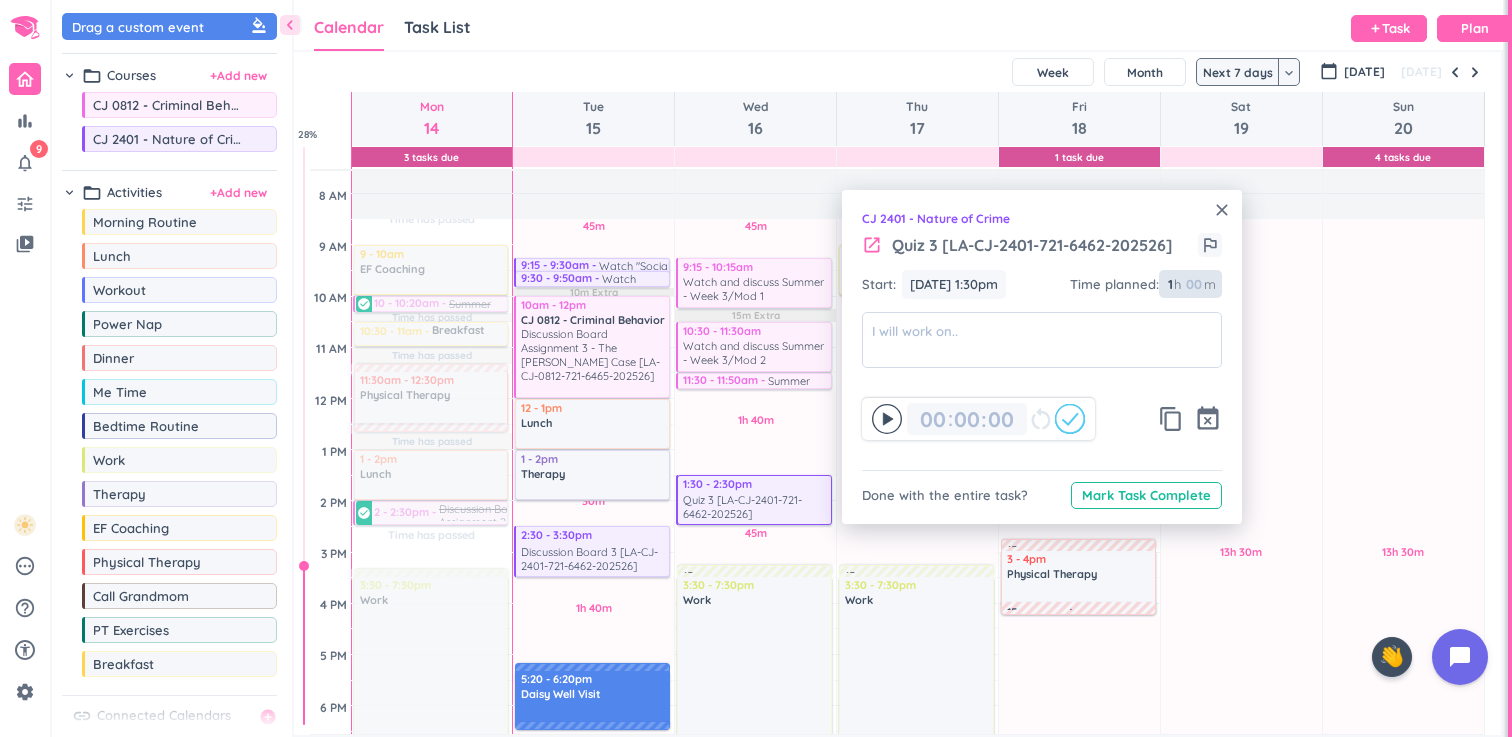 click on "1" at bounding box center (1169, 284) 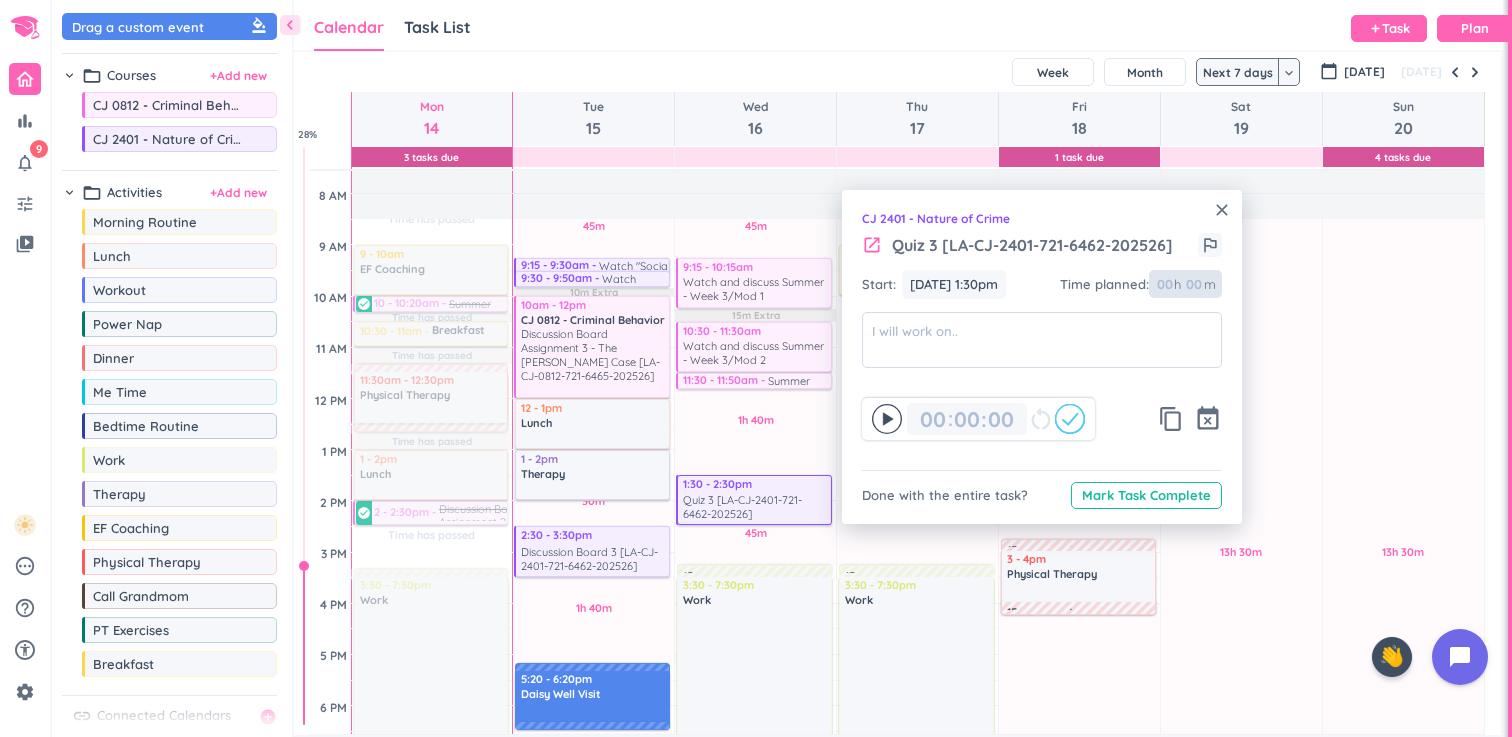 type 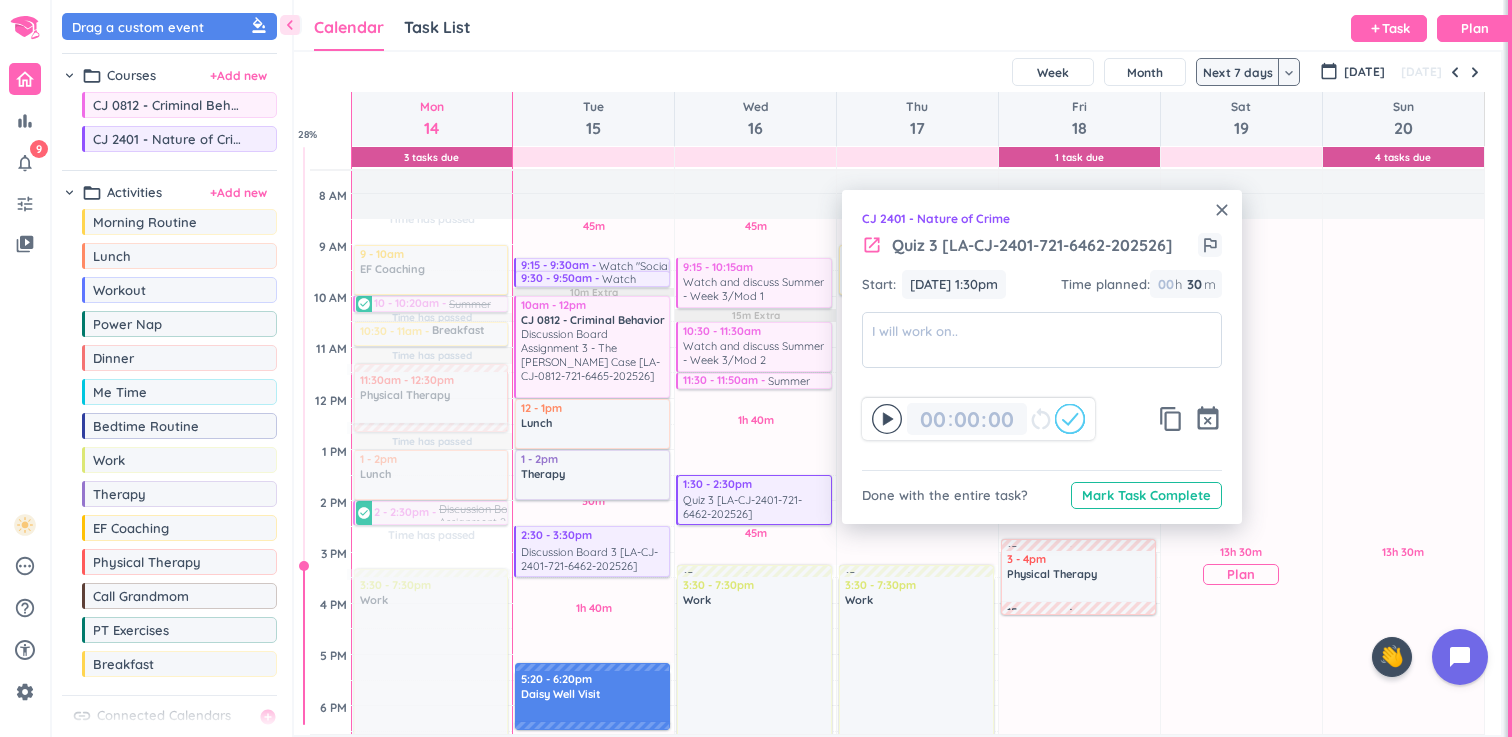 click on "13h 30m Past due Plan" at bounding box center (1241, 564) 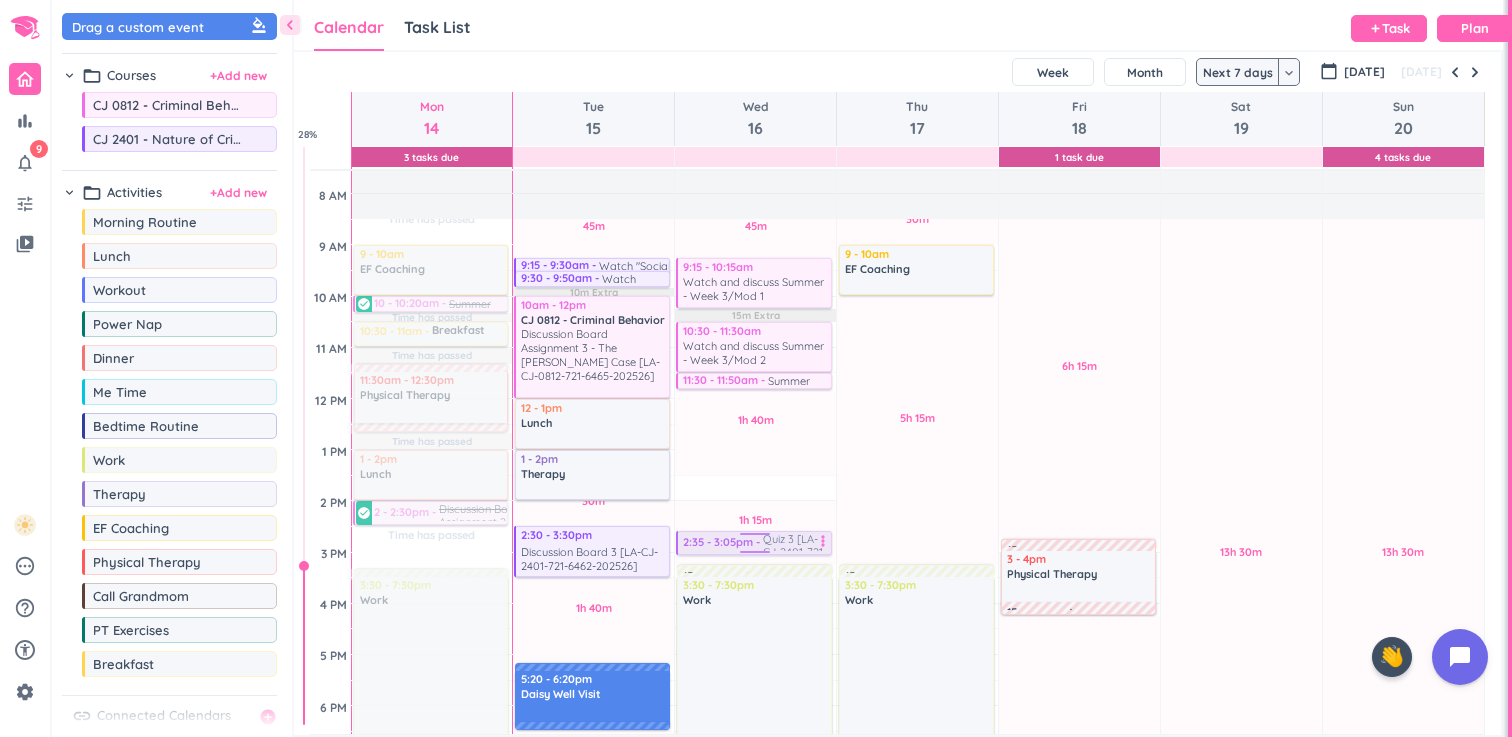 drag, startPoint x: 786, startPoint y: 489, endPoint x: 782, endPoint y: 545, distance: 56.142673 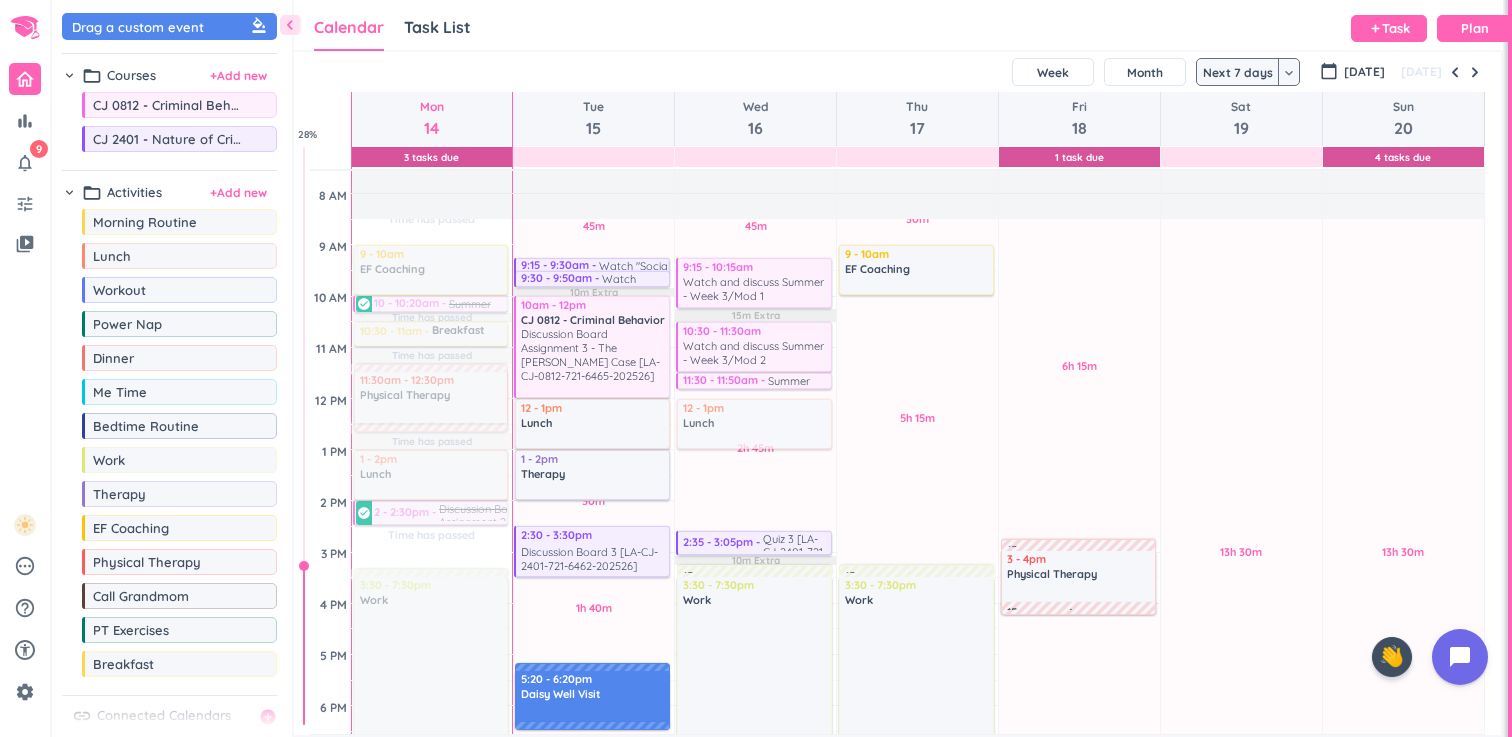 drag, startPoint x: 163, startPoint y: 267, endPoint x: 776, endPoint y: 402, distance: 627.6894 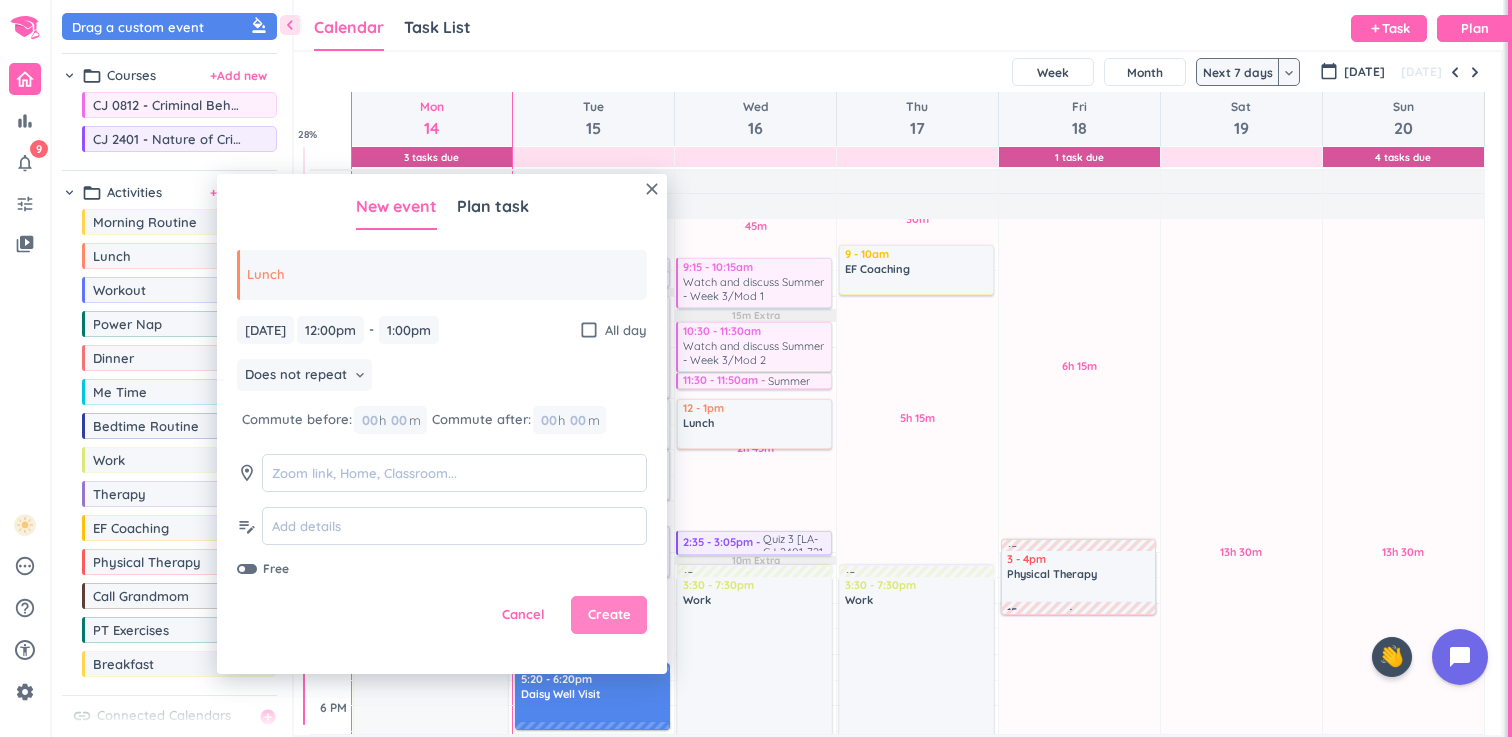 click on "Create" at bounding box center (609, 615) 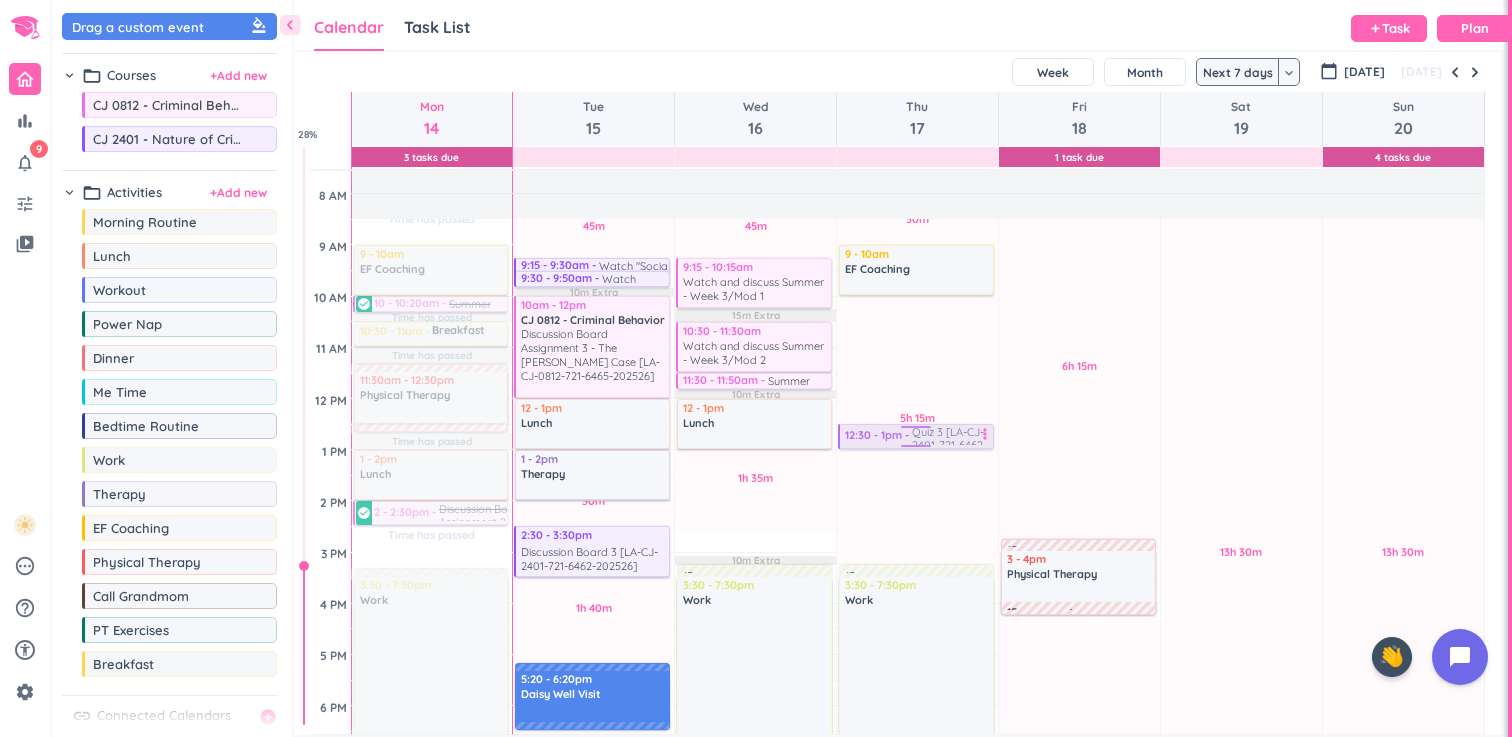 drag, startPoint x: 763, startPoint y: 542, endPoint x: 885, endPoint y: 434, distance: 162.93558 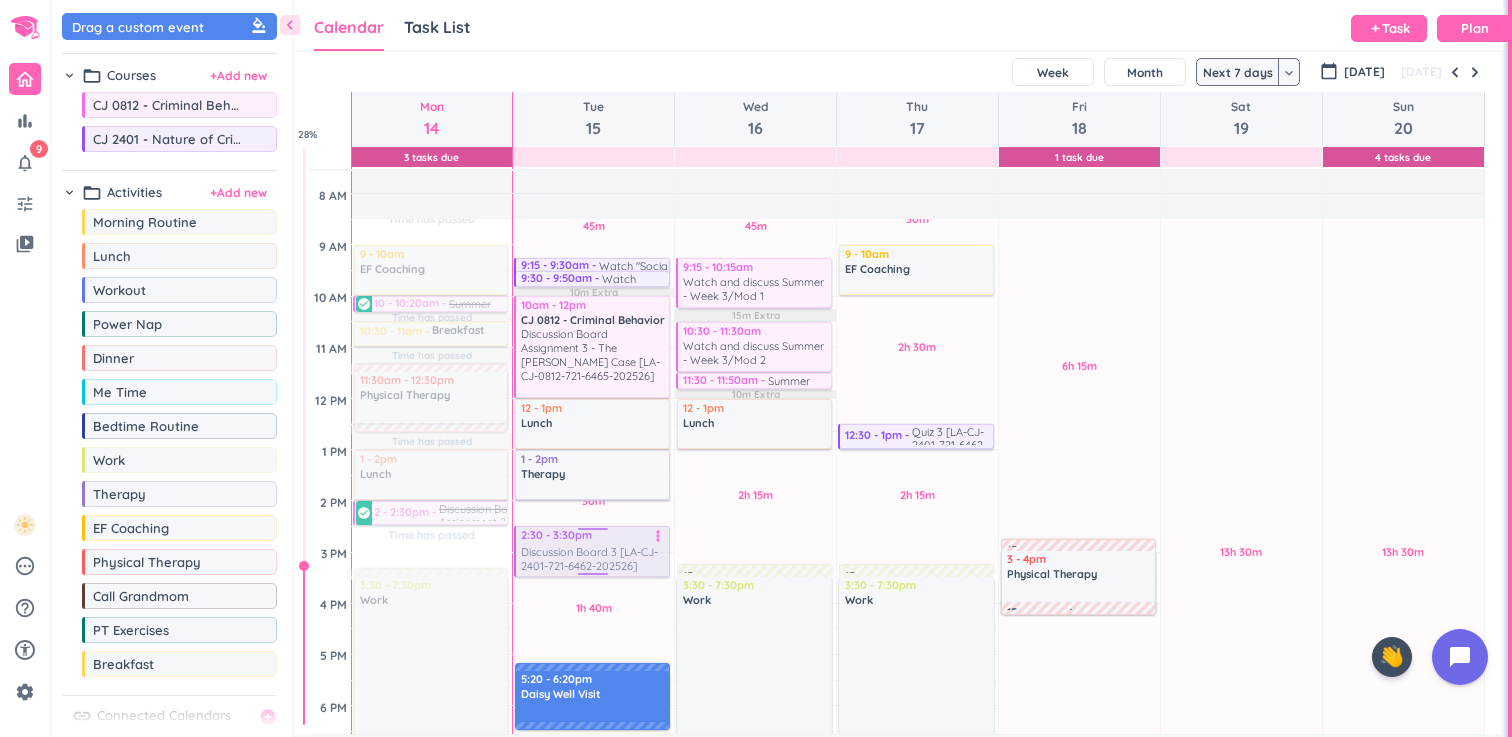 drag, startPoint x: 575, startPoint y: 552, endPoint x: 567, endPoint y: 562, distance: 12.806249 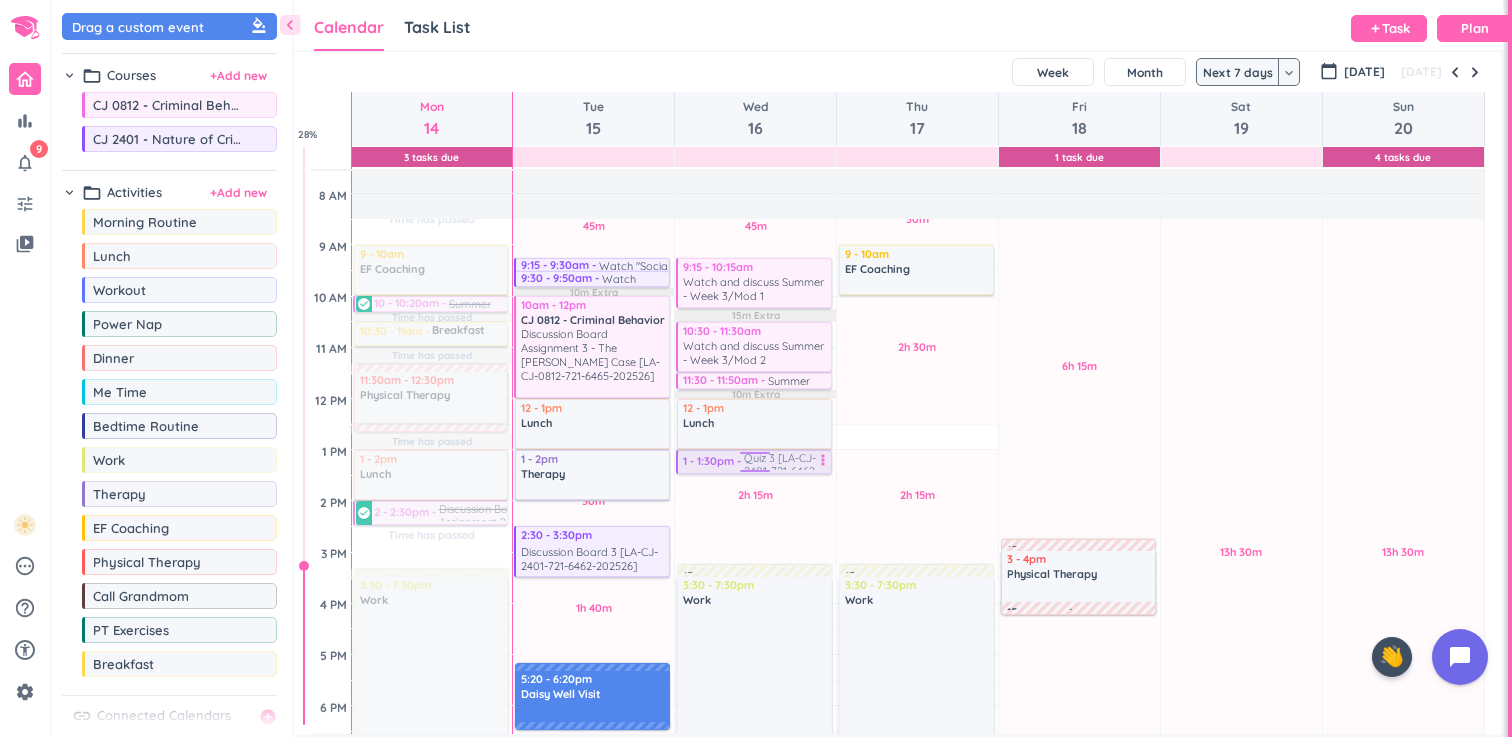 drag, startPoint x: 927, startPoint y: 435, endPoint x: 755, endPoint y: 458, distance: 173.53098 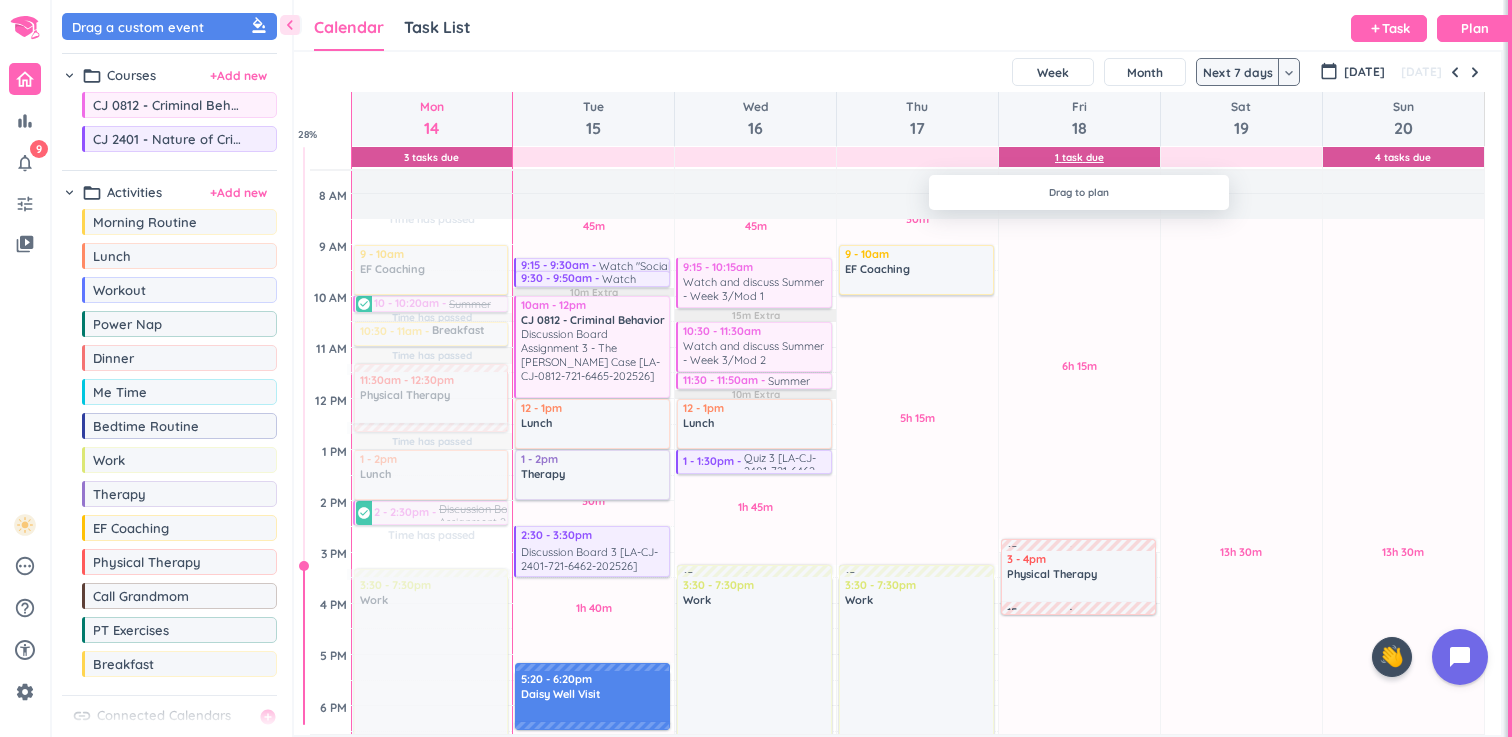click on "1   Task   Due" at bounding box center (1079, 157) 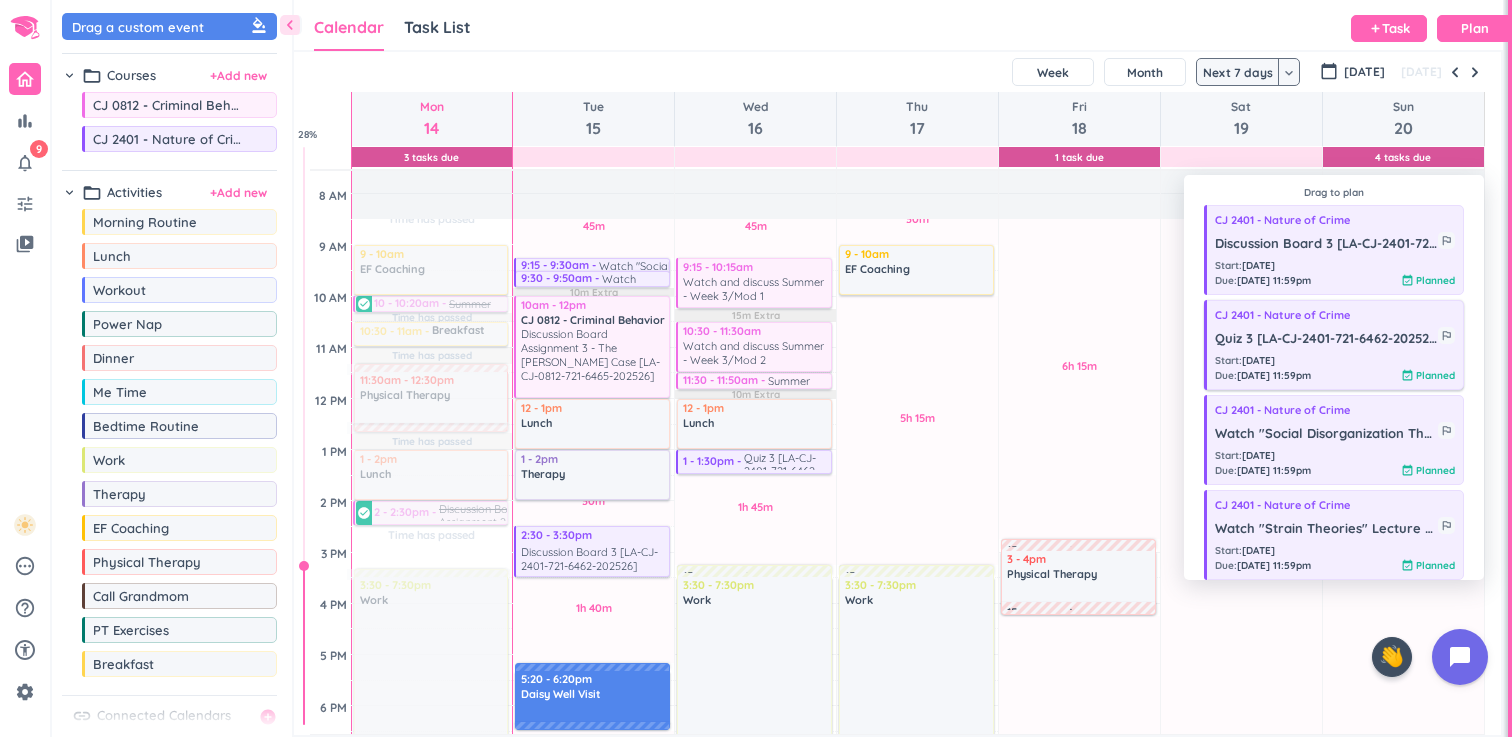 scroll, scrollTop: 15, scrollLeft: 0, axis: vertical 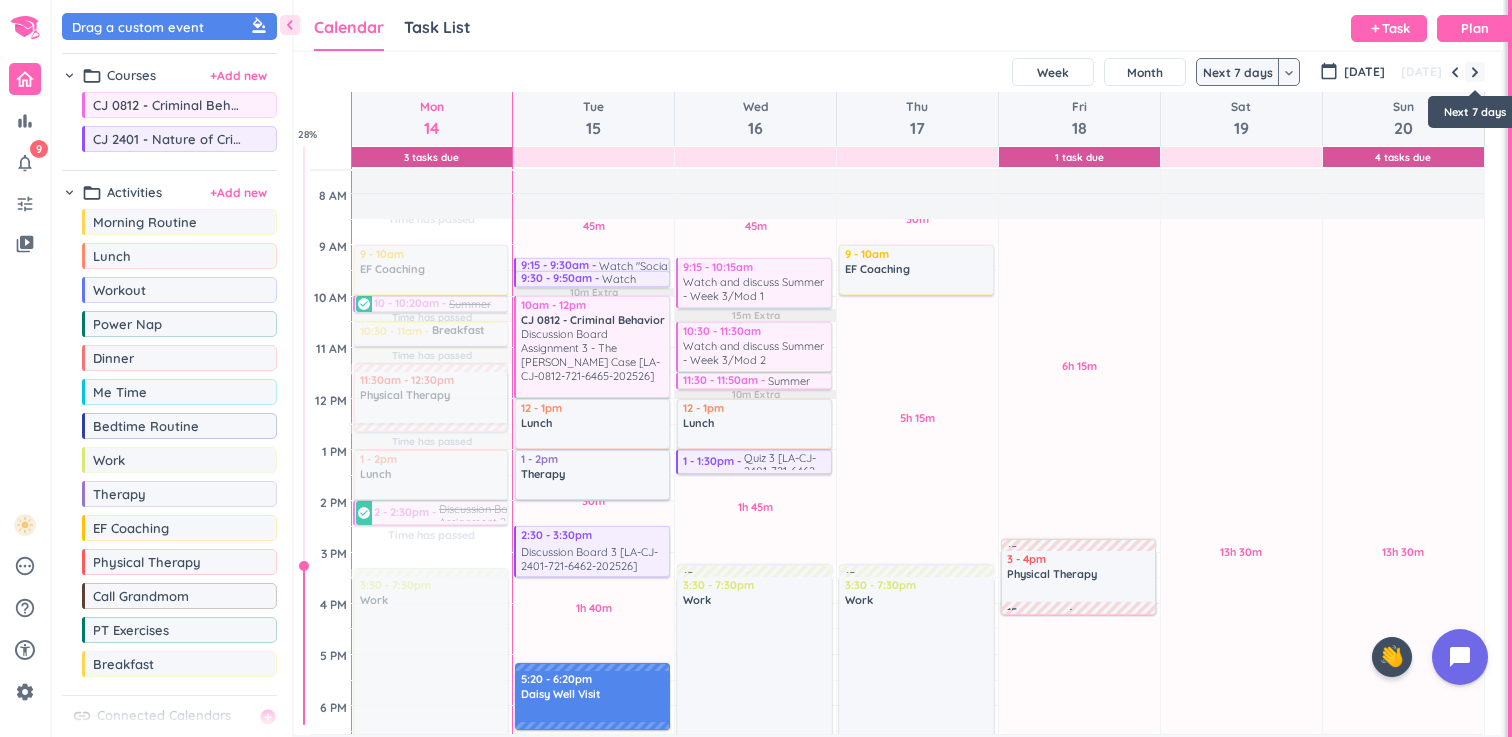click at bounding box center (1475, 72) 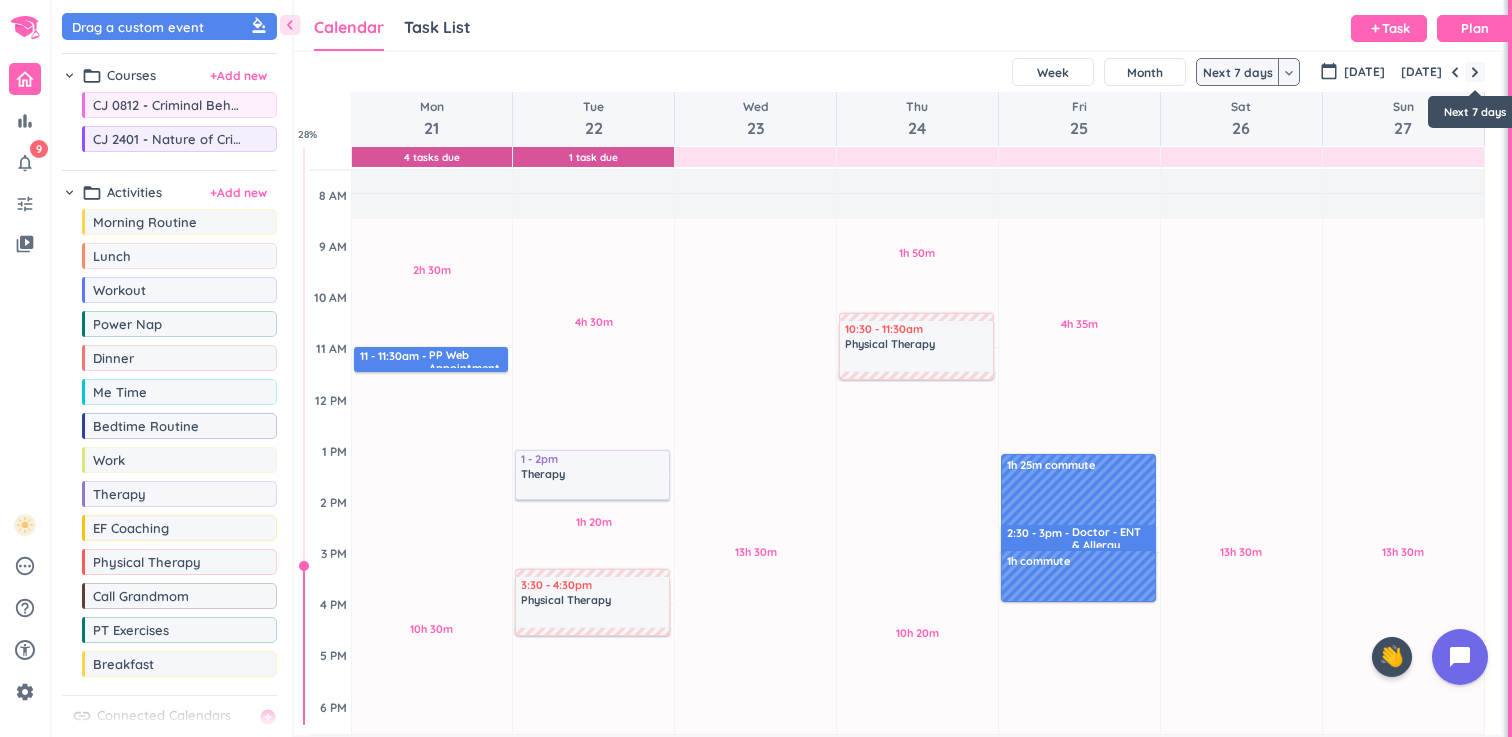 scroll, scrollTop: 257, scrollLeft: 0, axis: vertical 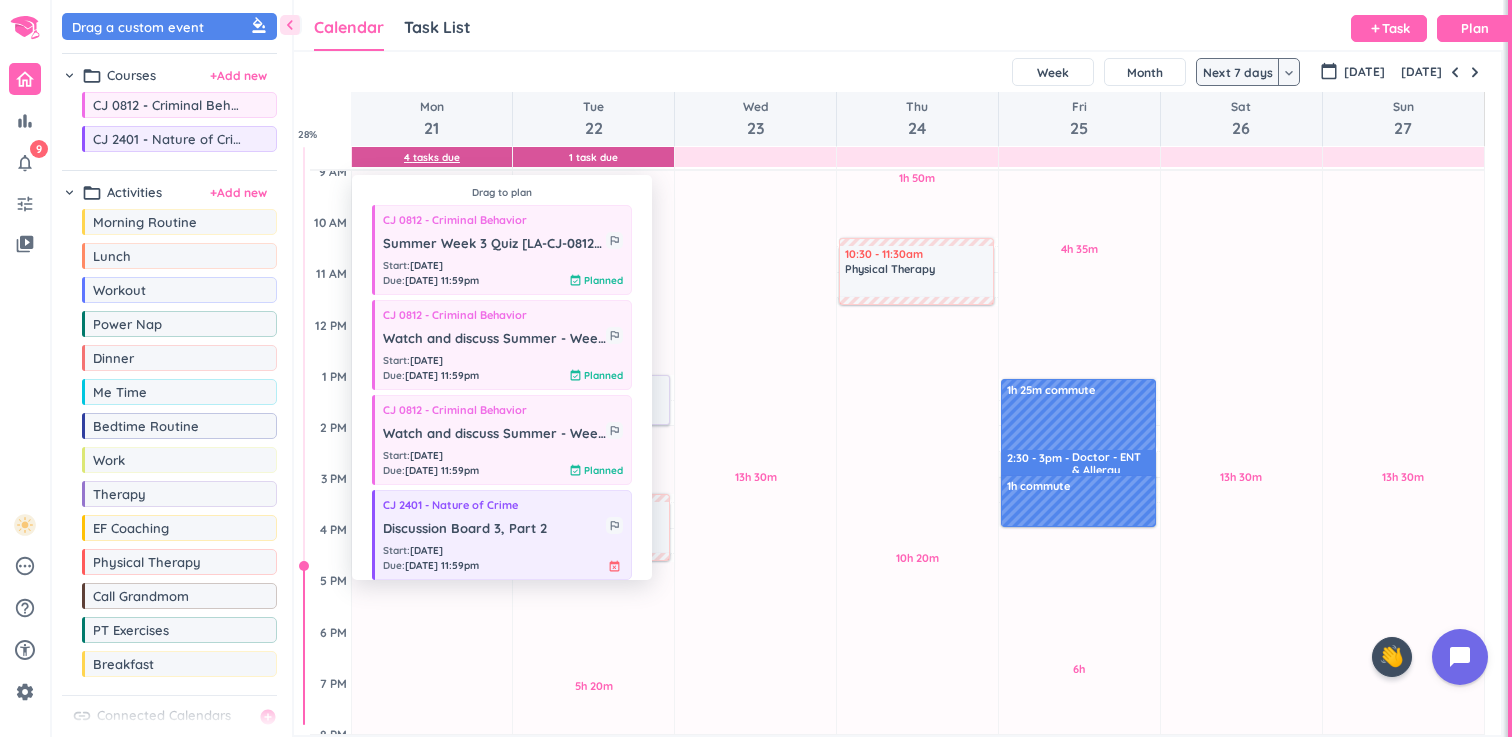 click on "4   Tasks   Due" at bounding box center [432, 157] 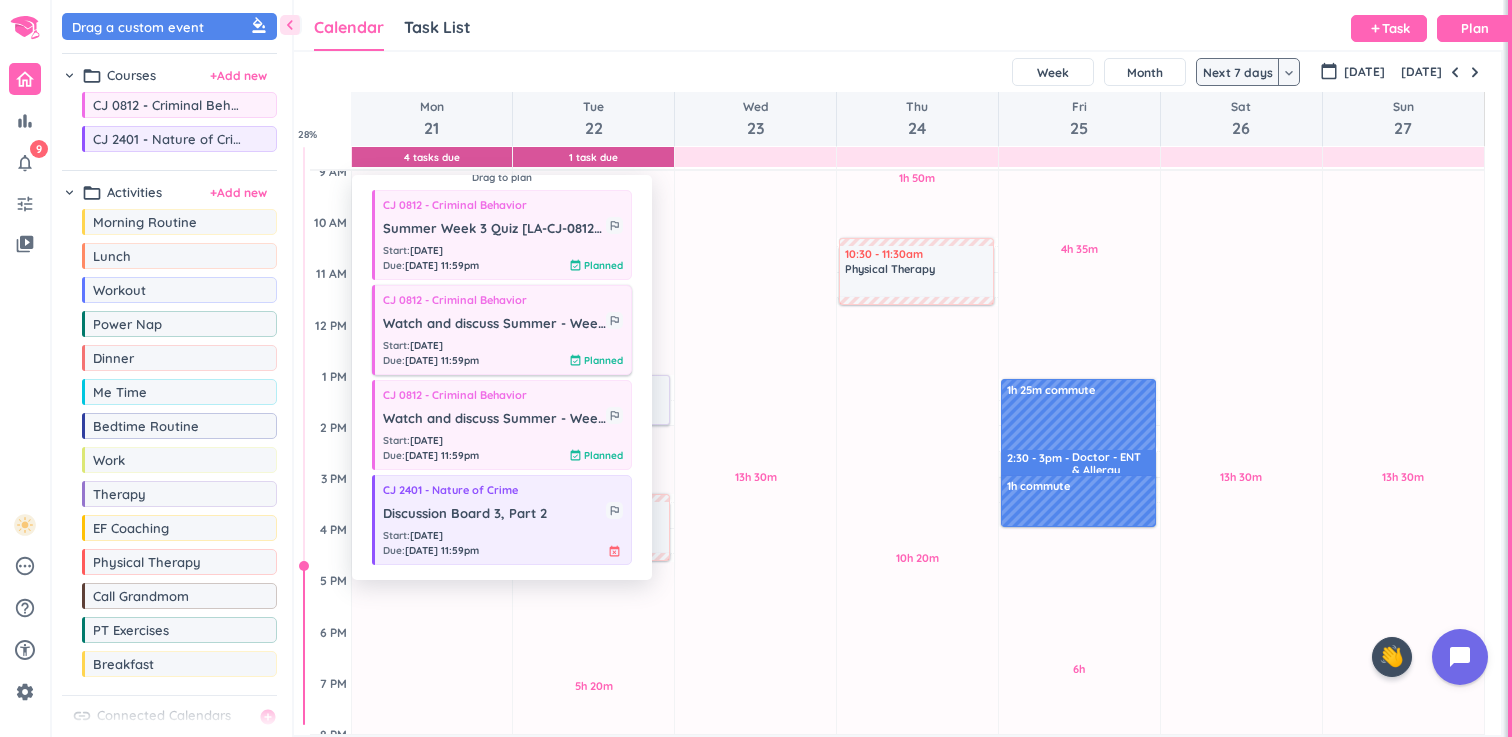scroll, scrollTop: 0, scrollLeft: 0, axis: both 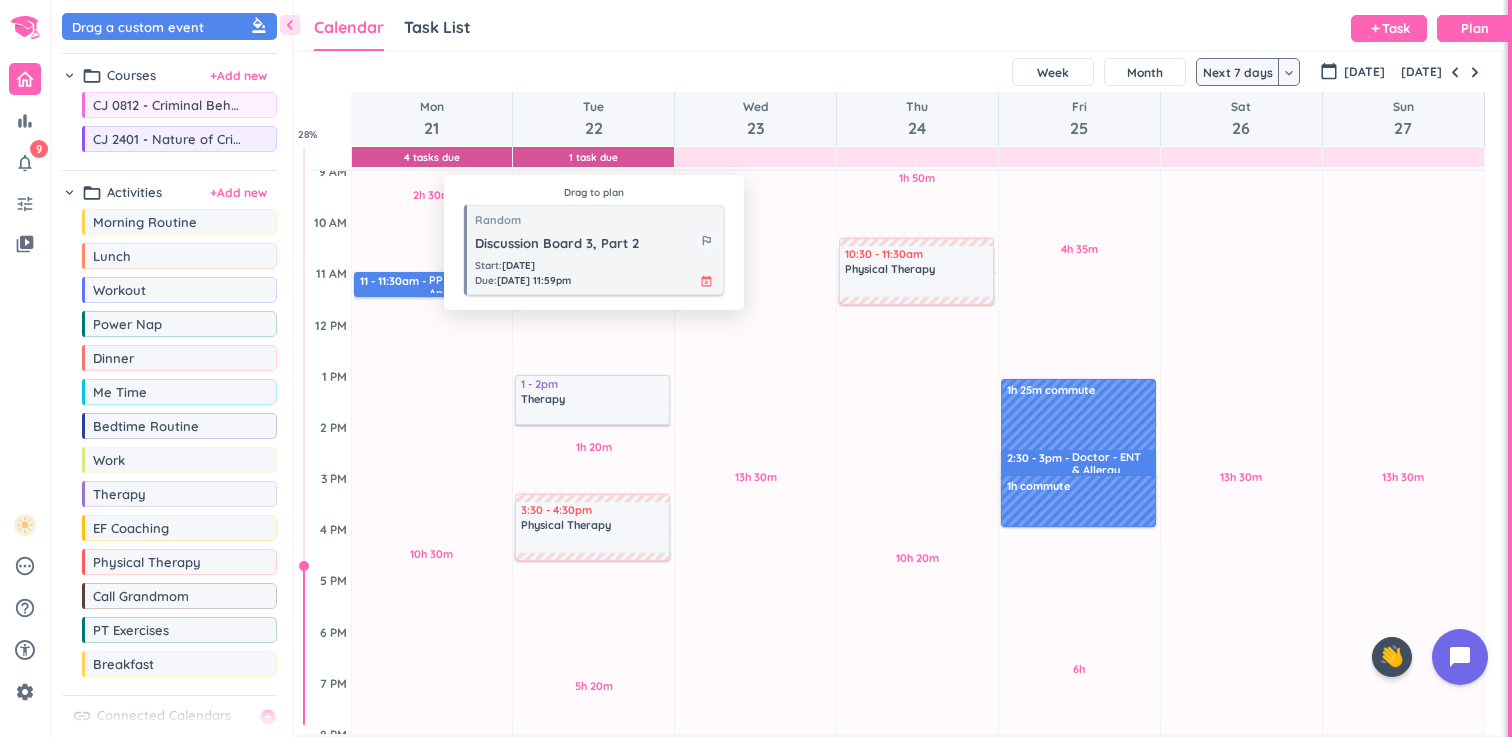 click on "Discussion Board 3, Part 2" at bounding box center (586, 244) 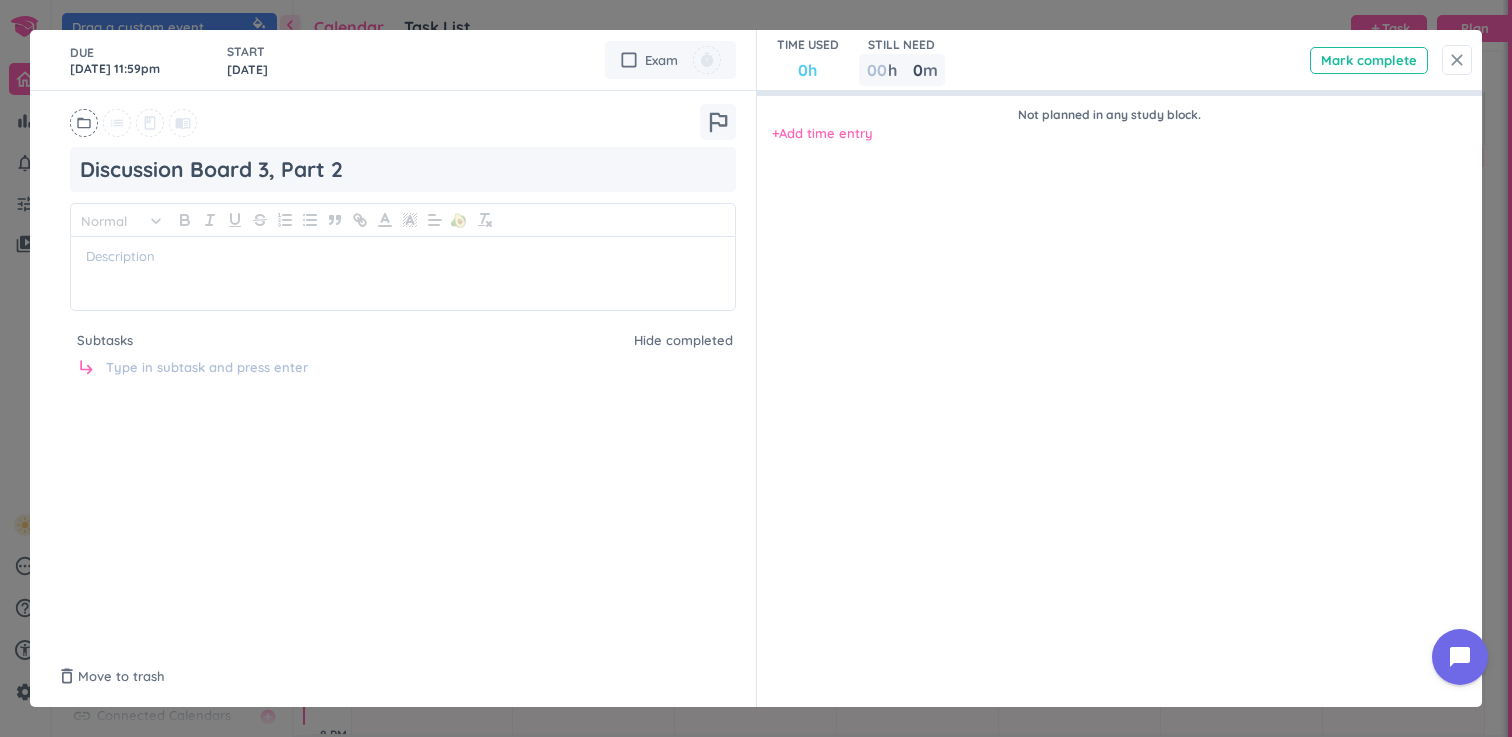 click on "close" at bounding box center (1457, 60) 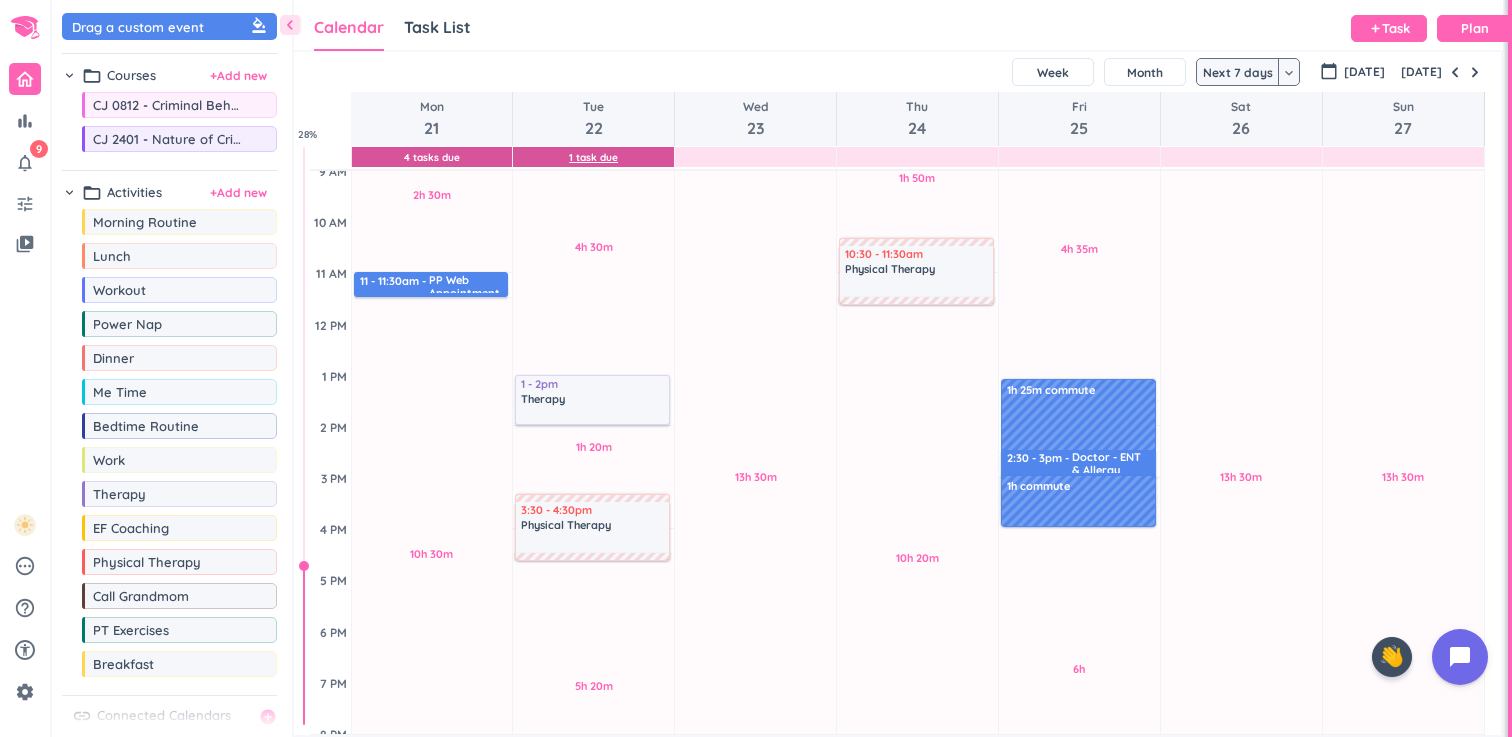 click on "1   Task   Due" at bounding box center (593, 157) 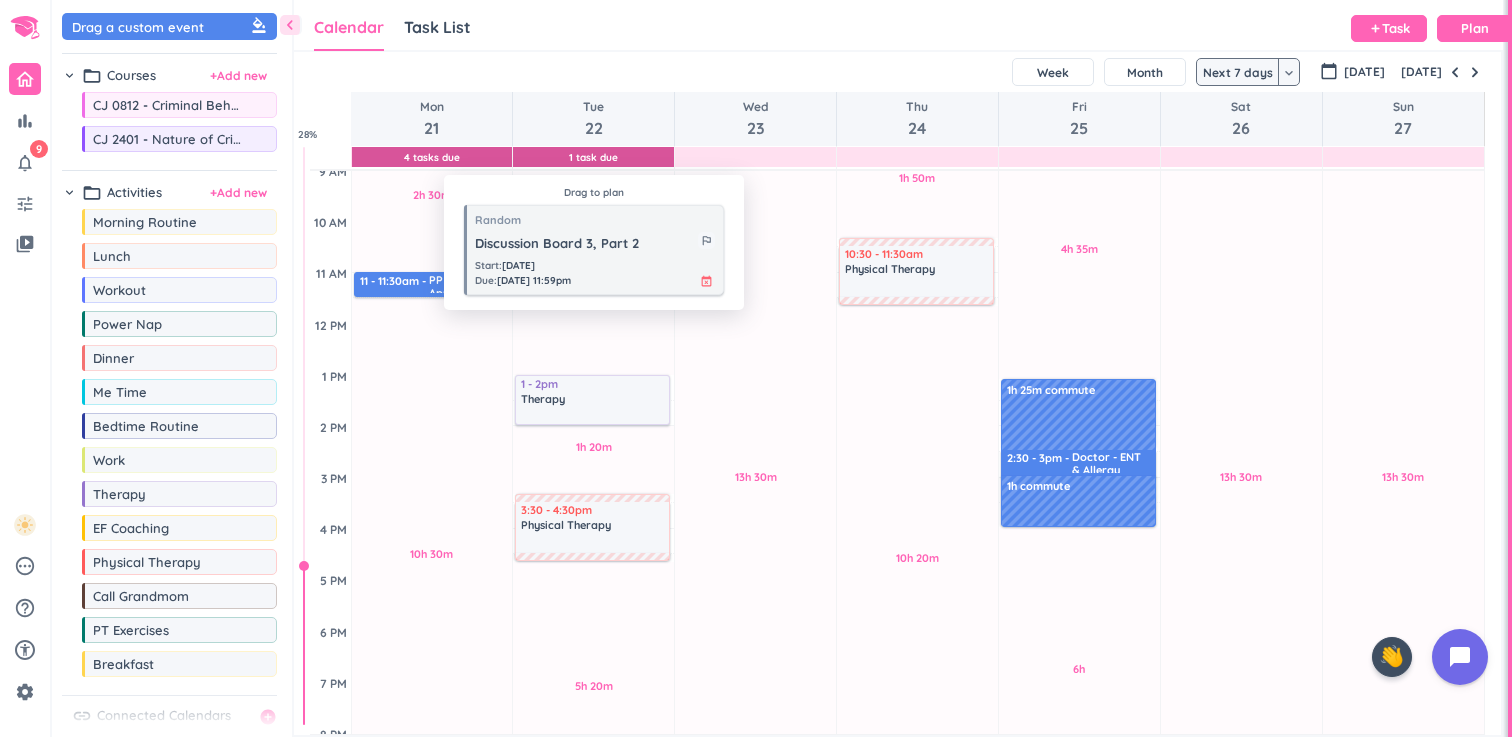 click on "Discussion Board 3, Part 2" at bounding box center (586, 244) 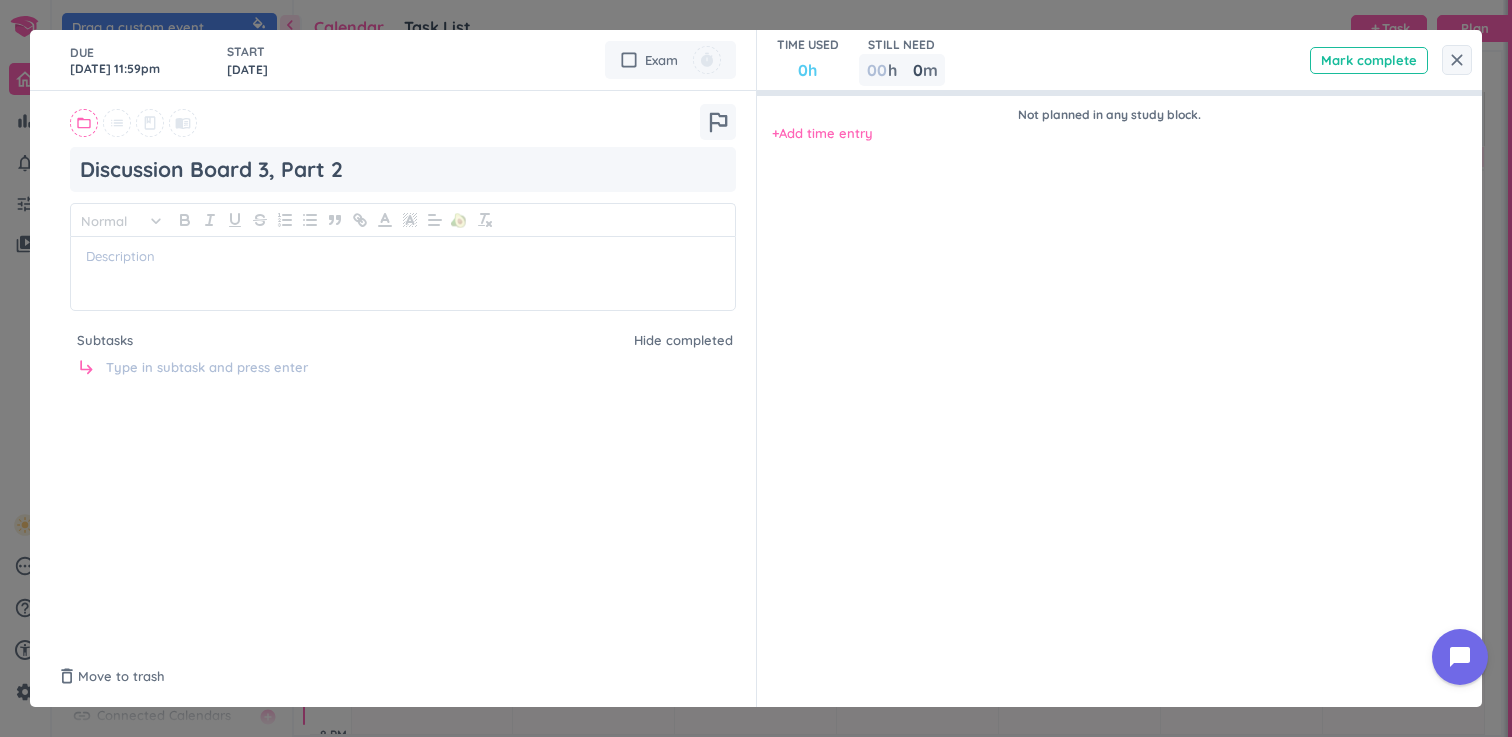 click on "folder_open" at bounding box center (84, 123) 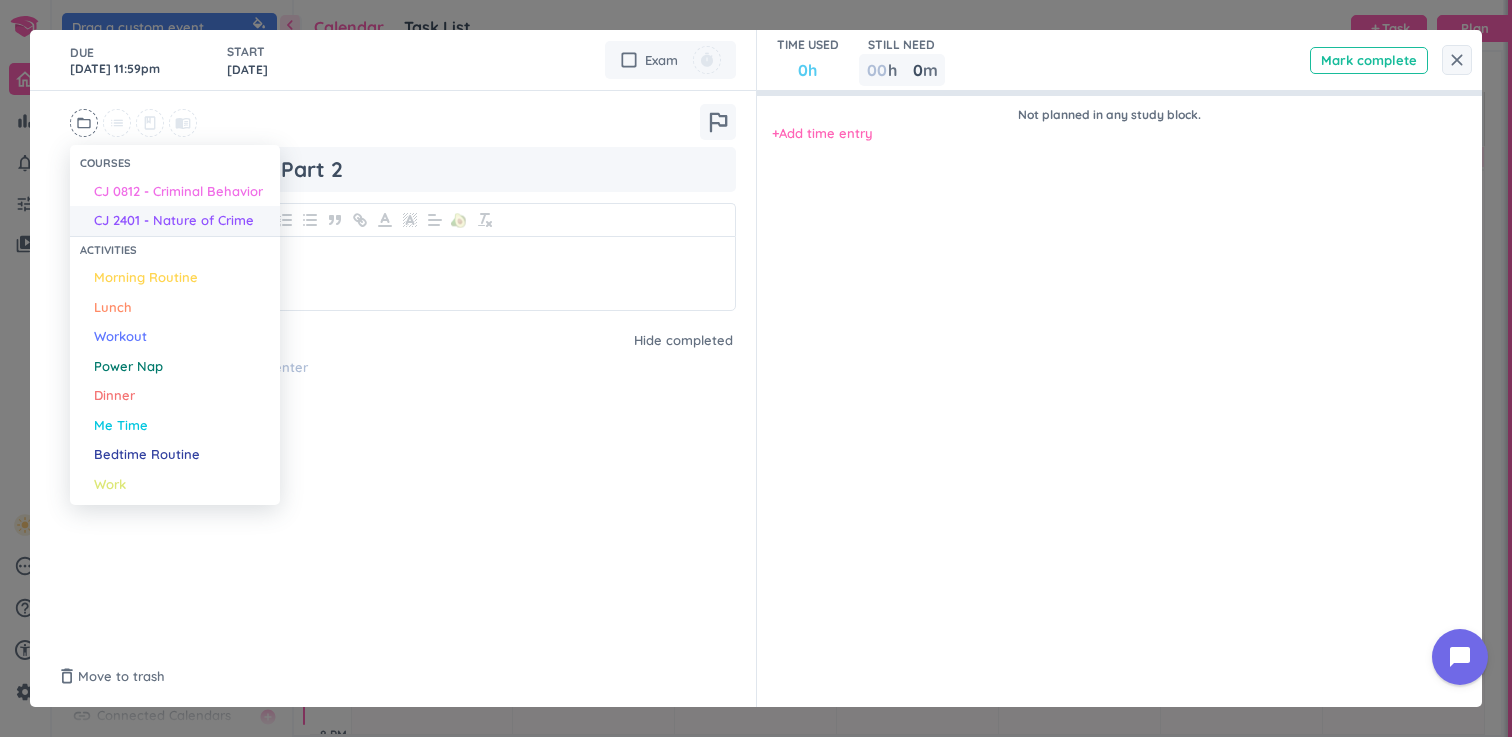 click on "CJ 2401 - Nature of Crime" at bounding box center (175, 221) 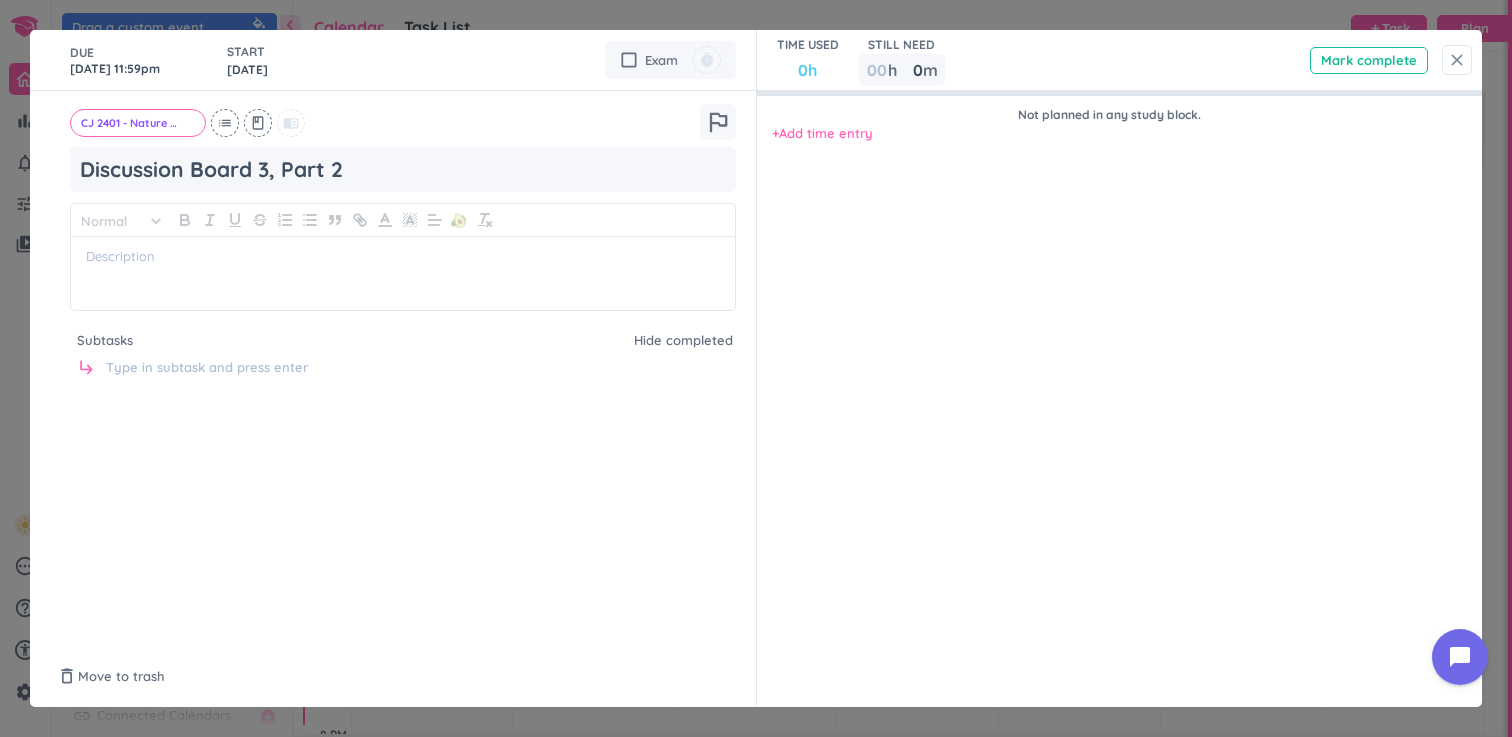 click on "close" at bounding box center [1457, 60] 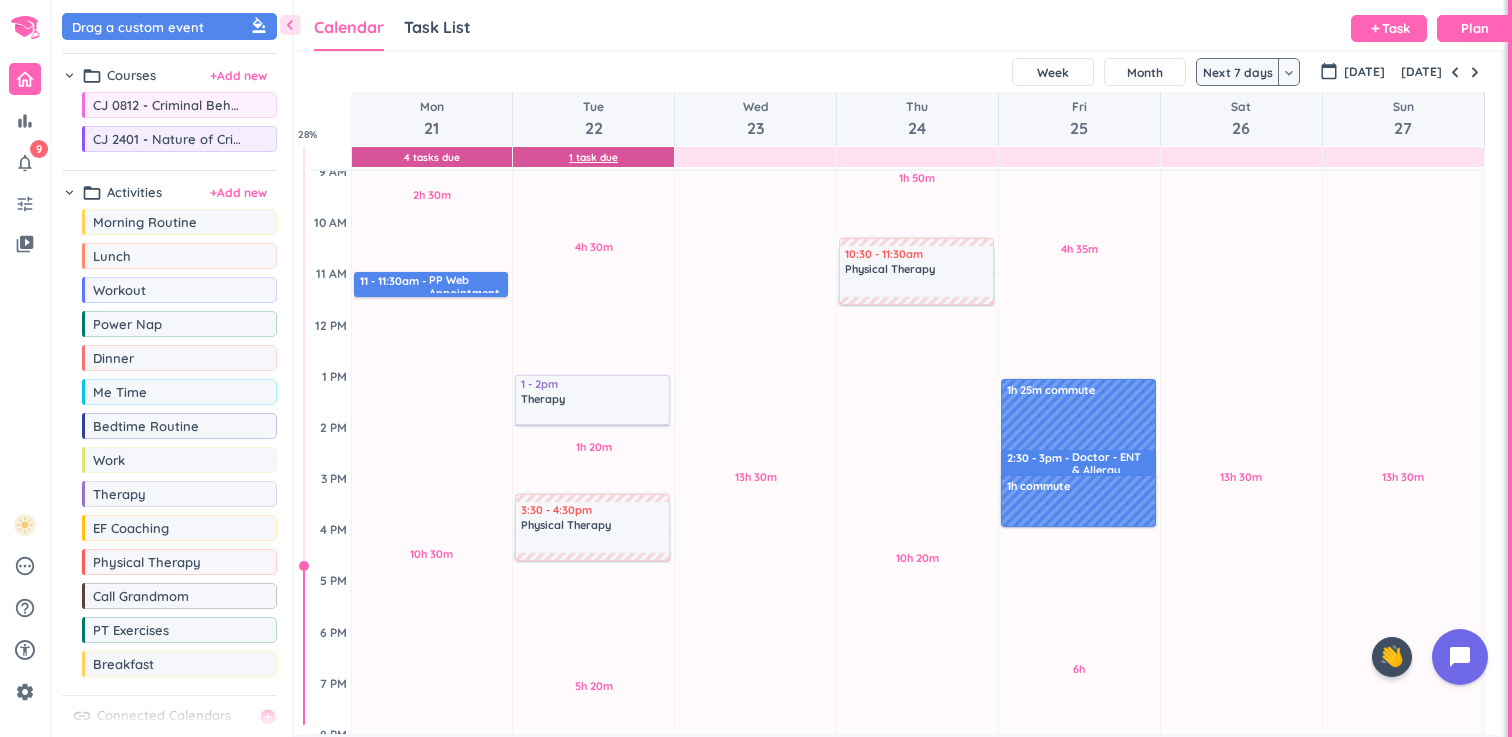 click on "1   Task   Due" at bounding box center [593, 157] 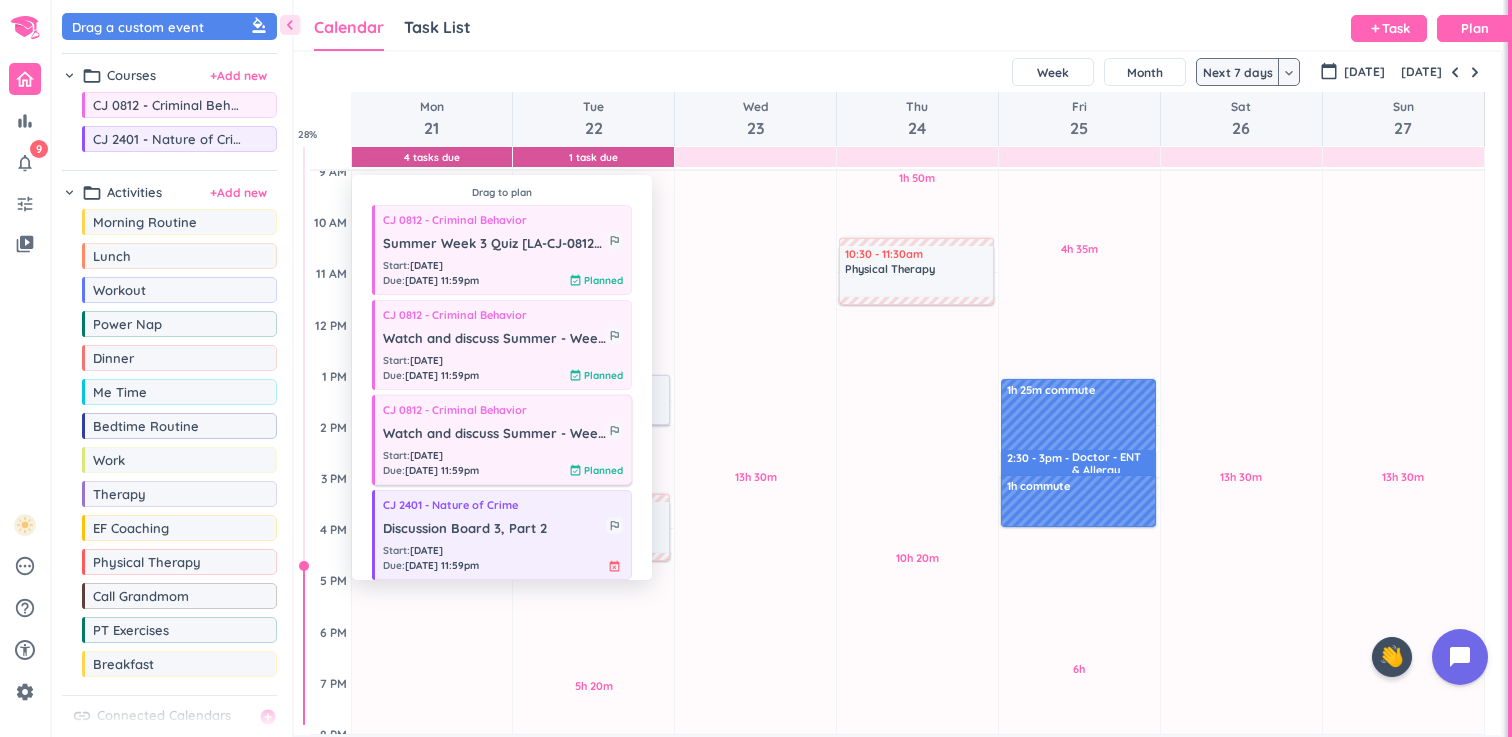 scroll, scrollTop: 15, scrollLeft: 0, axis: vertical 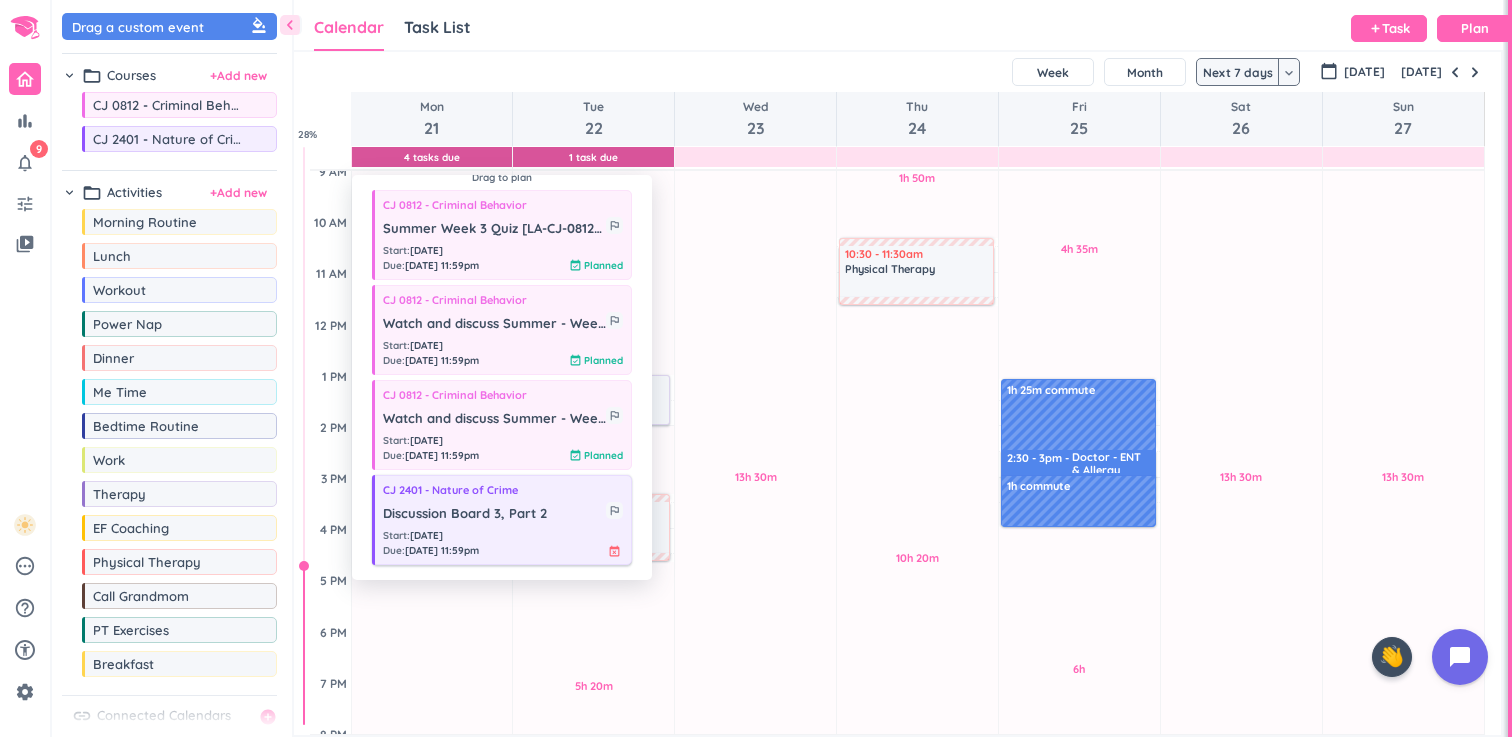 click on "Start :  [DATE] Due :  [DATE] 11:59pm event_busy" at bounding box center (503, 543) 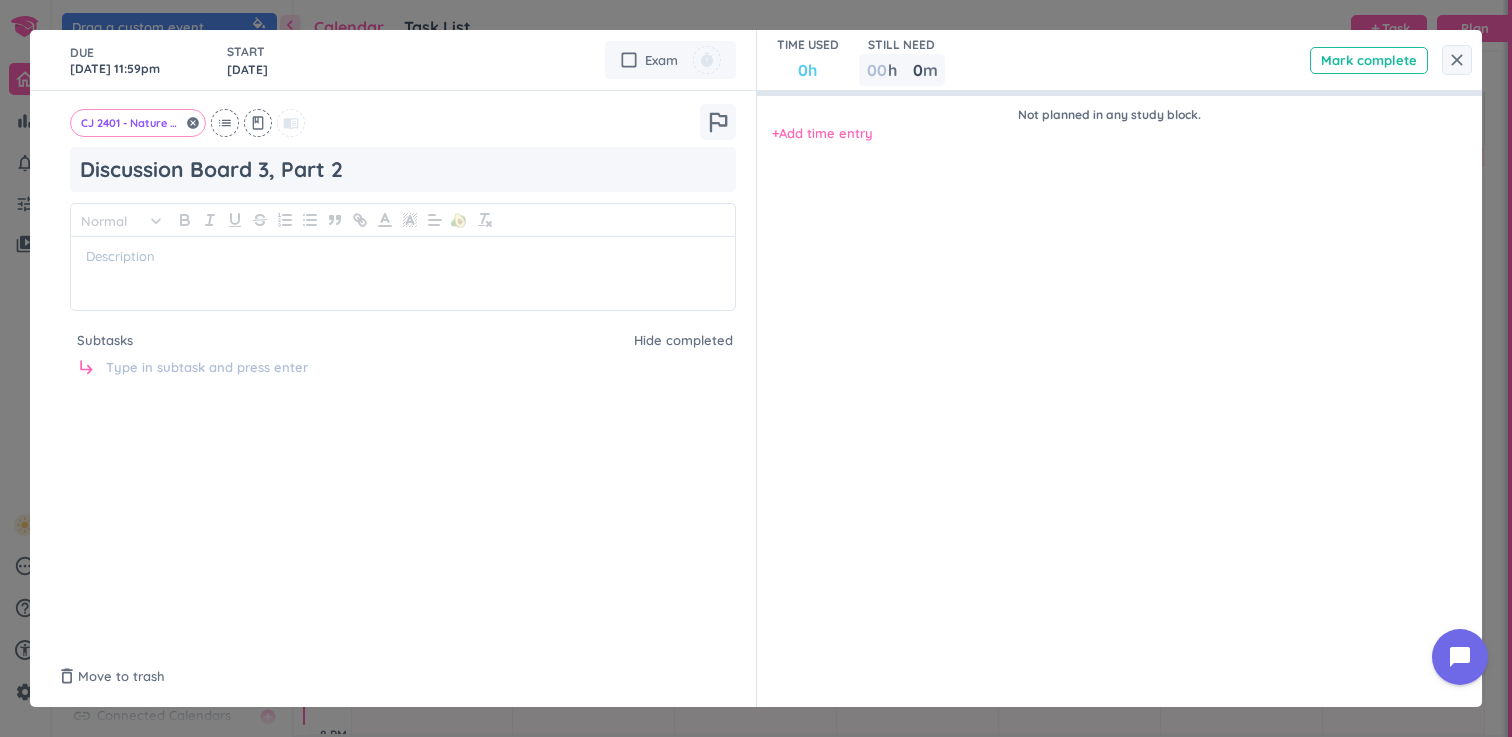 click on "CJ 2401 - Nature of Crime" 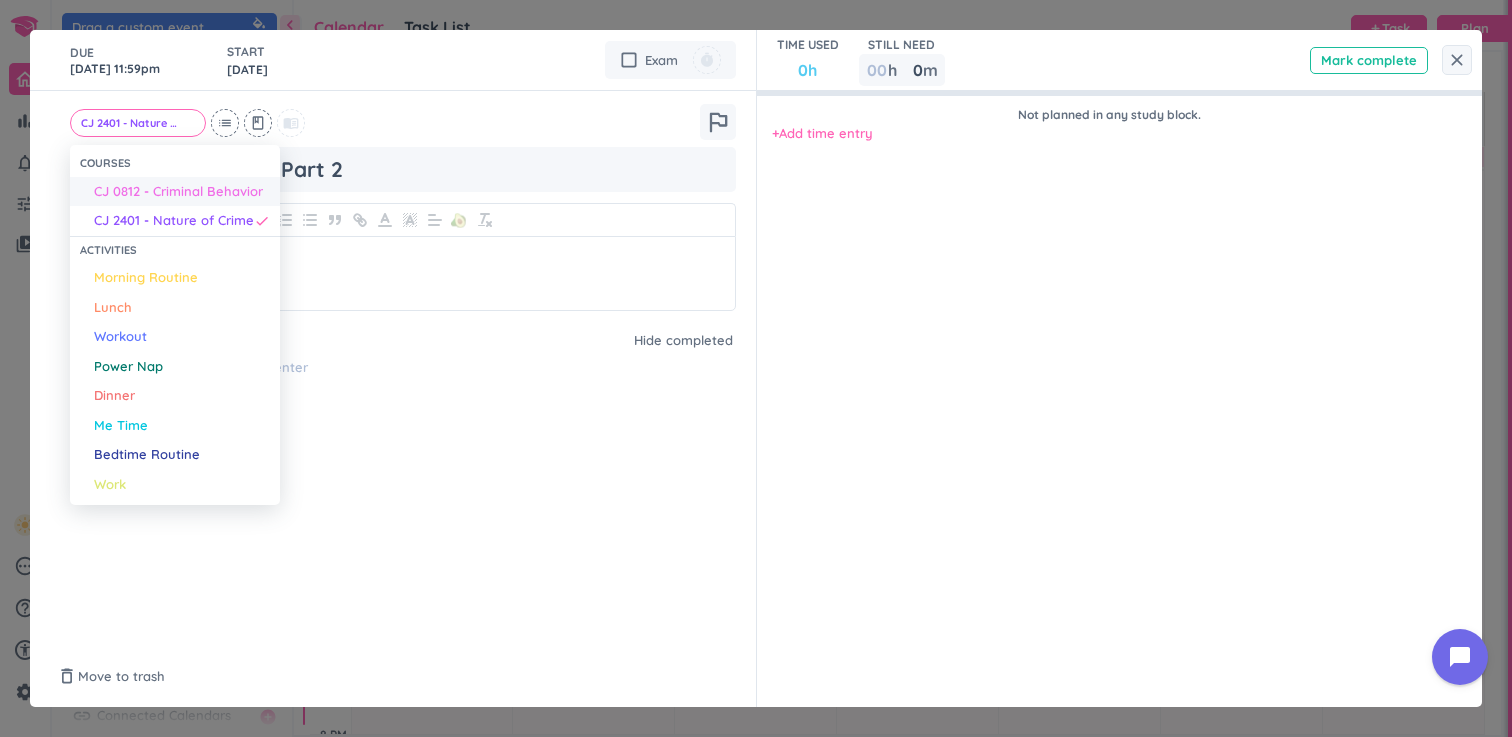 click on "CJ 0812 - Criminal Behavior" at bounding box center [178, 192] 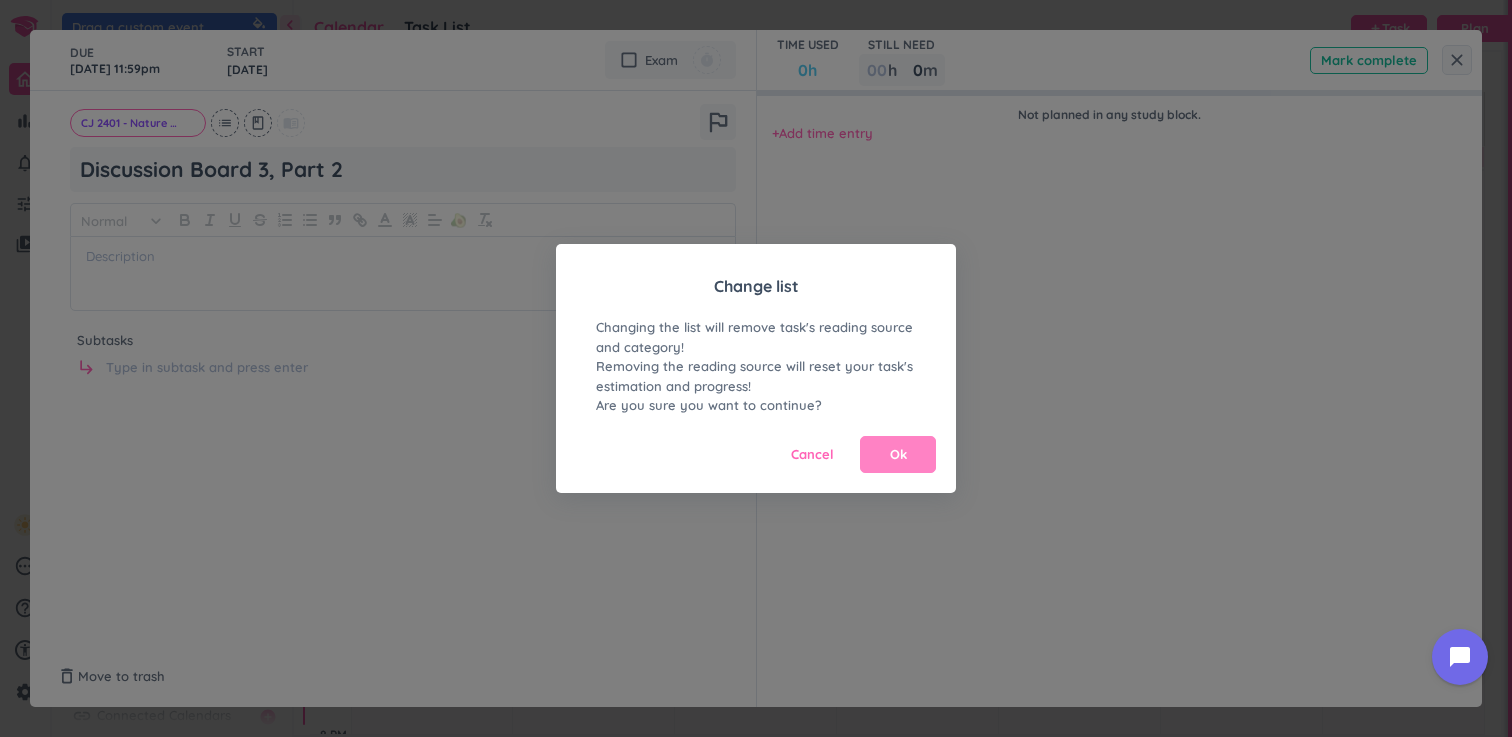 click on "Ok" at bounding box center [898, 455] 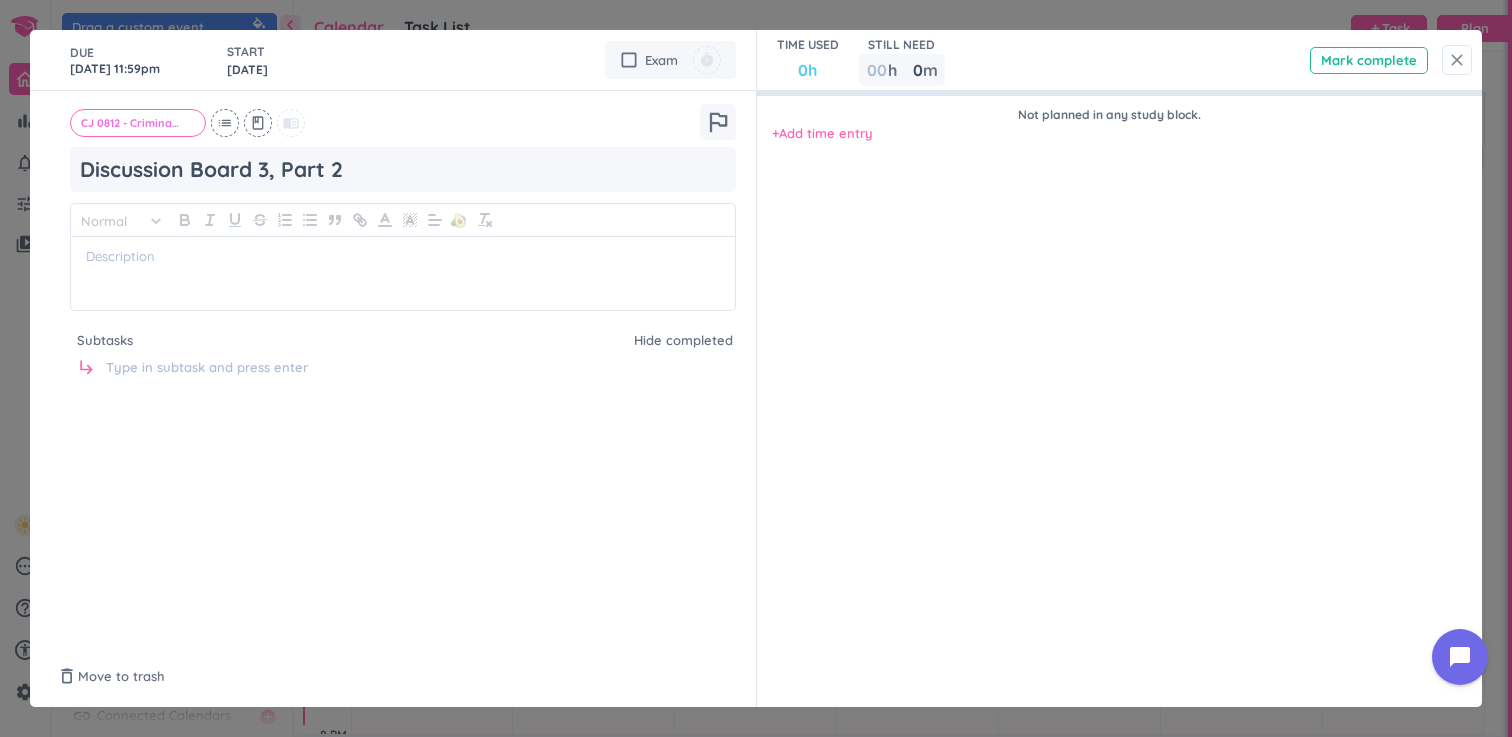 click on "close" at bounding box center (1457, 60) 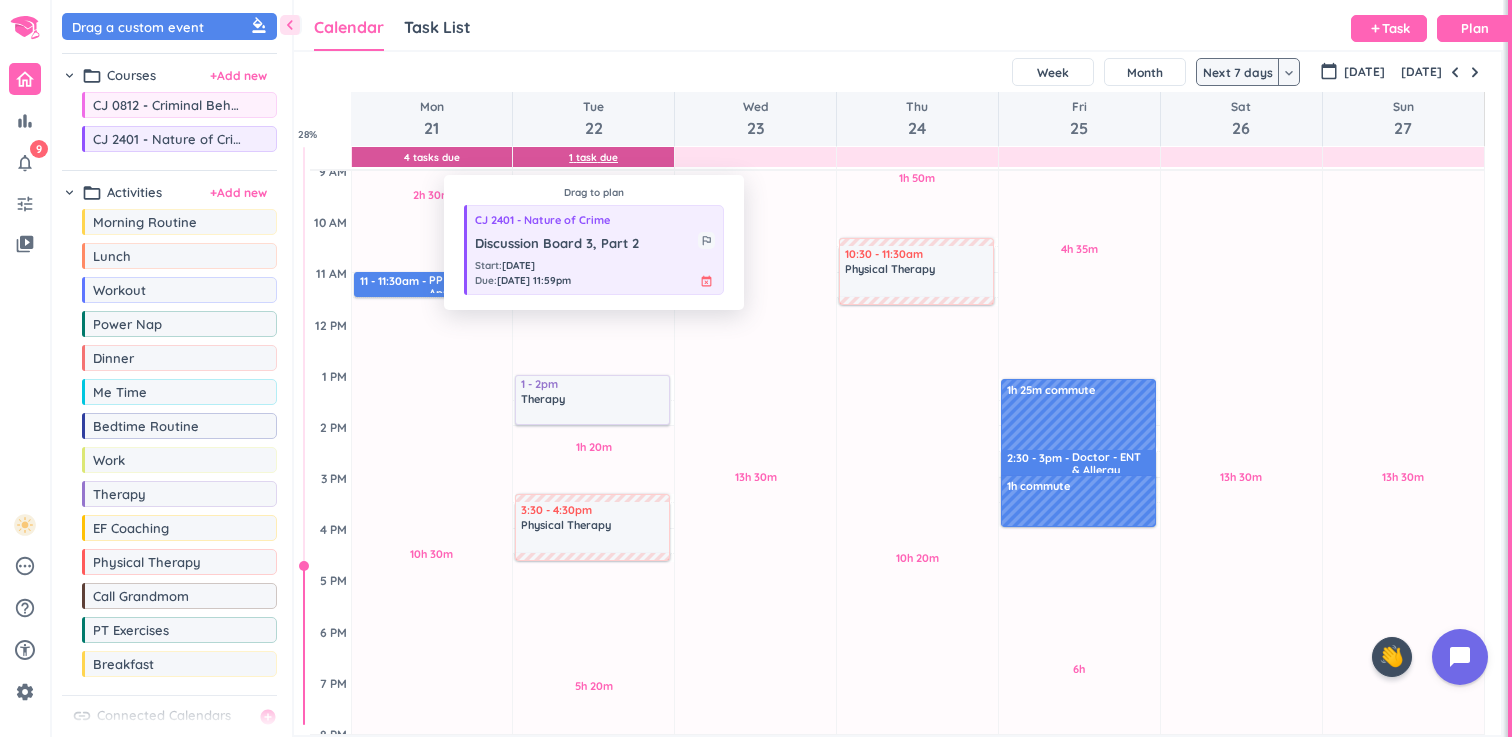 click on "1   Task   Due" at bounding box center [593, 157] 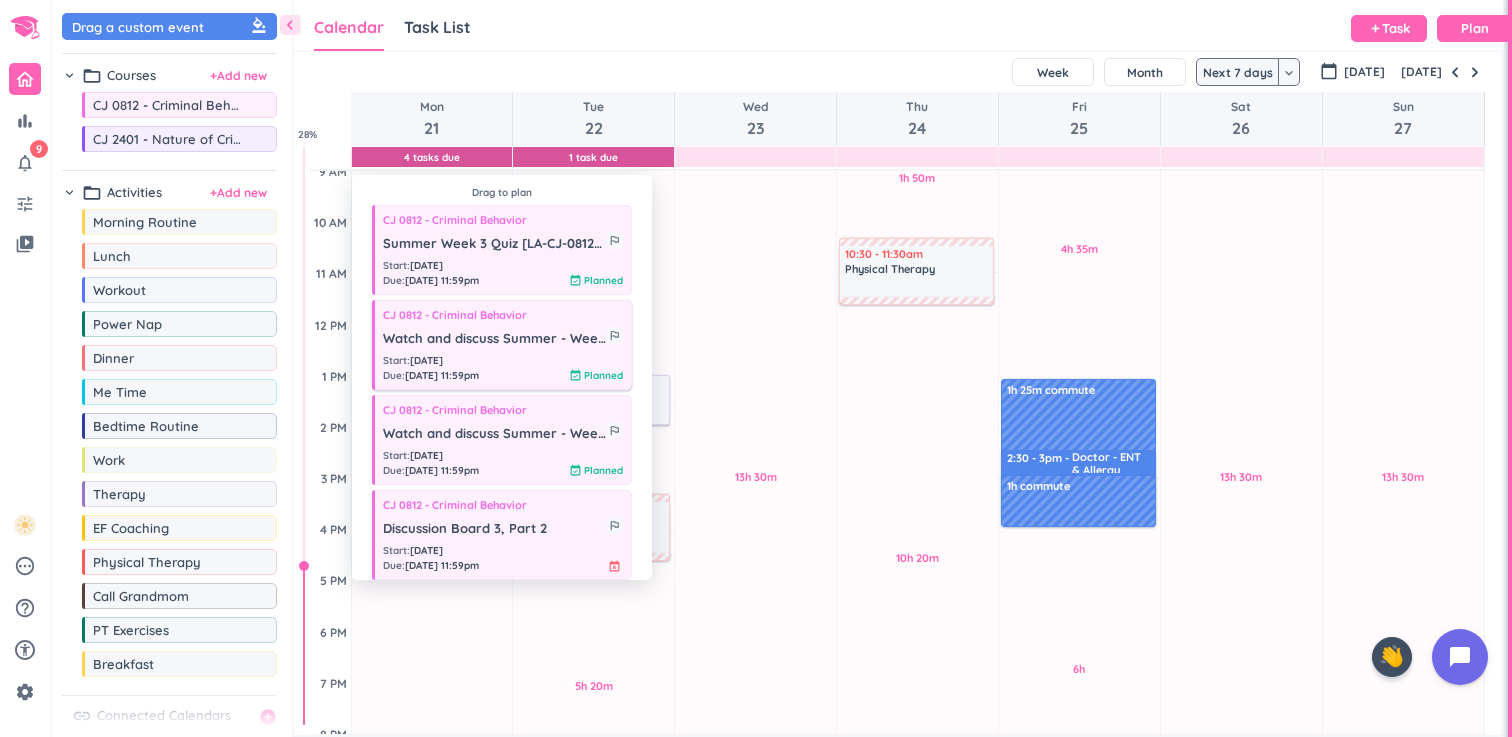 scroll, scrollTop: 15, scrollLeft: 0, axis: vertical 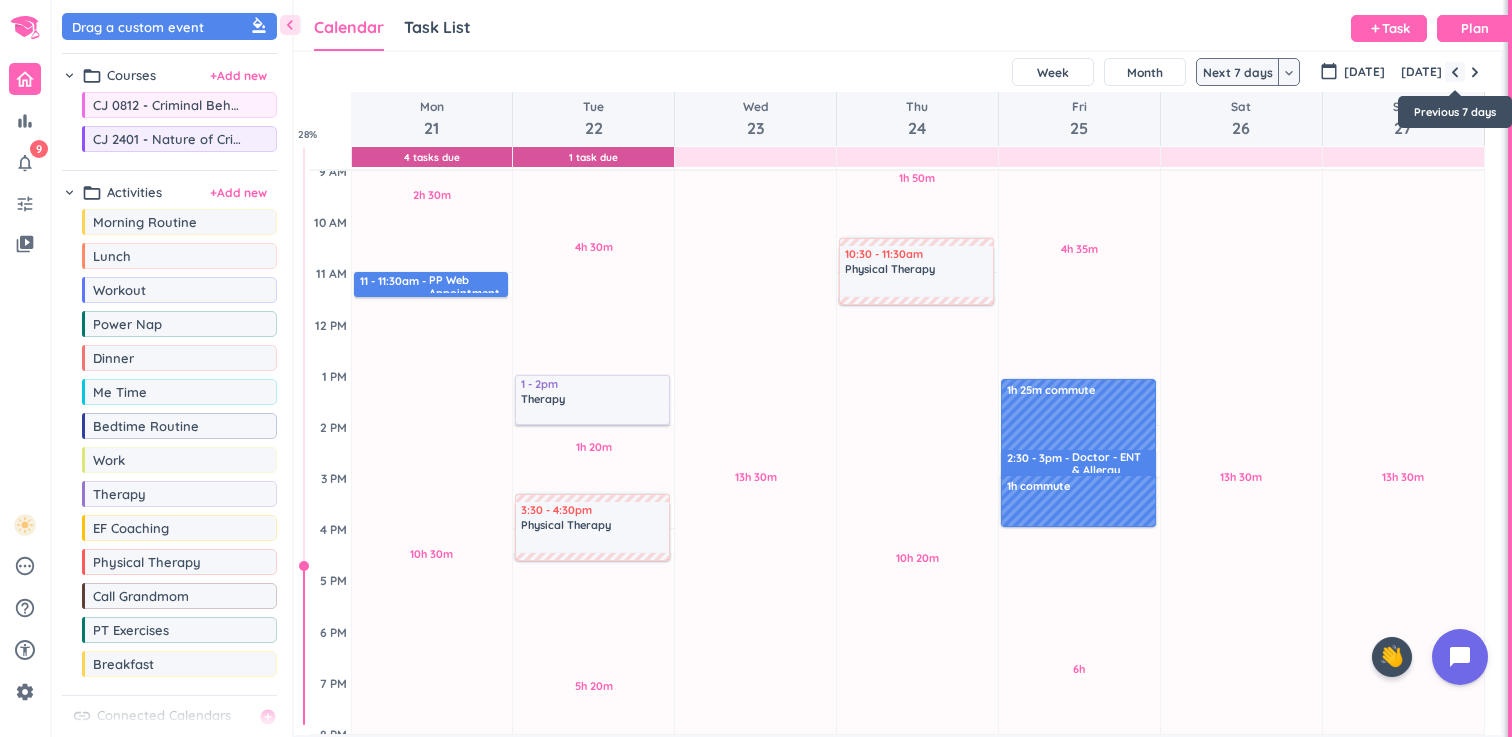 click at bounding box center (1455, 72) 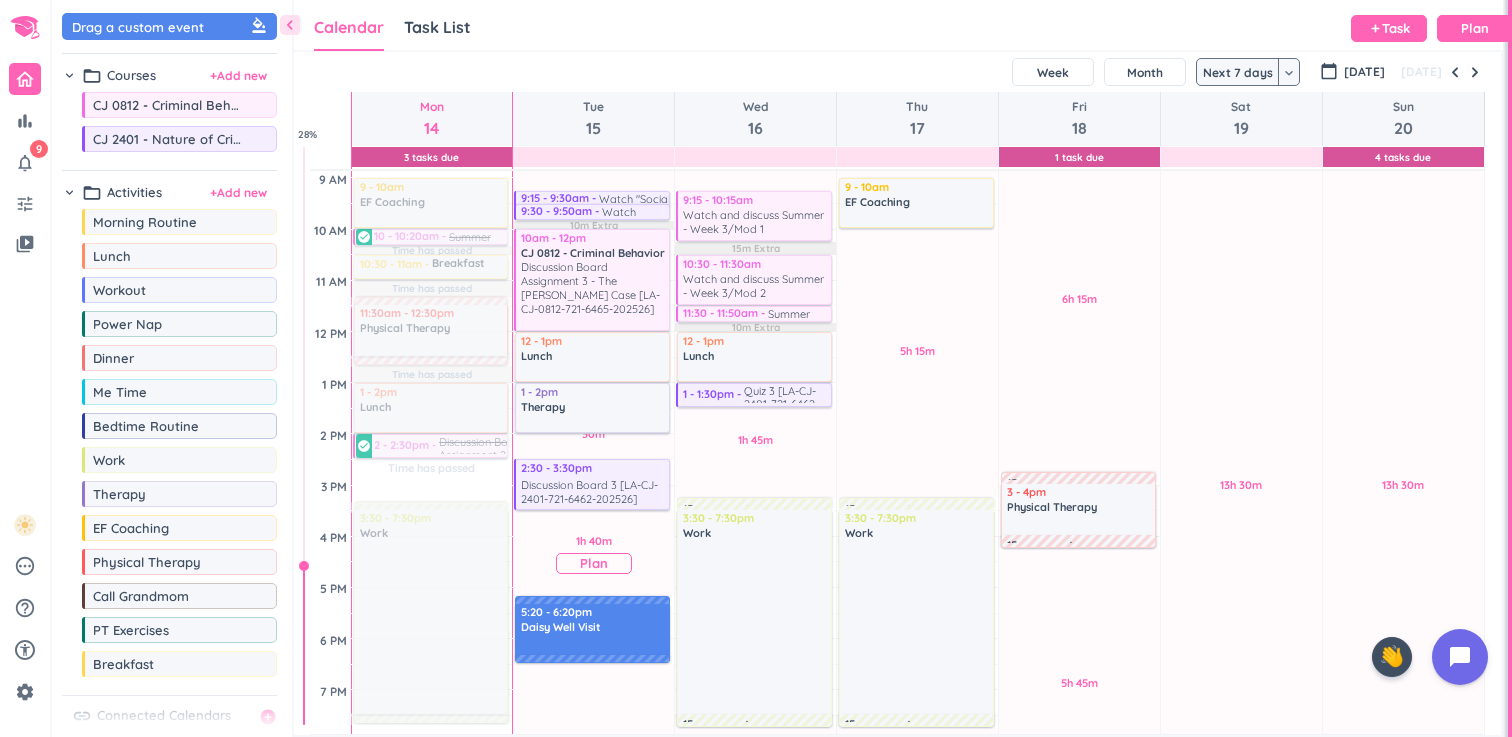 scroll, scrollTop: 264, scrollLeft: 0, axis: vertical 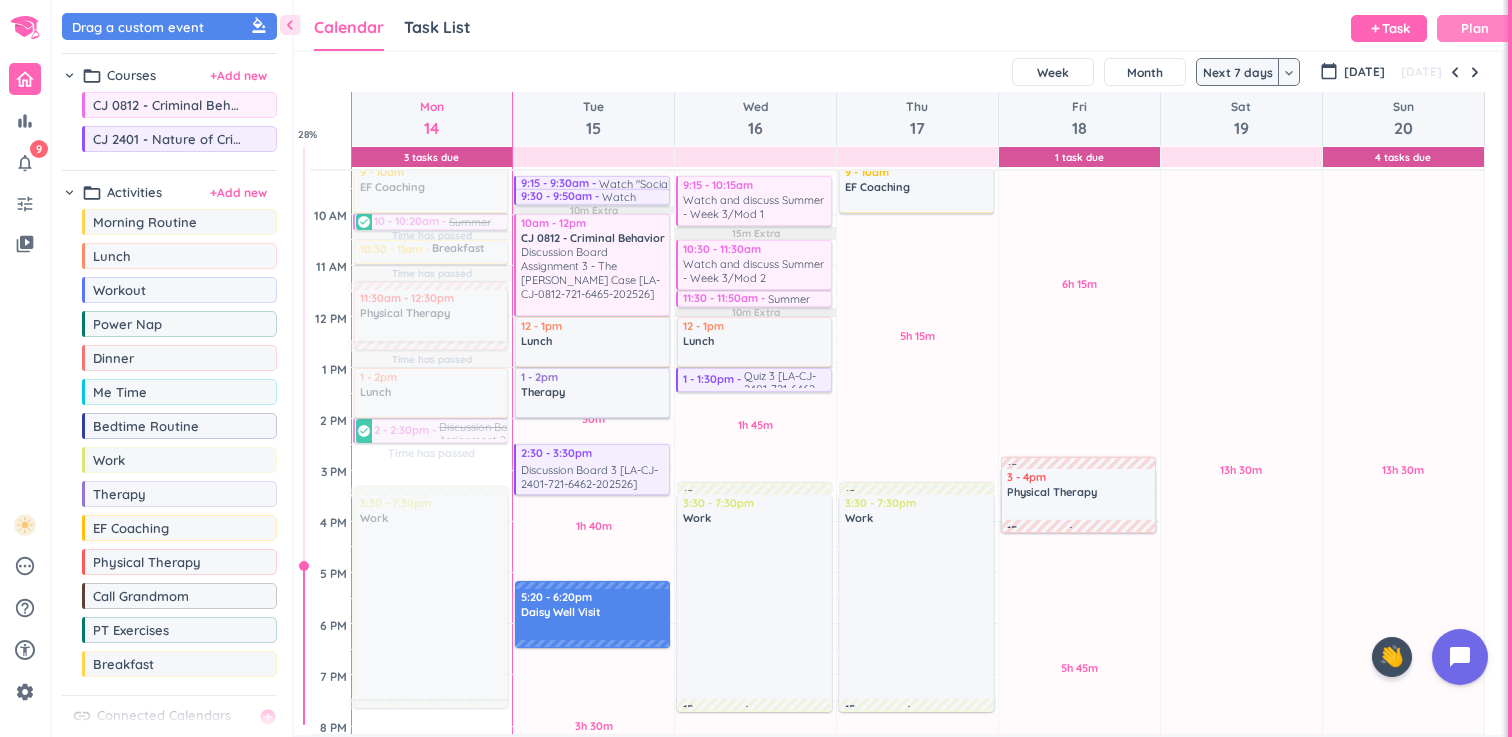 click on "Plan" at bounding box center (1475, 28) 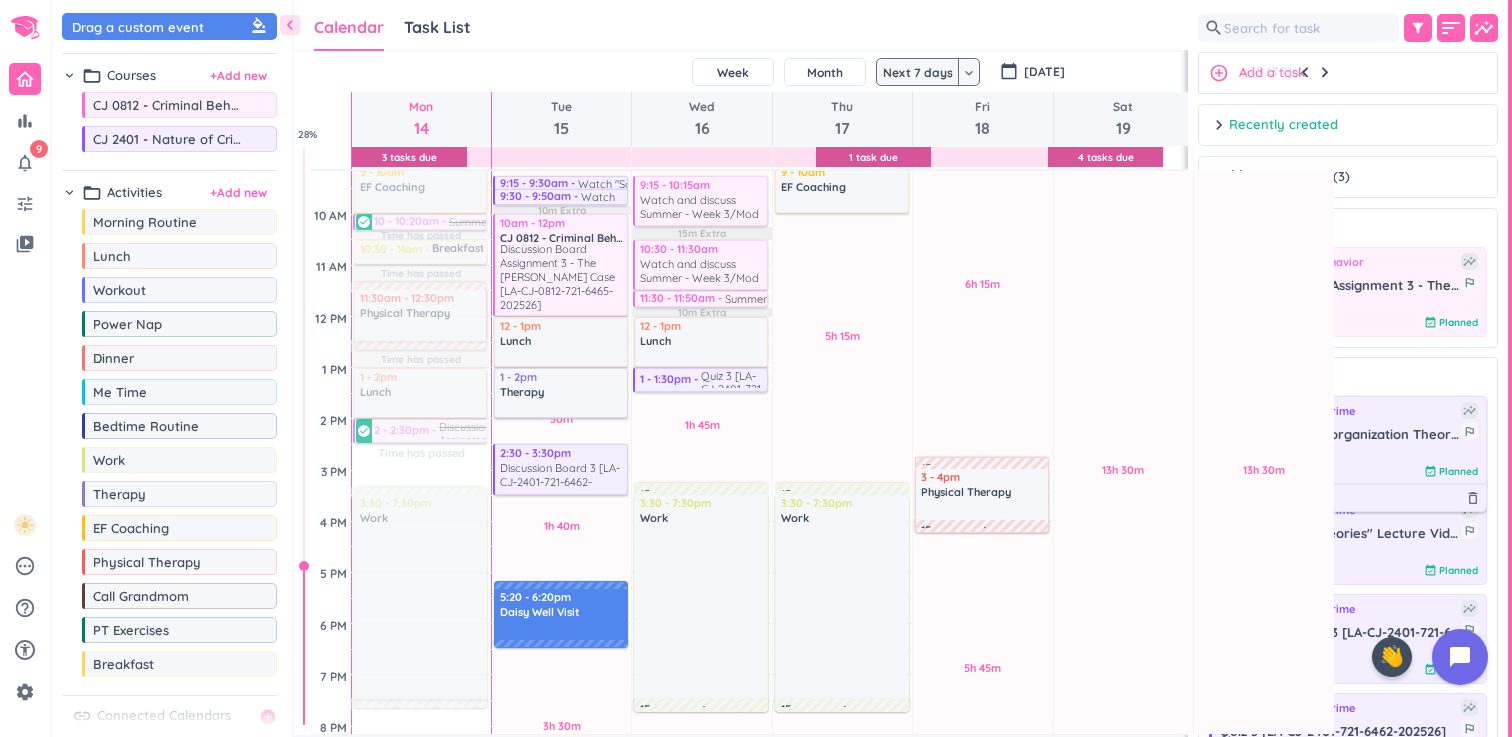 scroll, scrollTop: 50, scrollLeft: 898, axis: both 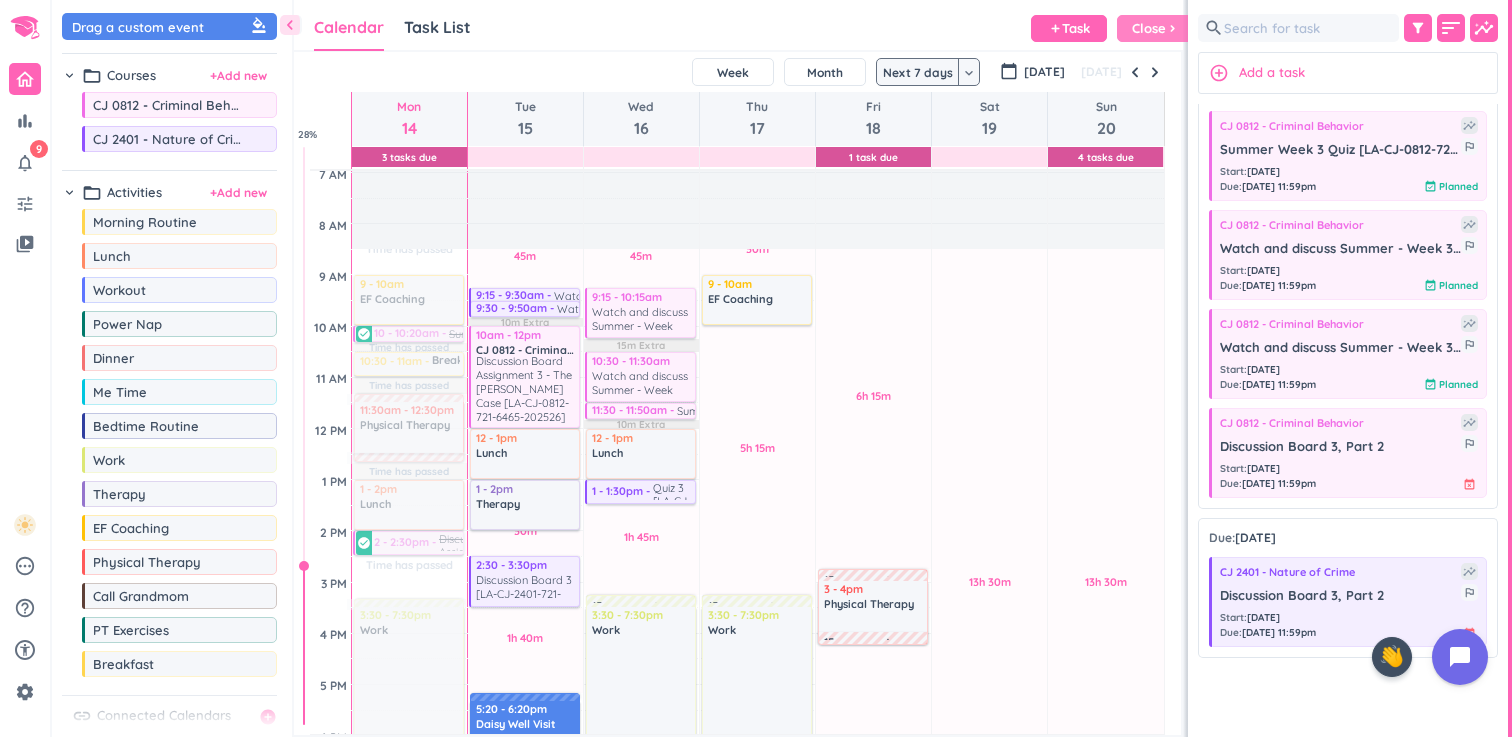 click on "Close chevron_right" at bounding box center [1155, 28] 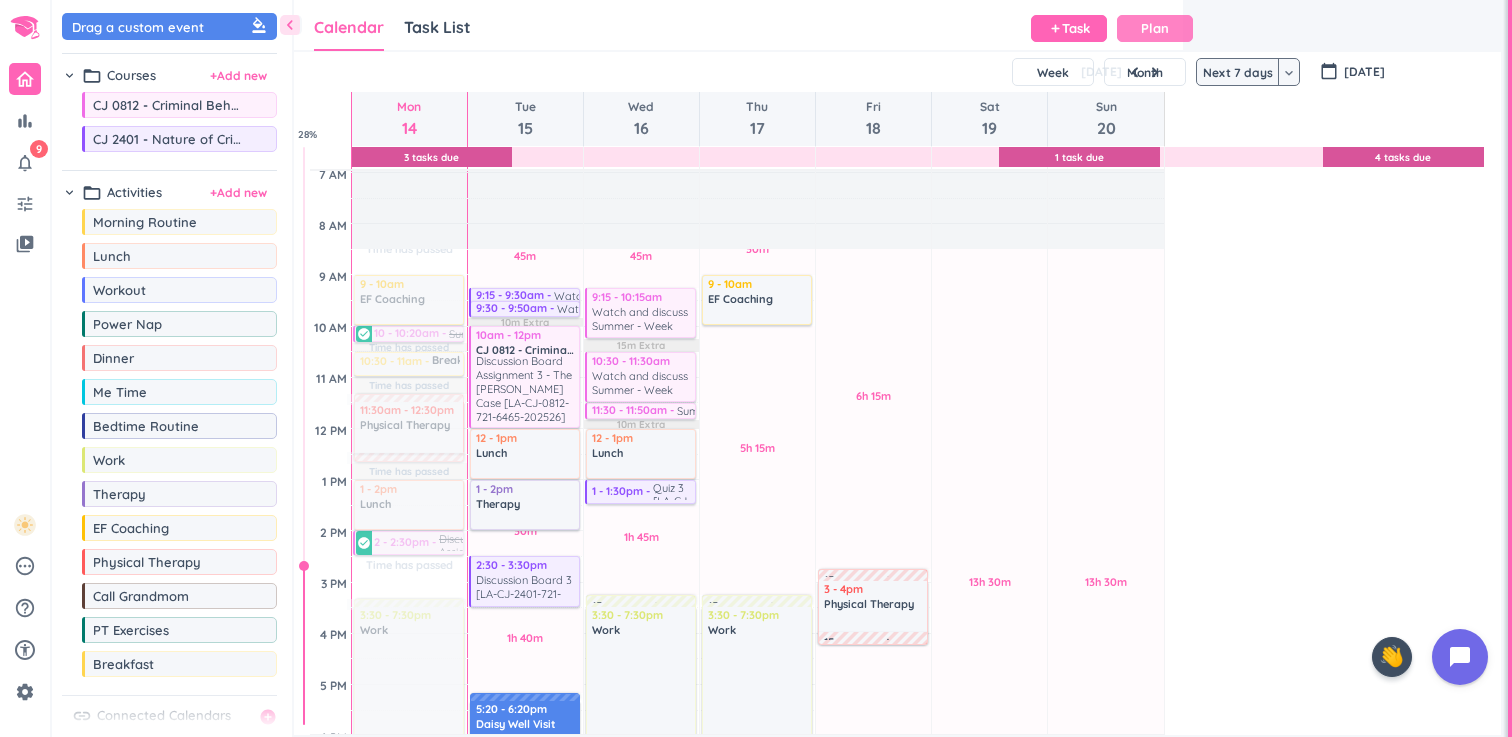 scroll, scrollTop: 1, scrollLeft: 0, axis: vertical 